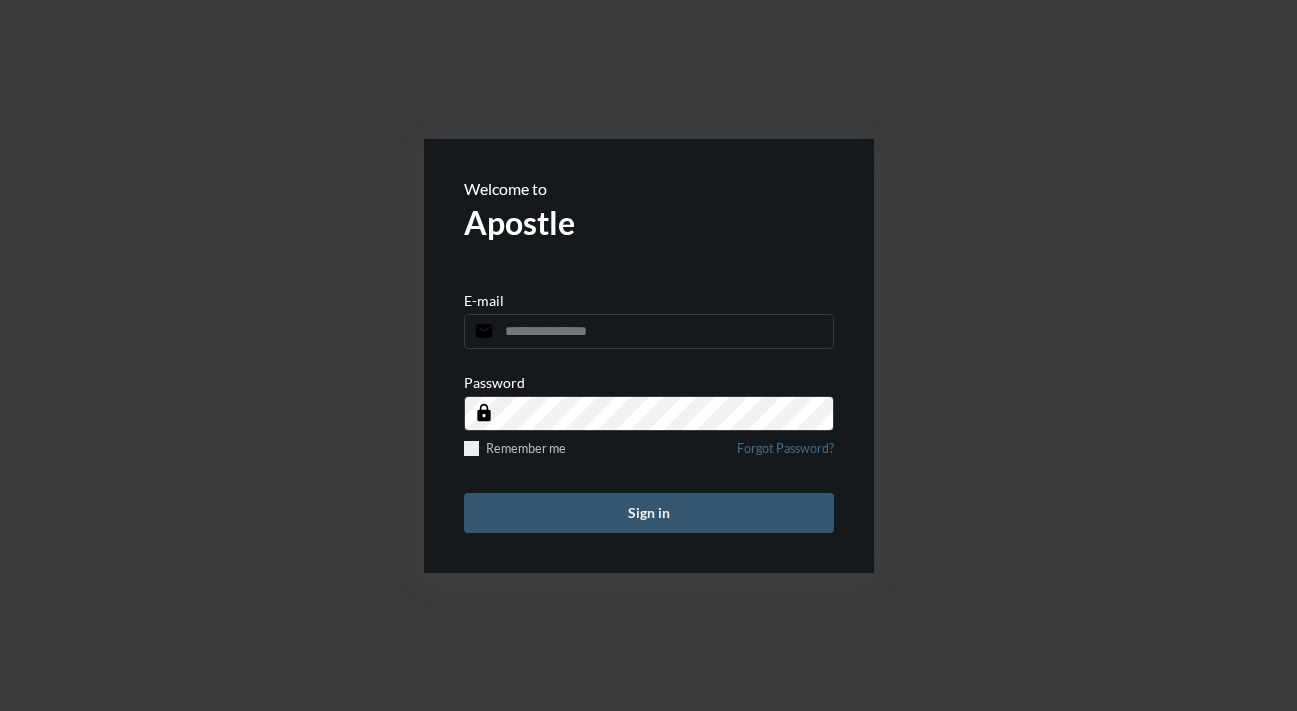 scroll, scrollTop: 0, scrollLeft: 0, axis: both 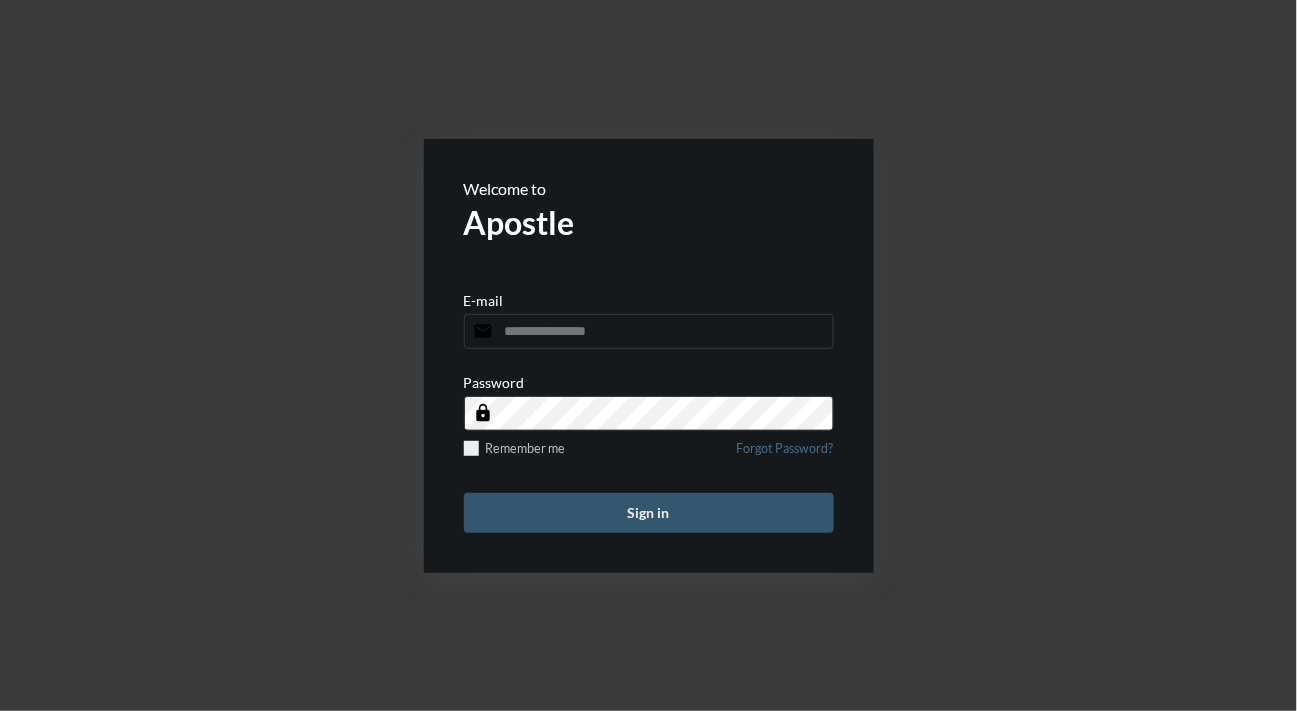 type on "**********" 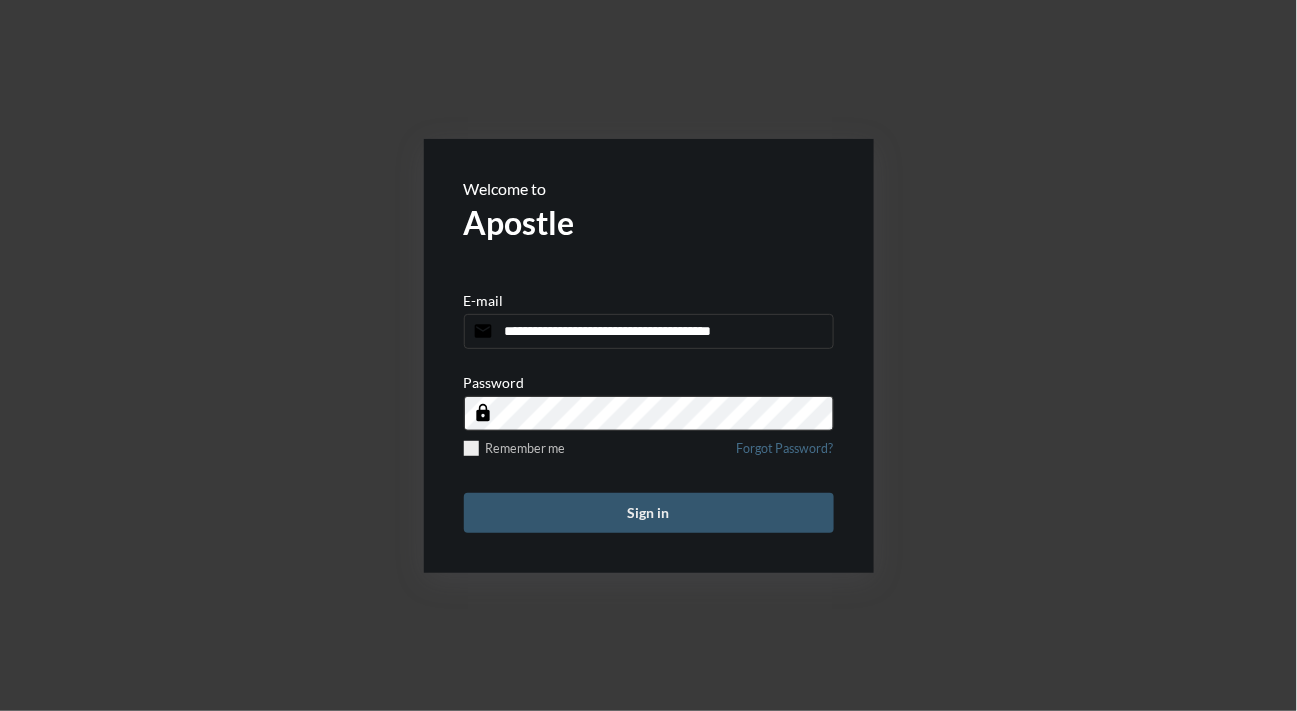 click on "Sign in" at bounding box center (649, 513) 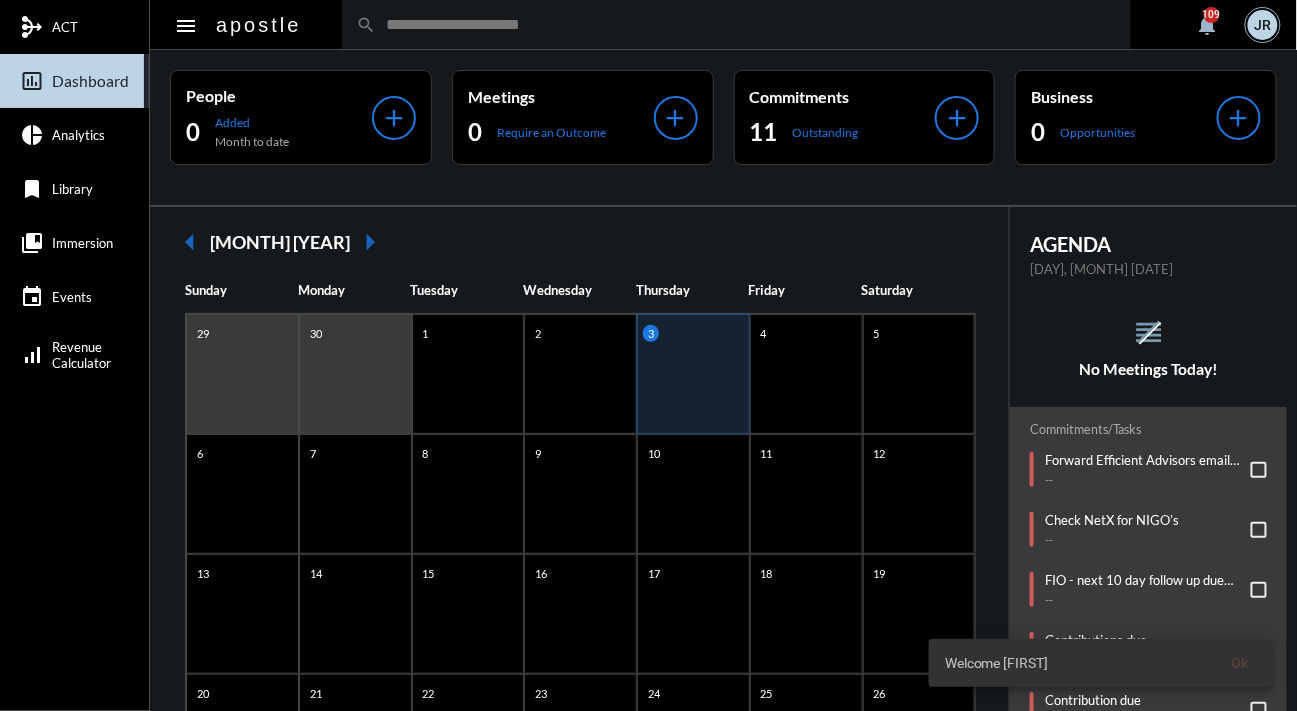 click on "reorder No Meetings Today!" at bounding box center (1148, 327) 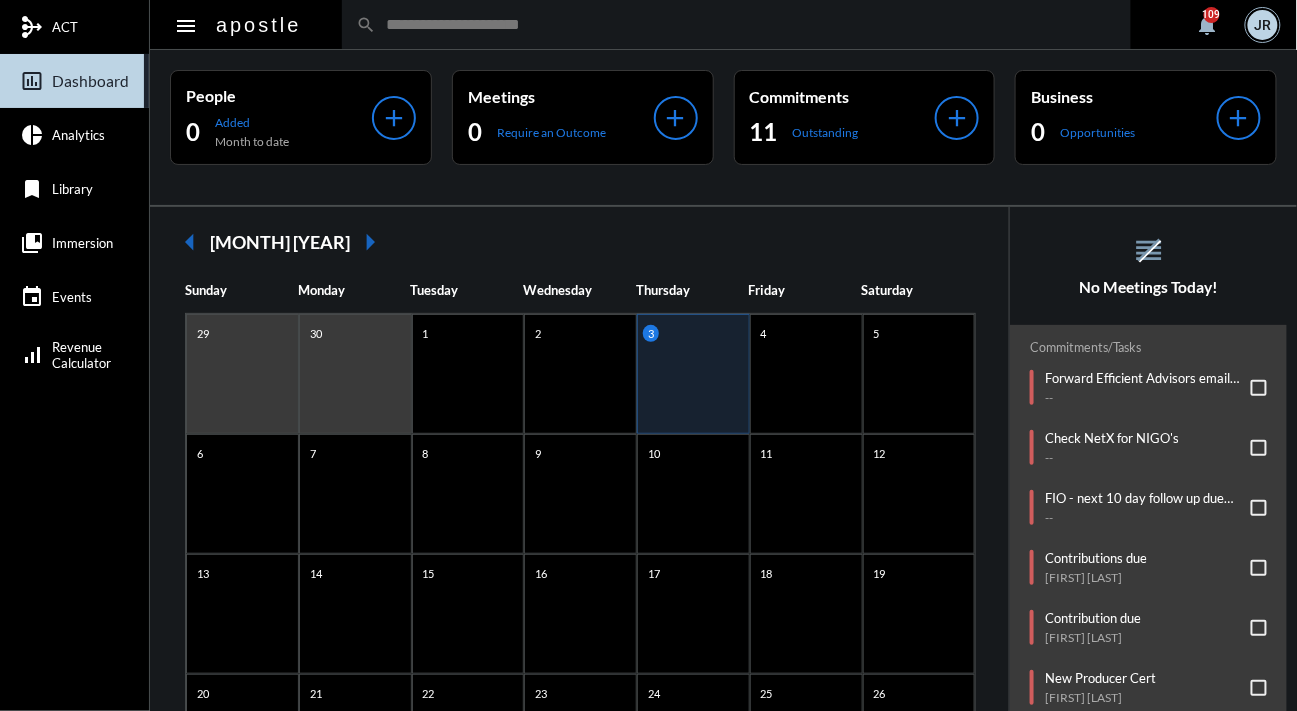 scroll, scrollTop: 158, scrollLeft: 0, axis: vertical 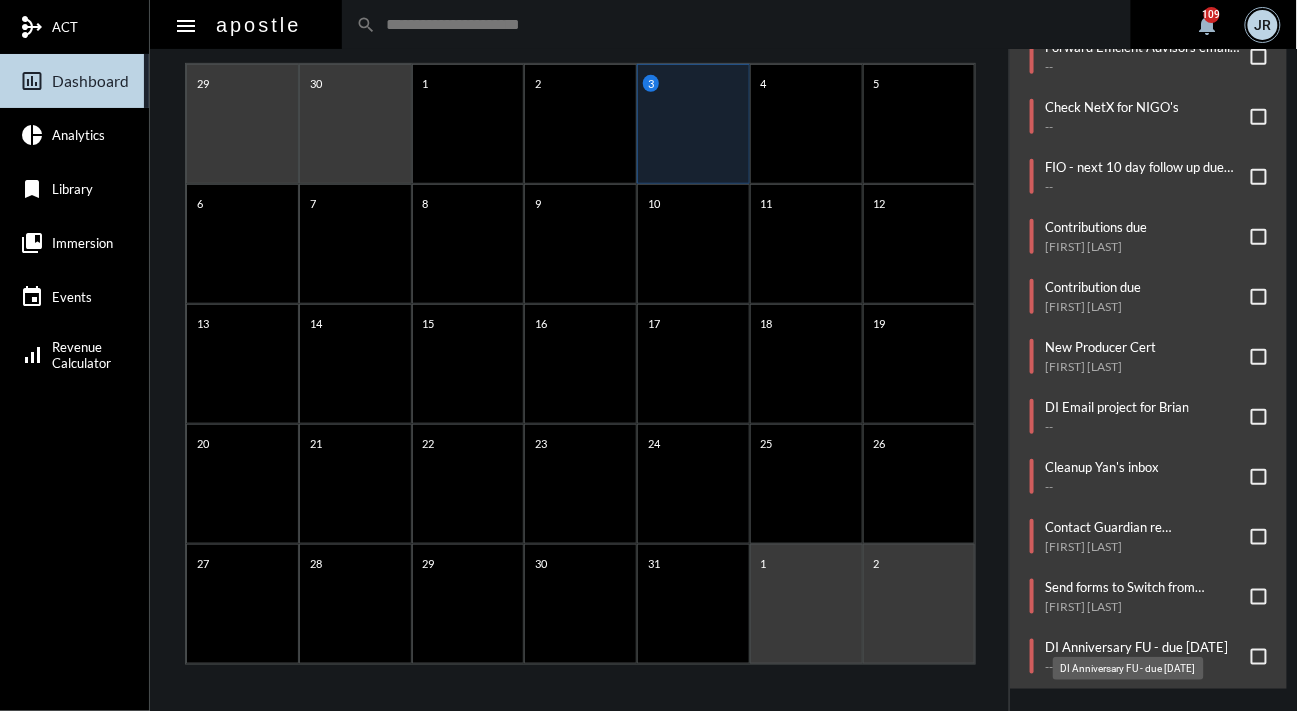 click on "DI Anniversary FU - due [DATE]" at bounding box center [1136, 647] 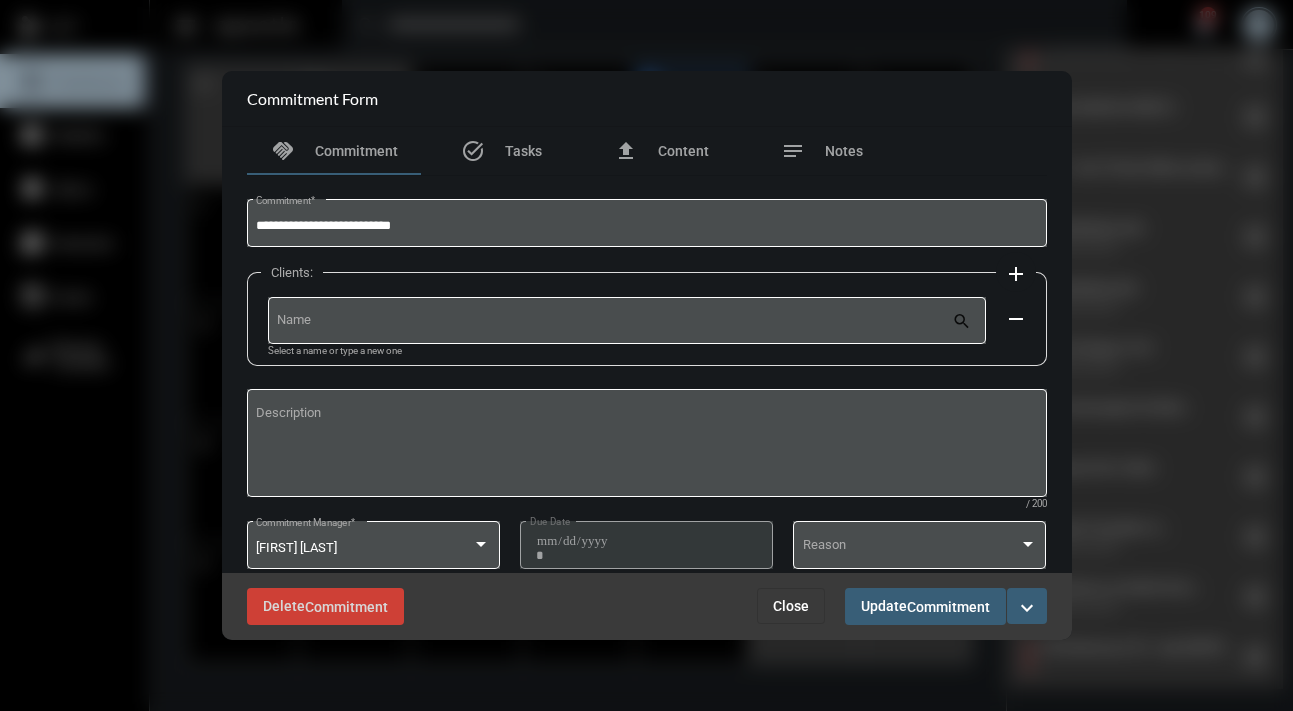 click on "Close" at bounding box center (791, 606) 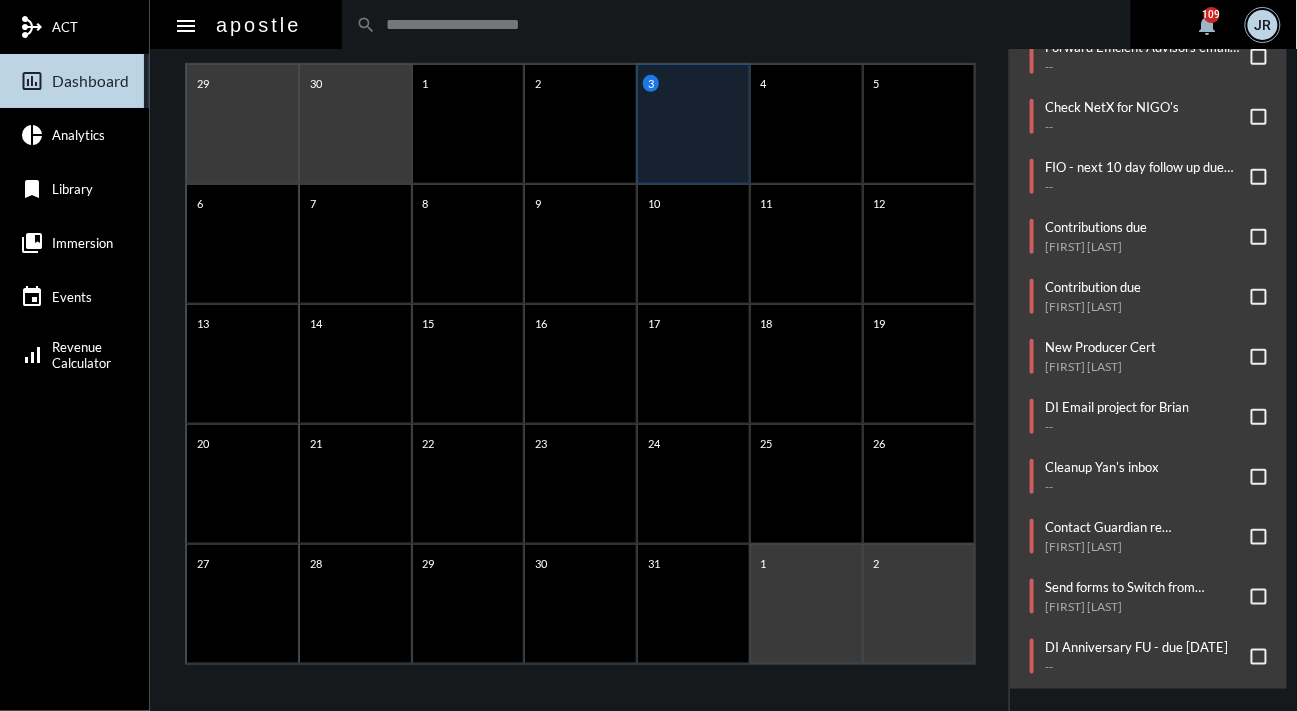 click on "arrow_left [MONTH] [YEAR] arrow_right [DAY] [DAY] [DAY] [DAY] [DAY] [DAY] [DAY] [DATE] [DATE] [DATE] [DATE] [DATE] [DATE] [DATE] [DATE] [DATE] [DATE] [DATE] [DATE] [DATE] [DATE] [DATE] [DATE] [DATE] [DATE] [DATE] [DATE] [DATE] [DATE] [DATE] [DATE] [DATE] [DATE] [DATE] [DATE] [DATE] [DATE] [DATE] [DATE]" at bounding box center [580, 336] 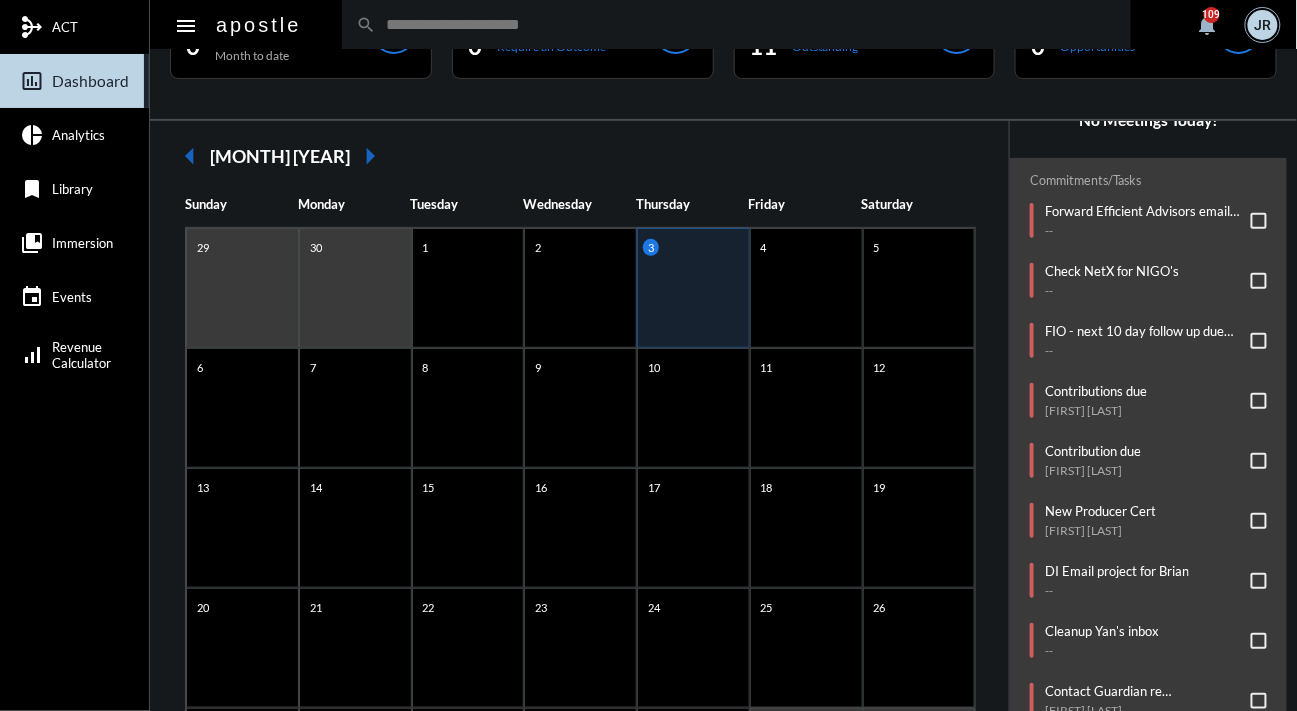scroll, scrollTop: 145, scrollLeft: 0, axis: vertical 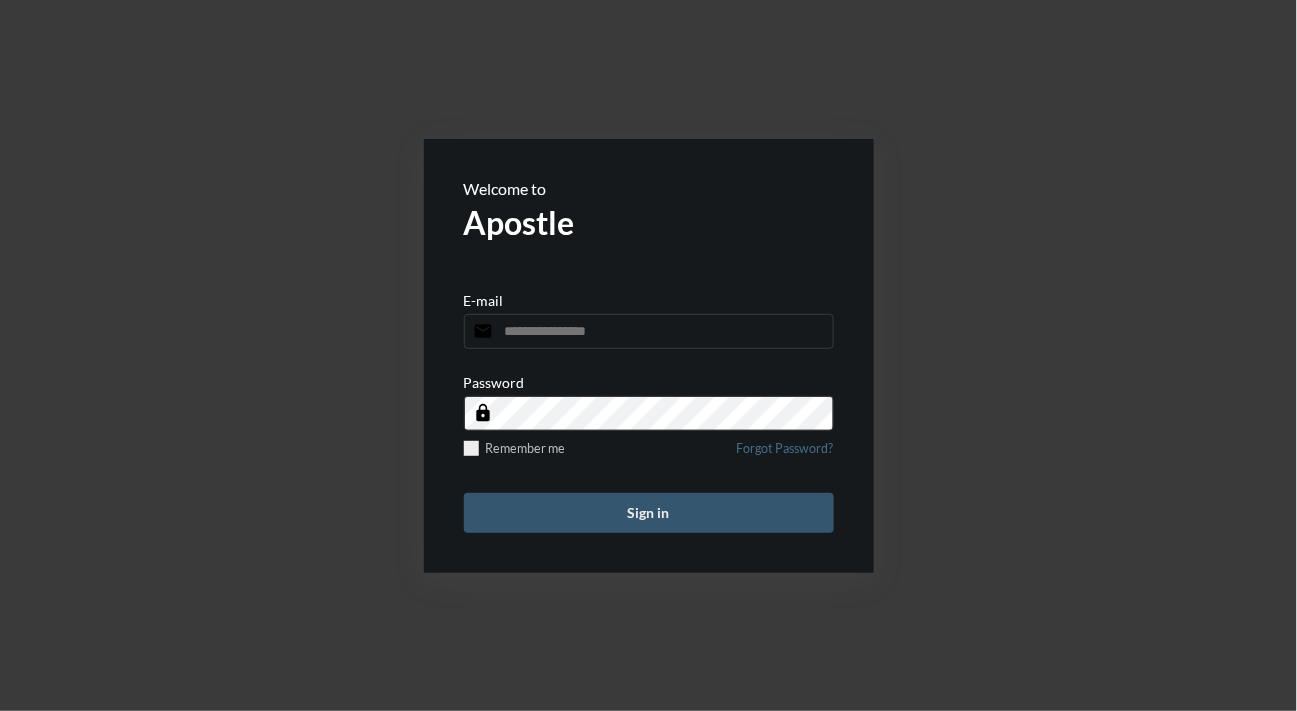 type on "**********" 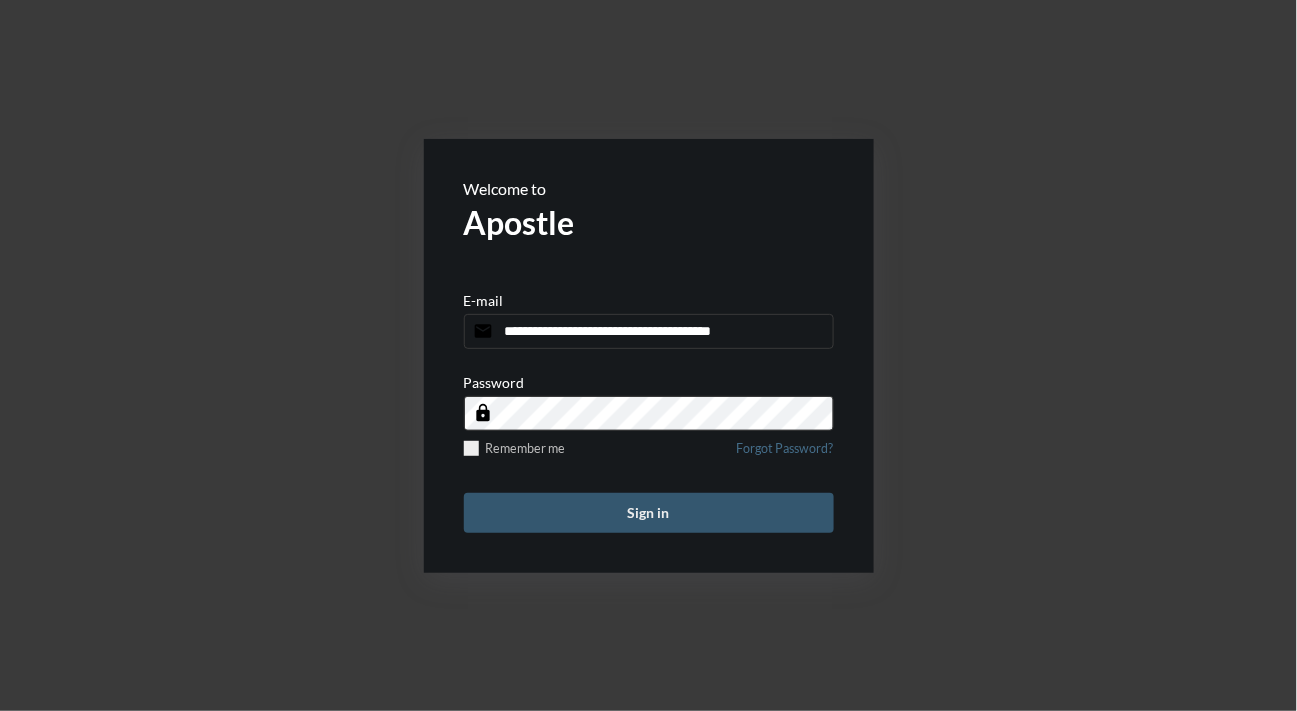 click on "Sign in" at bounding box center [649, 513] 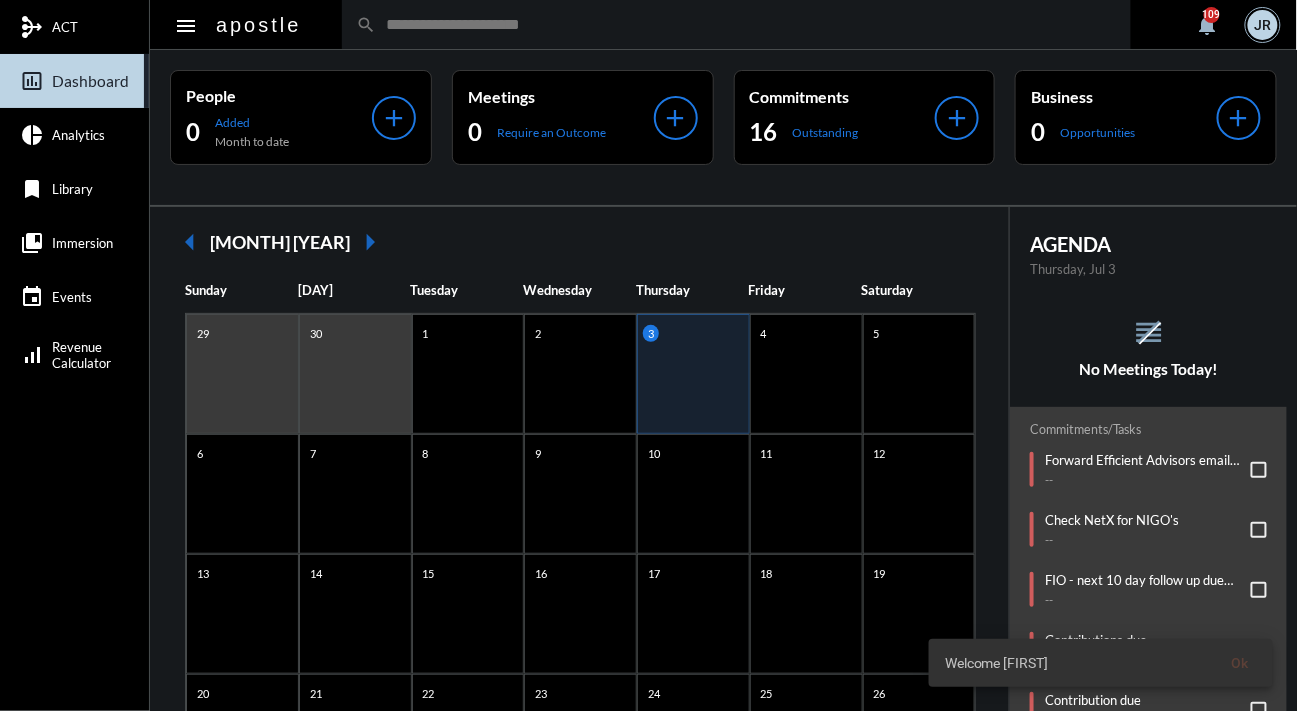 click on "reorder No Meetings Today!" at bounding box center (1148, 327) 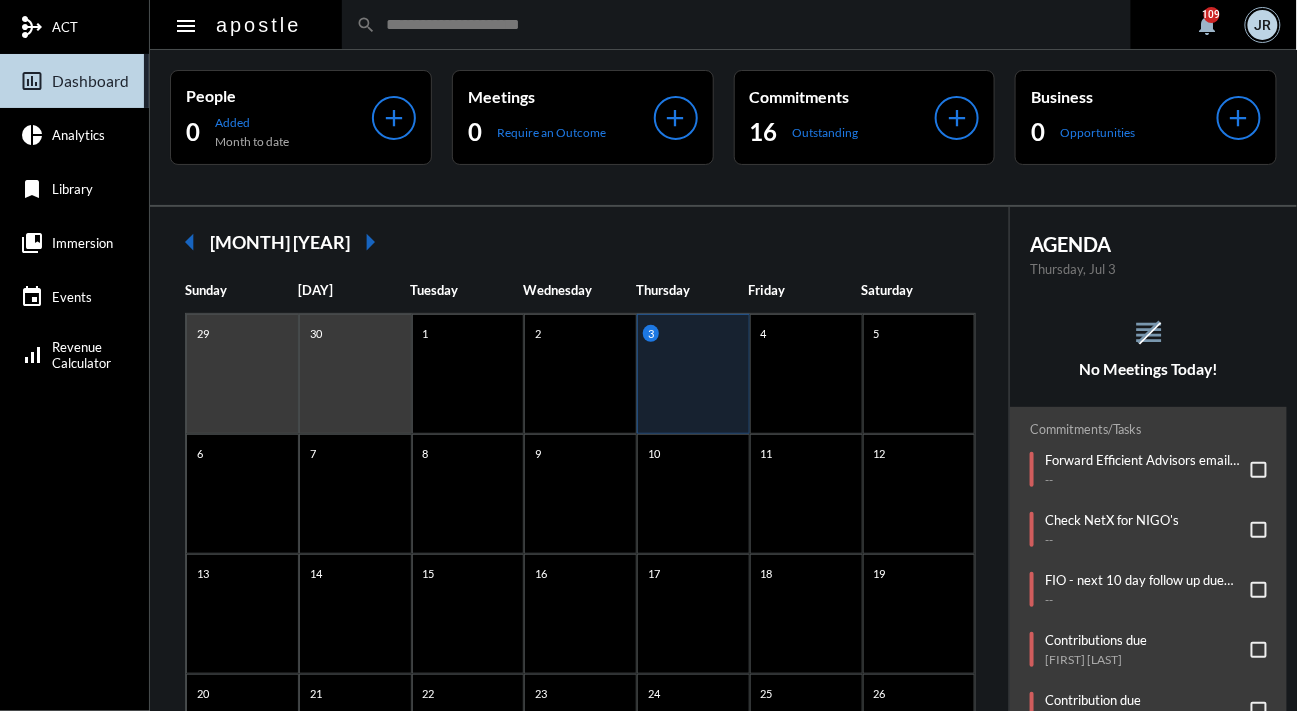 click at bounding box center [1259, 470] 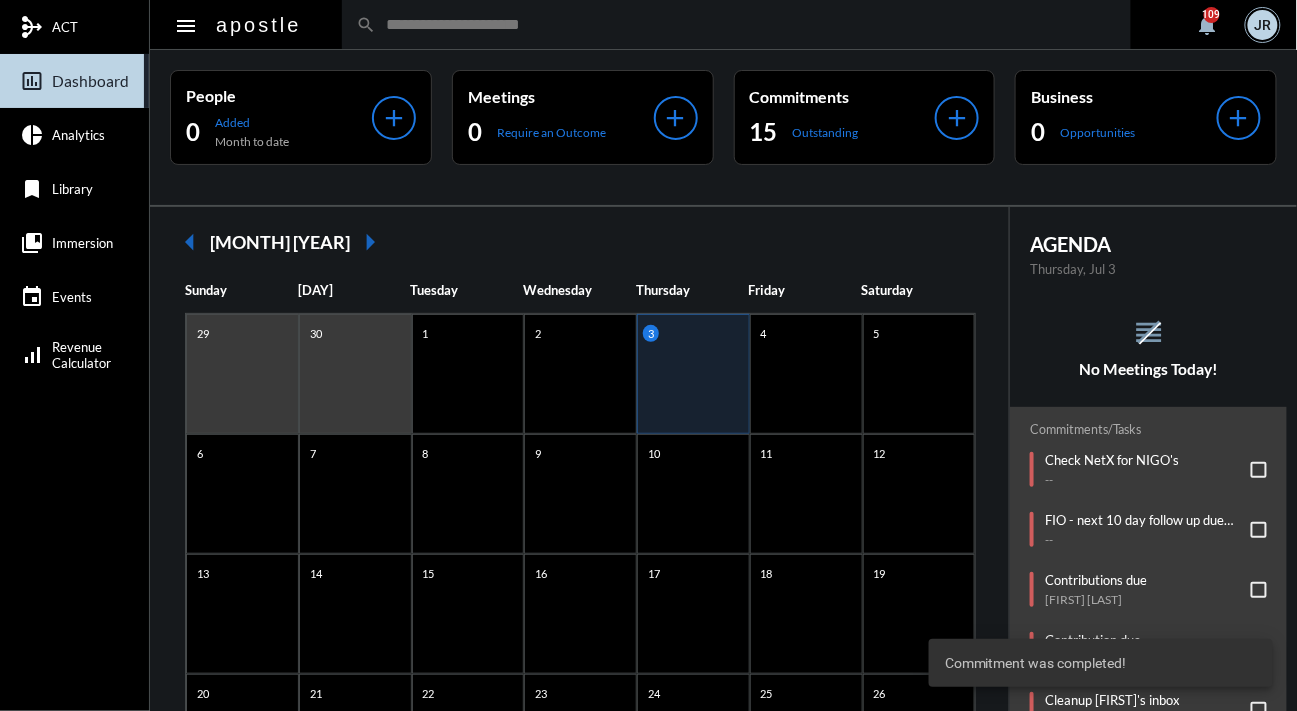 click at bounding box center [1259, 470] 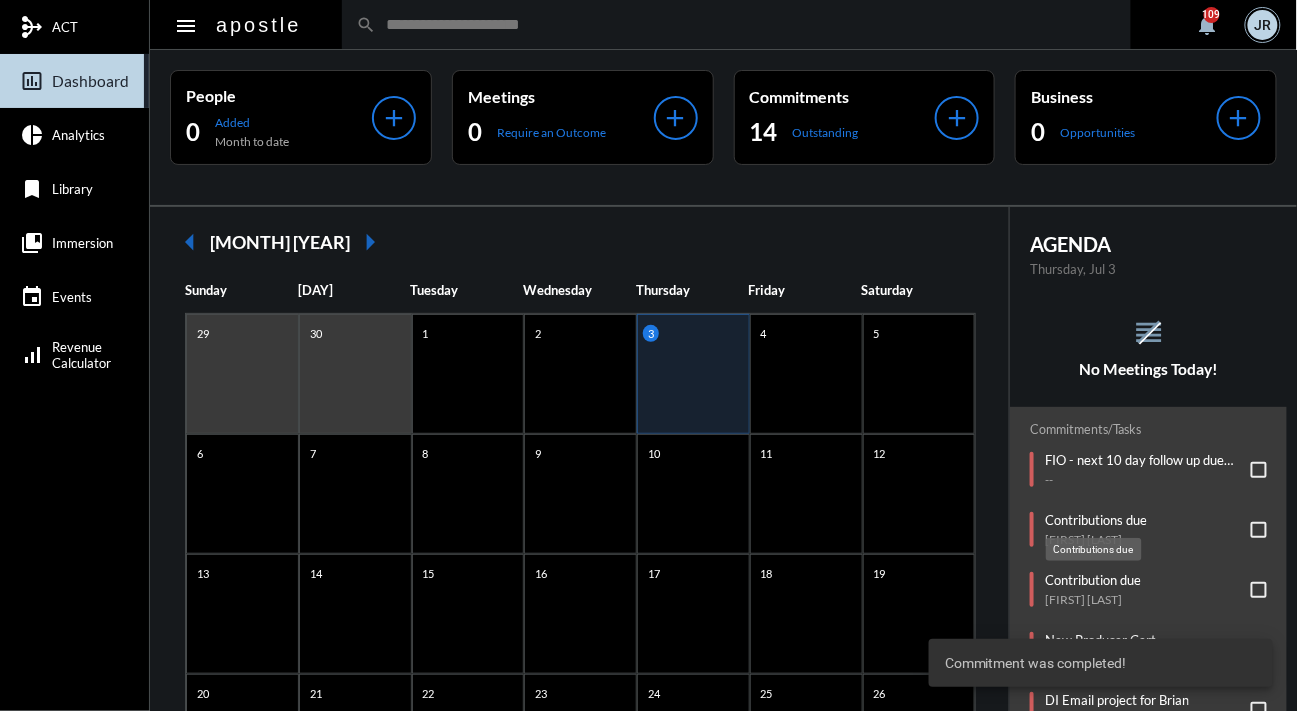 click on "Contributions due" at bounding box center [1096, 520] 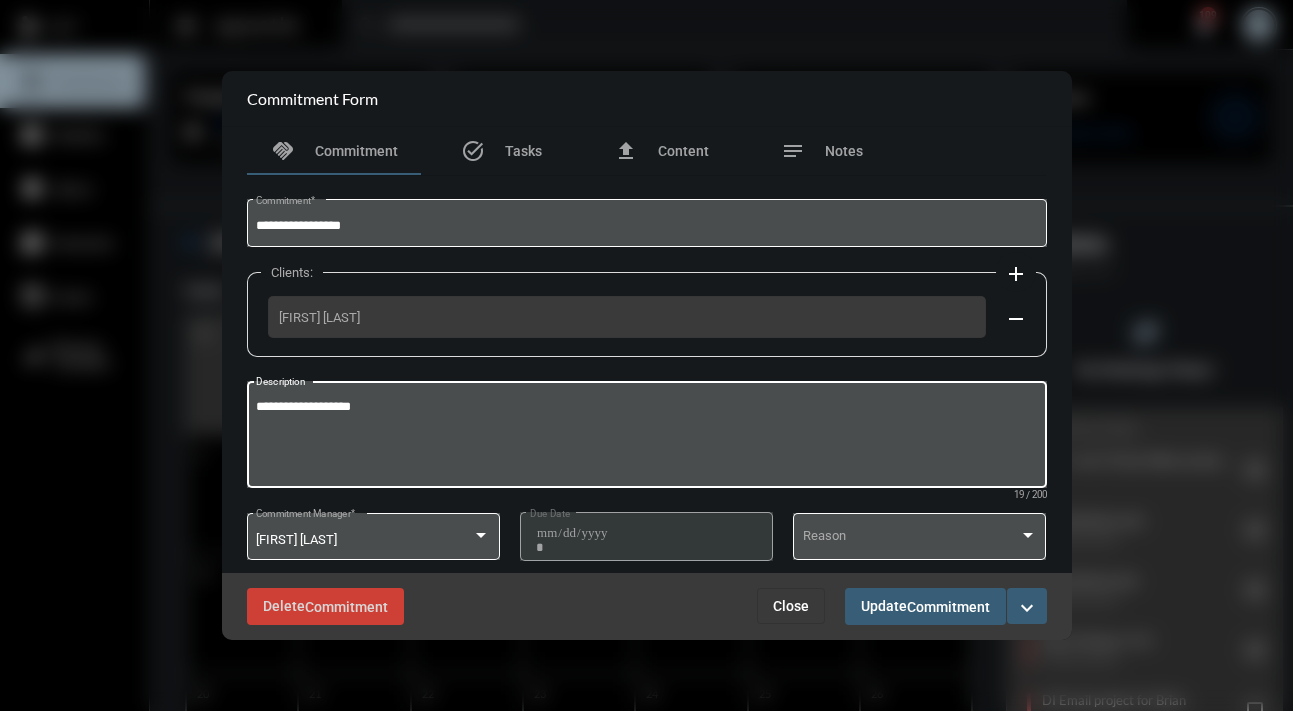 drag, startPoint x: 318, startPoint y: 407, endPoint x: 260, endPoint y: 399, distance: 58.549126 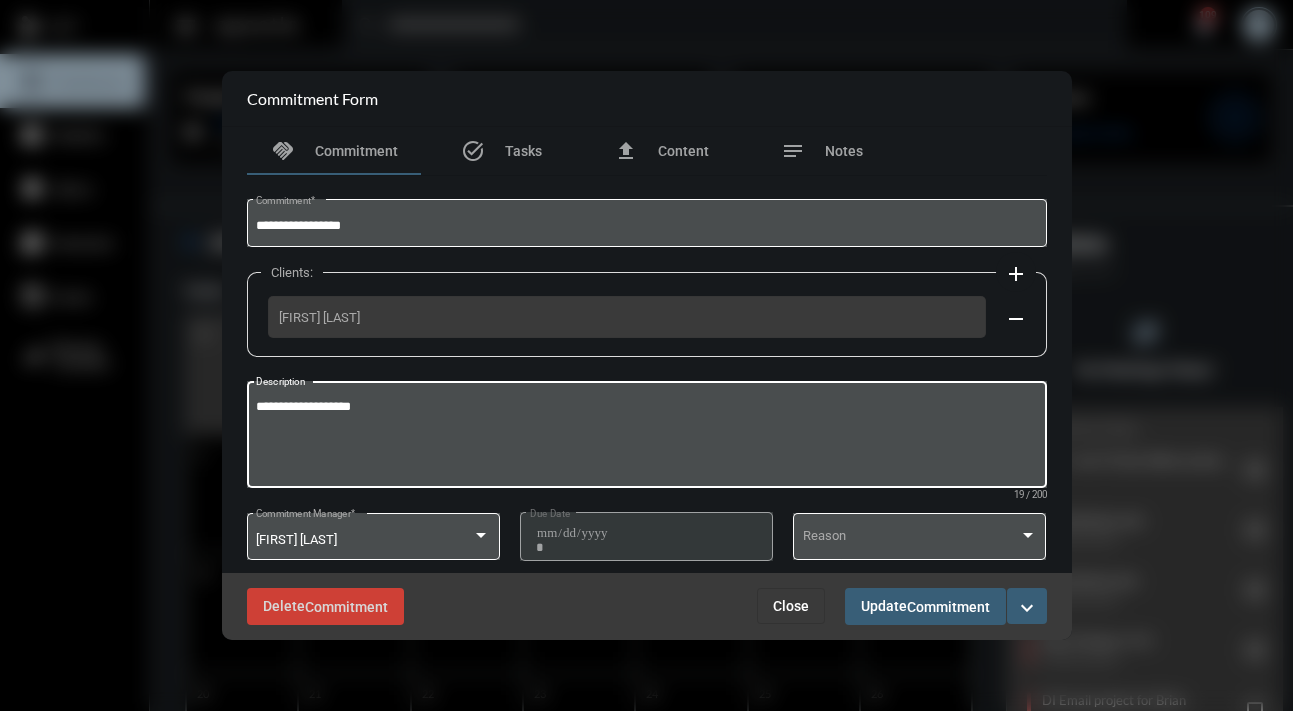 click on "**********" at bounding box center (646, 437) 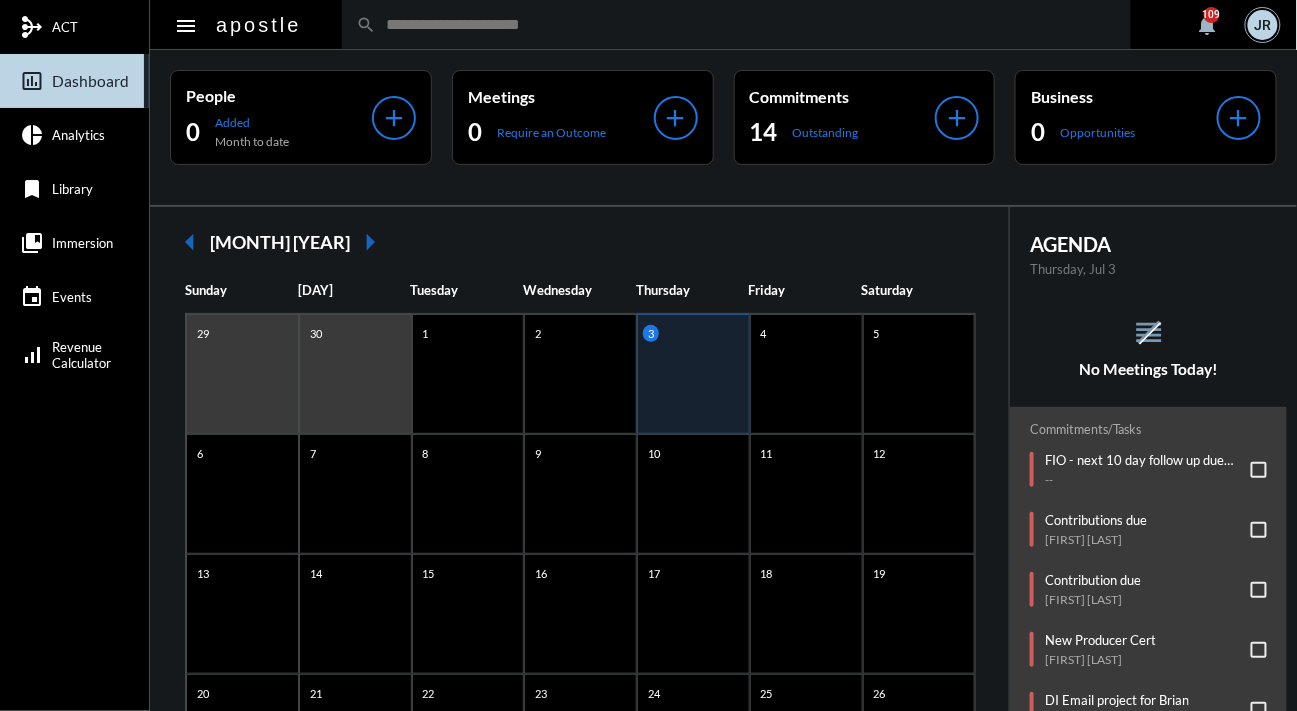 click on "reorder No Meetings Today!" at bounding box center (1148, 347) 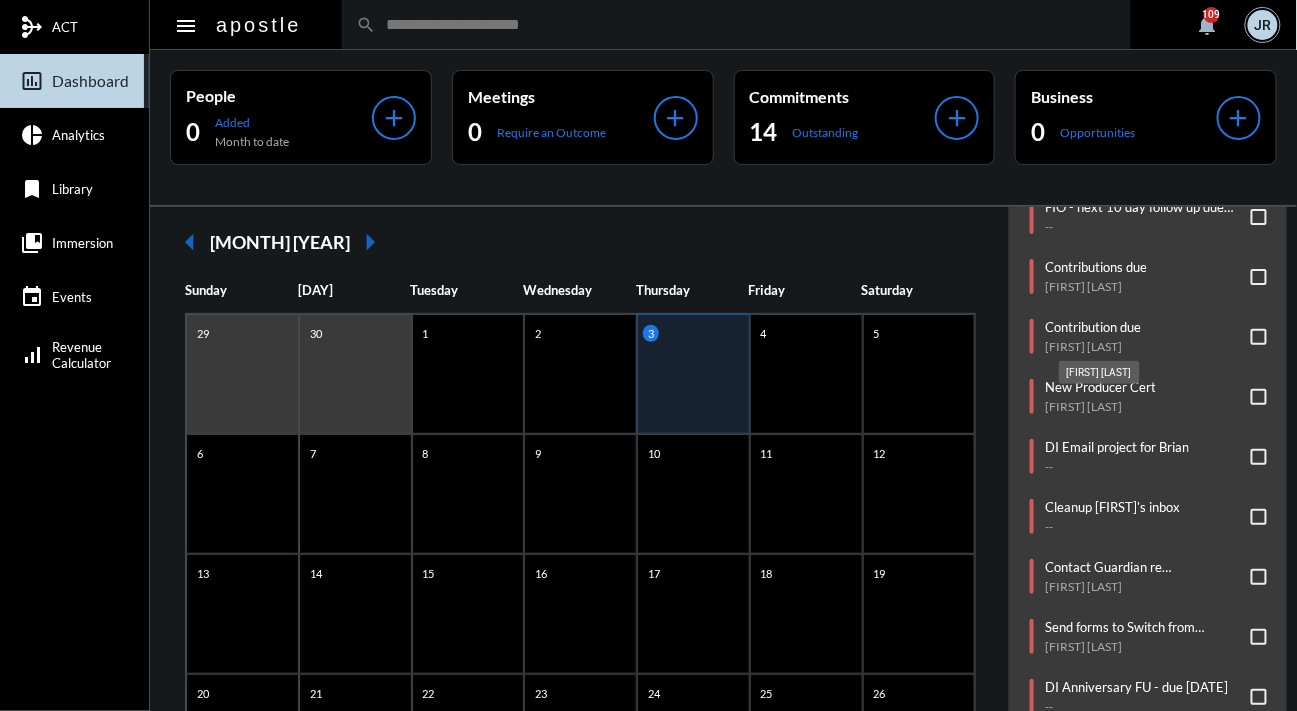 scroll, scrollTop: 254, scrollLeft: 0, axis: vertical 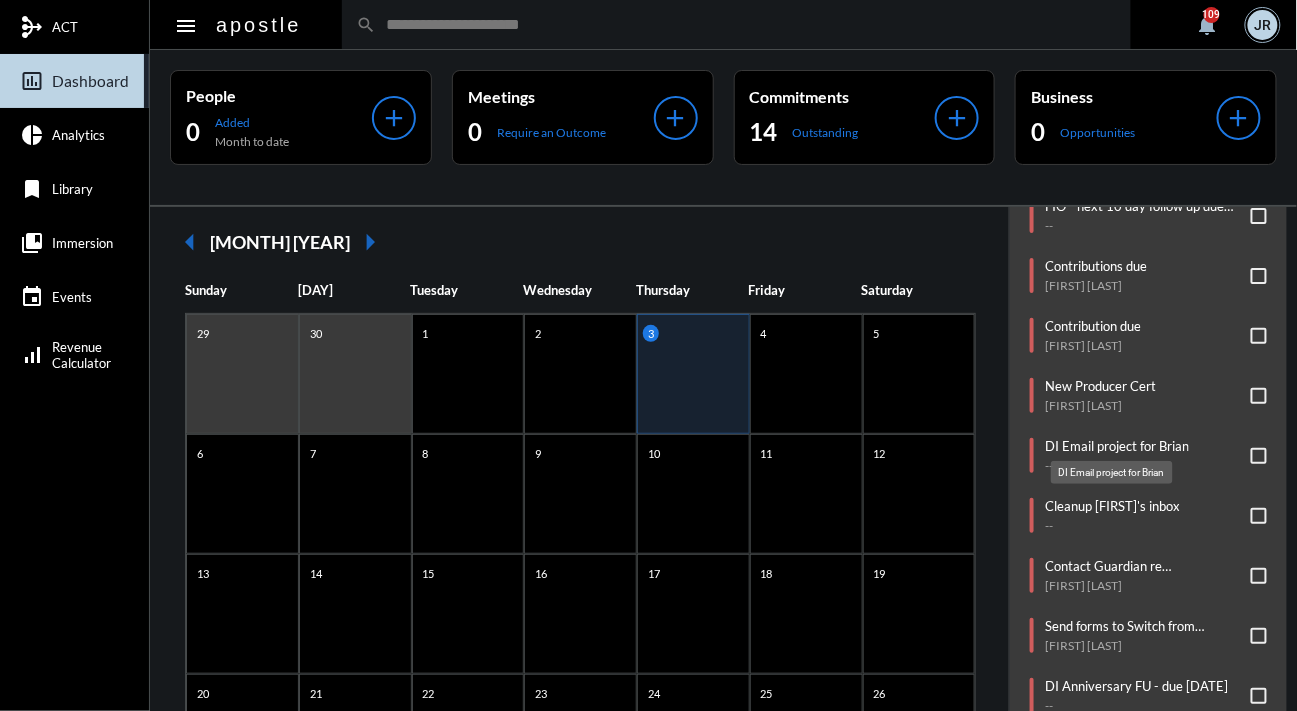 click on "DI Email project for Brian" at bounding box center [1117, 446] 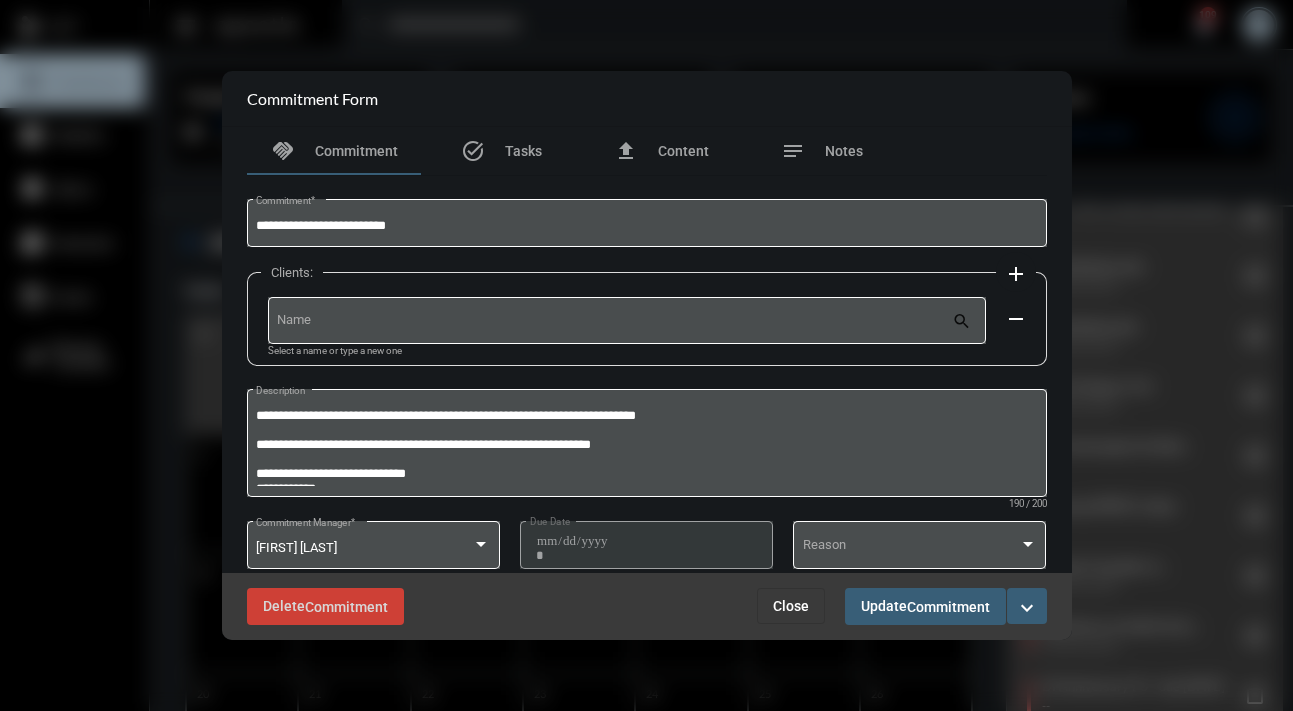 click on "Close" at bounding box center [791, 606] 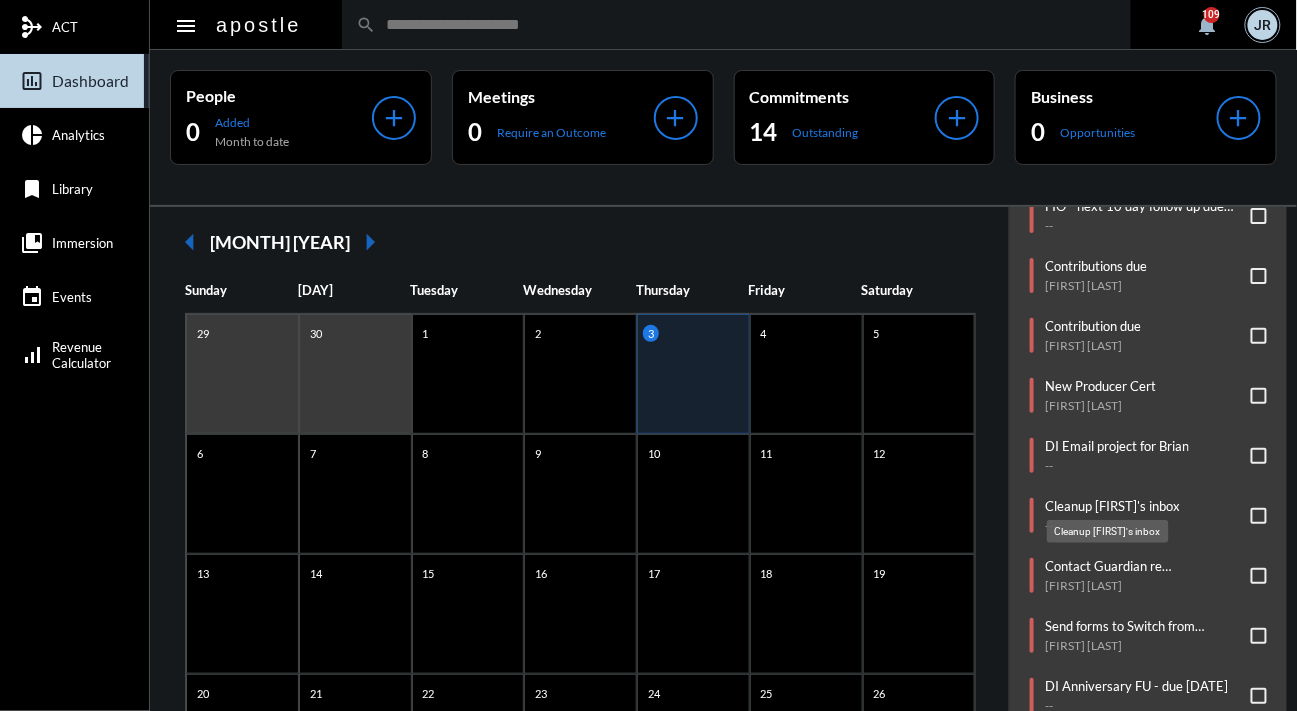 click on "Cleanup Yan's inbox" at bounding box center [1112, 506] 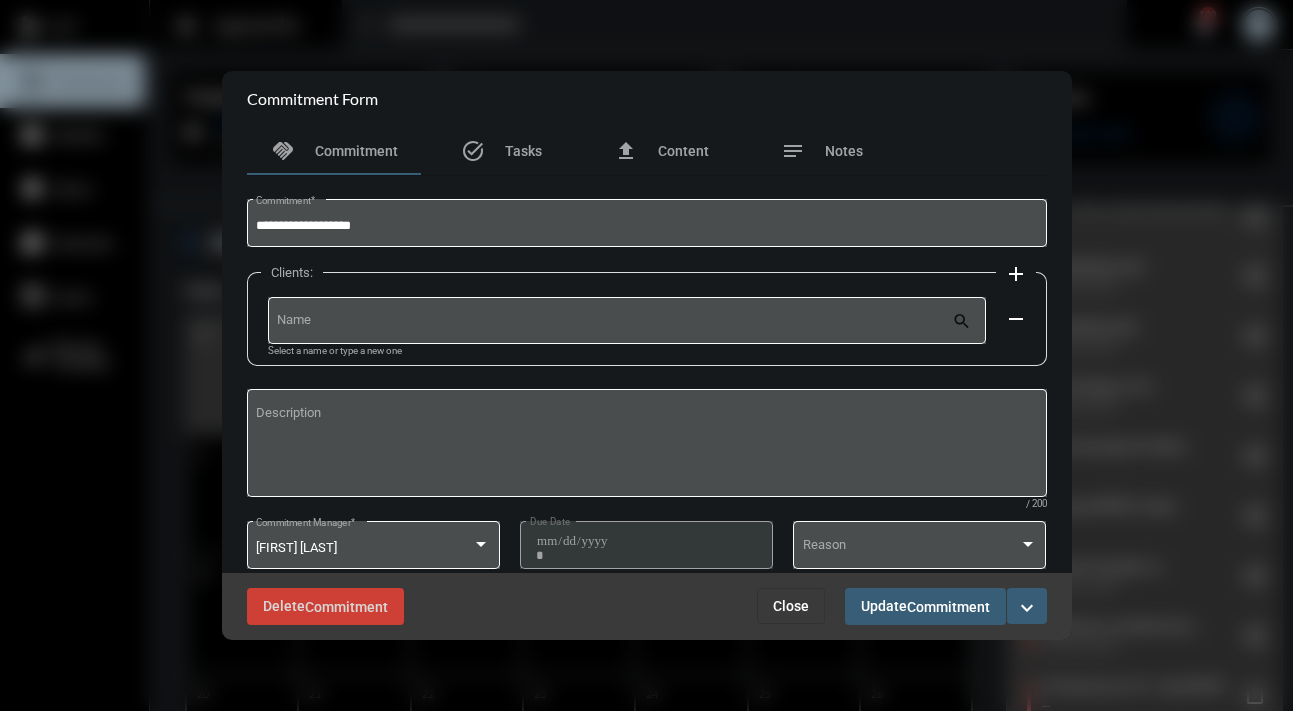 click on "expand_more" at bounding box center [1027, 608] 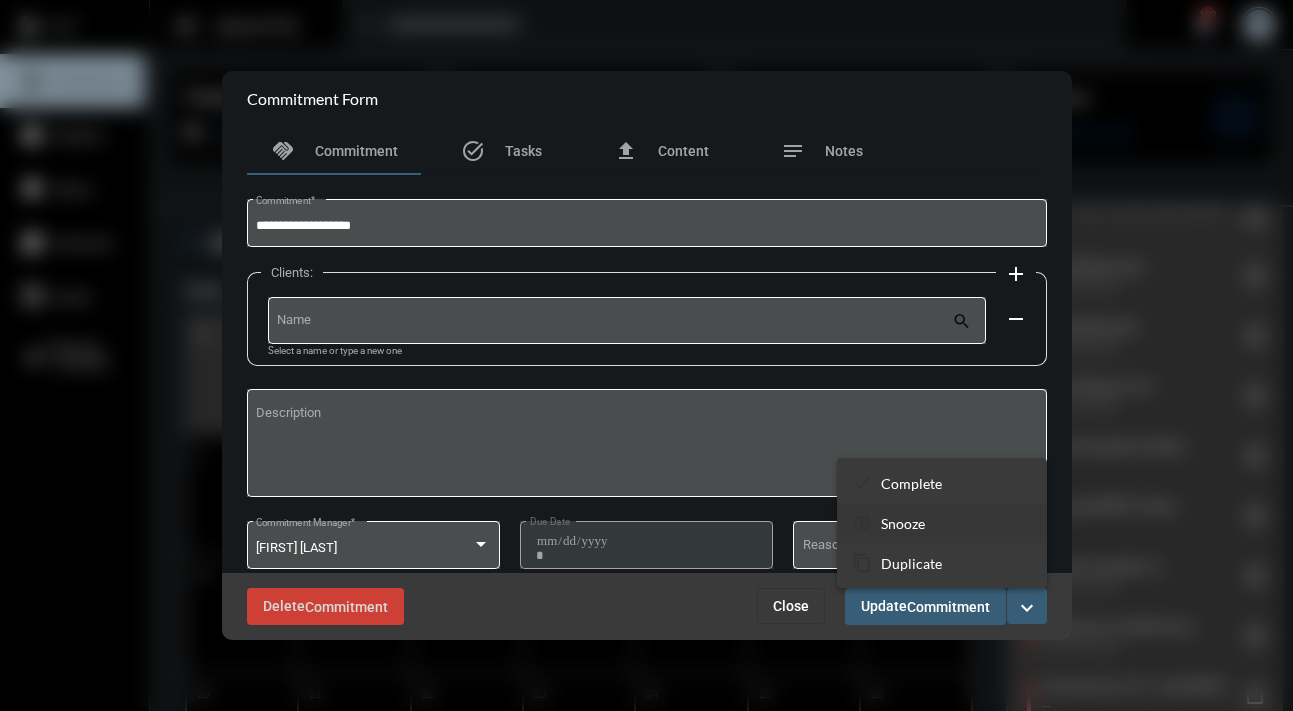 click on "Snooze" at bounding box center [911, 483] 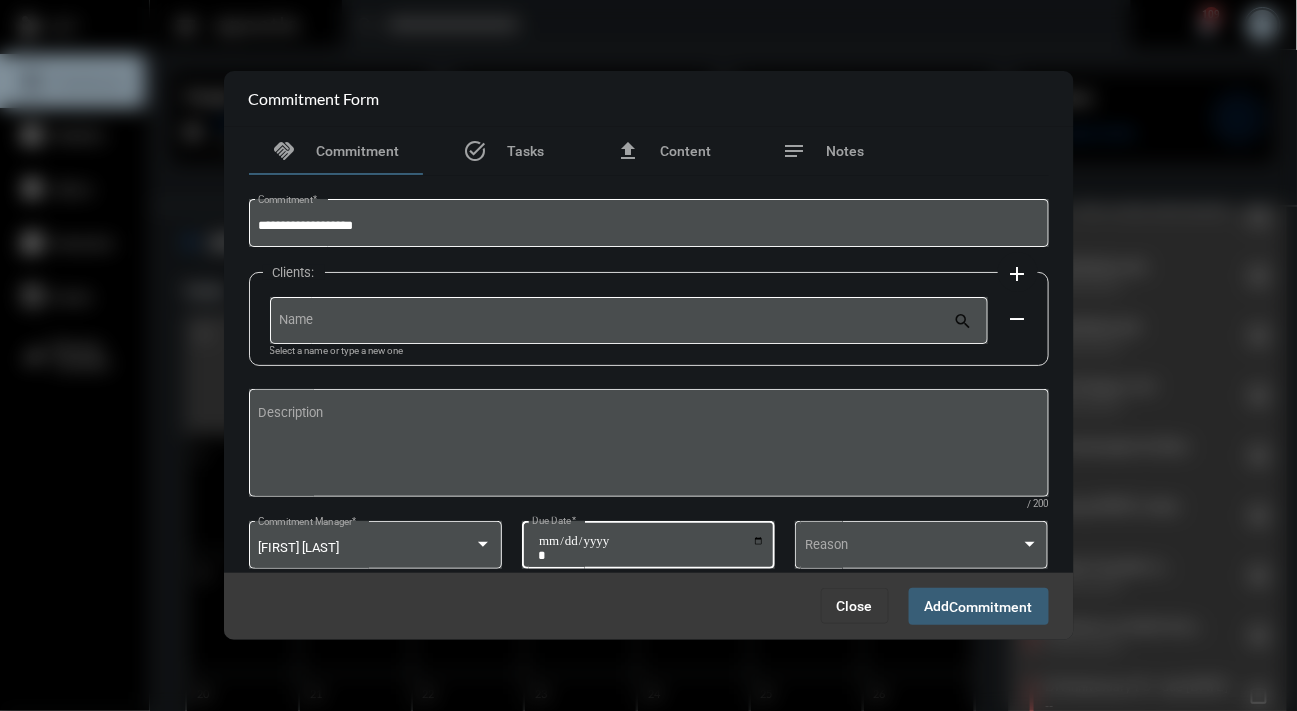 click on "**********" at bounding box center (651, 548) 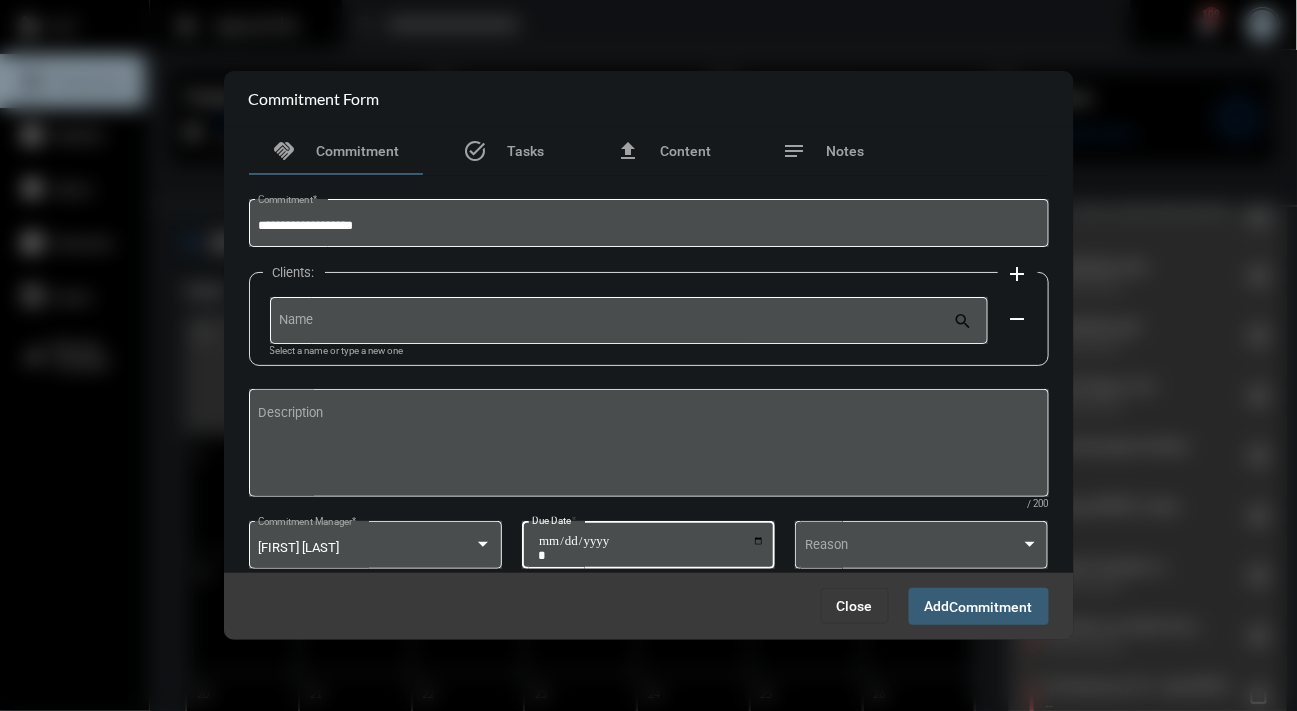 type on "**********" 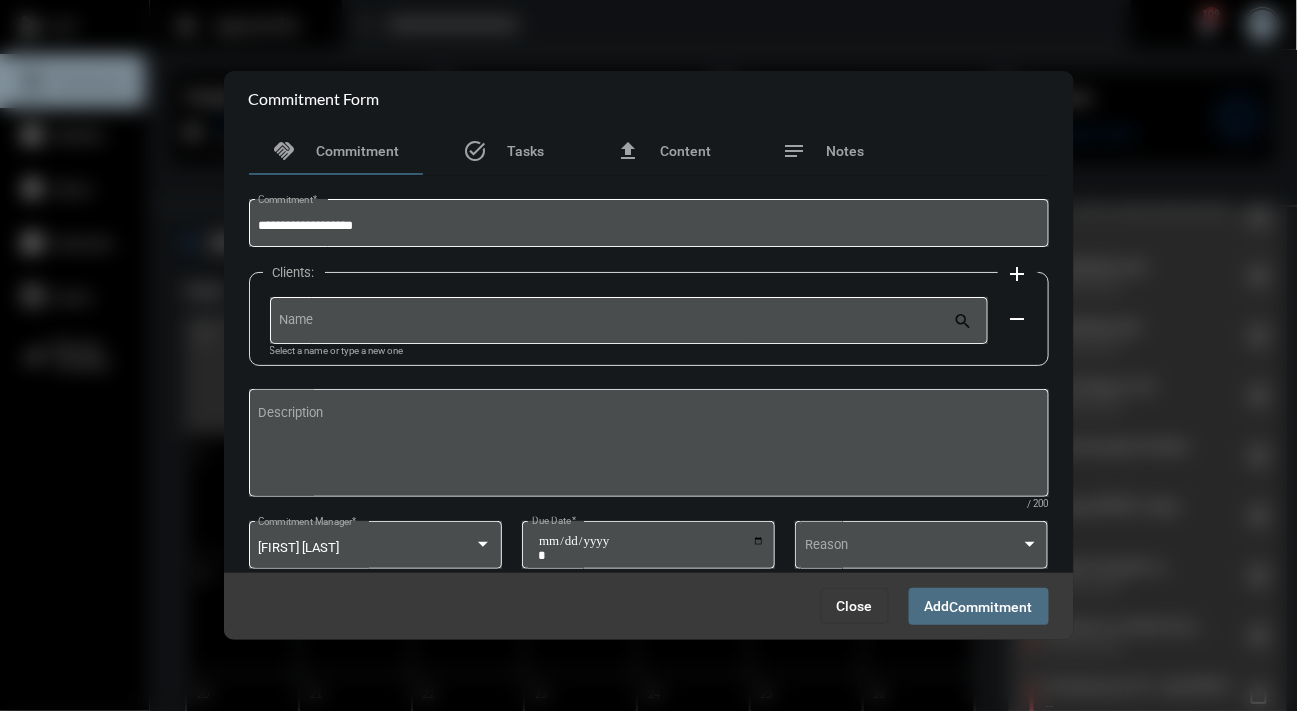 click on "Commitment" at bounding box center (991, 607) 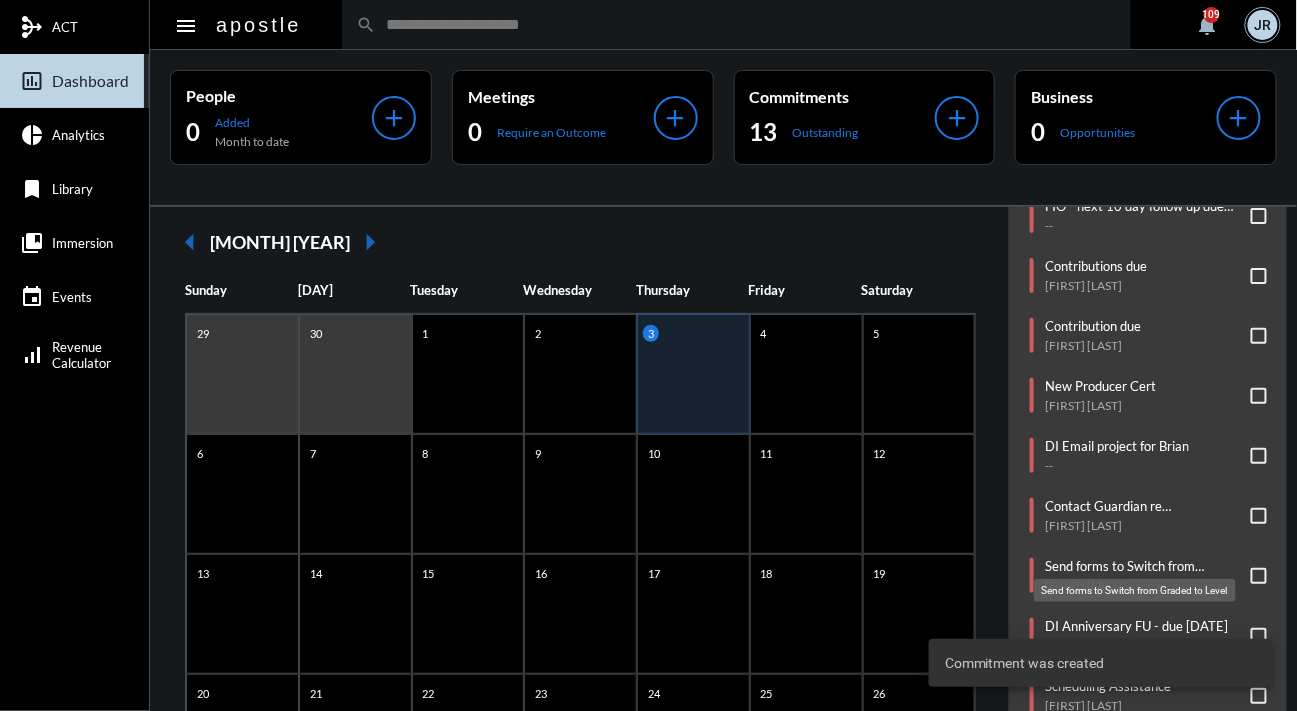 click on "Send forms to Switch from Graded to Level" at bounding box center [1143, 566] 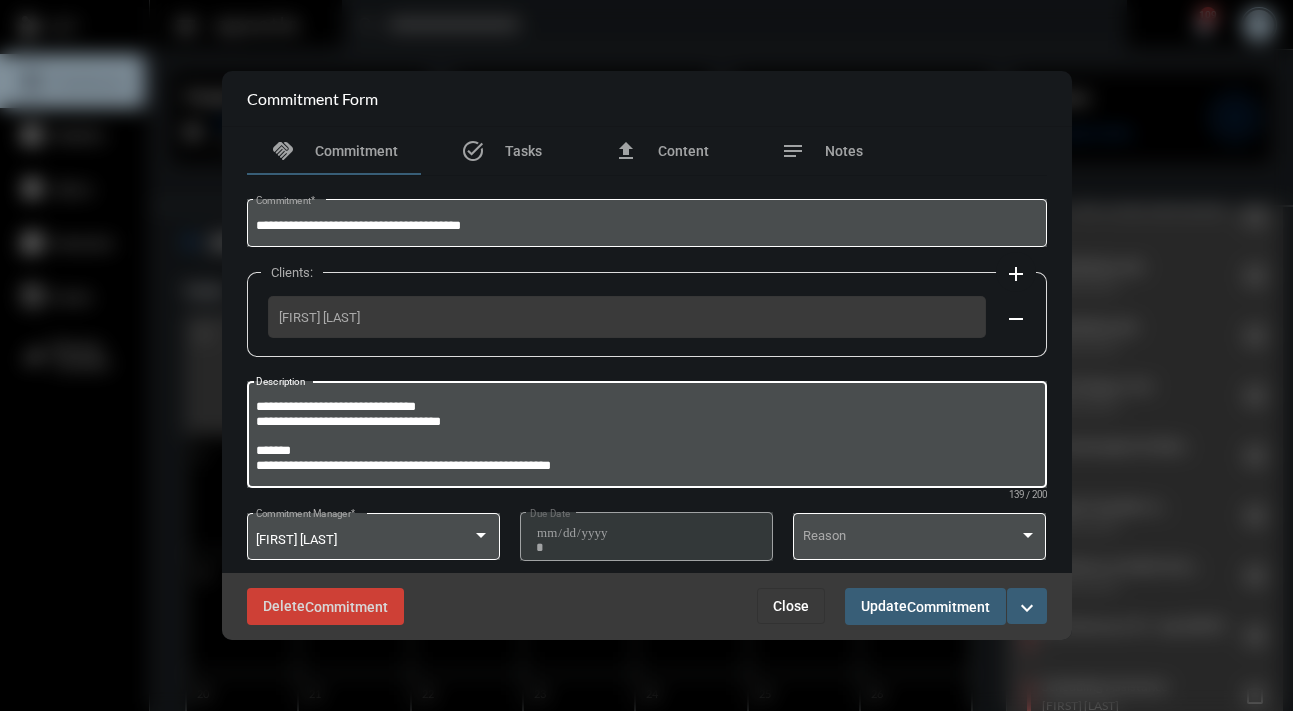 drag, startPoint x: 612, startPoint y: 469, endPoint x: 548, endPoint y: 455, distance: 65.51336 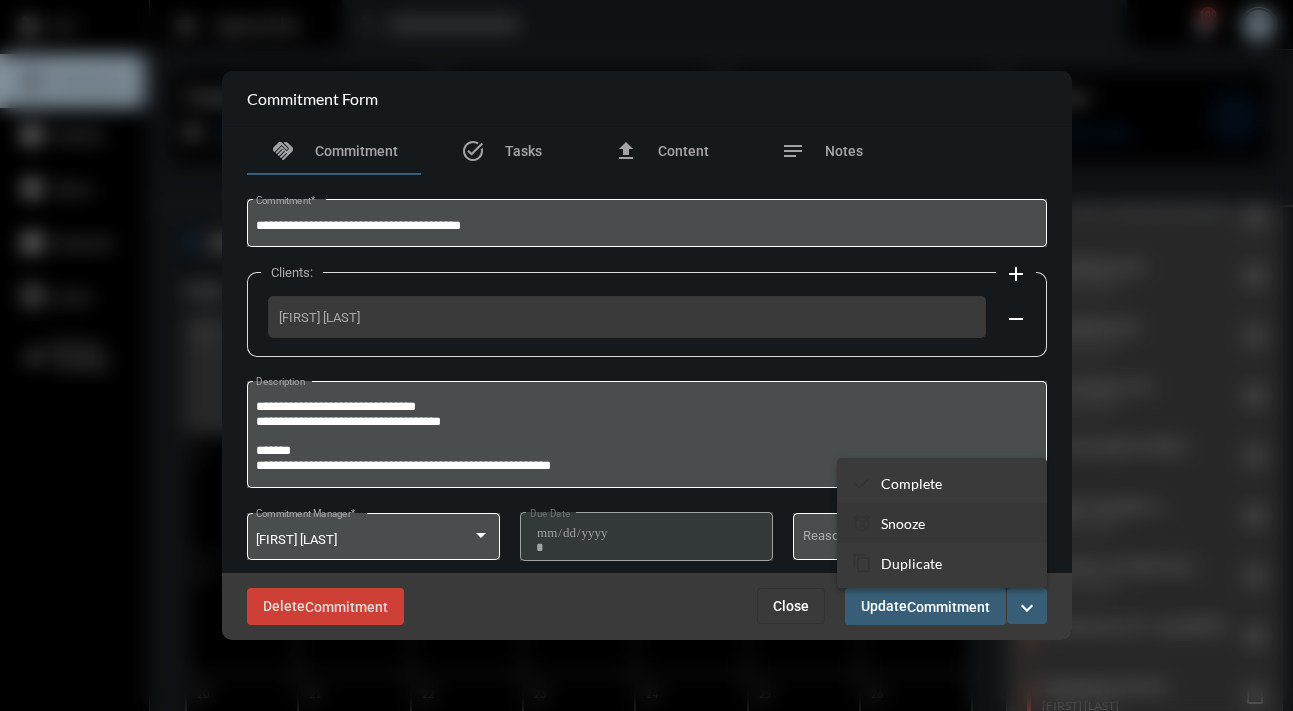 click on "snooze Snooze" at bounding box center [942, 523] 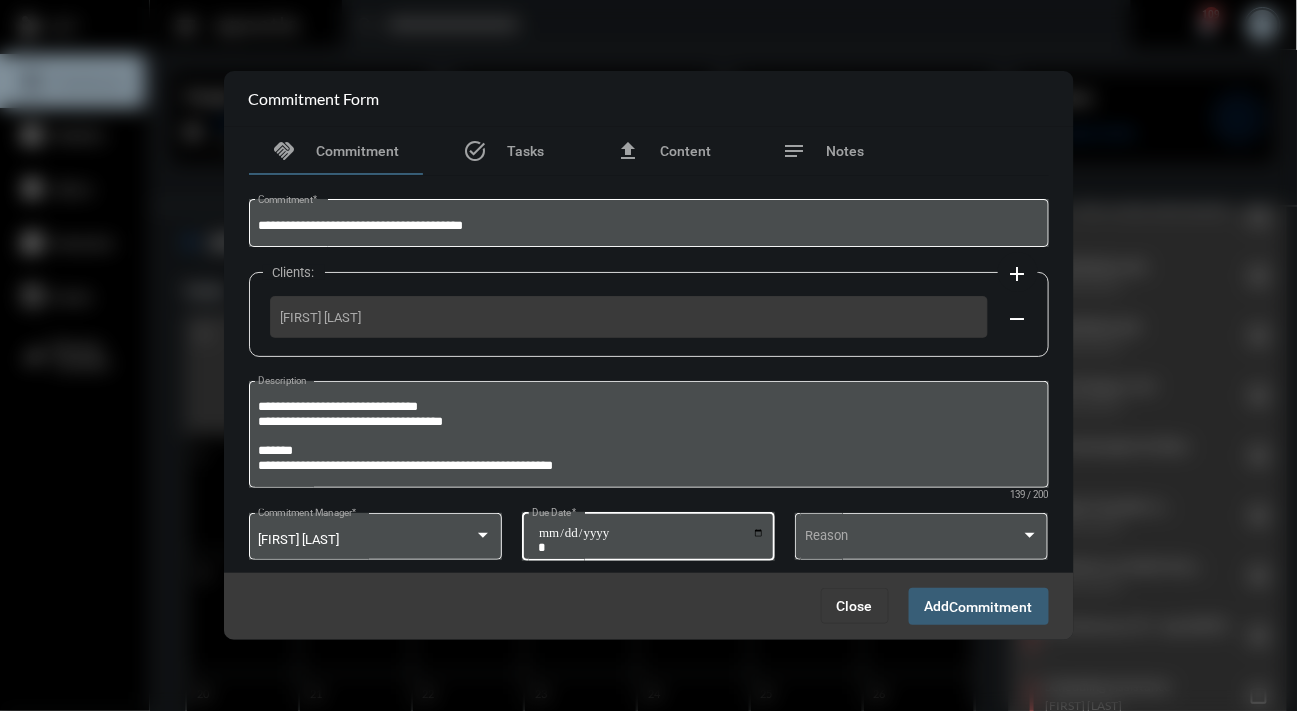 click on "**********" at bounding box center (651, 540) 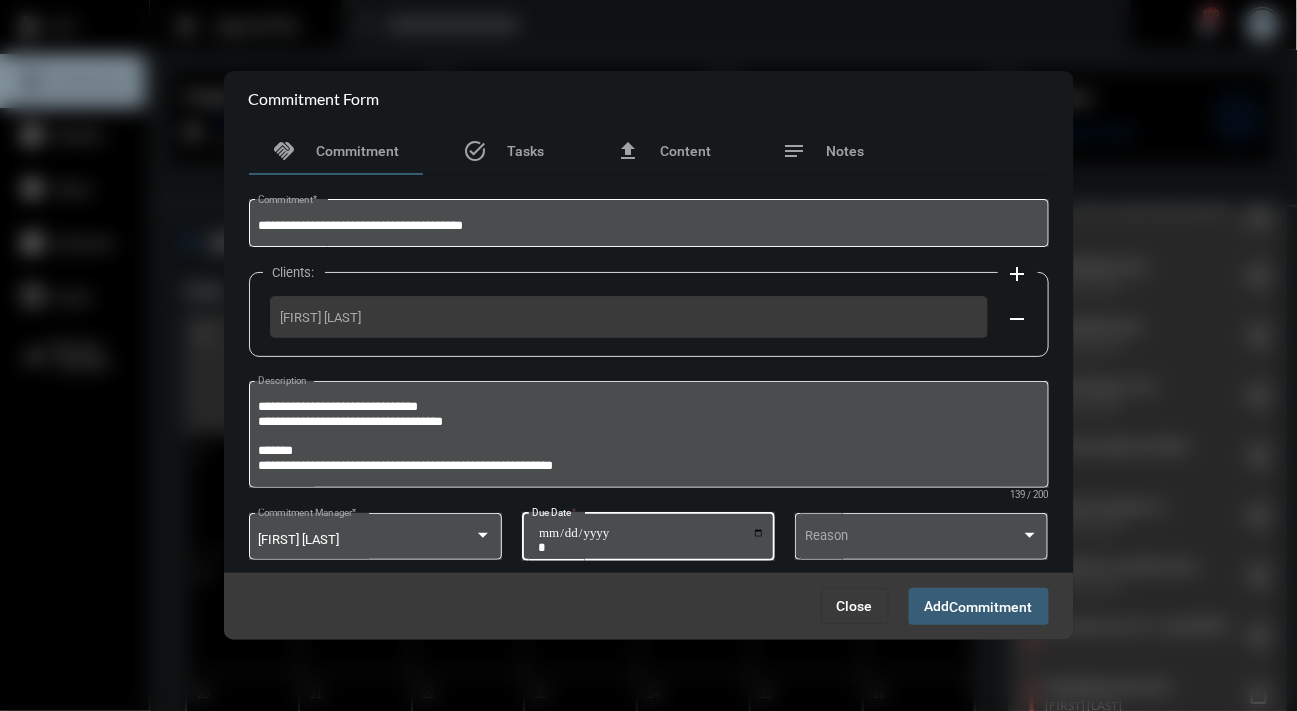 click on "**********" at bounding box center [651, 540] 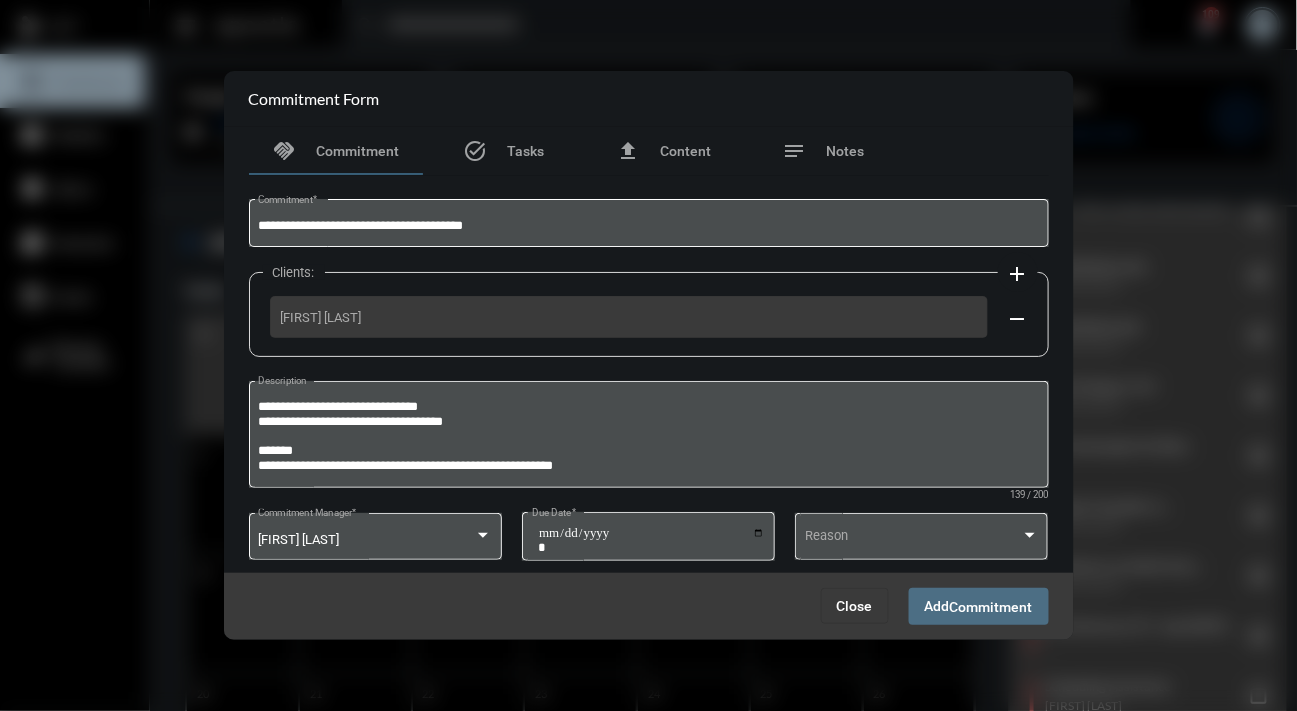 click on "Commitment" at bounding box center [991, 607] 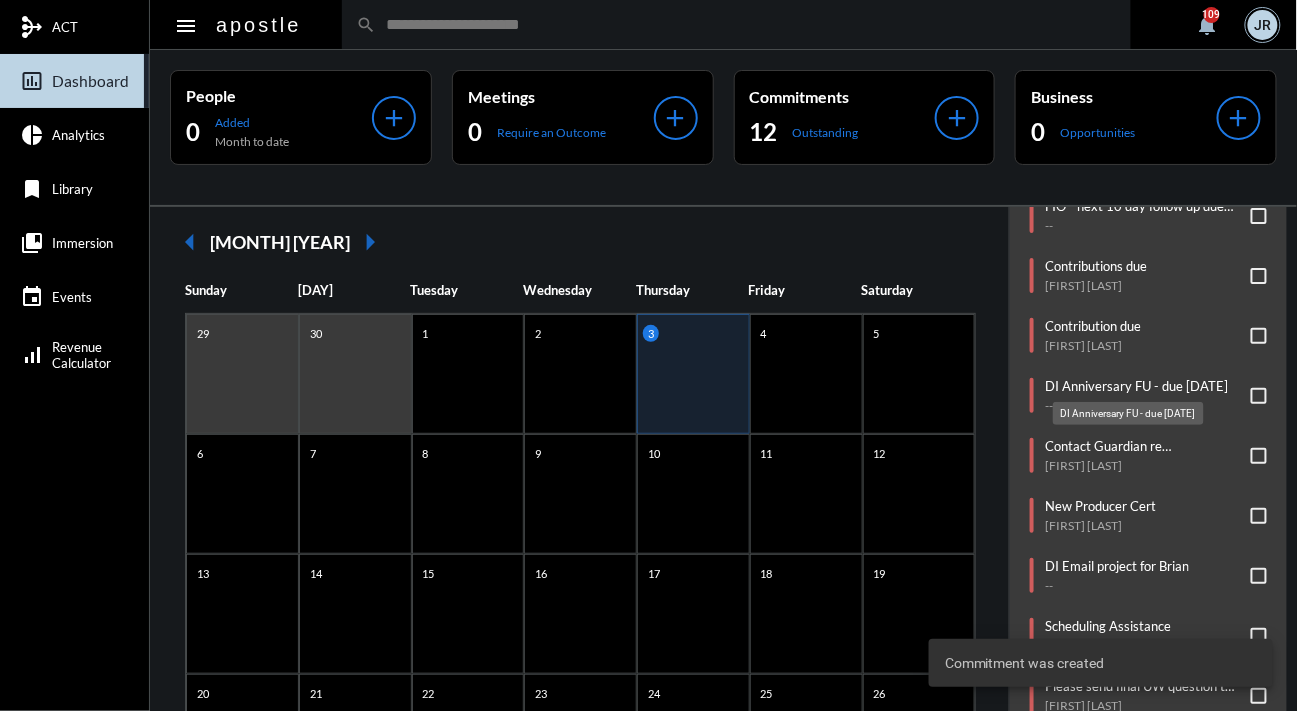 click on "DI Anniversary FU - due [DATE]" at bounding box center (1136, 386) 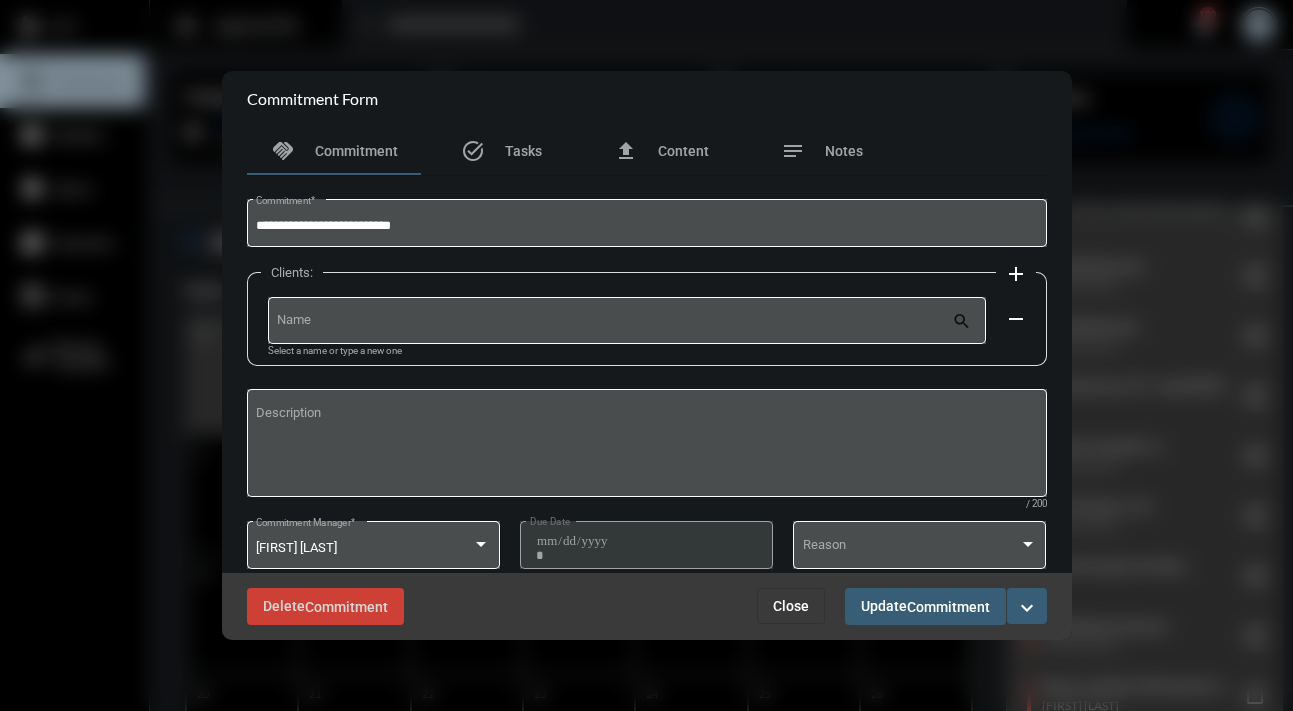 click on "Close" at bounding box center (791, 606) 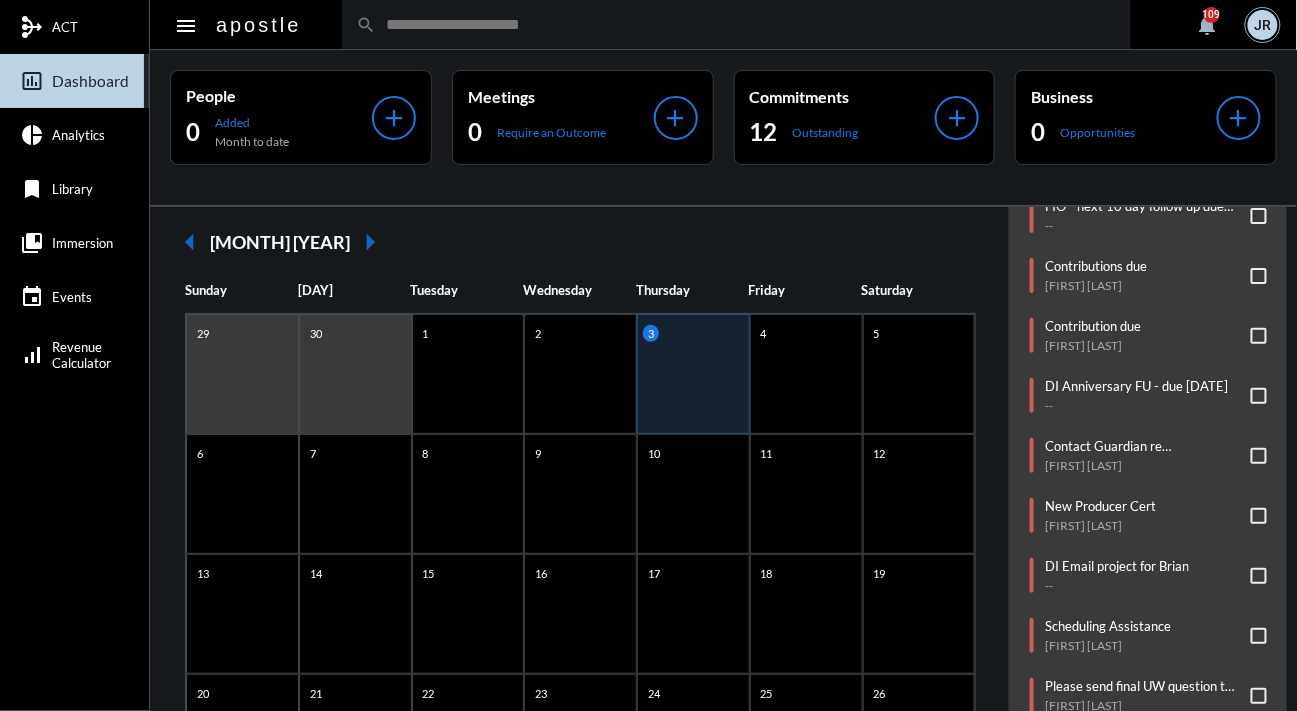 click on "arrow_left [MONTH] [YEAR] arrow_right [DAY] [DAY] [DAY] [DAY] [DAY] [DAY] [DAY] [DATE] [DATE] [DATE] [DATE] [DATE] [DATE] [DATE] [DATE] [DATE] [DATE] [DATE] [DATE] [DATE] [DATE] [DATE] [DATE] [DATE] [DATE] [DATE] [DATE] [DATE] [DATE] [DATE] [DATE] [DATE] [DATE] [DATE] [DATE] [DATE] [DATE] [DATE] [DATE]" at bounding box center [580, 586] 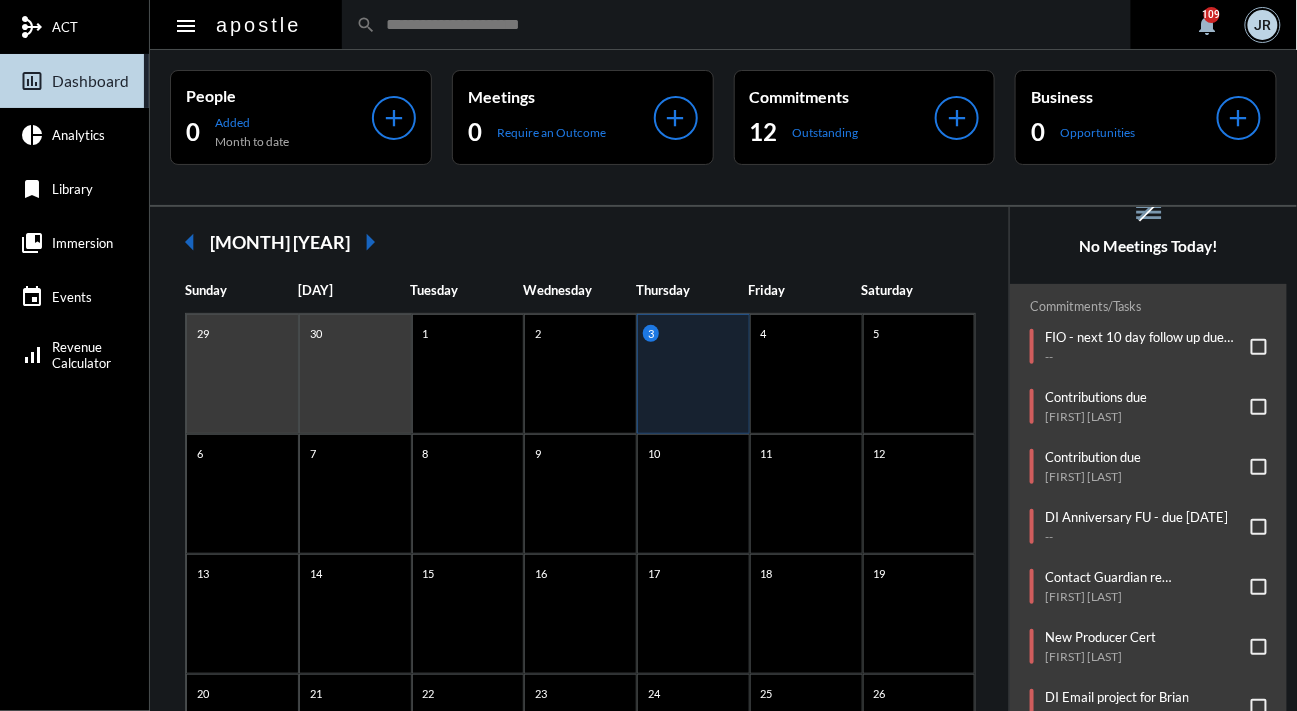 scroll, scrollTop: 181, scrollLeft: 0, axis: vertical 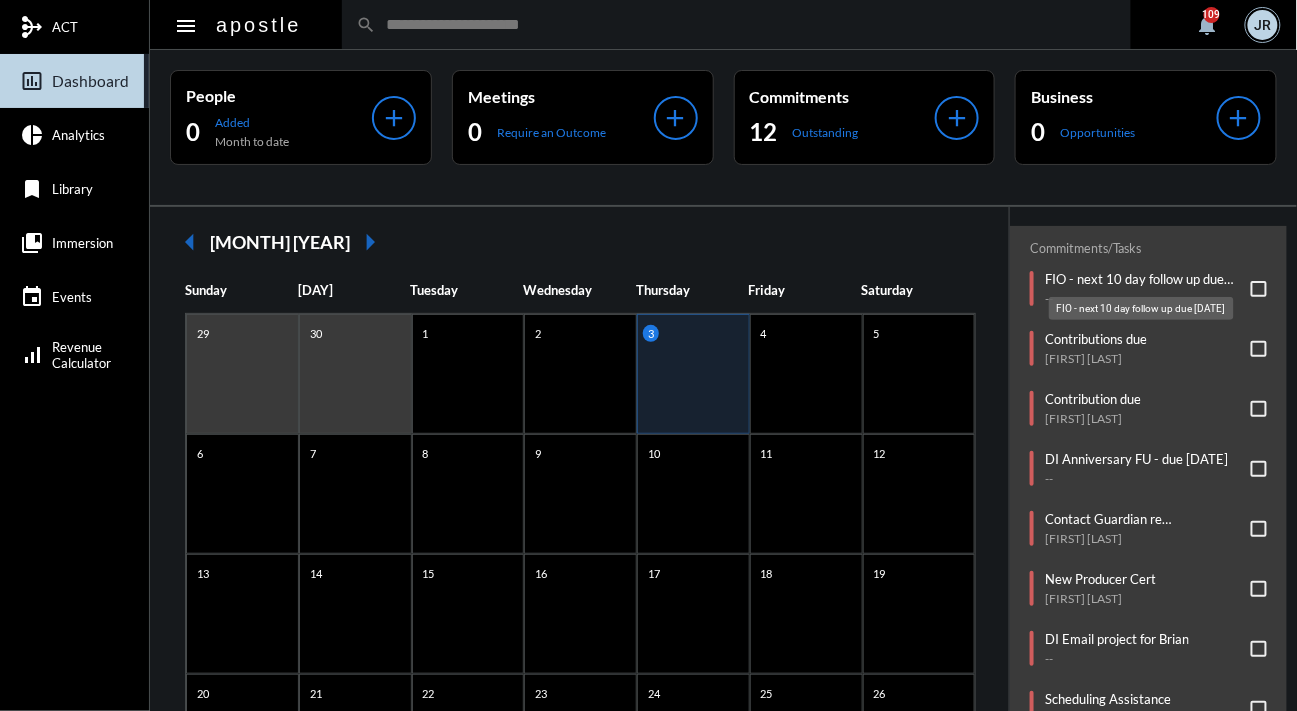 click on "FIO - next 10 day follow up due [DATE]" at bounding box center (1143, 279) 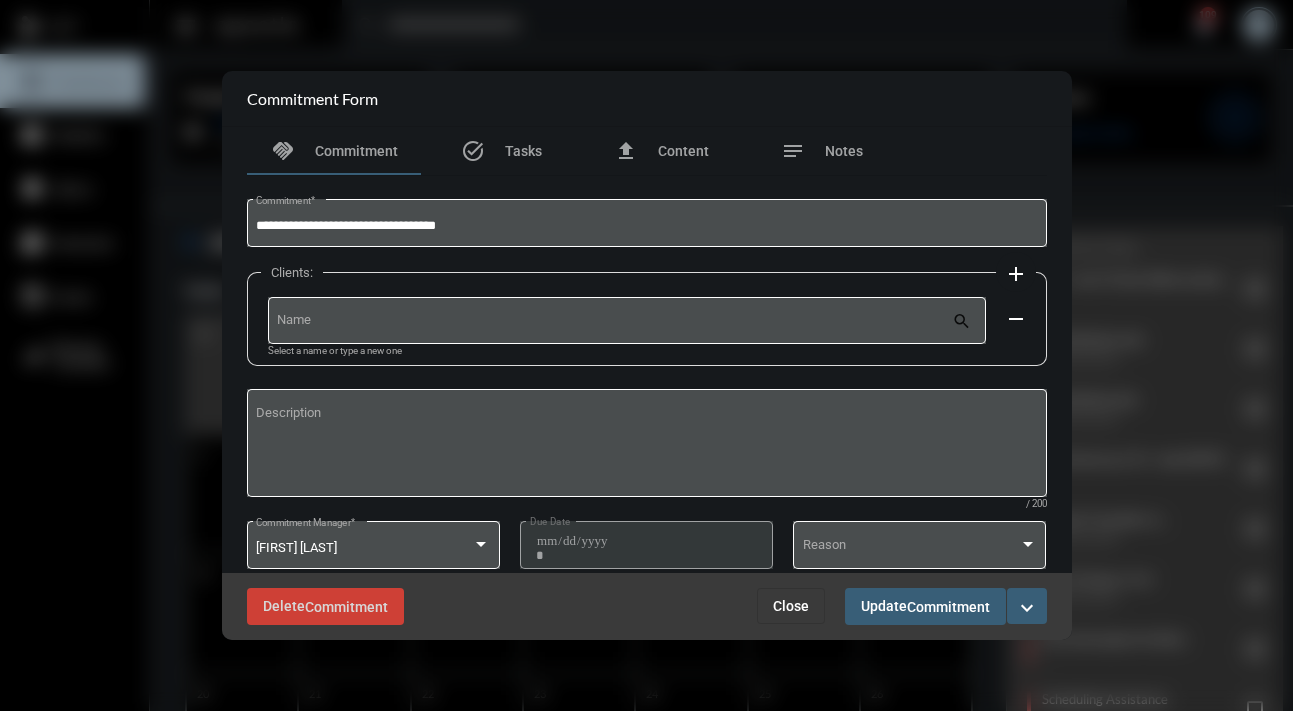 click on "Close" at bounding box center [791, 606] 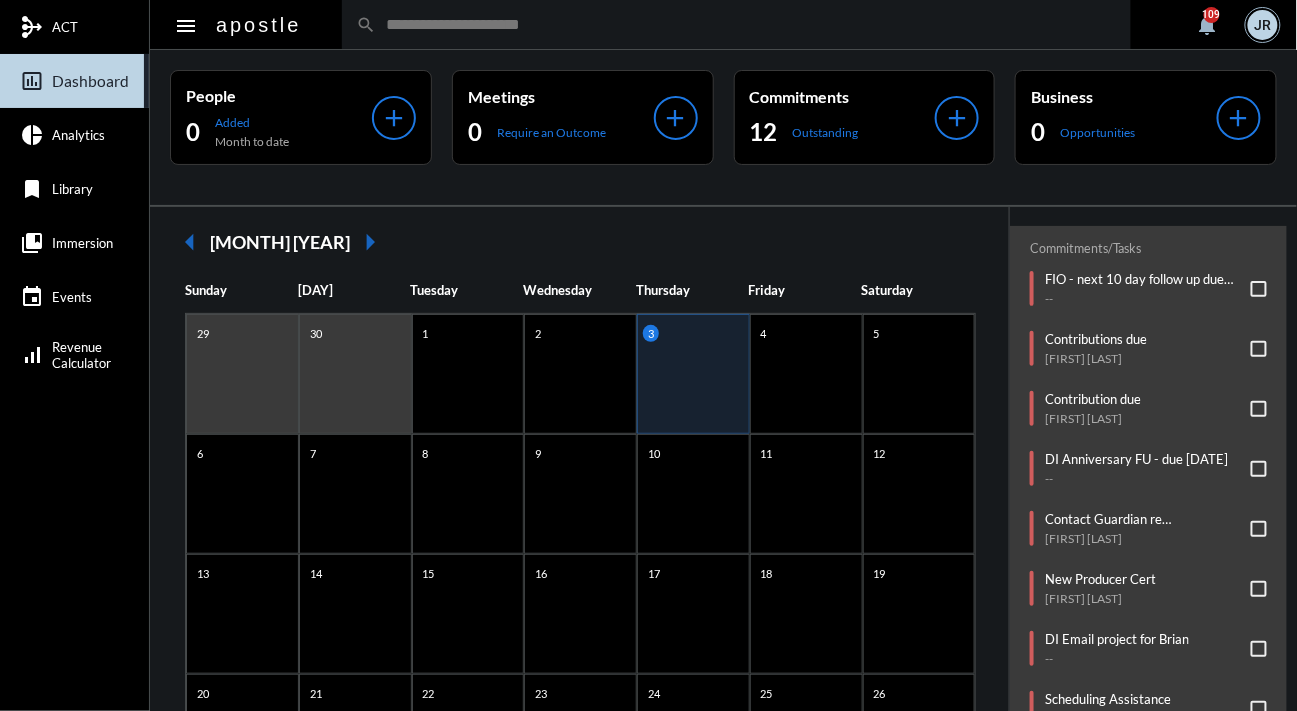 click at bounding box center (1259, 289) 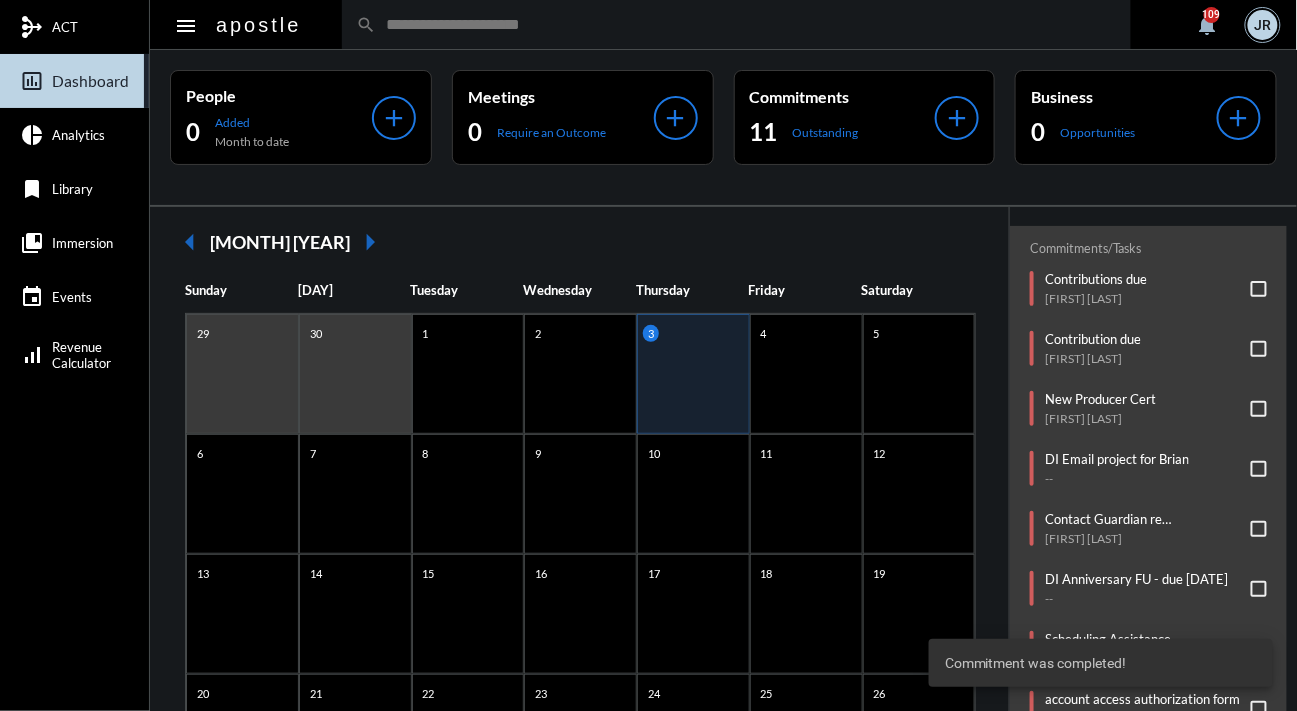 click on "arrow_left [MONTH] [YEAR] arrow_right [DAY] [DAY] [DAY] [DAY] [DAY] [DAY] [DAY] [DATE] [DATE] [DATE] [DATE] [DATE] [DATE] [DATE] [DATE] [DATE] [DATE] [DATE] [DATE] [DATE] [DATE] [DATE] [DATE] [DATE] [DATE] [DATE] [DATE] [DATE] [DATE] [DATE] [DATE] [DATE] [DATE] [DATE] [DATE] [DATE] [DATE] [DATE] [DATE]" at bounding box center [580, 586] 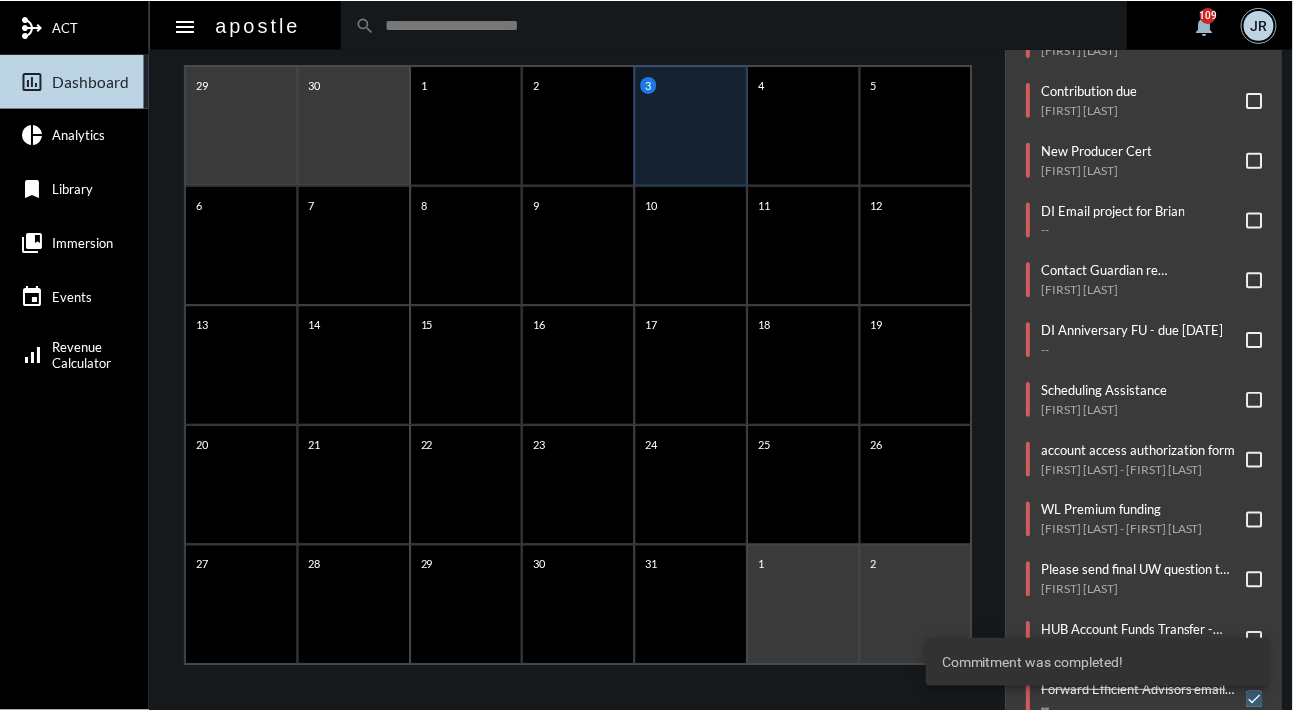 scroll, scrollTop: 250, scrollLeft: 0, axis: vertical 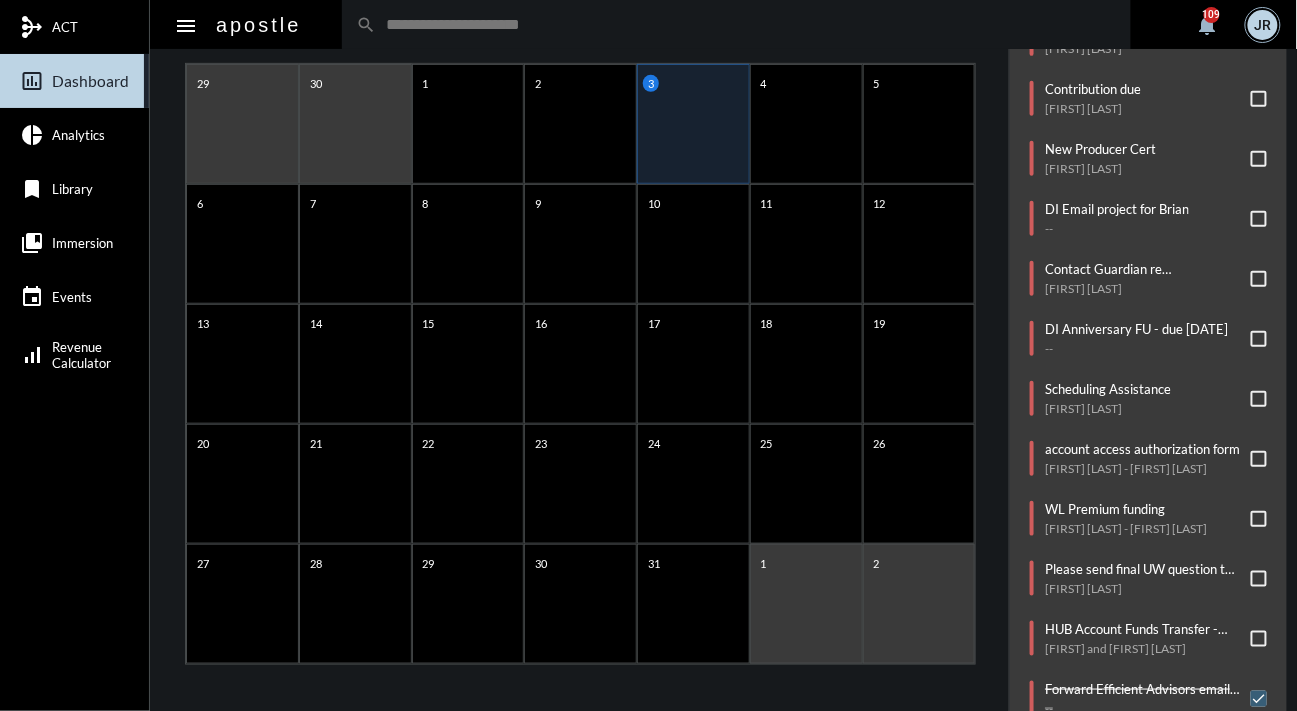 click on "arrow_left [MONTH] [YEAR] arrow_right [DAY] [DAY] [DAY] [DAY] [DAY] [DAY] [DAY] [DATE] [DATE] [DATE] [DATE] [DATE] [DATE] [DATE] [DATE] [DATE] [DATE] [DATE] [DATE] [DATE] [DATE] [DATE] [DATE] [DATE] [DATE] [DATE] [DATE] [DATE] [DATE] [DATE] [DATE] [DATE] [DATE] [DATE] [DATE] [DATE] [DATE] [DATE] [DATE]" at bounding box center (580, 336) 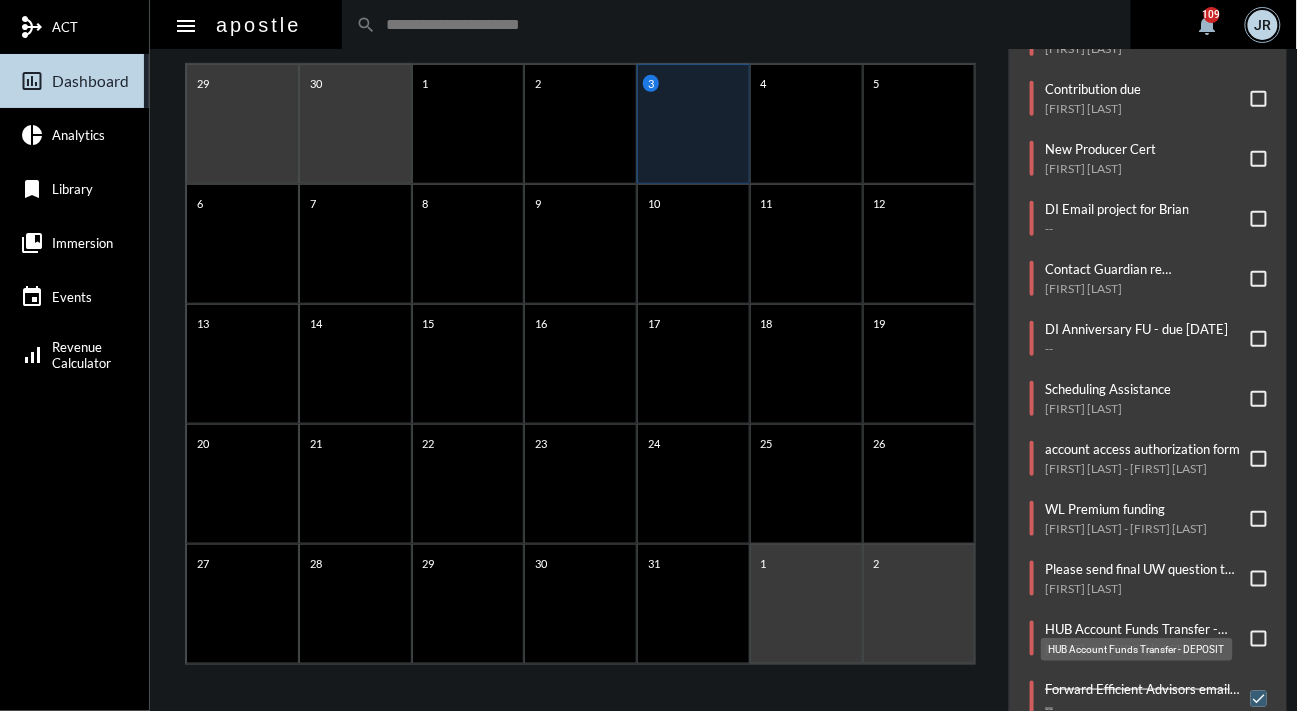 click on "HUB Account Funds Transfer - DEPOSIT" at bounding box center [1143, 629] 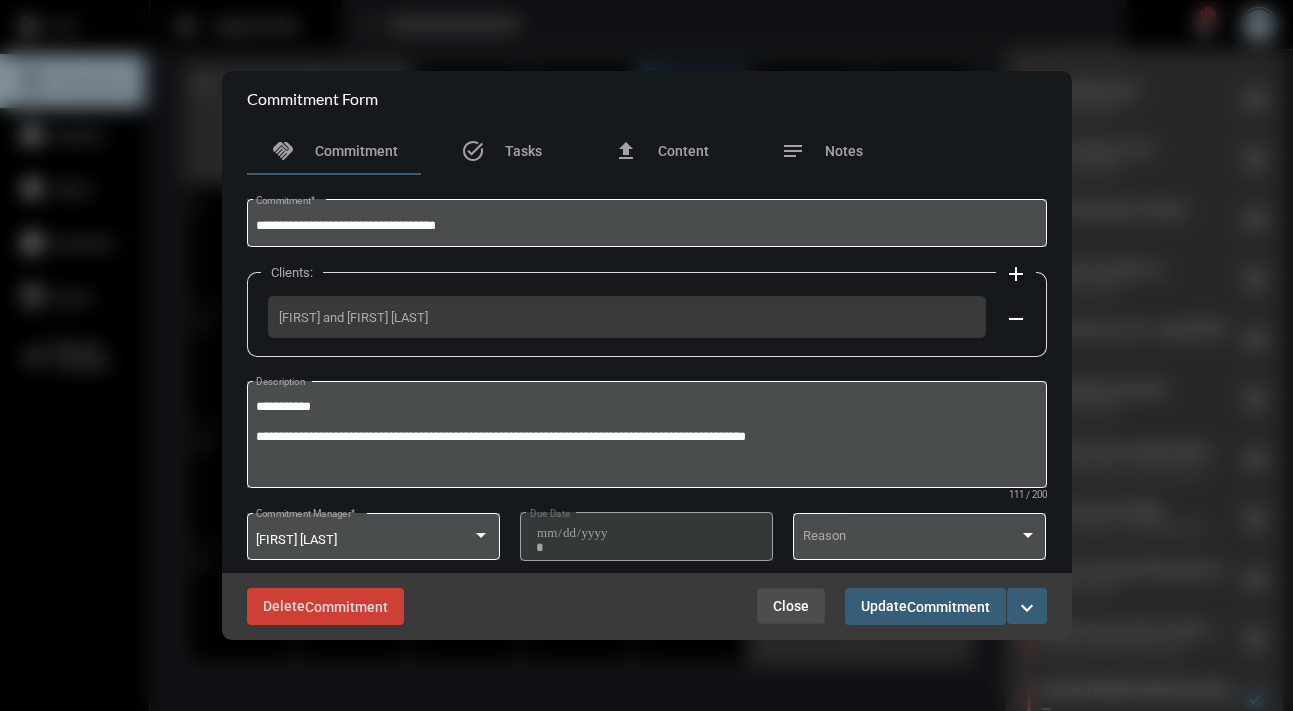 click on "Close" at bounding box center (791, 606) 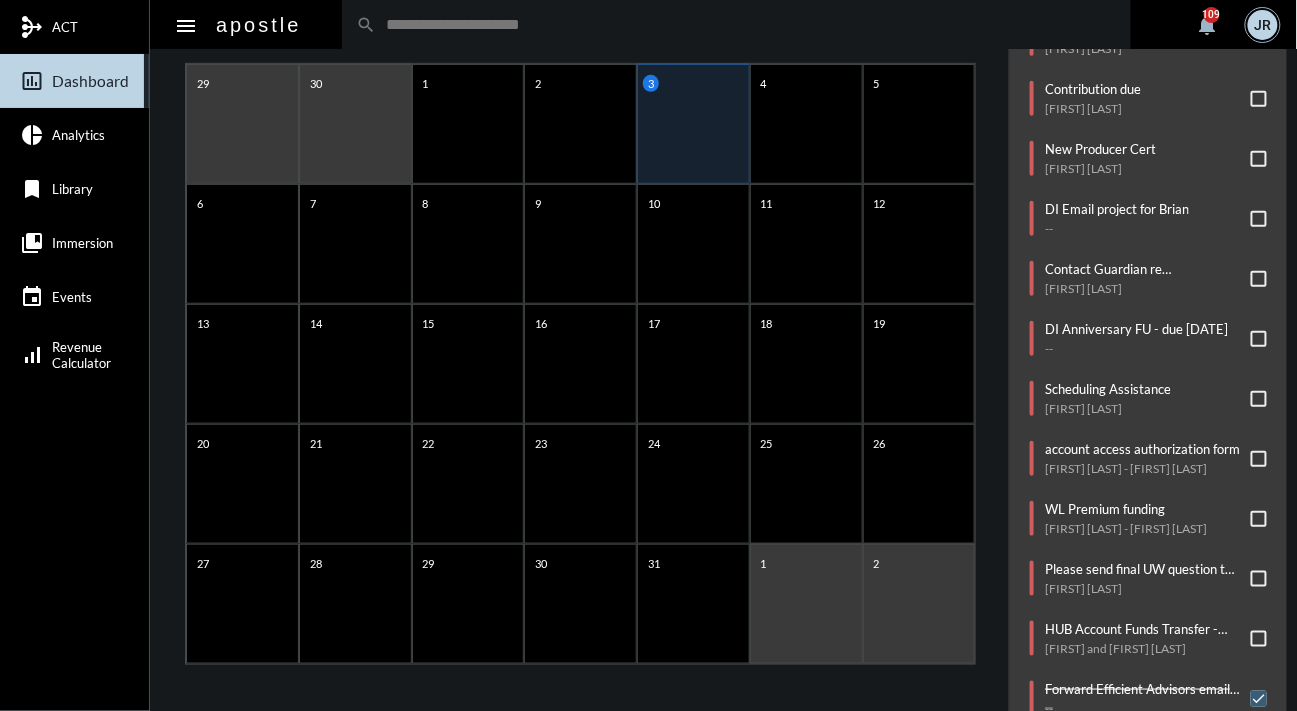 click on "arrow_left [MONTH] [YEAR] arrow_right [DAY] [DAY] [DAY] [DAY] [DAY] [DAY] [DAY] [DATE] [DATE] [DATE] [DATE] [DATE] [DATE] [DATE] [DATE] [DATE] [DATE] [DATE] [DATE] [DATE] [DATE] [DATE] [DATE] [DATE] [DATE] [DATE] [DATE] [DATE] [DATE] [DATE] [DATE] [DATE] [DATE] [DATE] [DATE] [DATE] [DATE] [DATE] [DATE]" at bounding box center [580, 336] 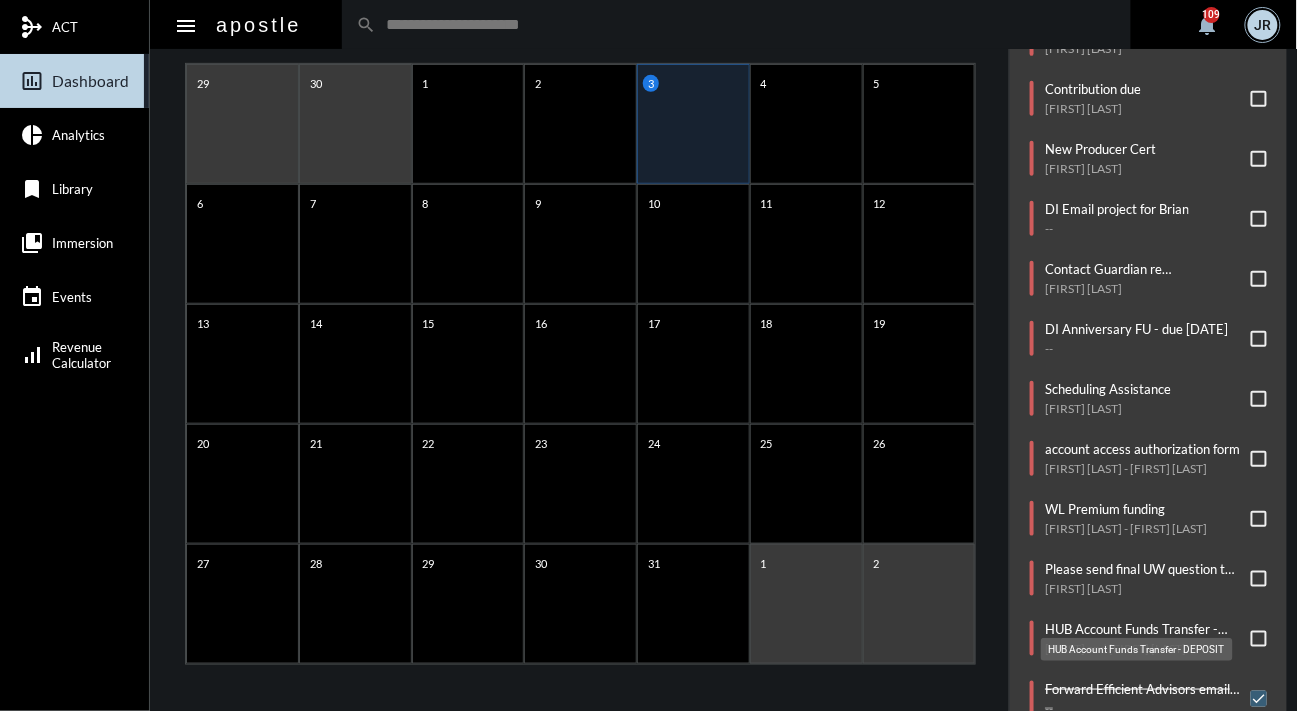 click on "HUB Account Funds Transfer - DEPOSIT" at bounding box center [1137, 649] 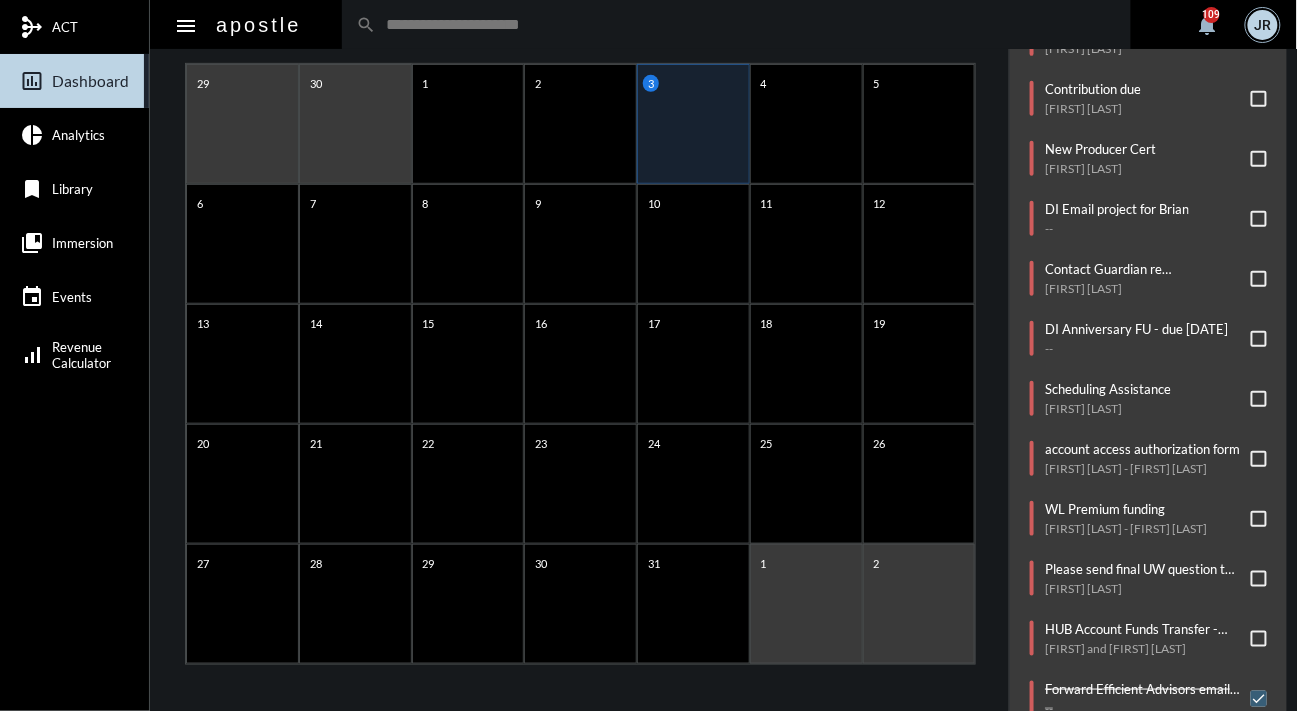 click at bounding box center (1259, 639) 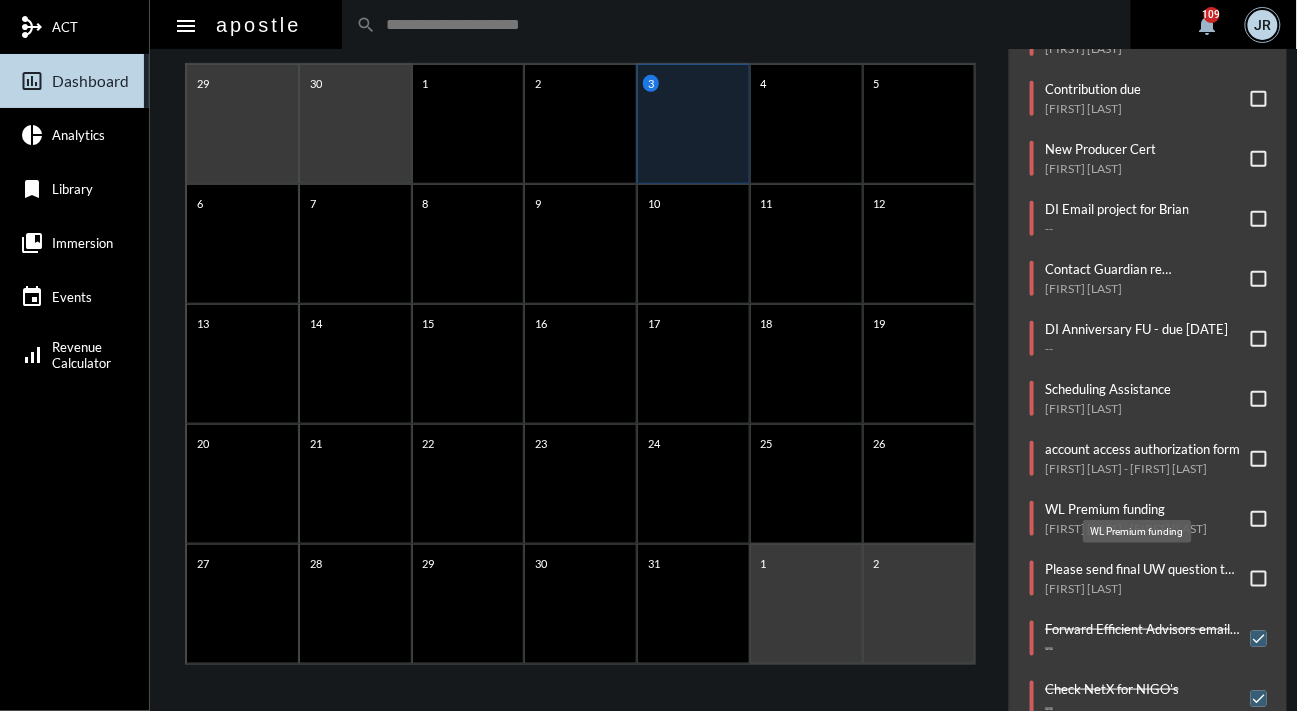 click on "WL Premium funding" at bounding box center (1126, 509) 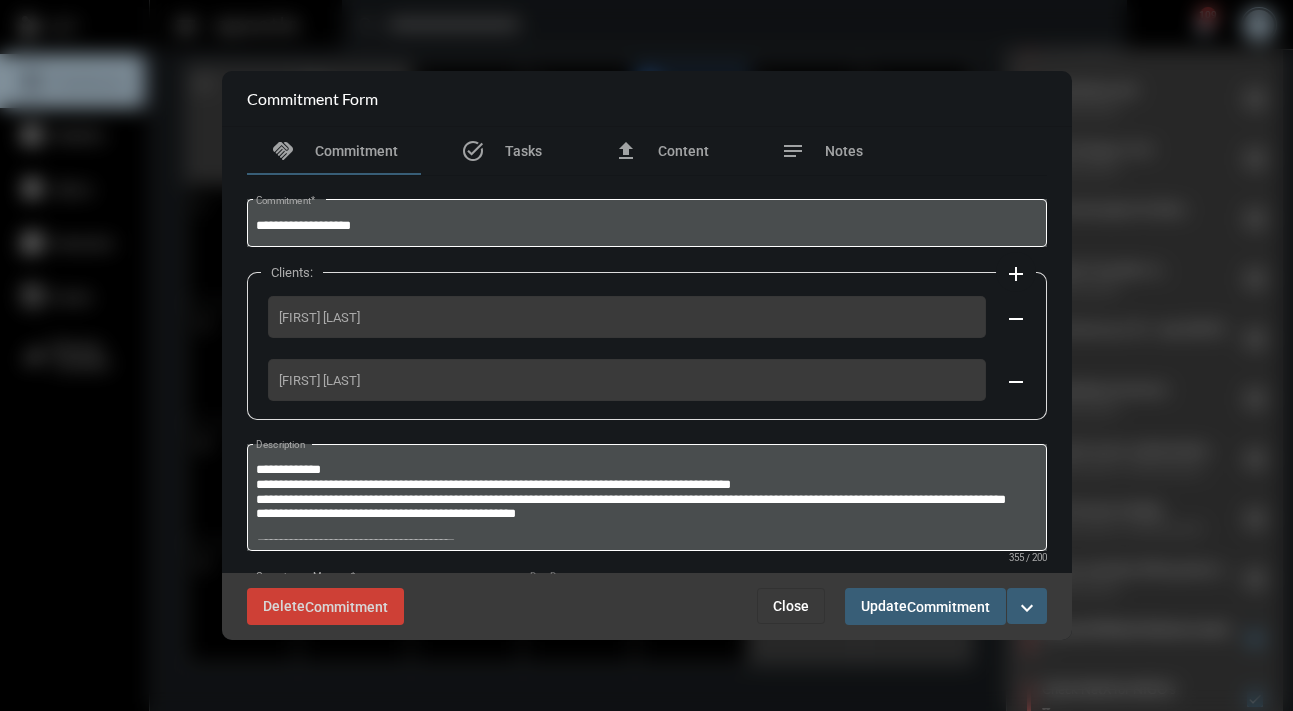 click on "Close" at bounding box center (791, 606) 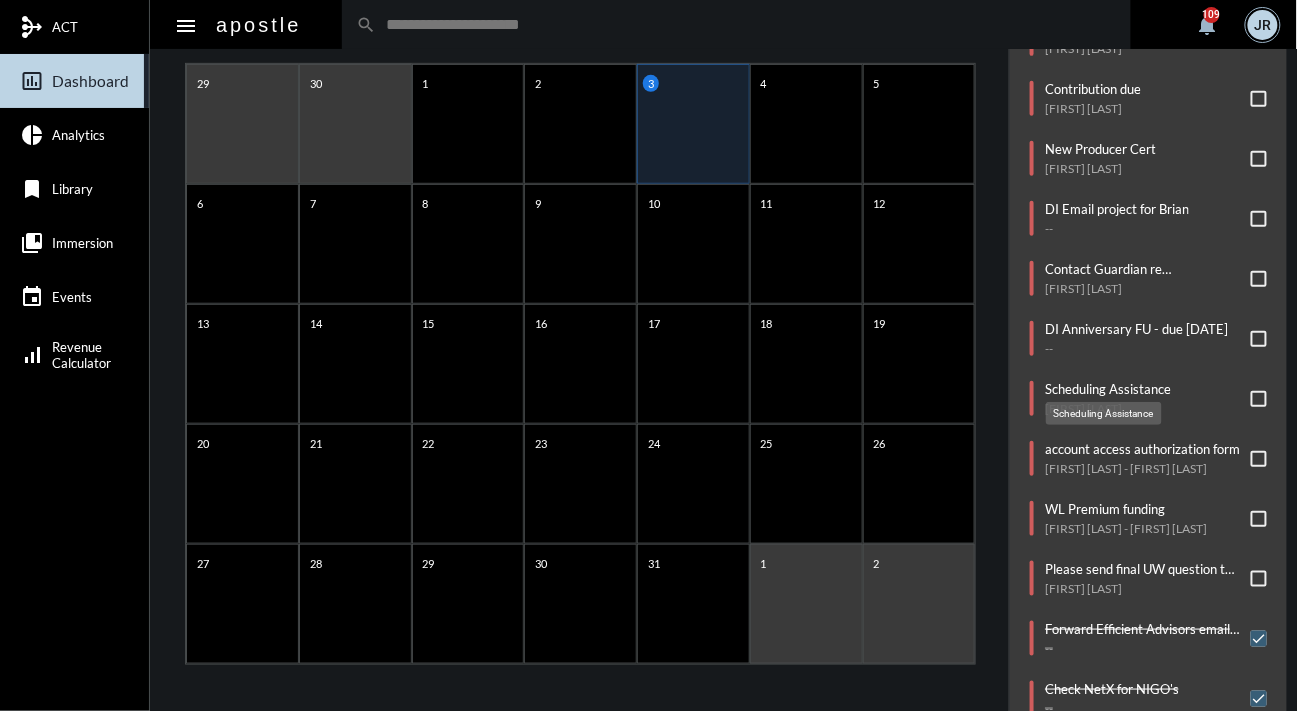 click on "Scheduling Assistance" at bounding box center (1108, 389) 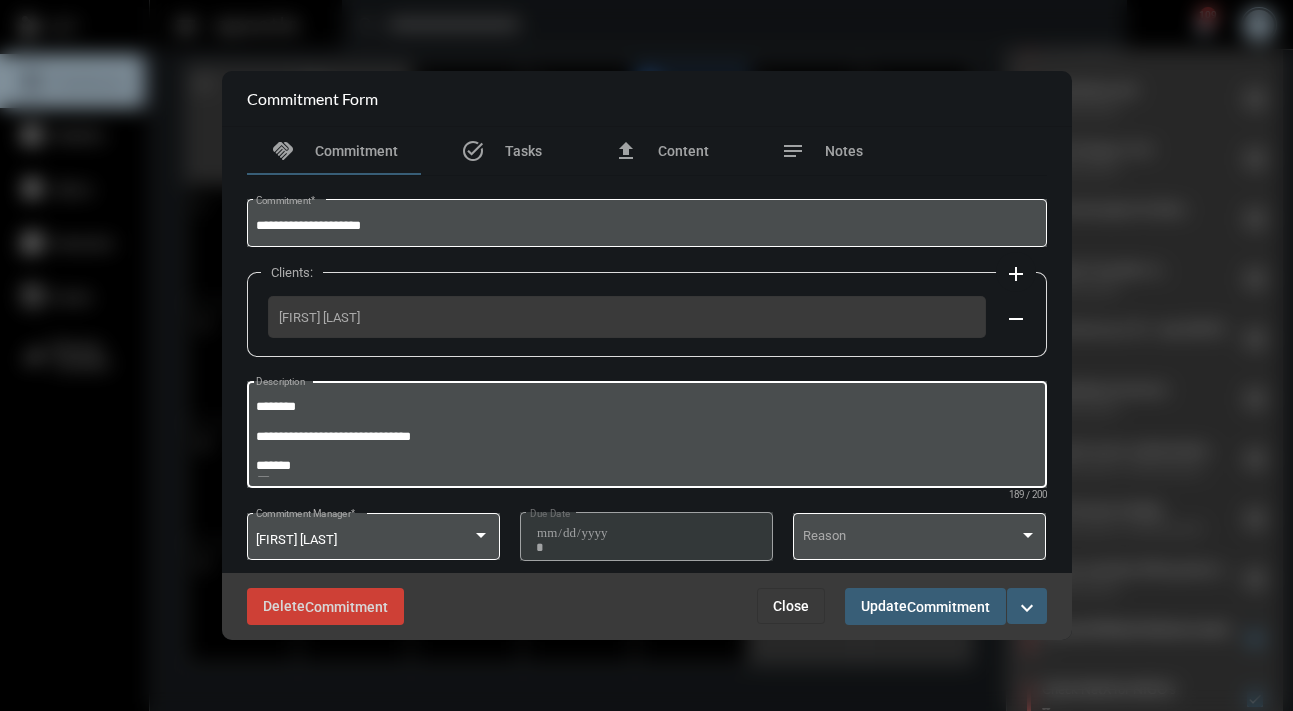 click on "**********" at bounding box center [646, 437] 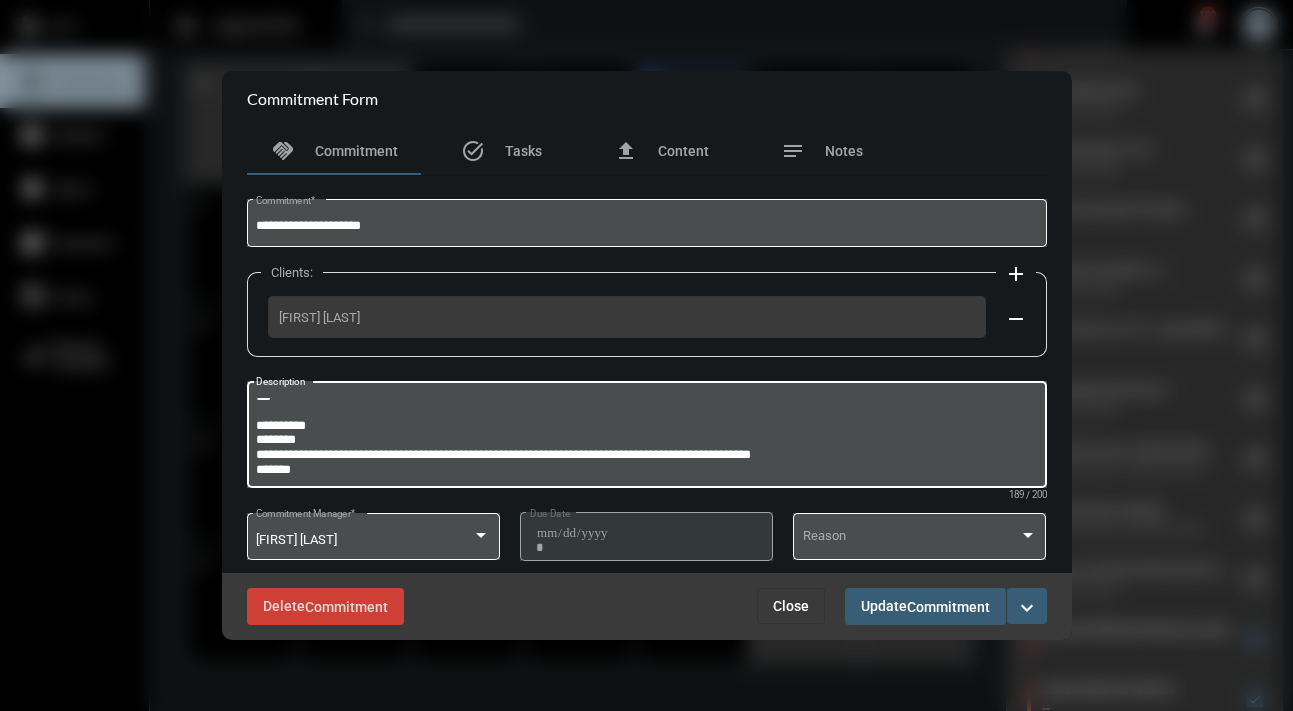 scroll, scrollTop: 99, scrollLeft: 0, axis: vertical 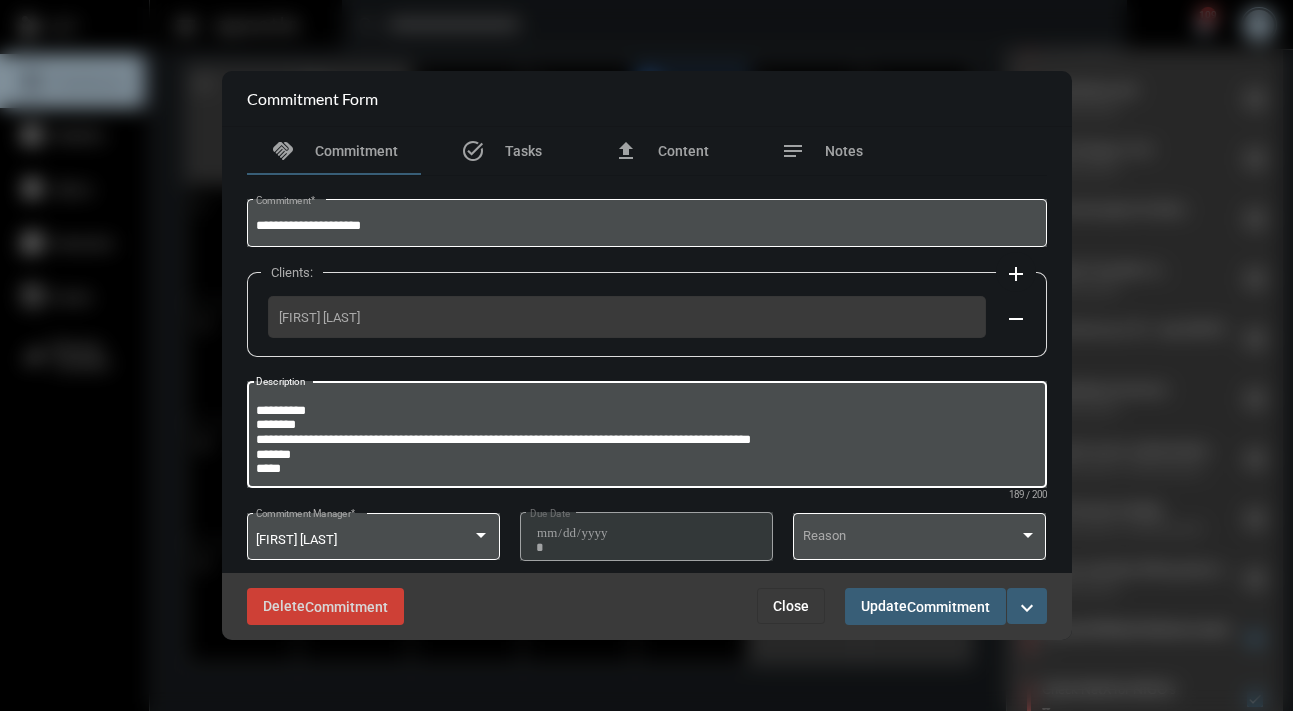 drag, startPoint x: 844, startPoint y: 442, endPoint x: 427, endPoint y: 433, distance: 417.0971 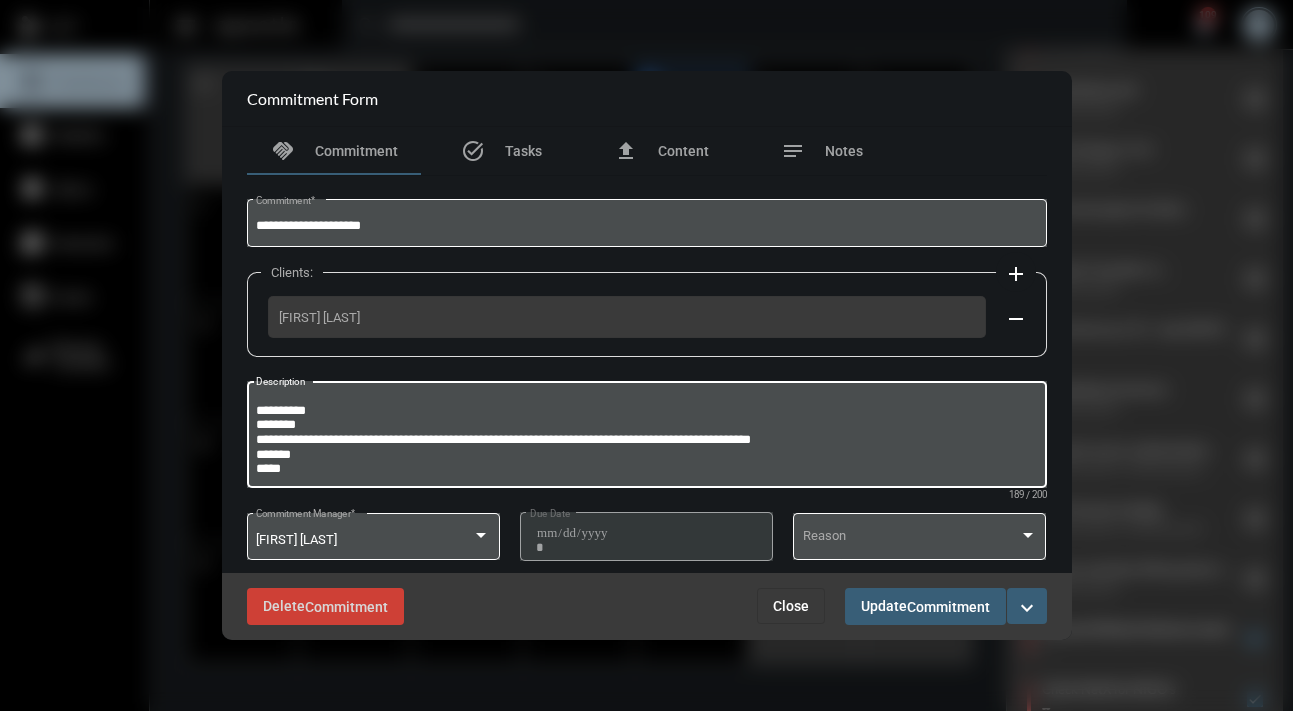 click on "**********" at bounding box center (644, 437) 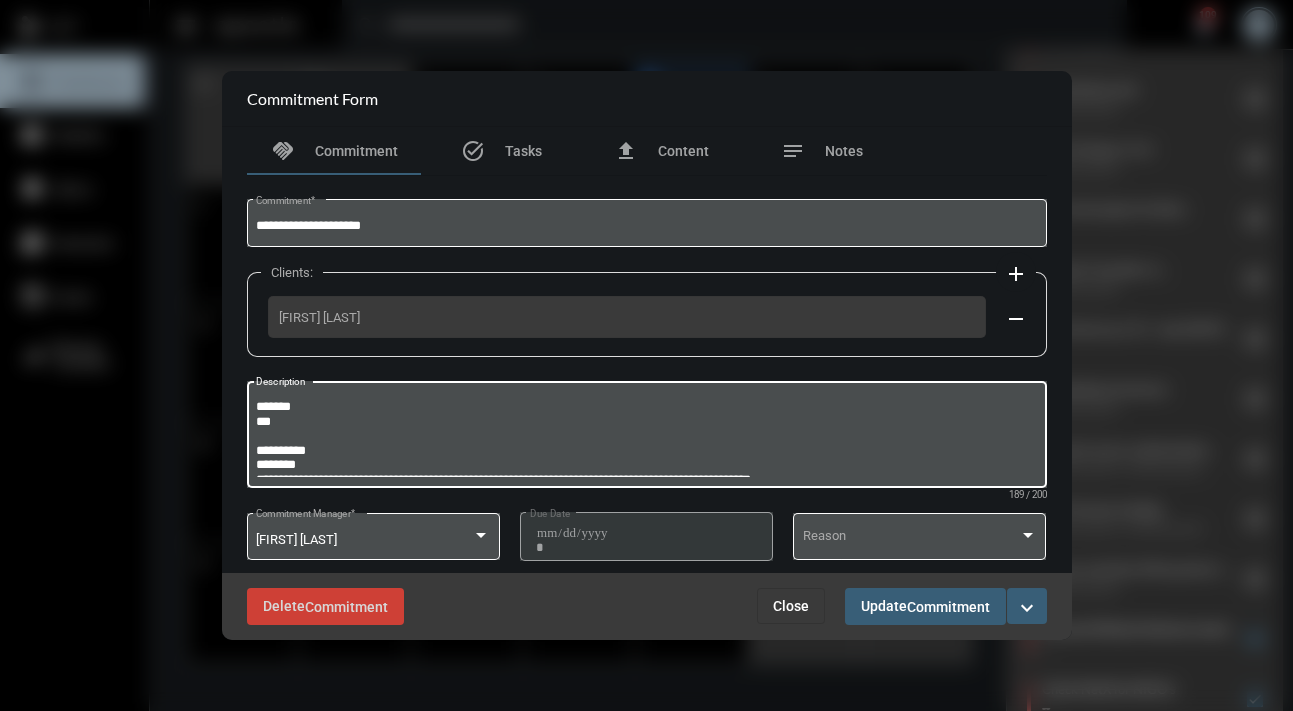 scroll, scrollTop: 1, scrollLeft: 0, axis: vertical 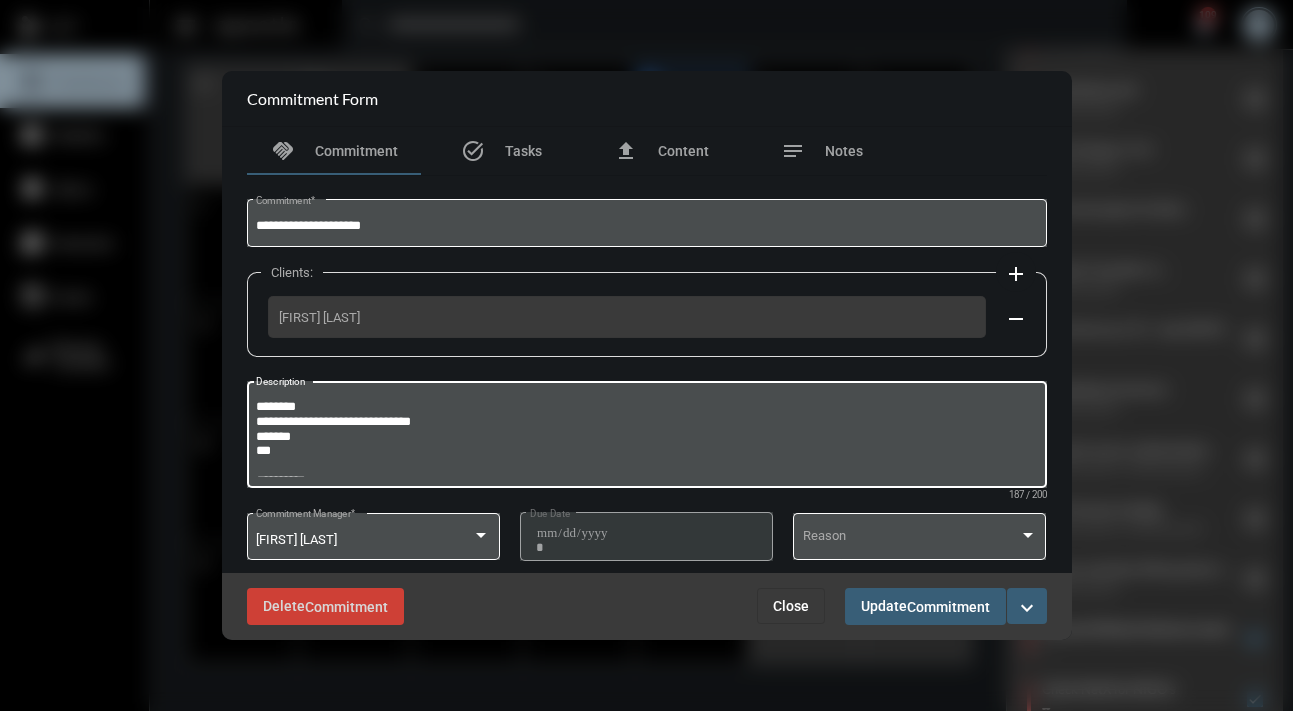 drag, startPoint x: 297, startPoint y: 449, endPoint x: 229, endPoint y: 386, distance: 92.69843 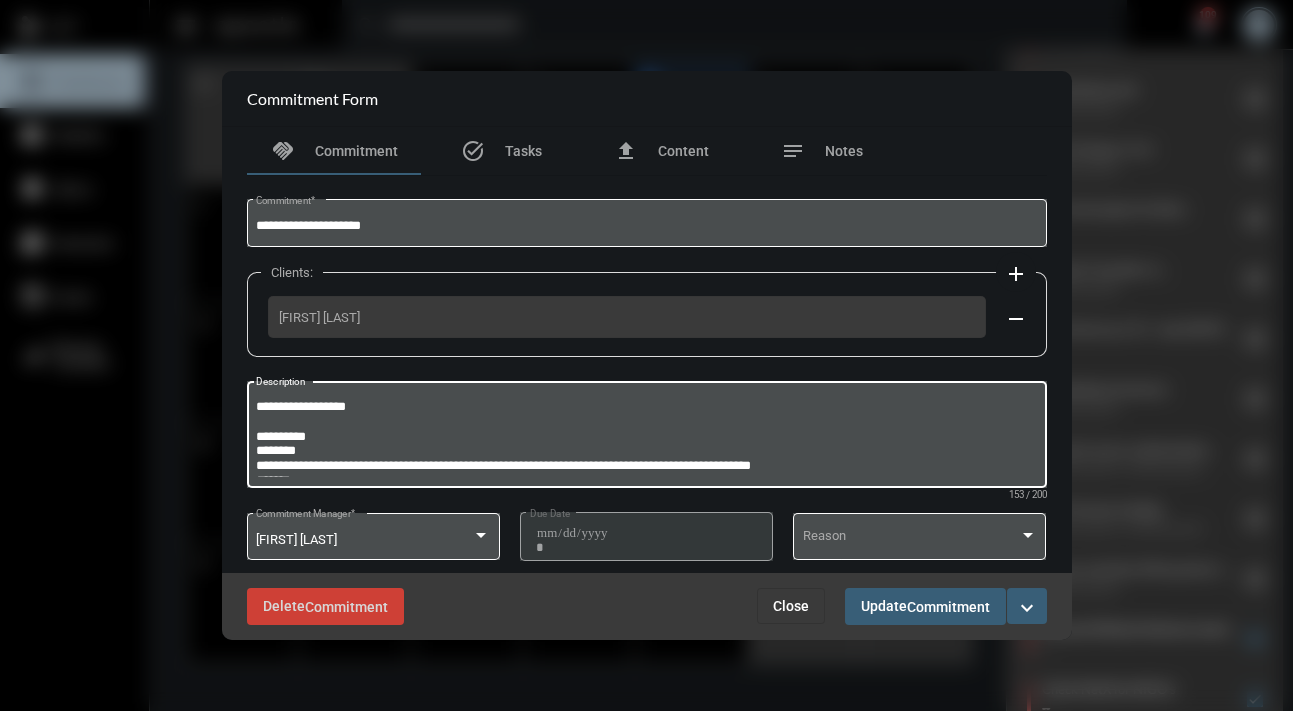 click on "**********" at bounding box center [644, 437] 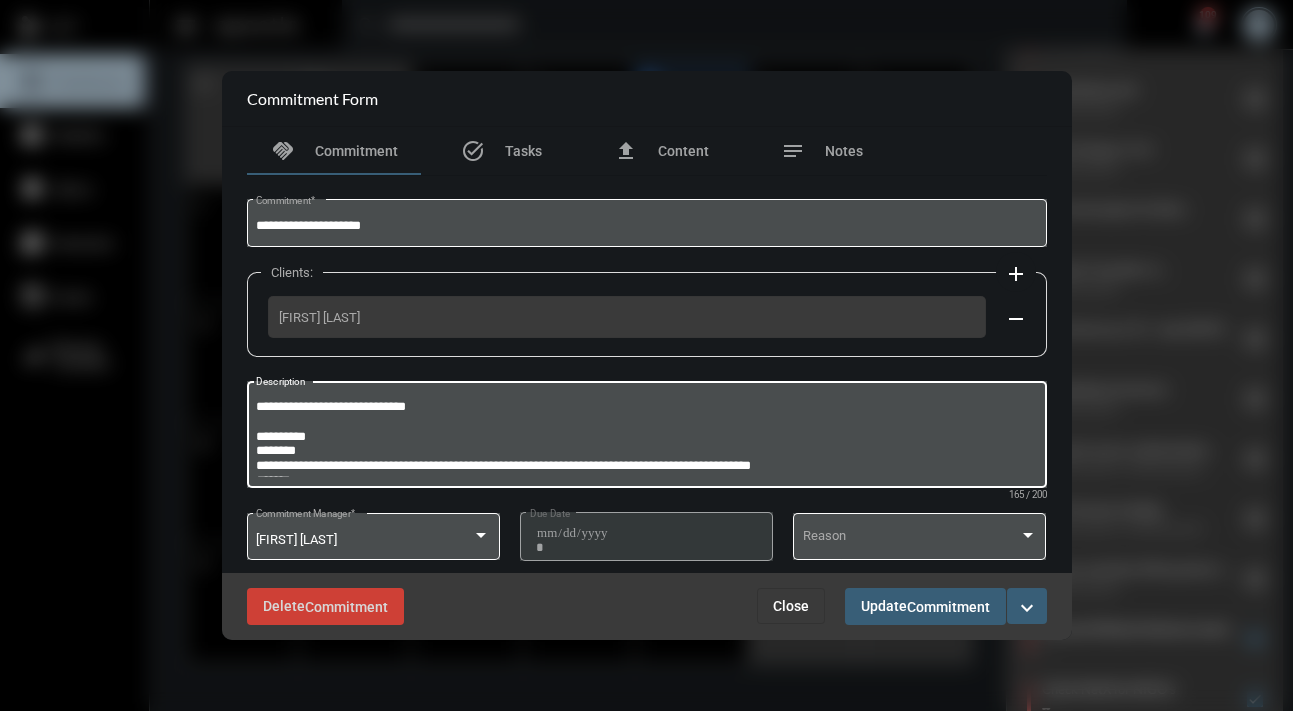 type on "**********" 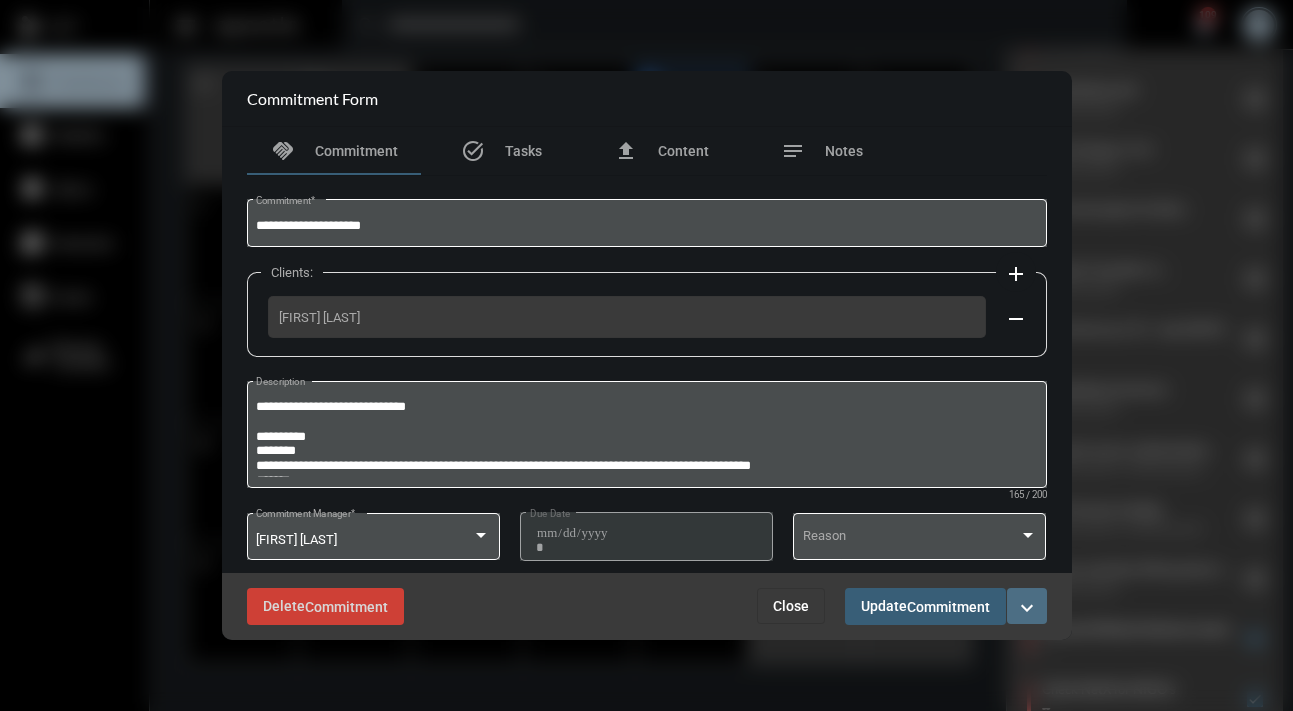 click on "expand_more" at bounding box center [1027, 608] 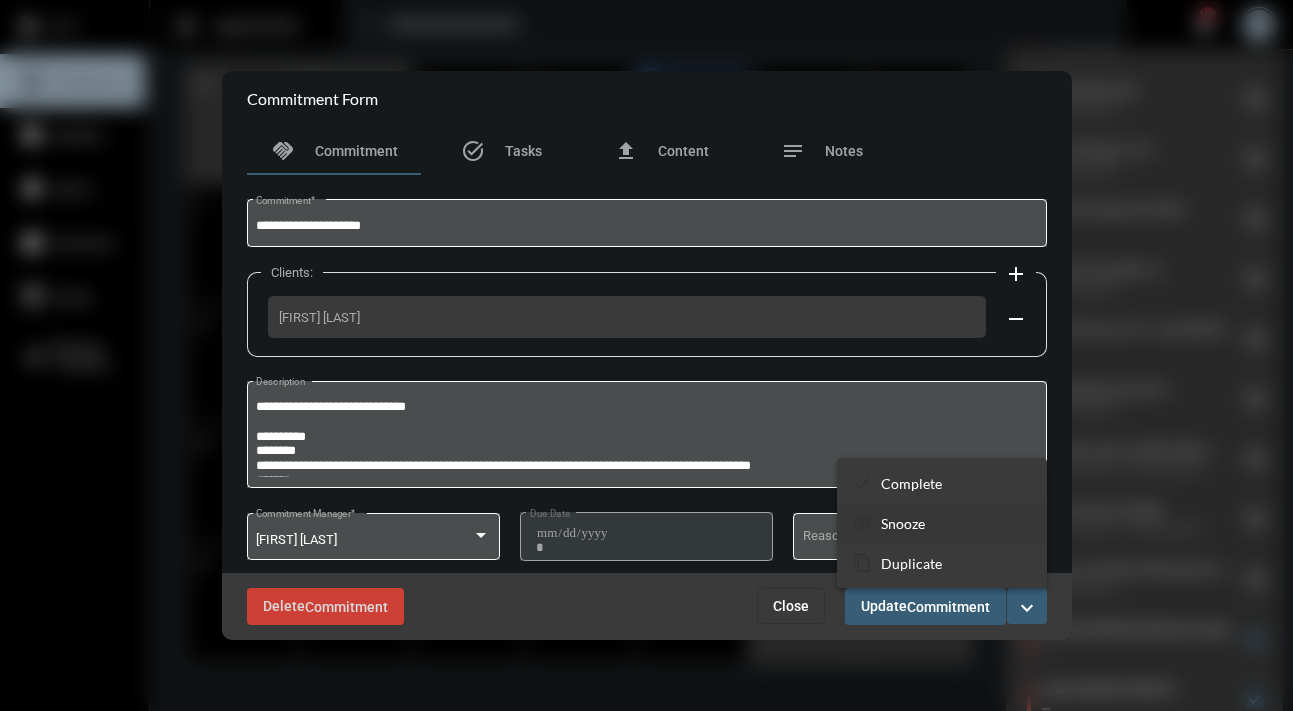 click on "snooze Snooze" at bounding box center [942, 523] 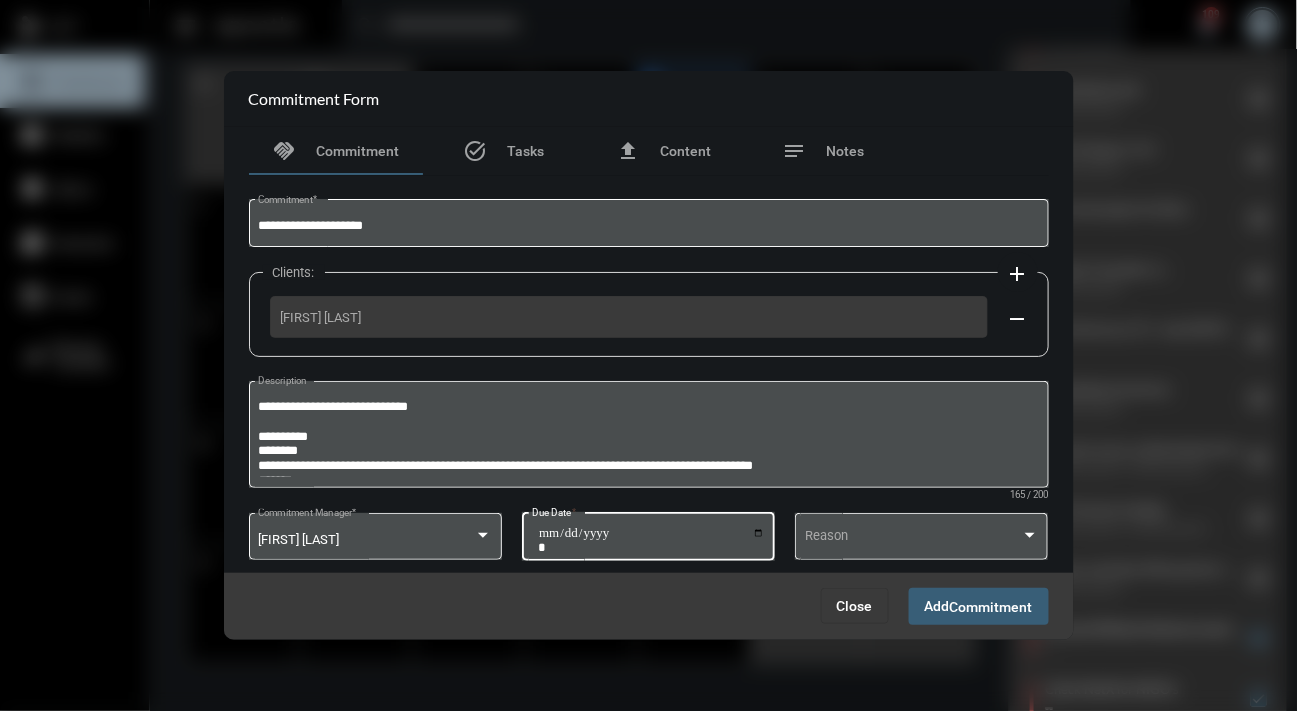 click on "**********" at bounding box center [651, 540] 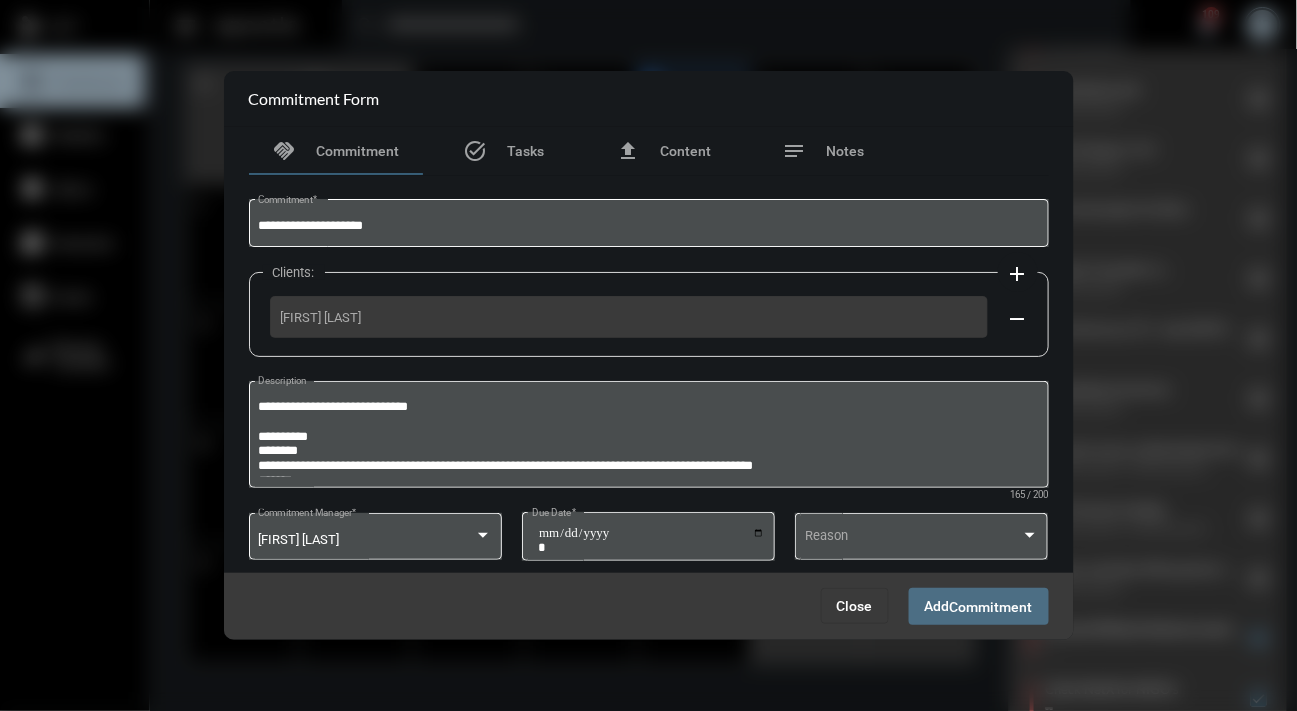click on "Commitment" at bounding box center [991, 607] 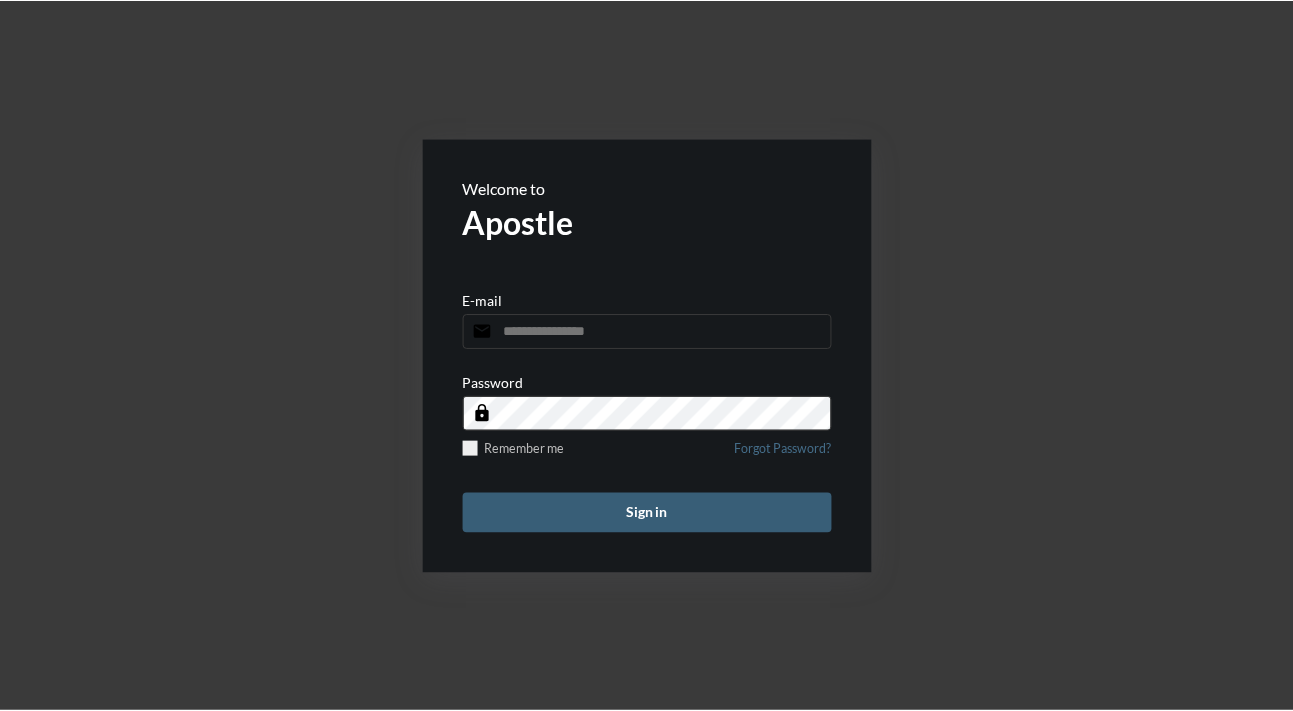scroll, scrollTop: 0, scrollLeft: 0, axis: both 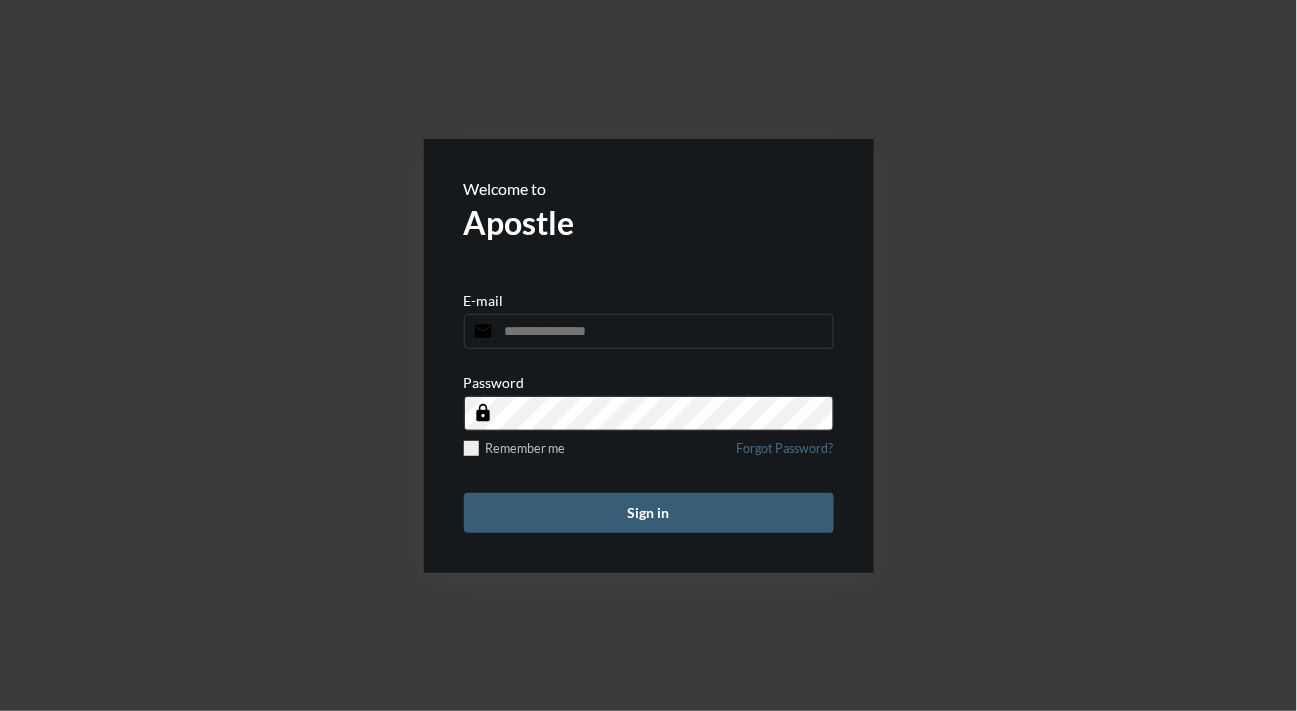 type on "**********" 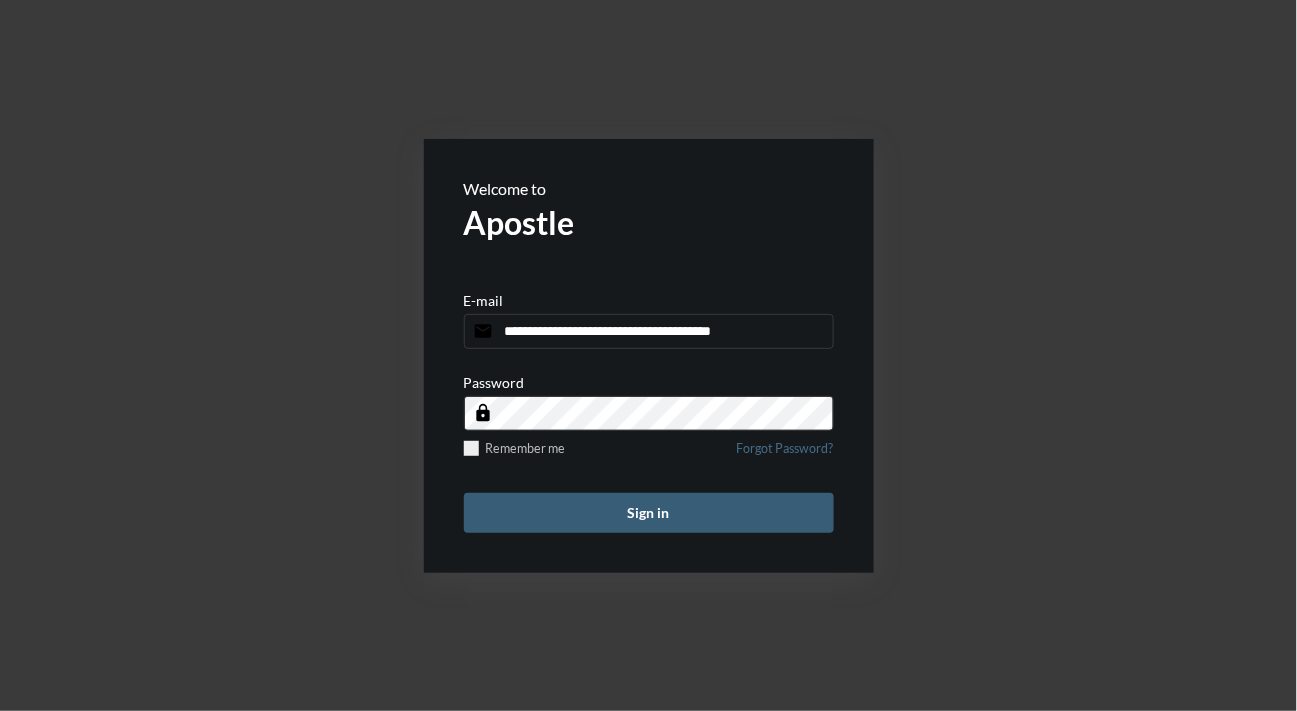 click on "**********" at bounding box center [649, 356] 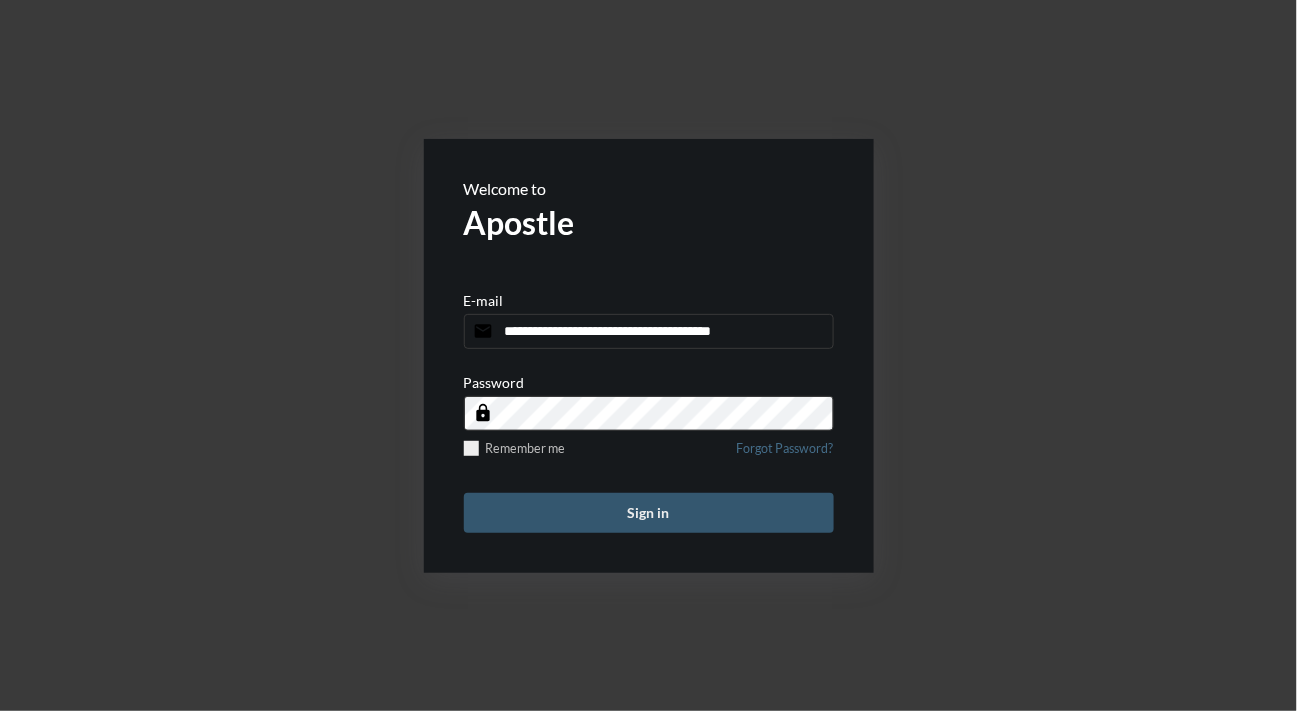 click on "Sign in" at bounding box center [649, 513] 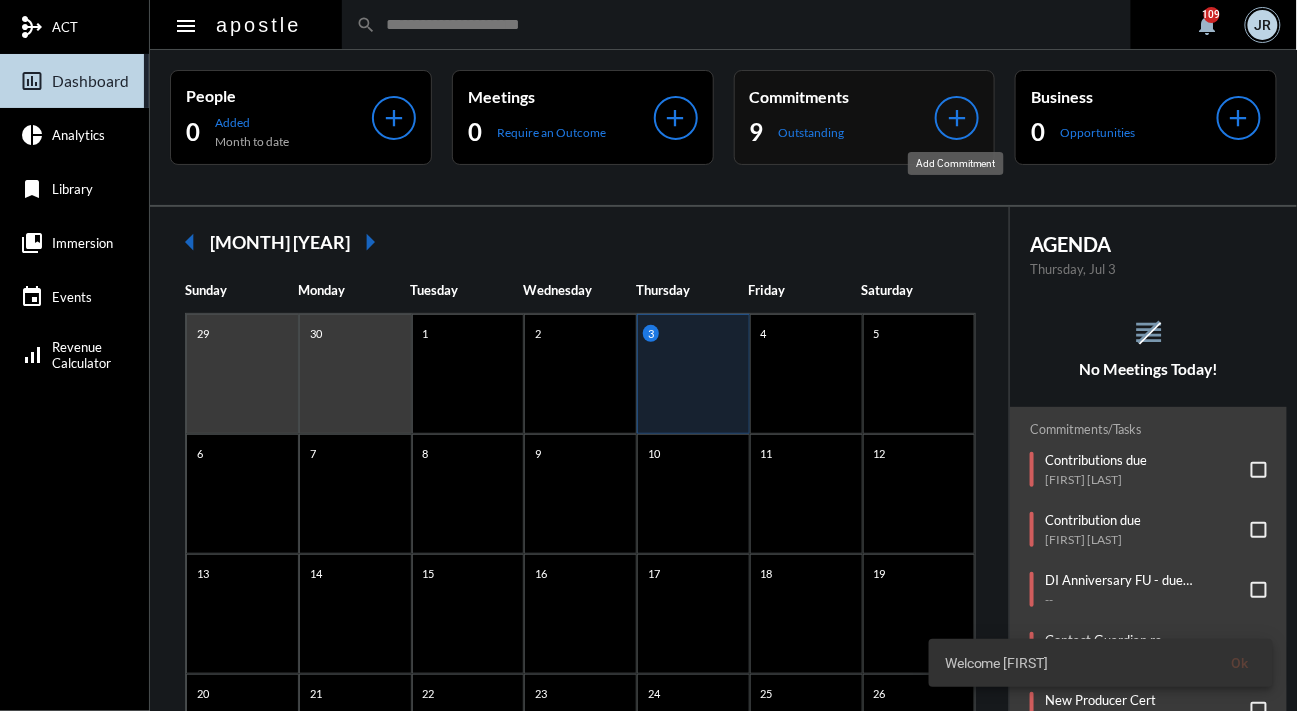 click on "add" at bounding box center [957, 118] 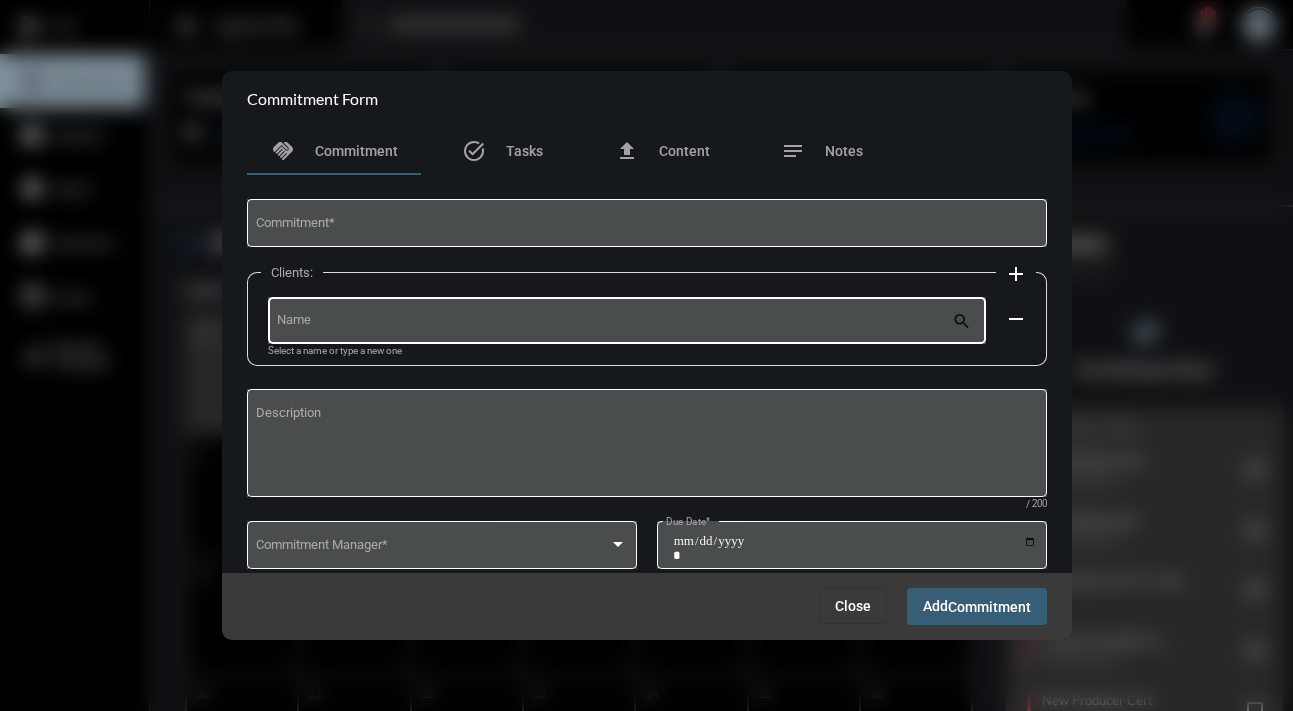 click on "Name" at bounding box center [614, 323] 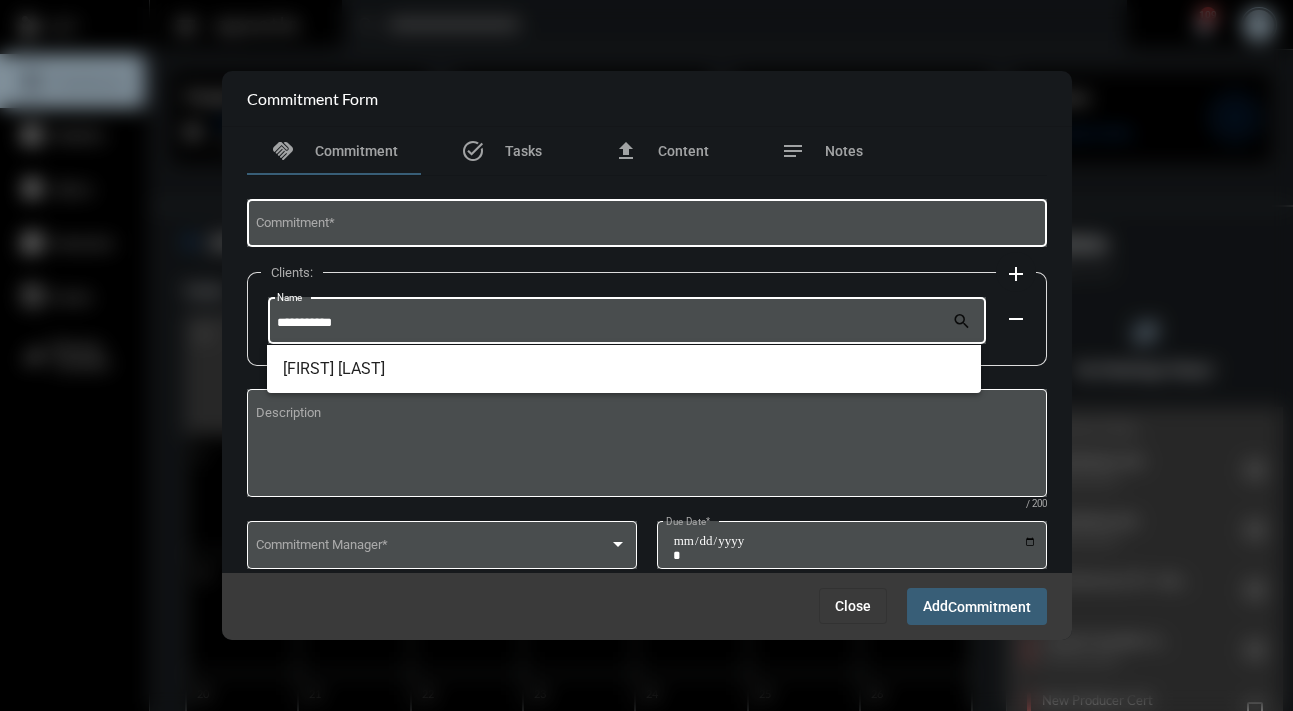 type on "**********" 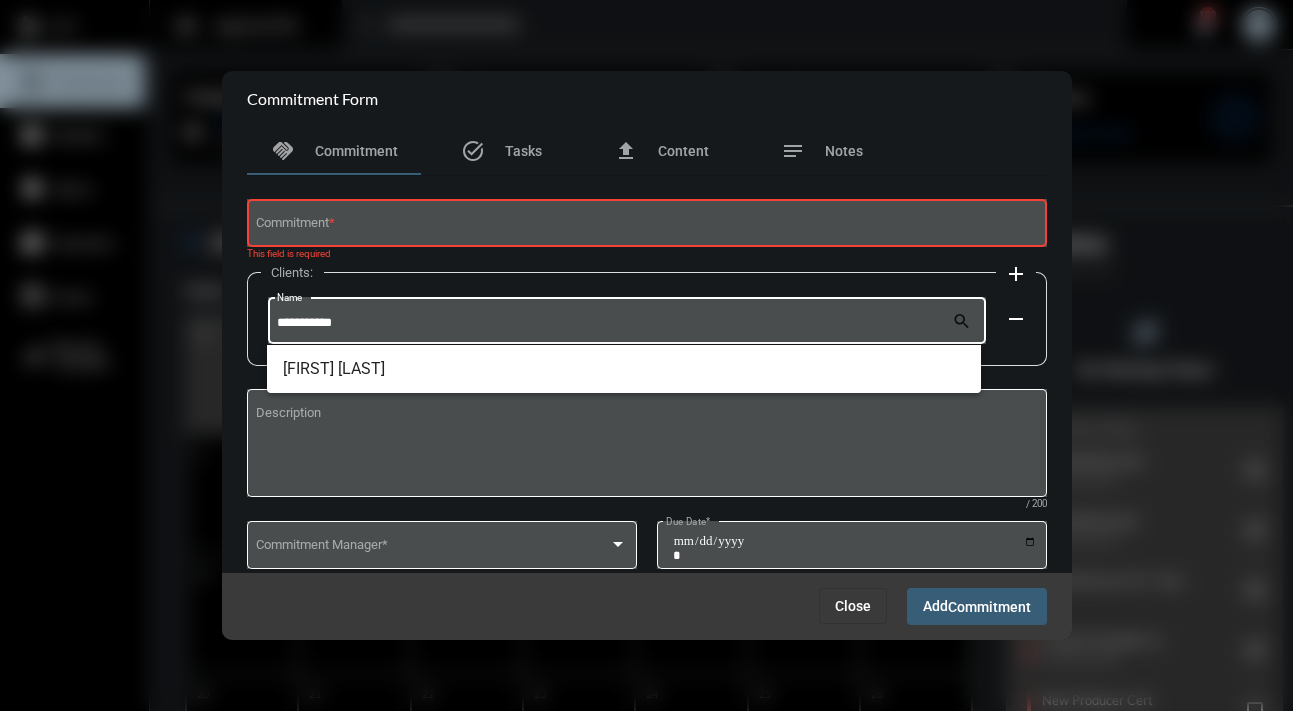click on "**********" at bounding box center (614, 323) 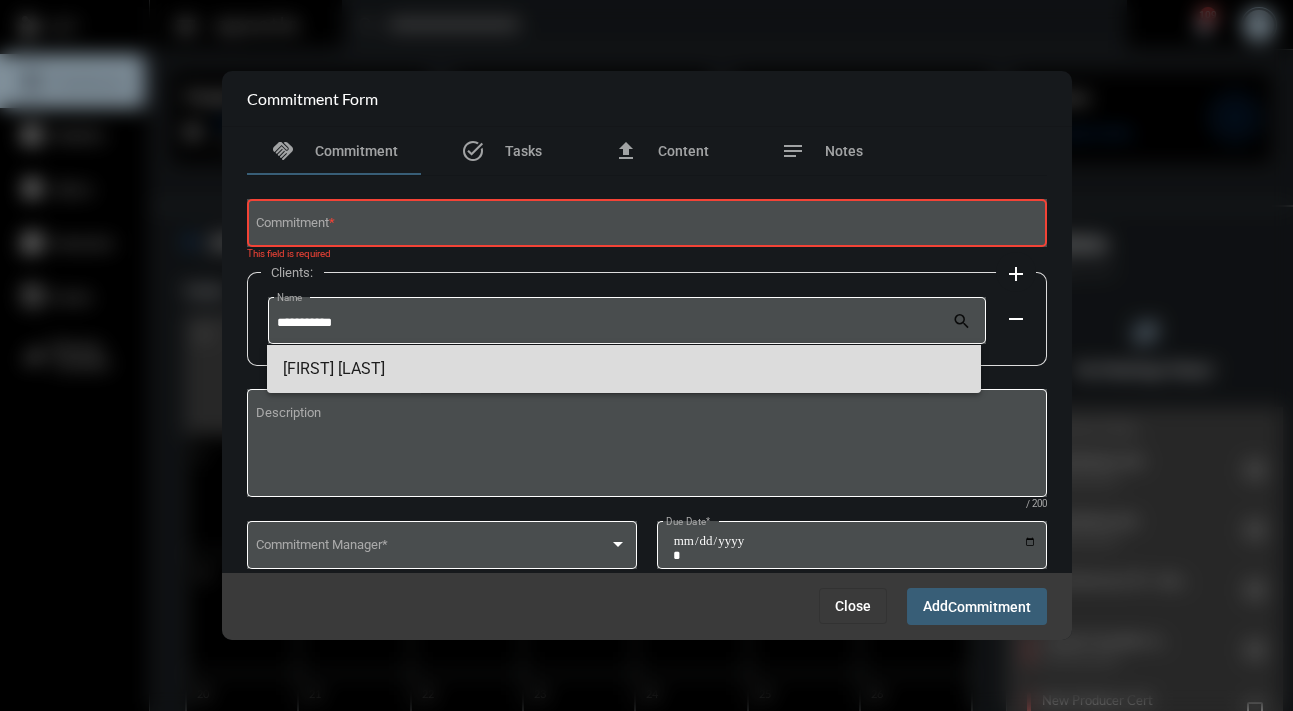 click on "Natalie Lau" at bounding box center (624, 369) 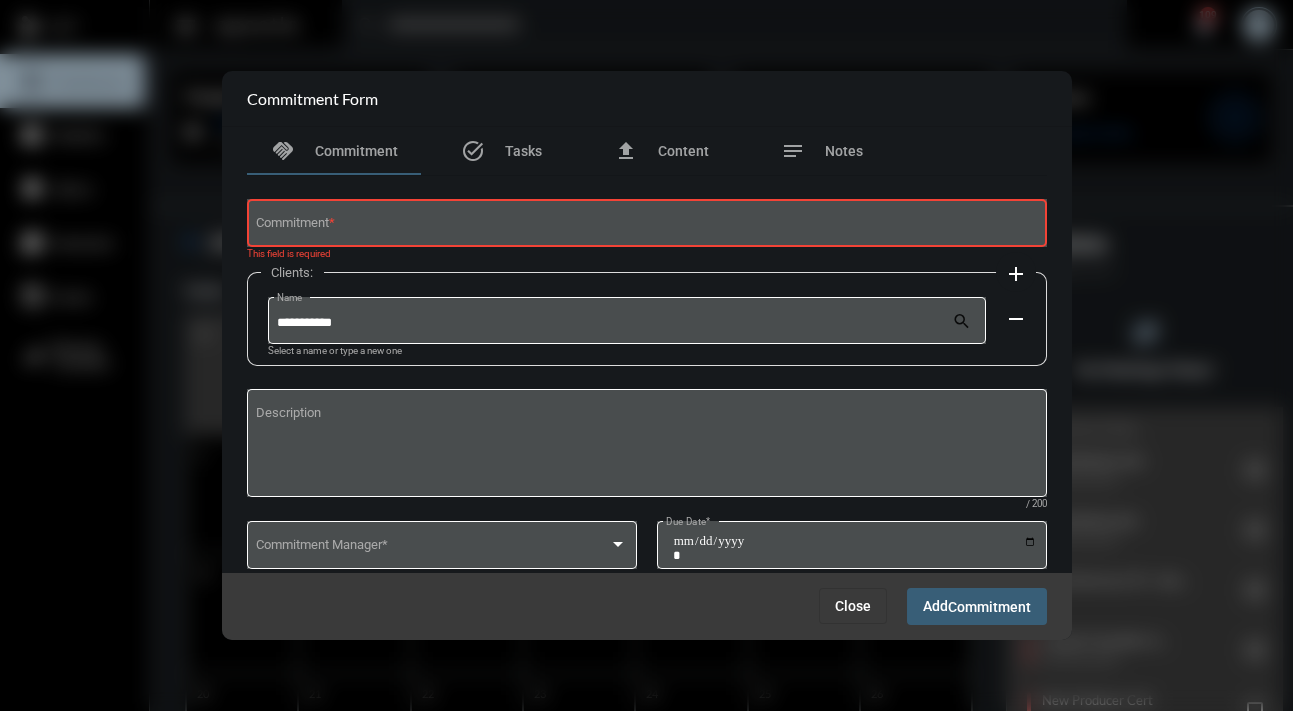 click on "Commitment  *" at bounding box center (646, 221) 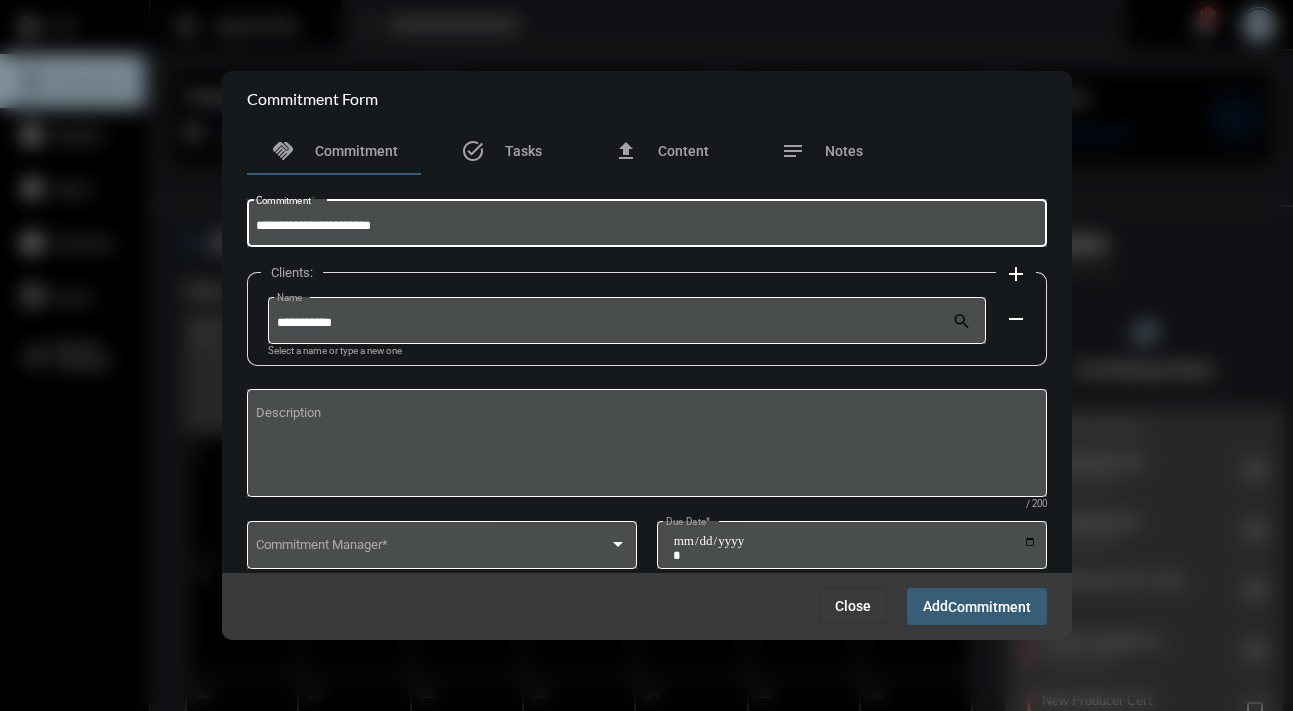 type on "**********" 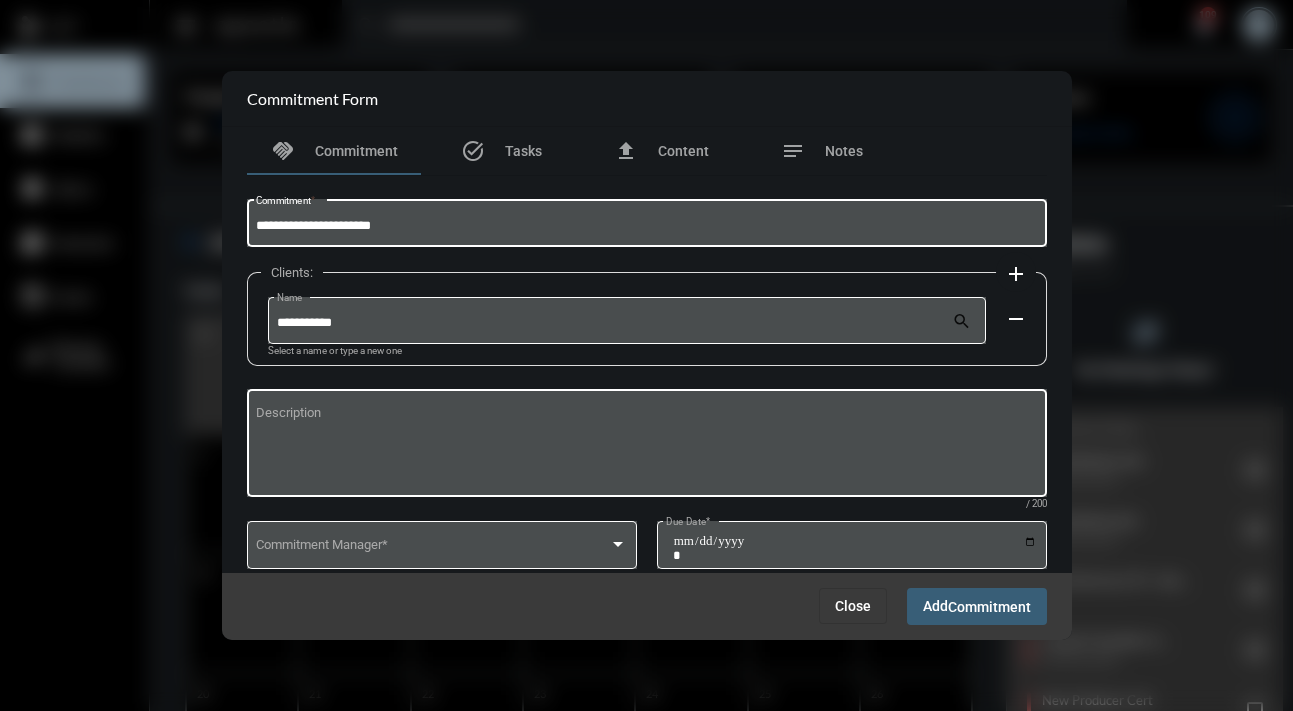 click on "Description" at bounding box center [646, 446] 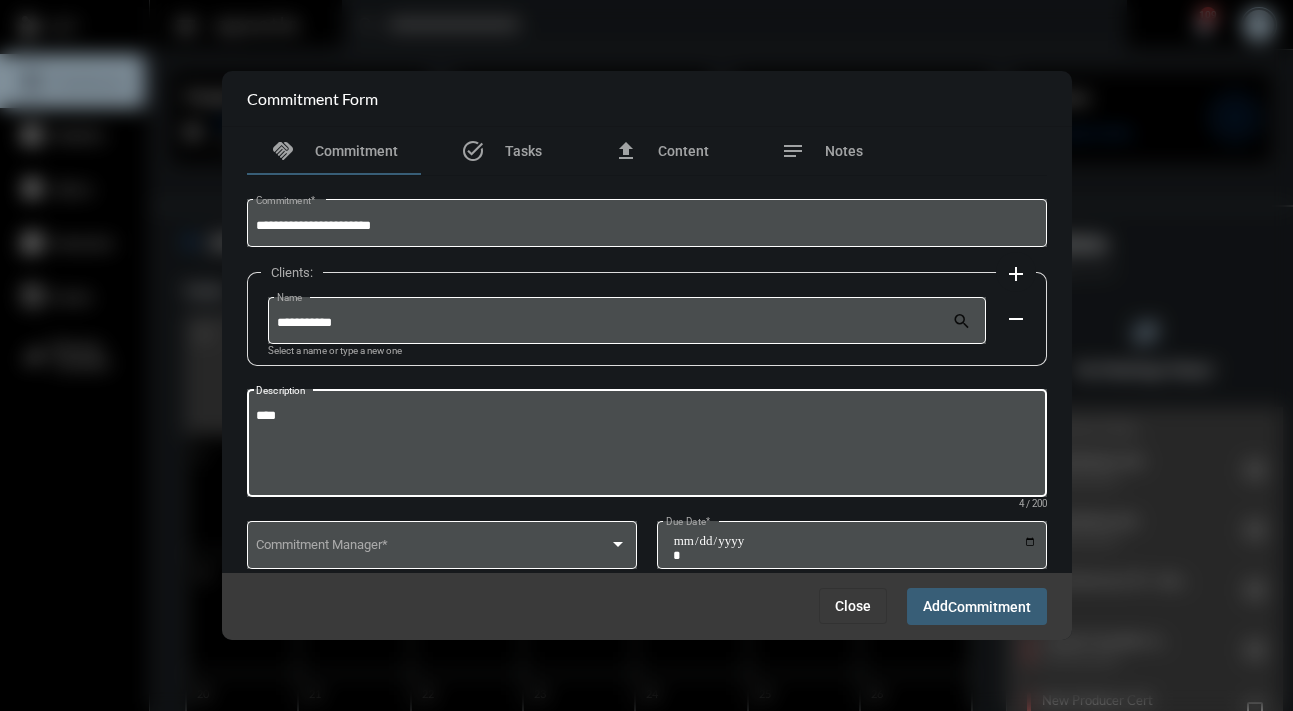 paste on "**********" 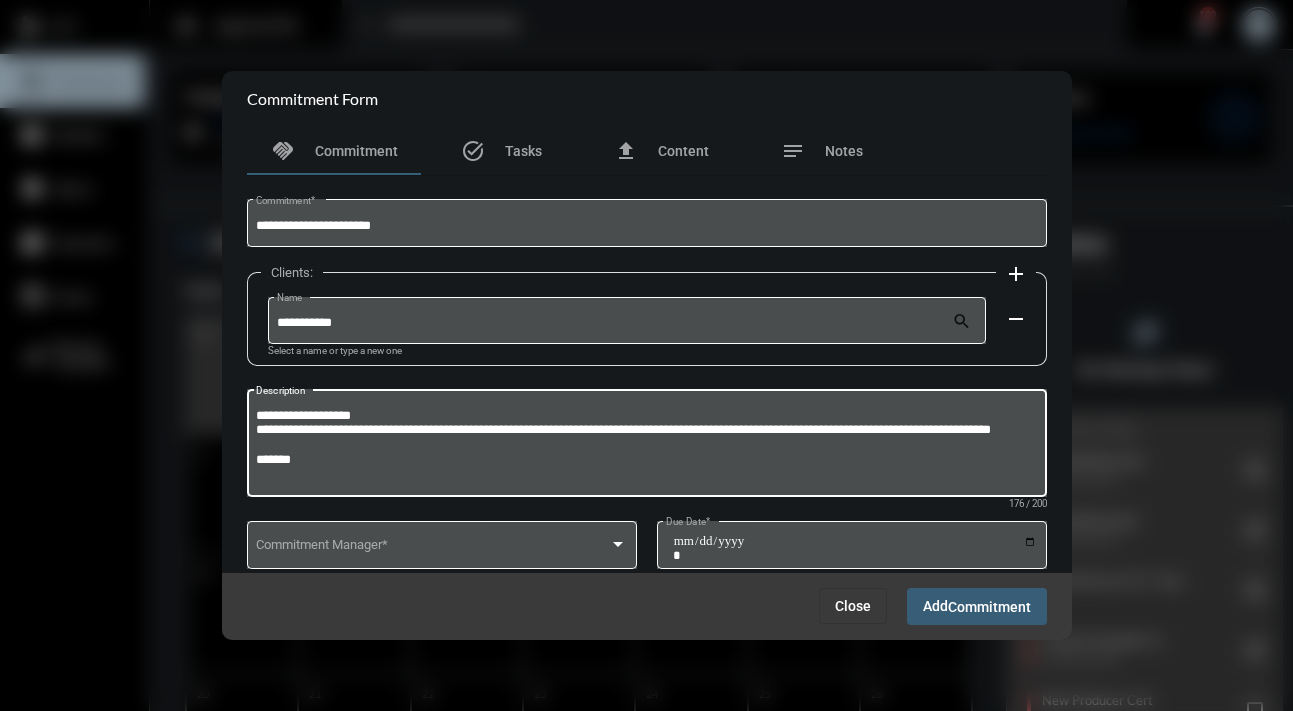 click on "**********" at bounding box center (646, 446) 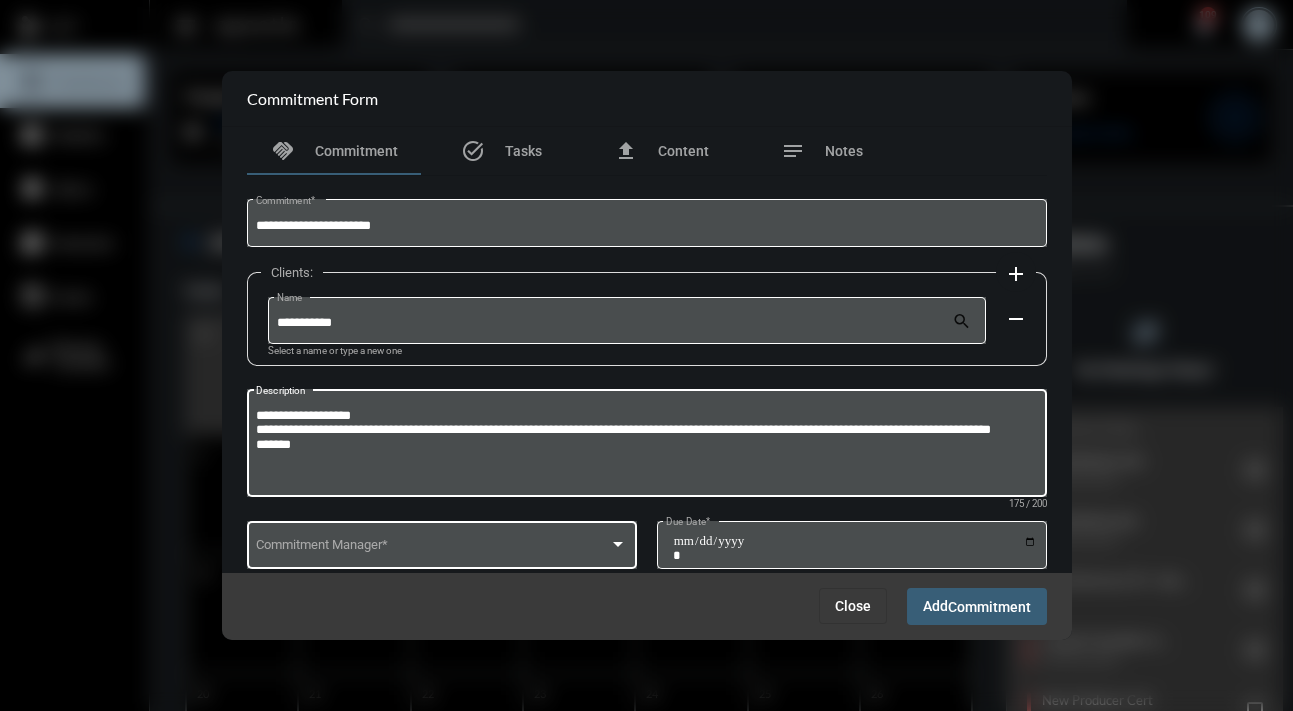 type on "**********" 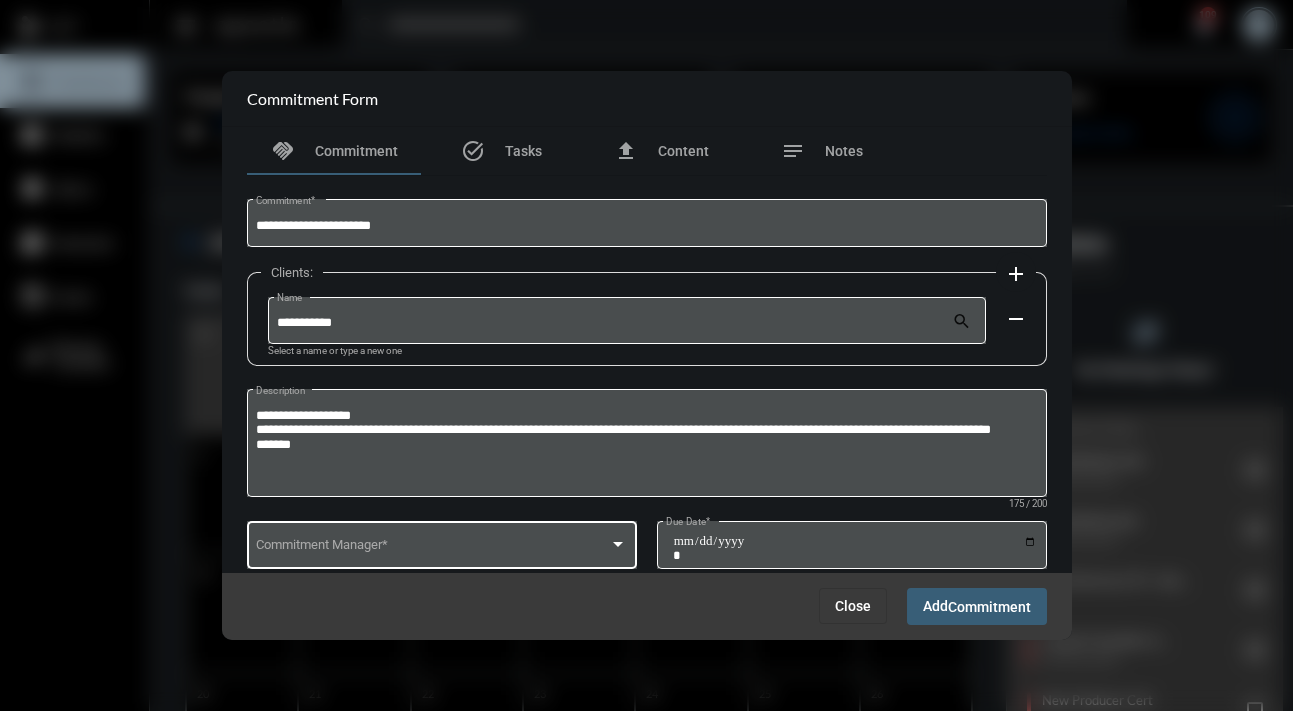click on "Commitment Manager  *" at bounding box center (441, 543) 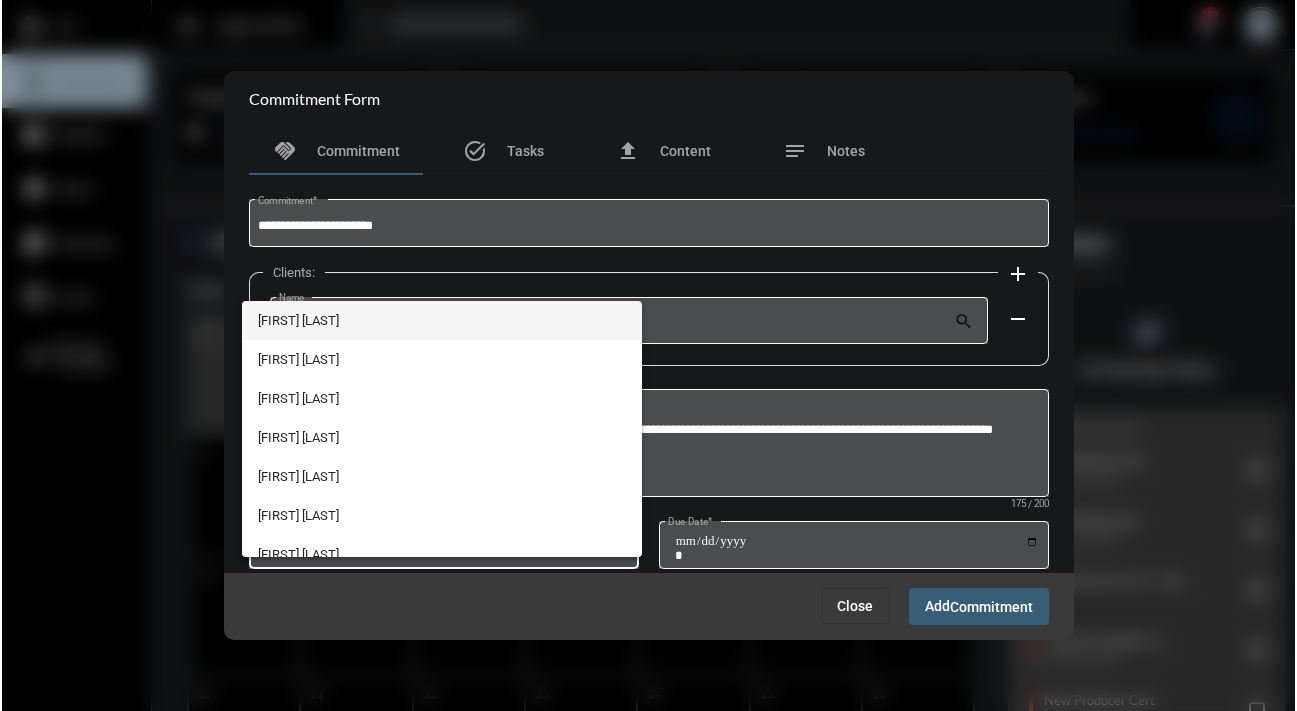 scroll, scrollTop: 56, scrollLeft: 0, axis: vertical 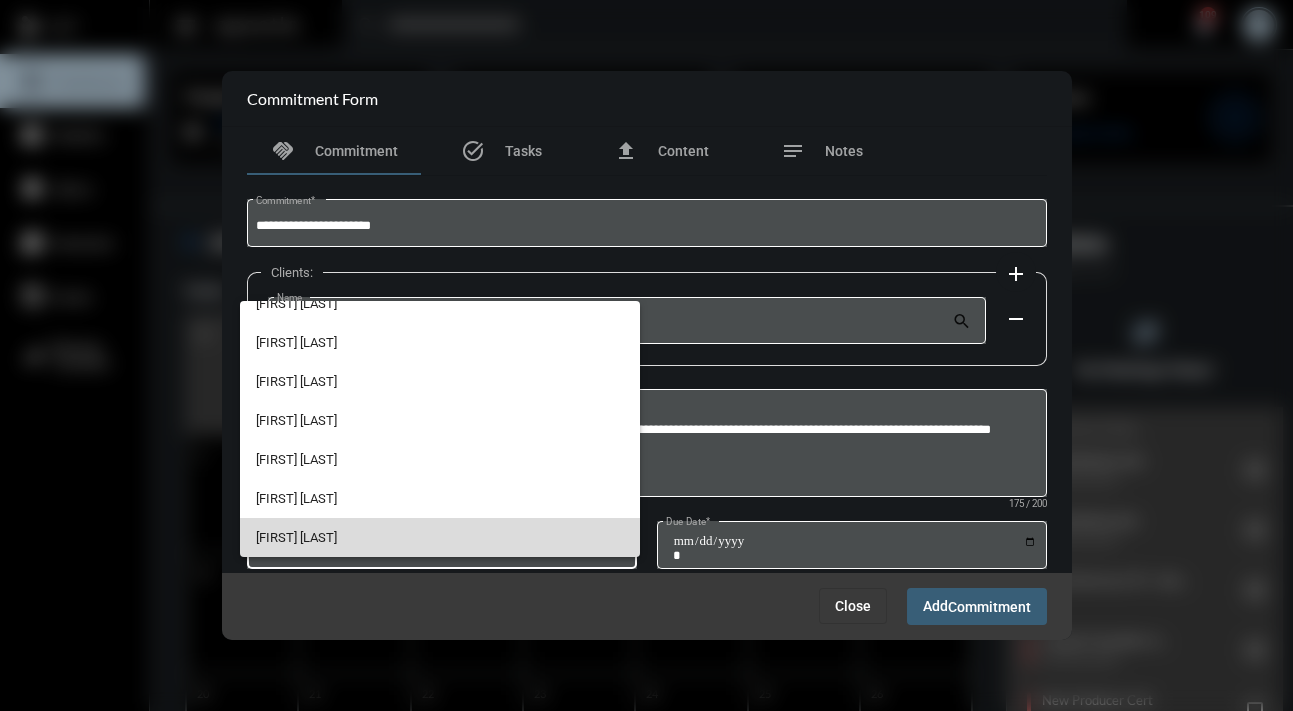 click on "[FIRST] [LAST]" at bounding box center (440, 537) 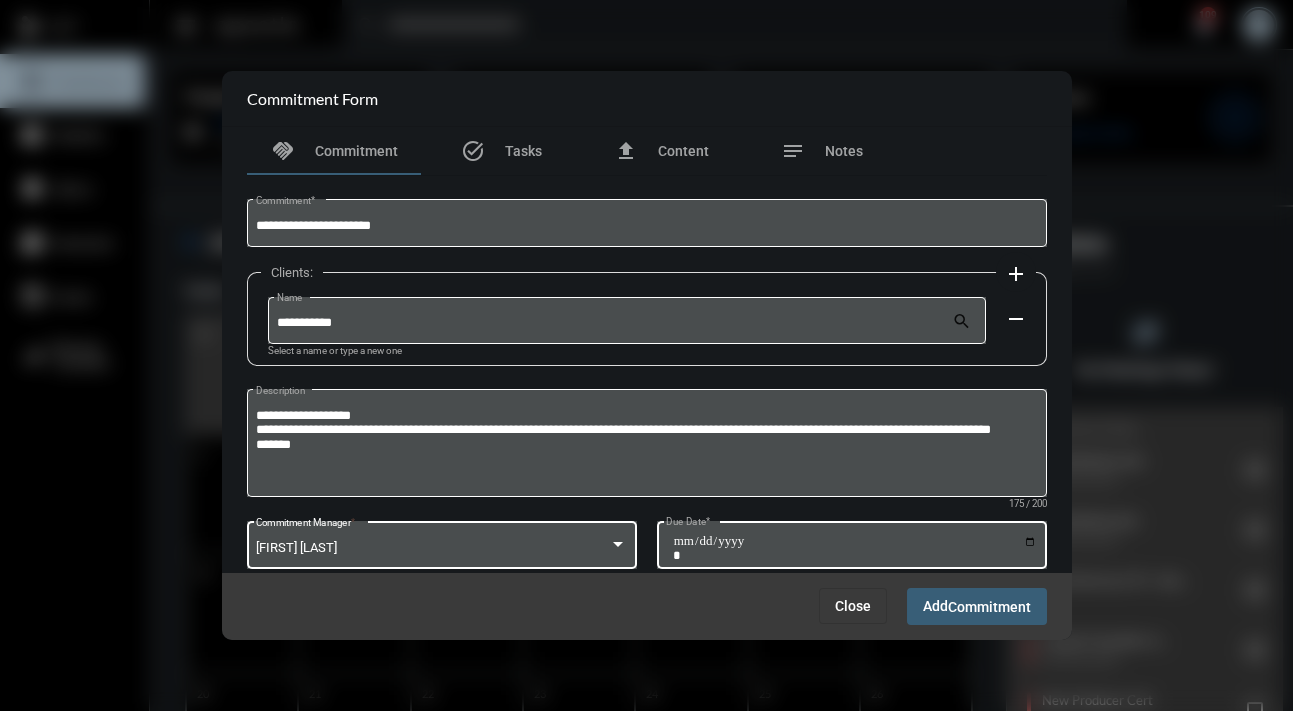 click on "Due Date  *" at bounding box center [855, 548] 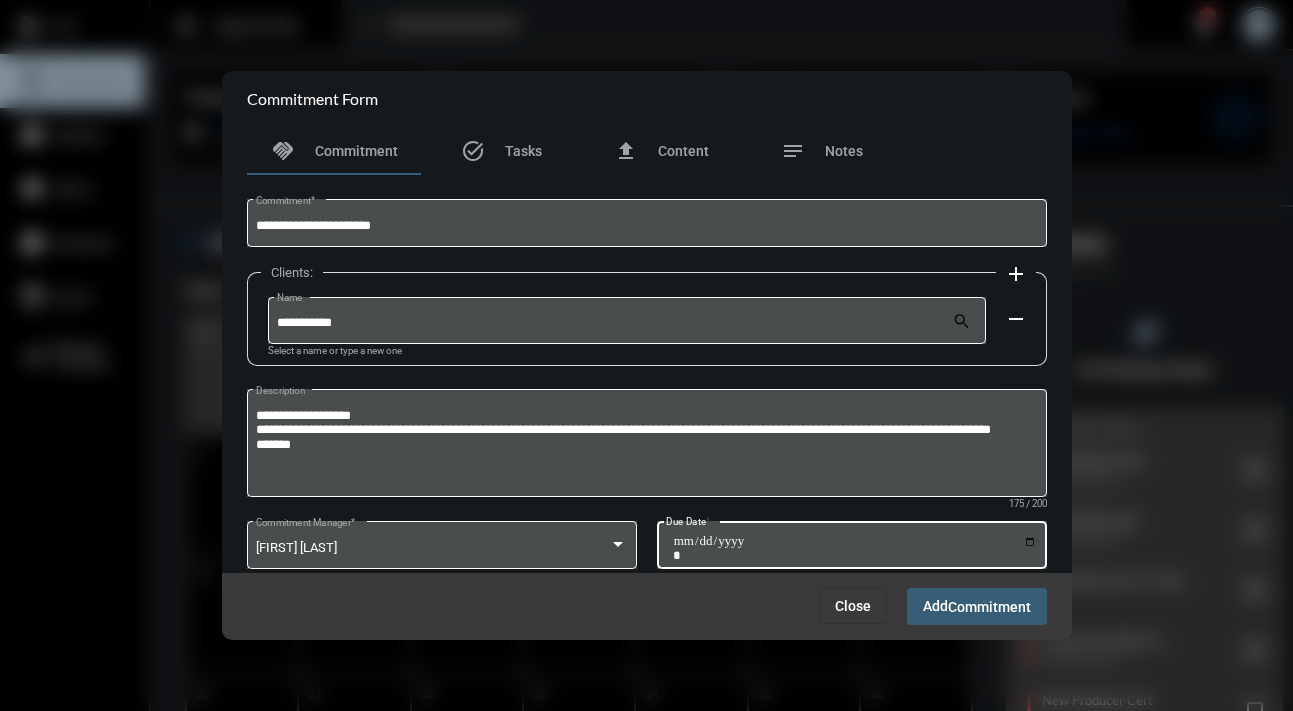type on "**********" 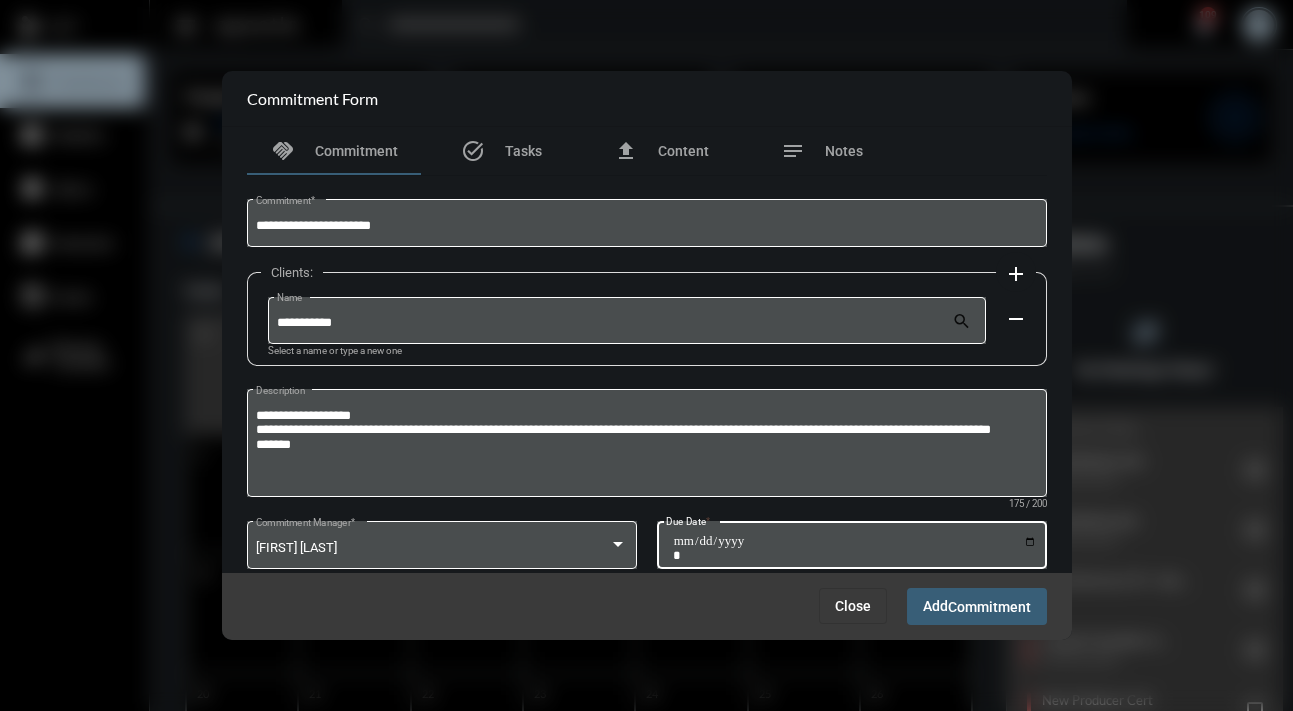 click on "Commitment" at bounding box center (989, 607) 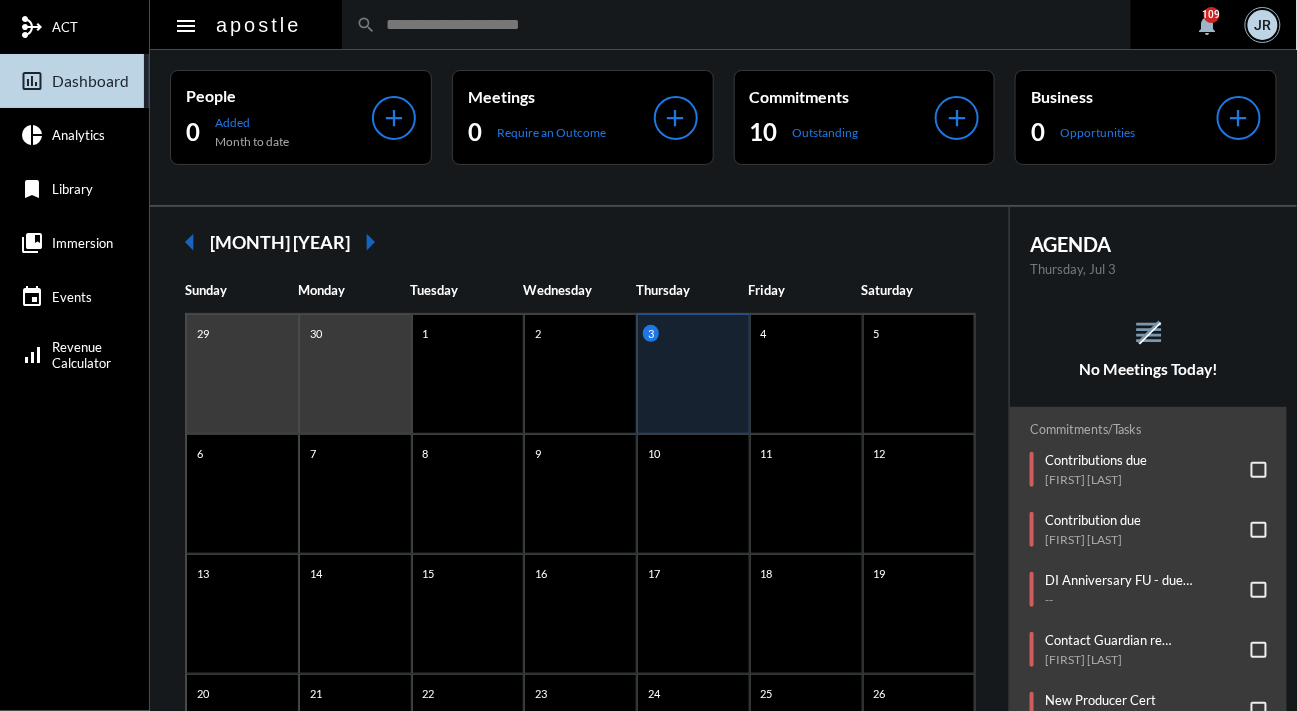 click on "No Meetings Today!" at bounding box center [1148, 369] 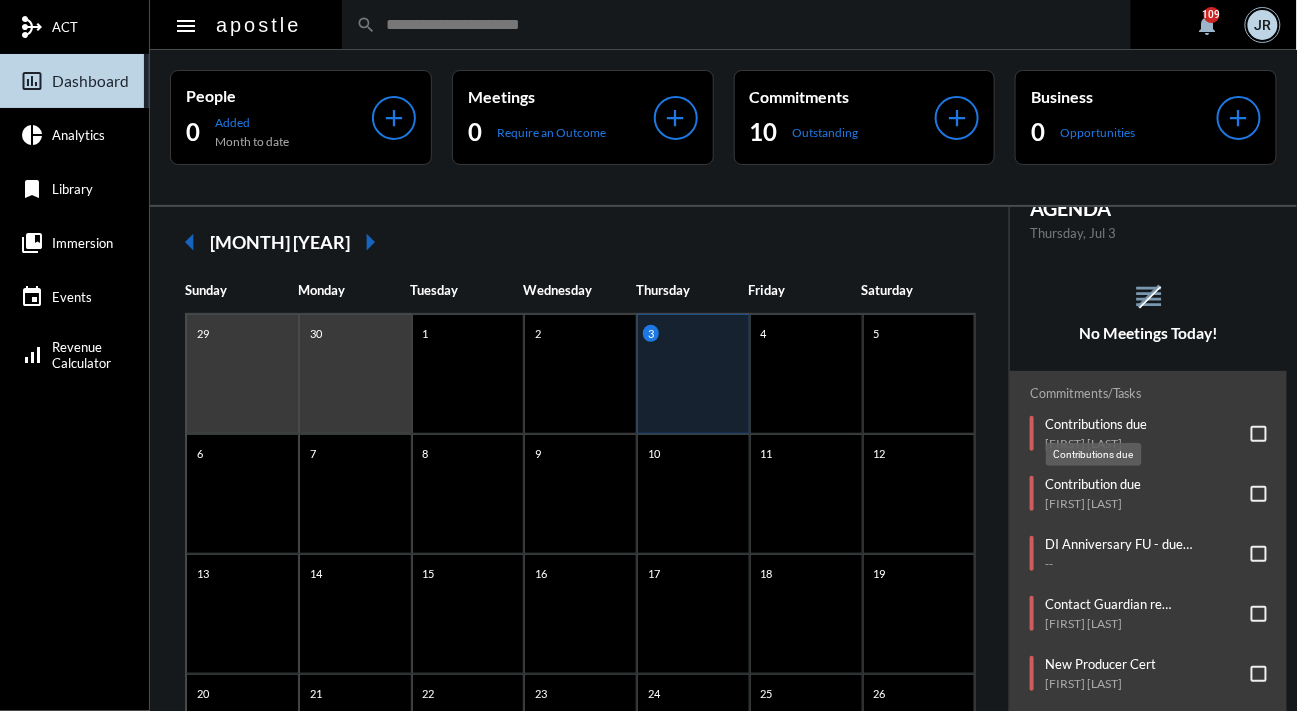 click on "Contributions due" at bounding box center [1096, 424] 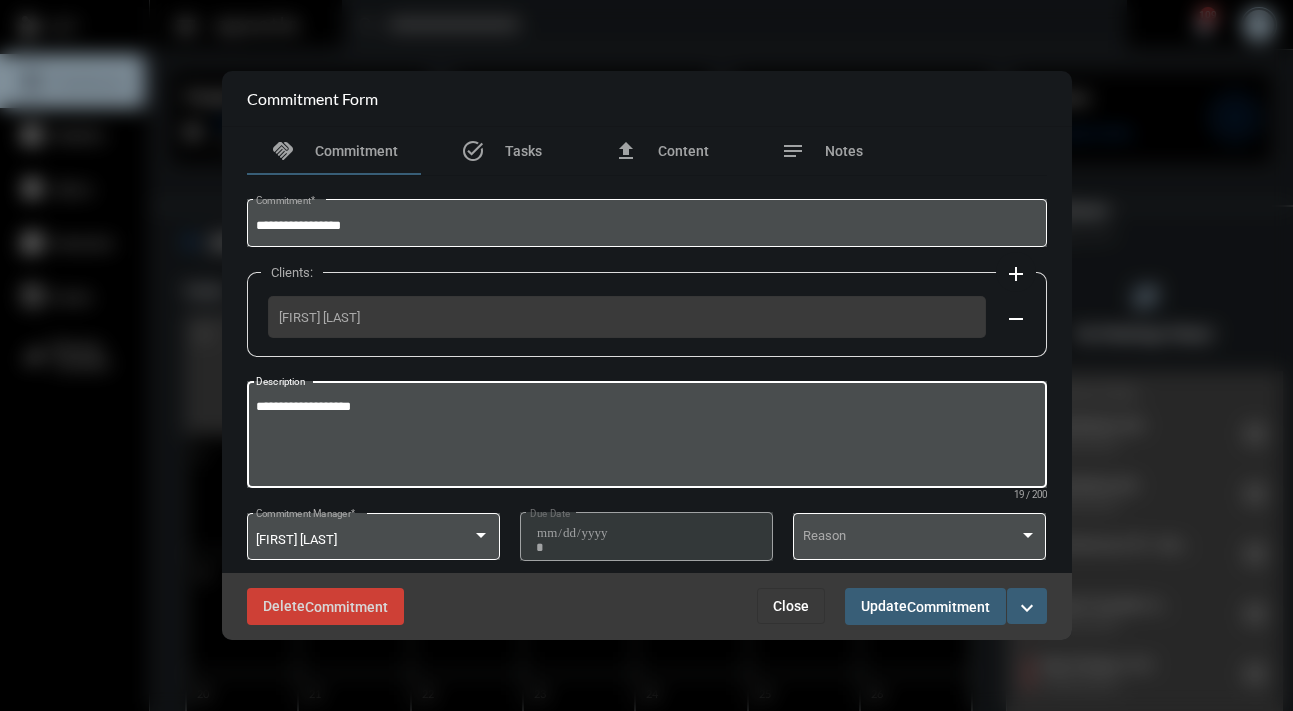 click on "**********" at bounding box center [646, 437] 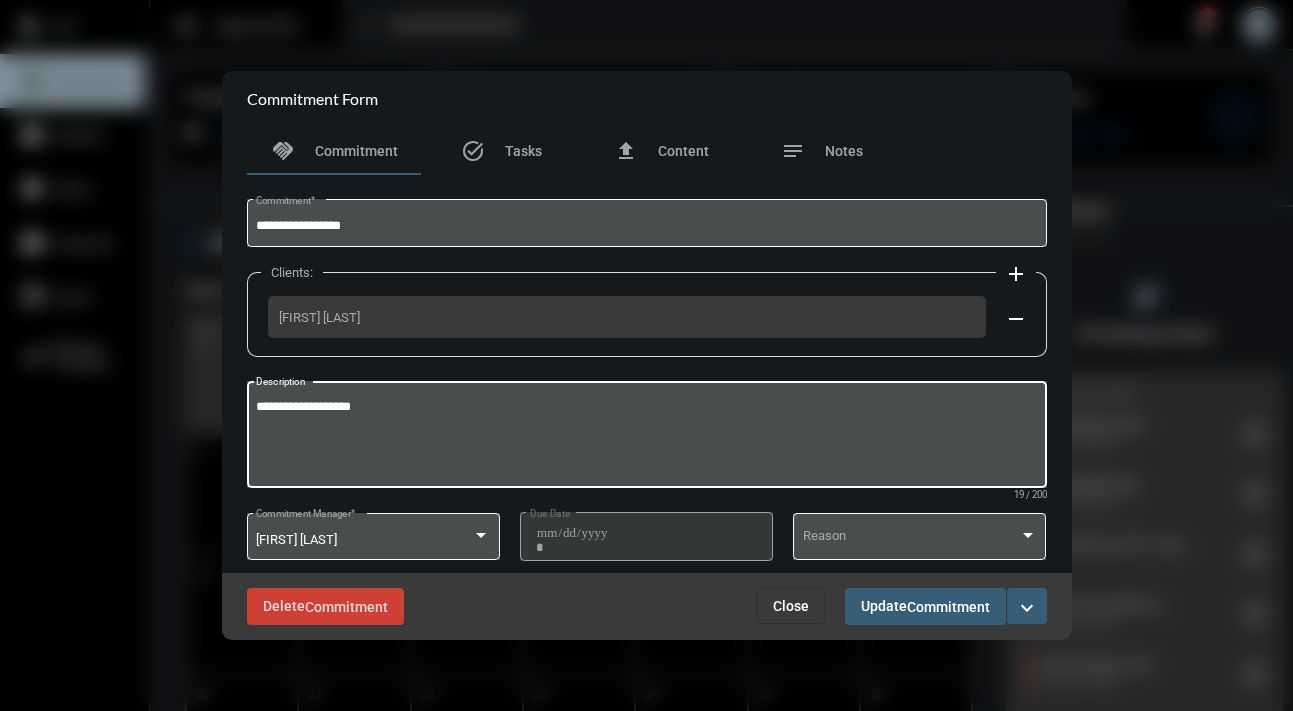 drag, startPoint x: 314, startPoint y: 407, endPoint x: 261, endPoint y: 400, distance: 53.460266 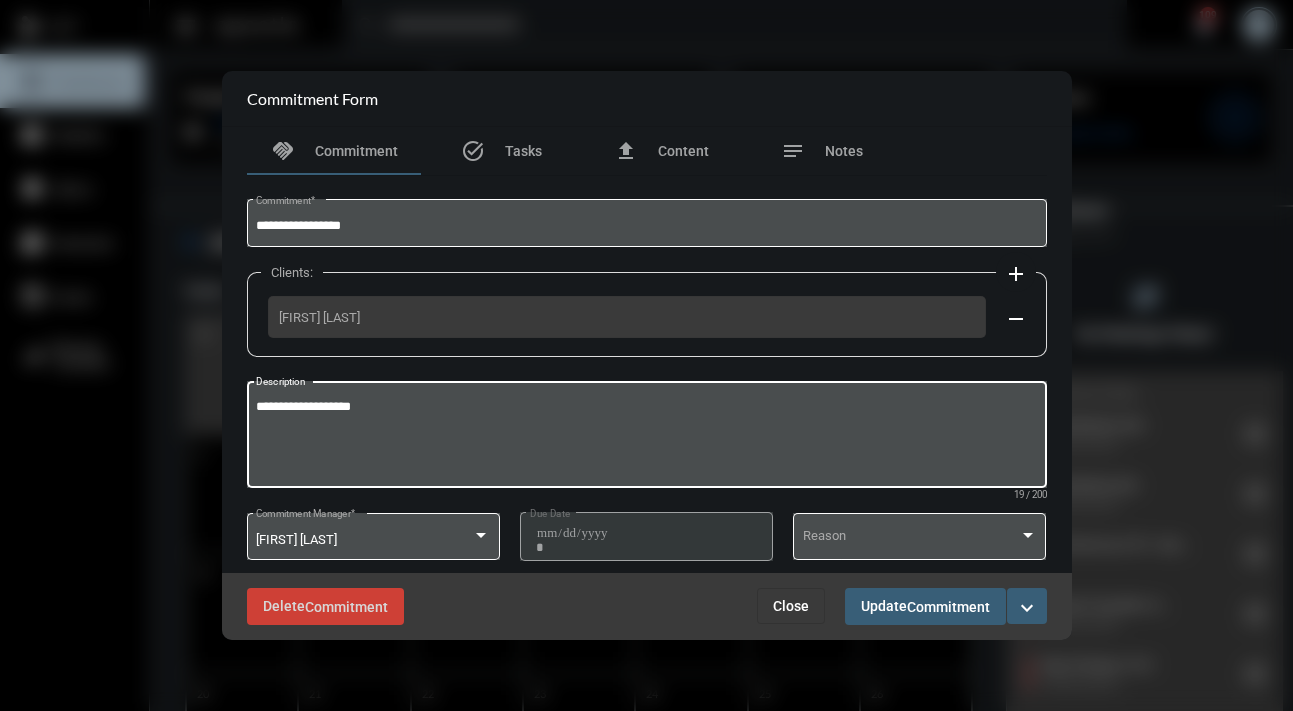 click on "**********" at bounding box center [646, 437] 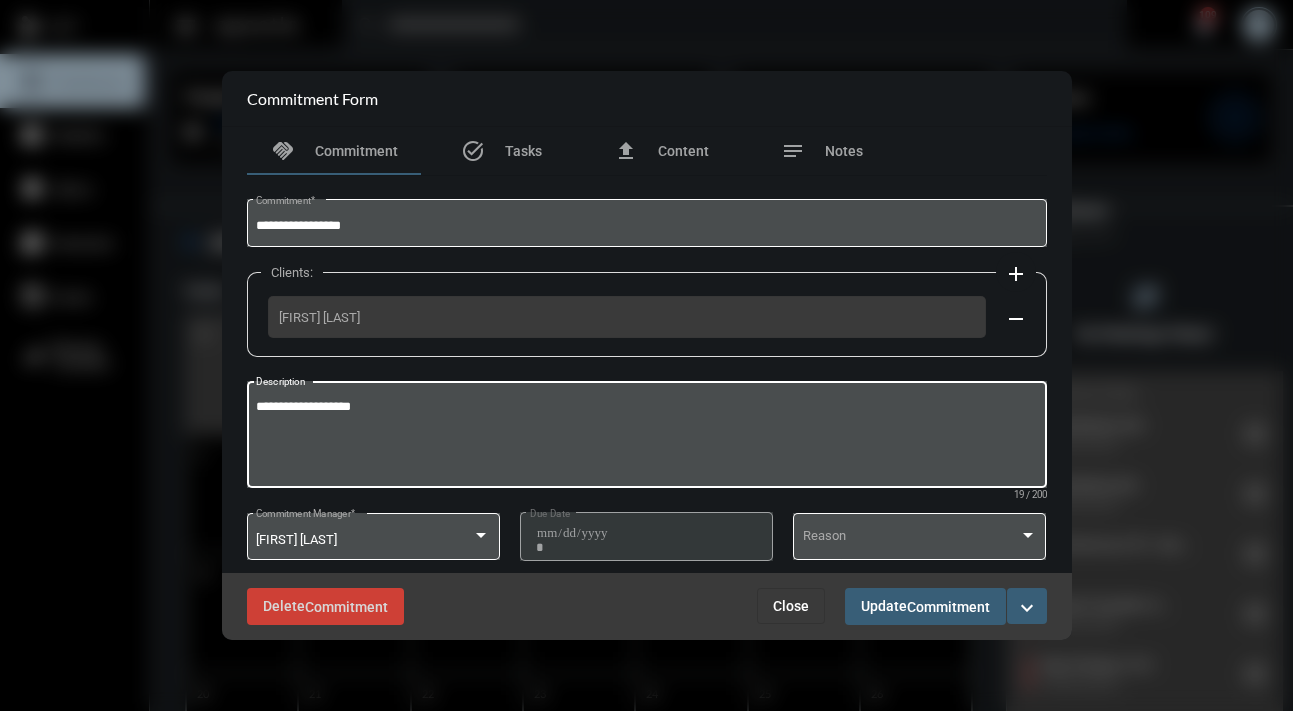 drag, startPoint x: 400, startPoint y: 410, endPoint x: 336, endPoint y: 410, distance: 64 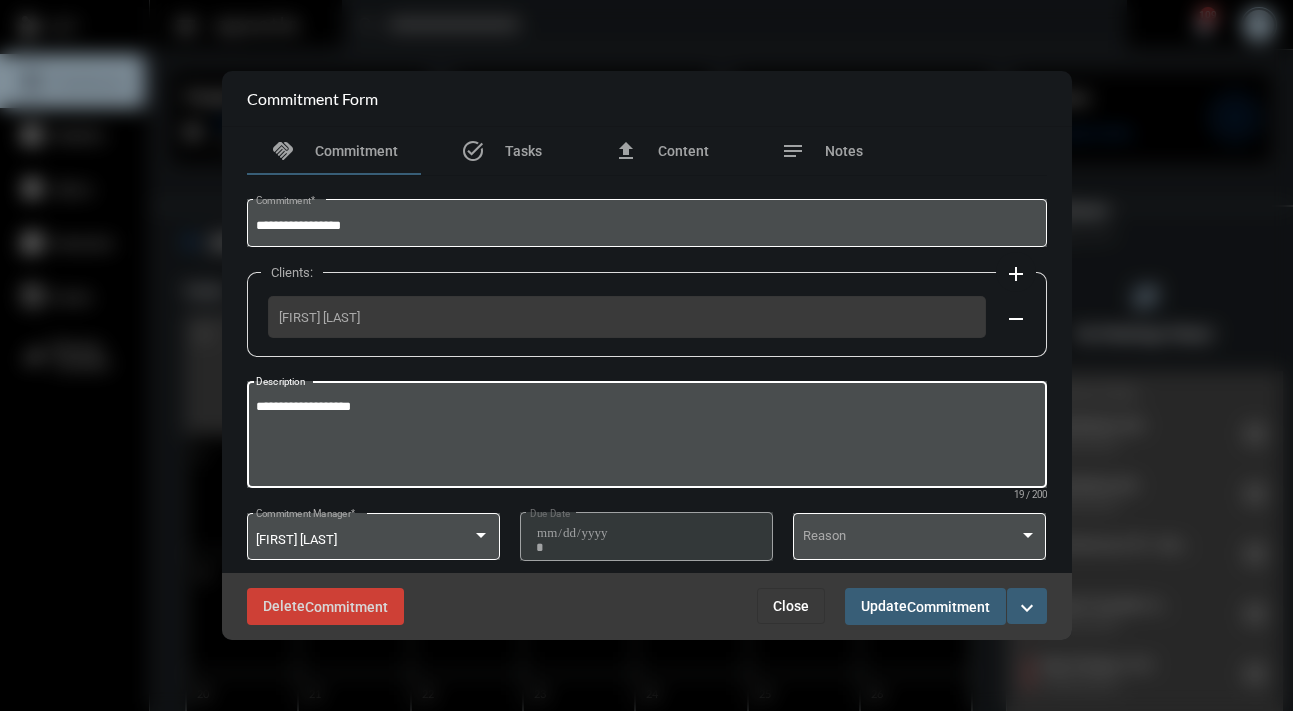 click on "**********" at bounding box center (646, 437) 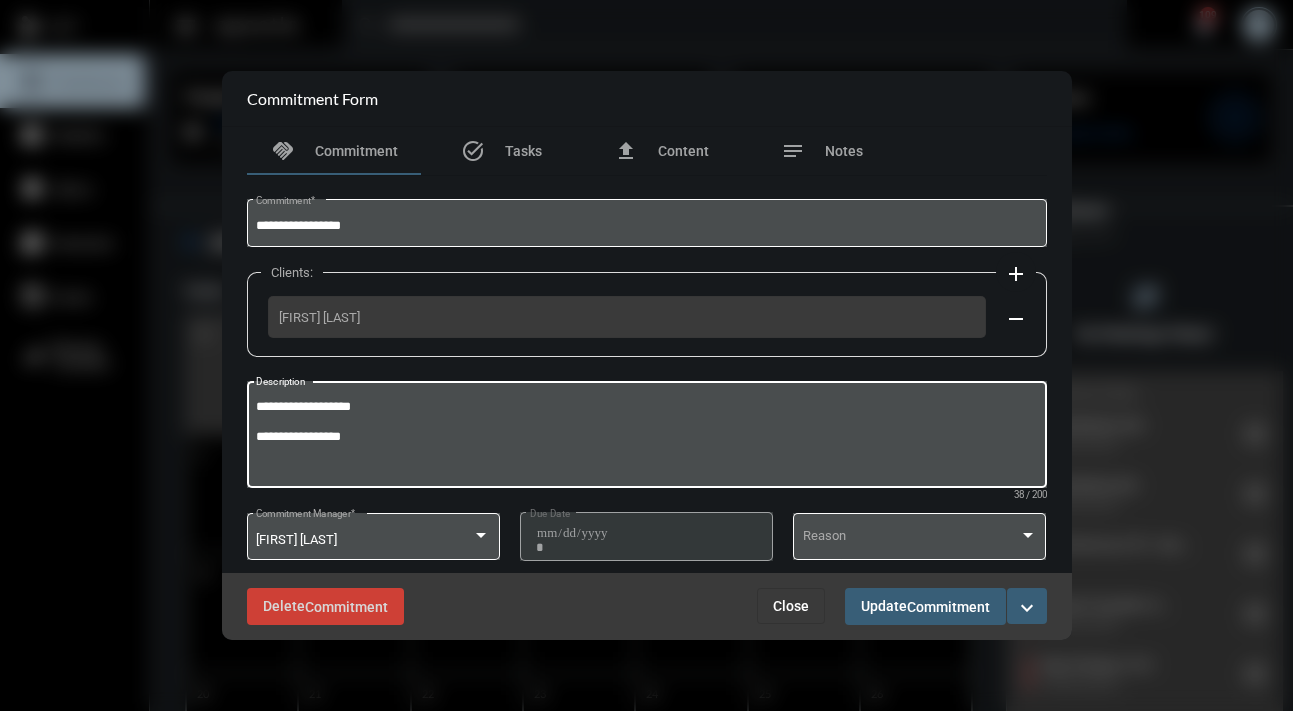 type on "**********" 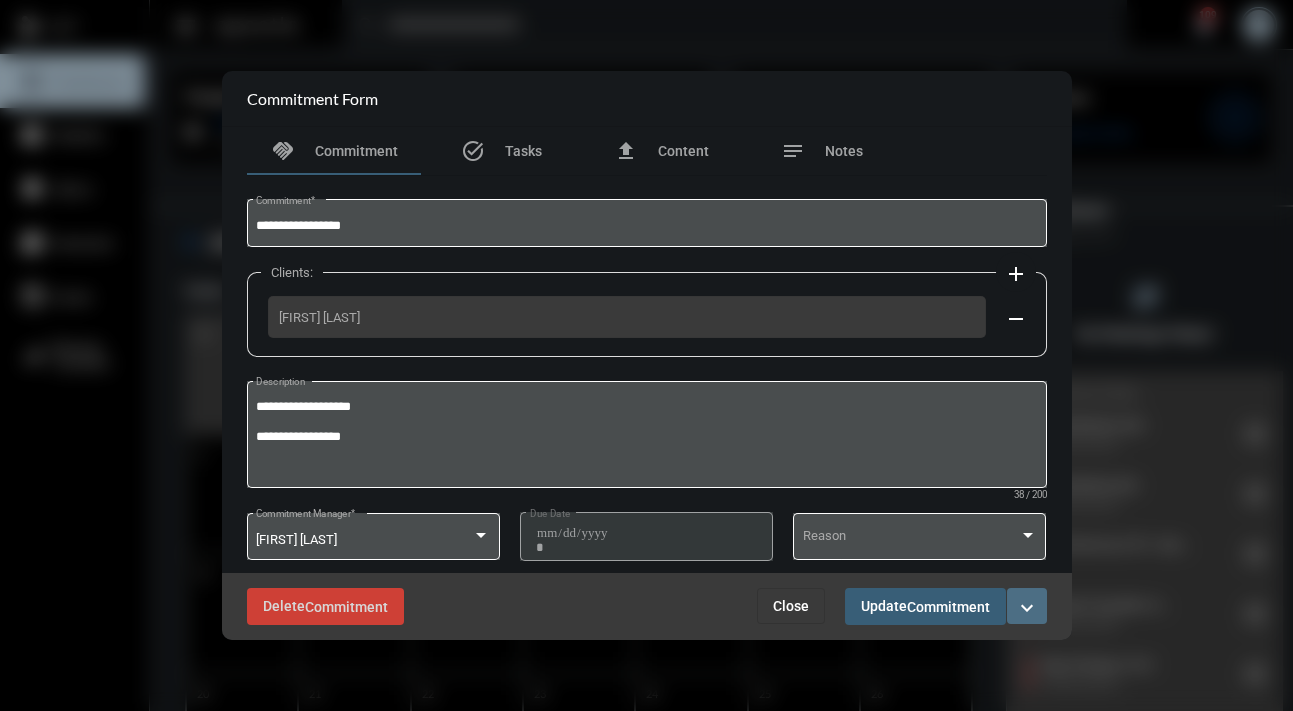 click on "expand_more" at bounding box center (1027, 608) 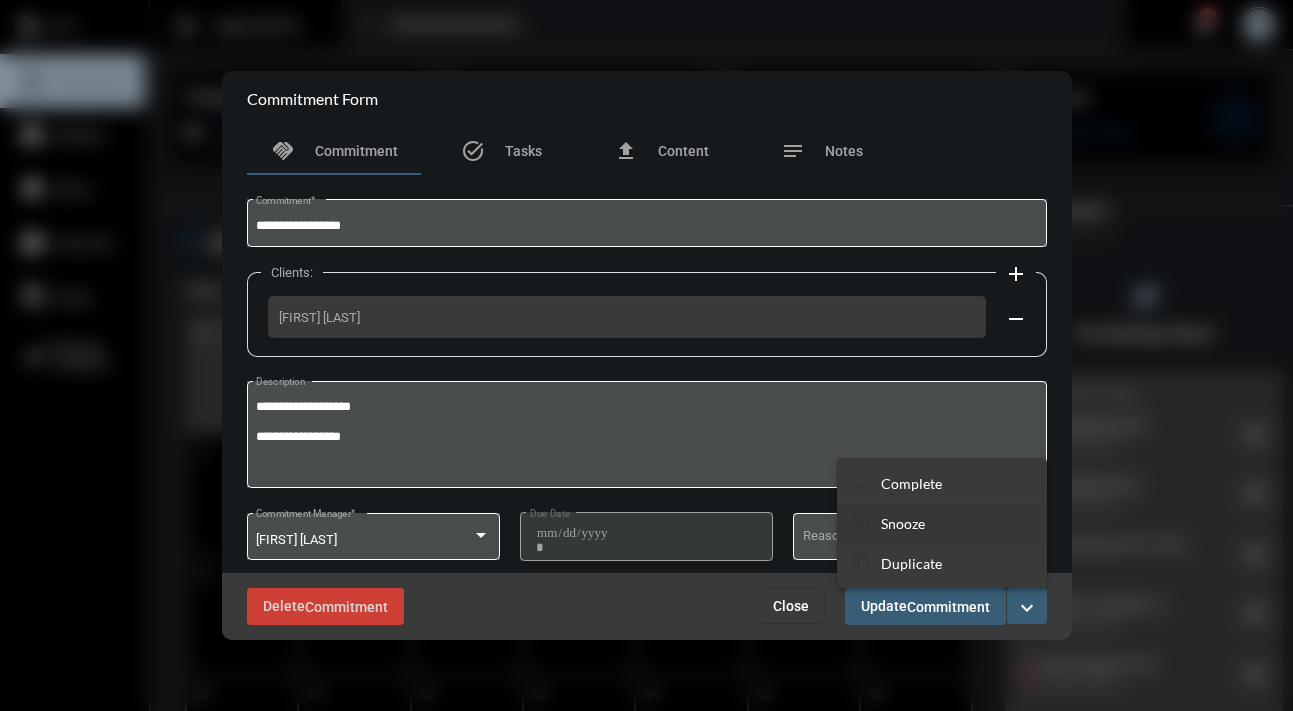 click on "Snooze" at bounding box center [911, 483] 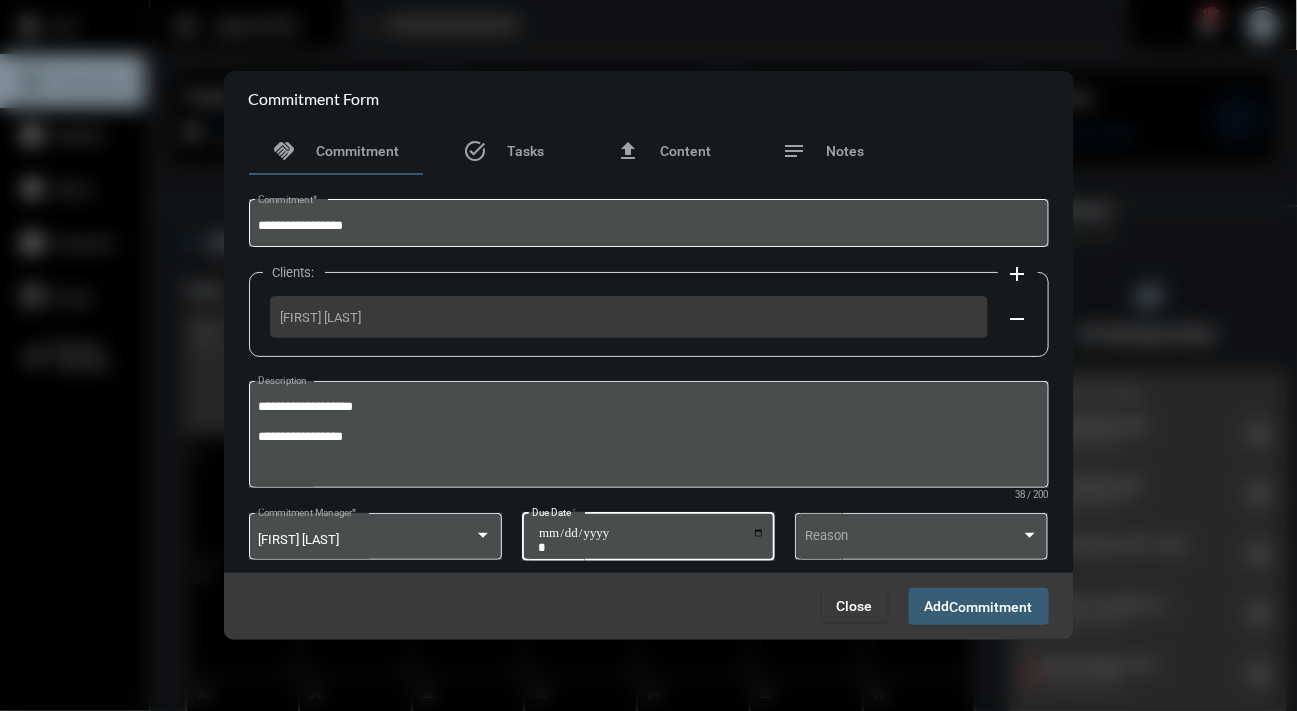 click on "**********" at bounding box center (651, 540) 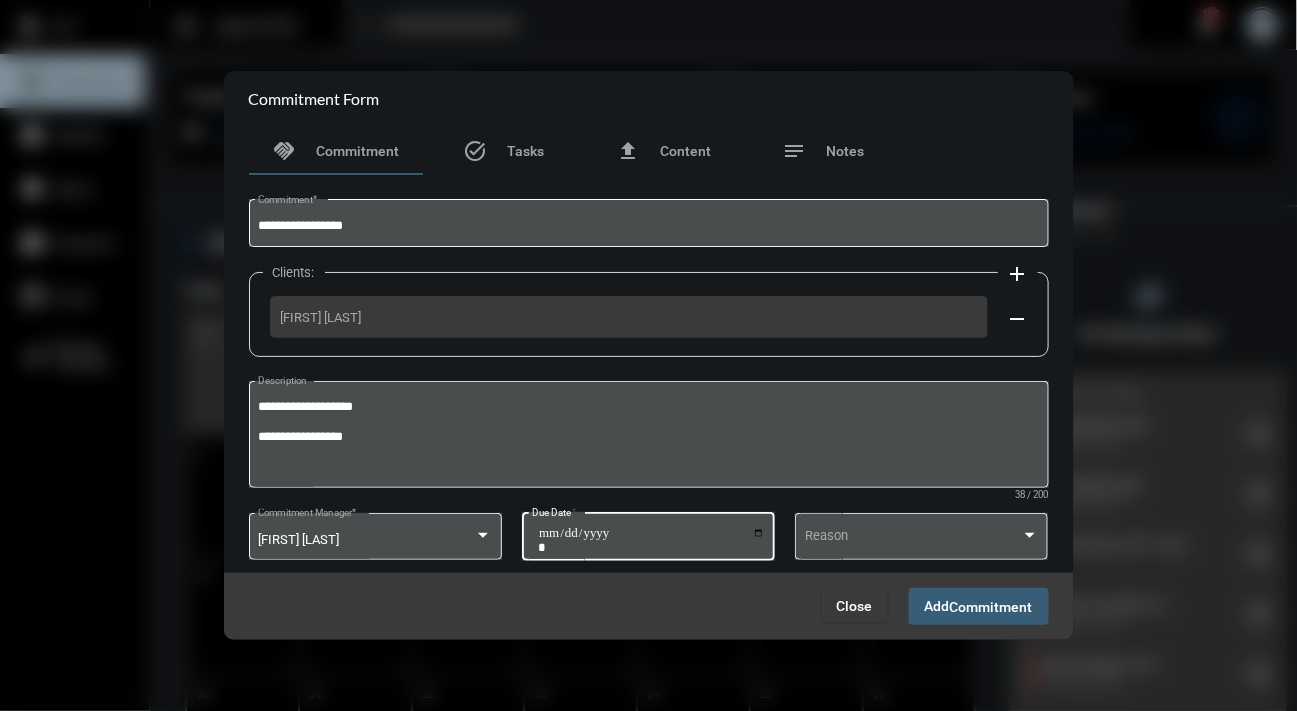 click on "Commitment" at bounding box center [991, 607] 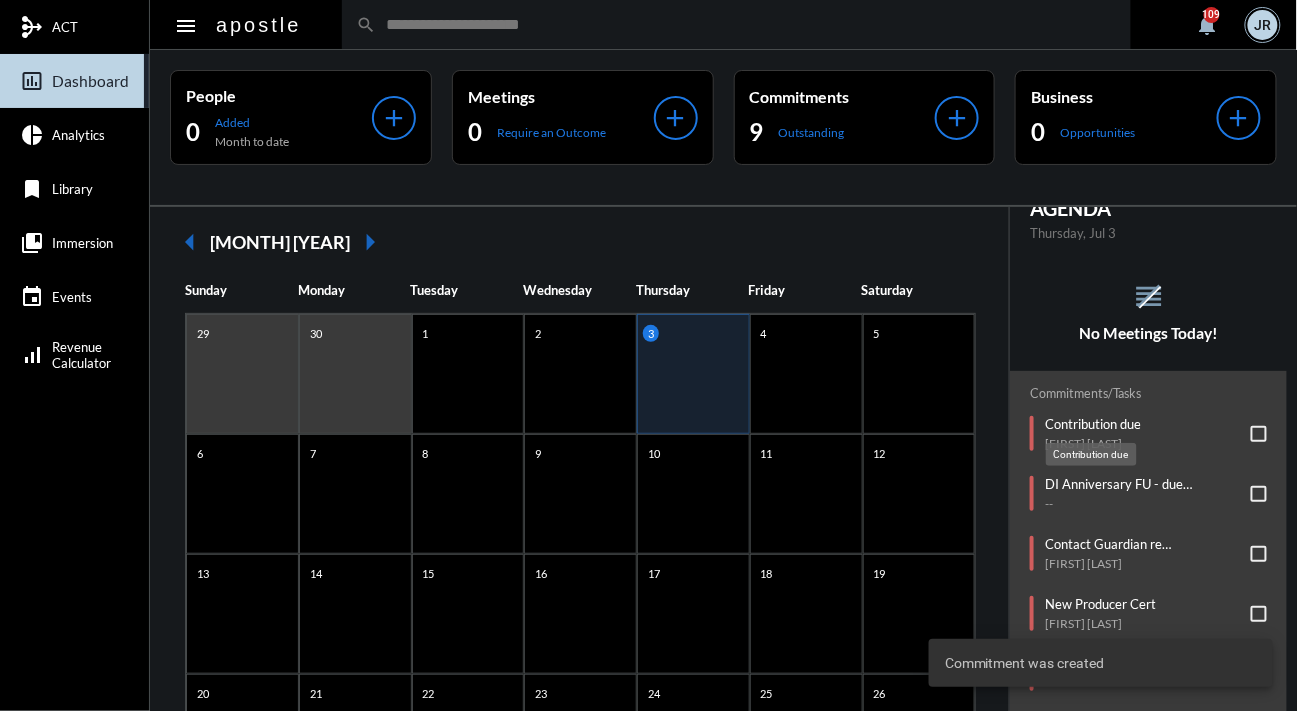 click on "Contribution due" at bounding box center [1093, 424] 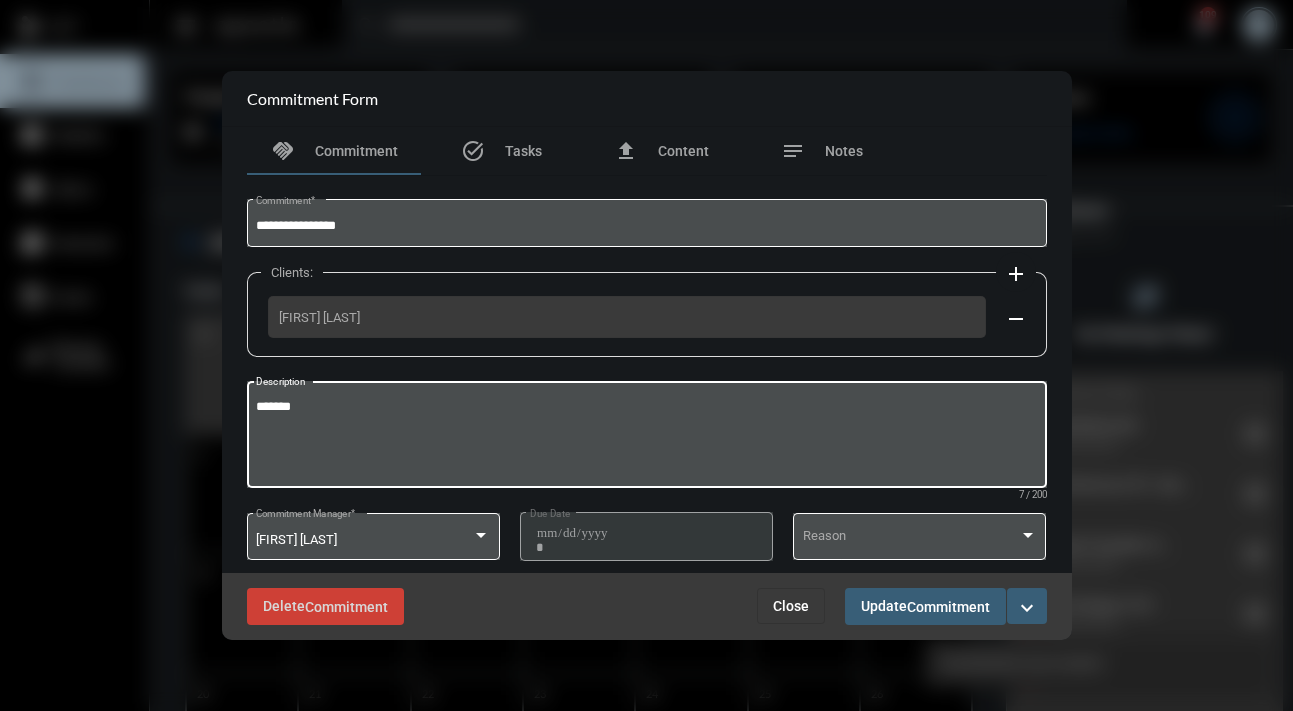drag, startPoint x: 316, startPoint y: 412, endPoint x: 220, endPoint y: 400, distance: 96.74709 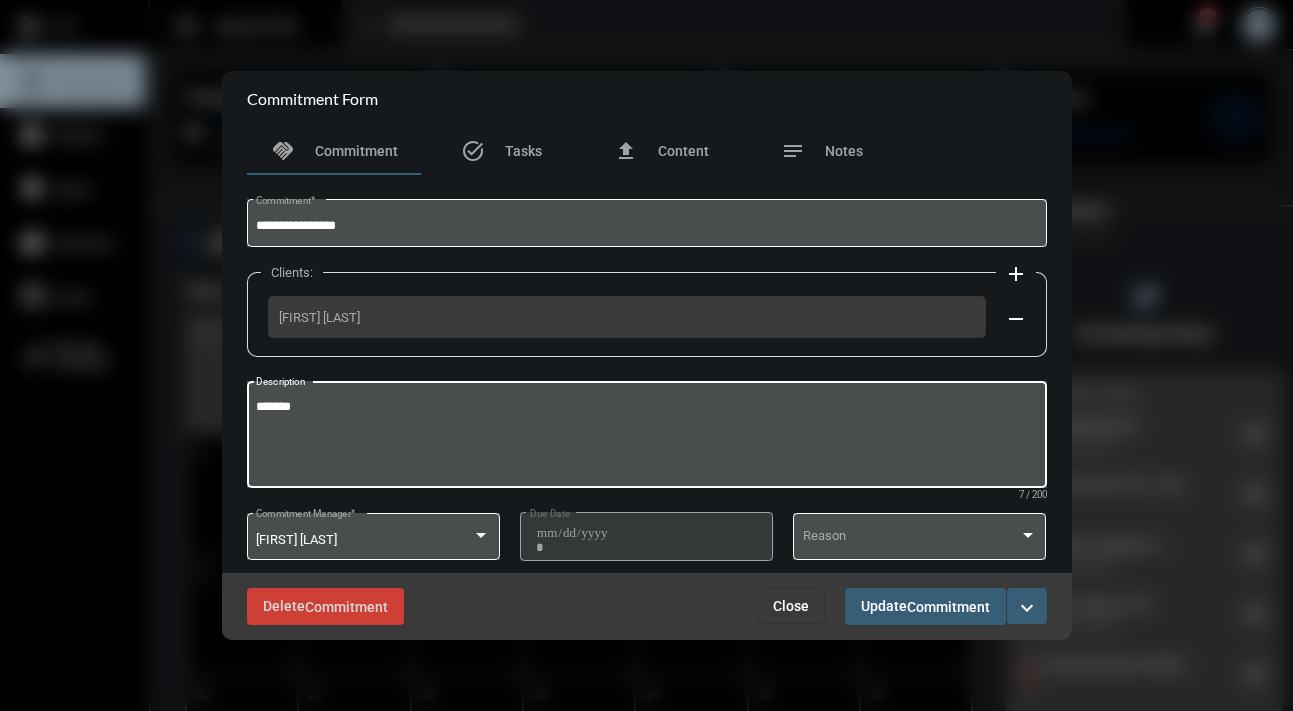 click on "*******" at bounding box center [646, 437] 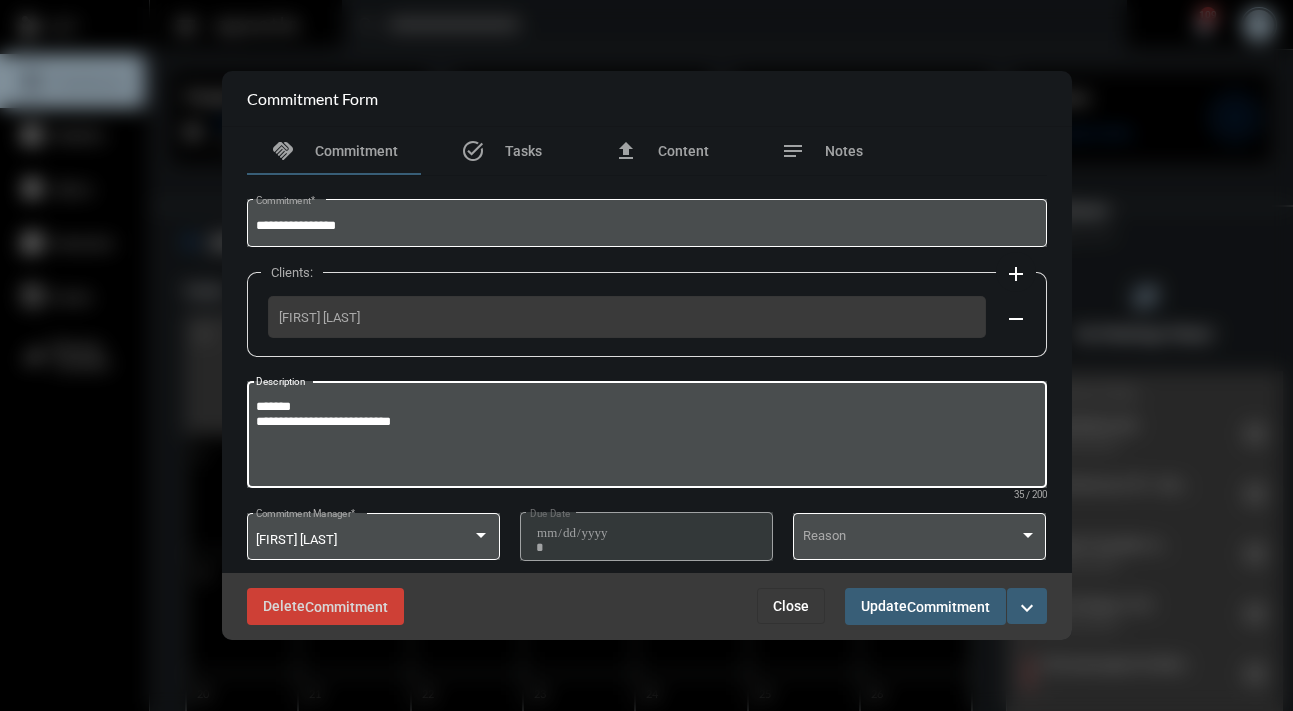 type on "**********" 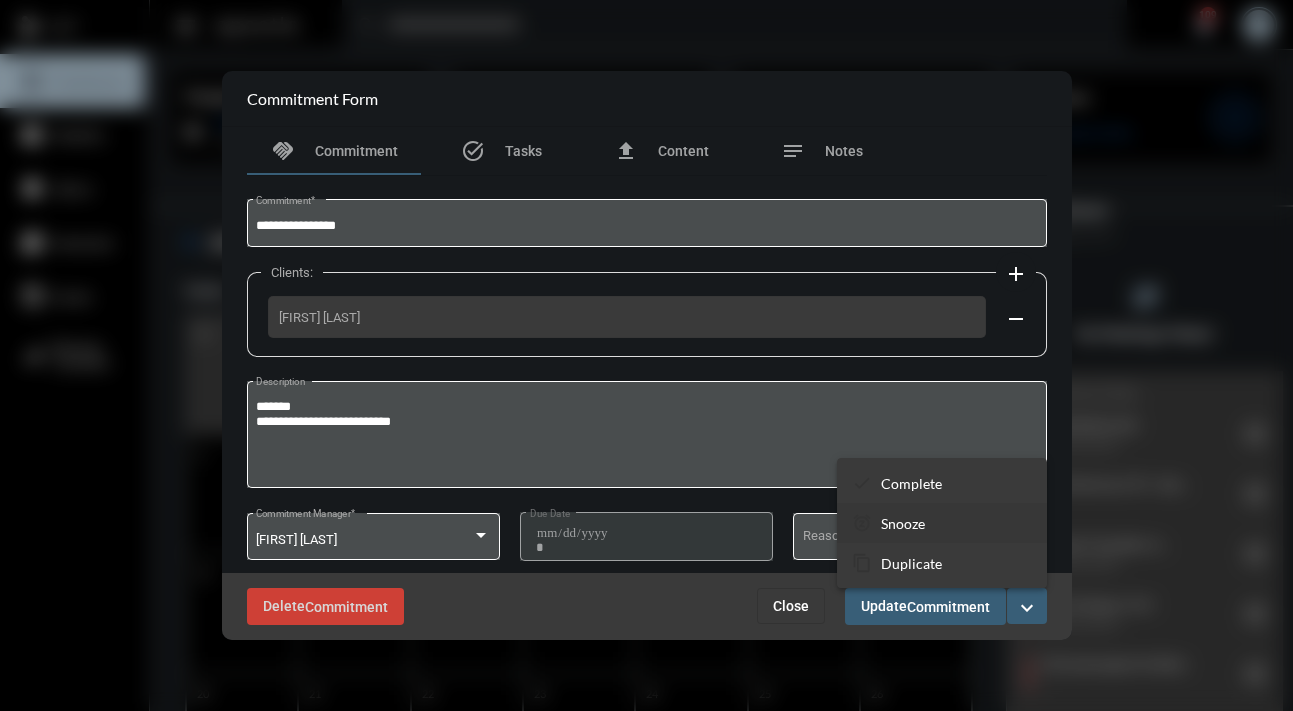 click on "Snooze" at bounding box center (911, 483) 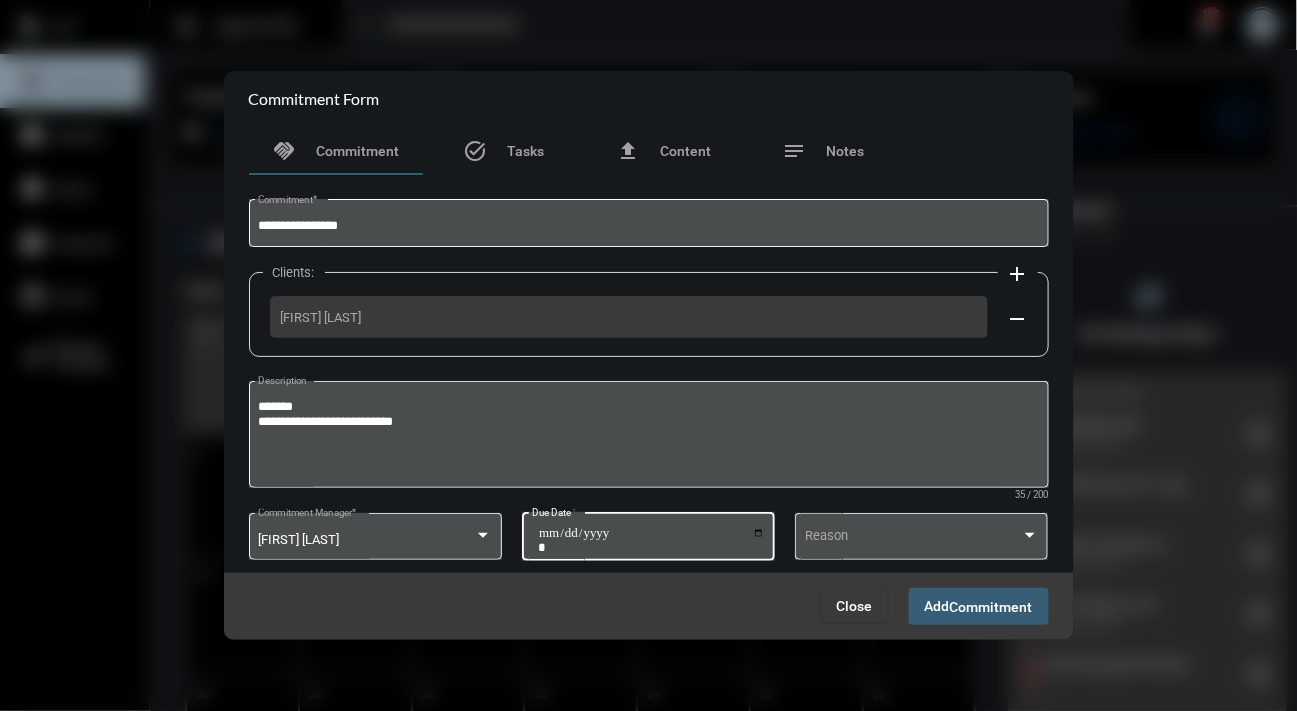 click on "**********" at bounding box center (651, 540) 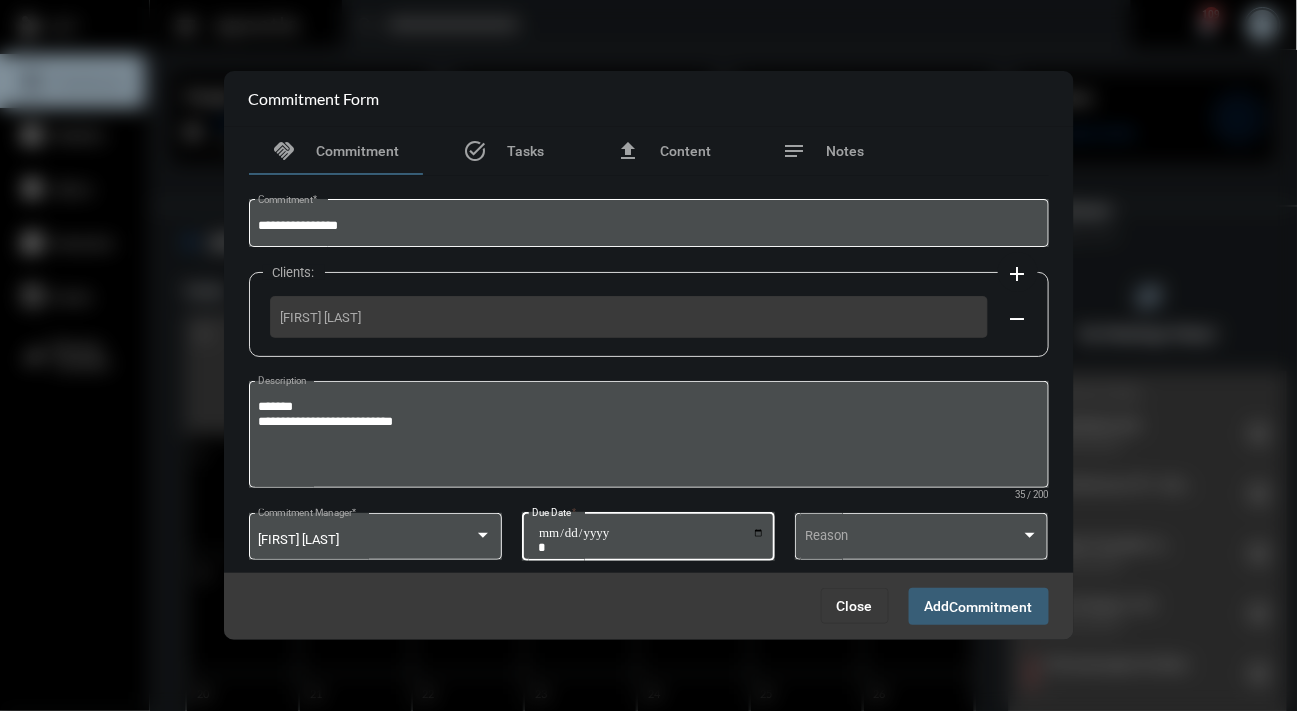 click on "Commitment" at bounding box center [991, 607] 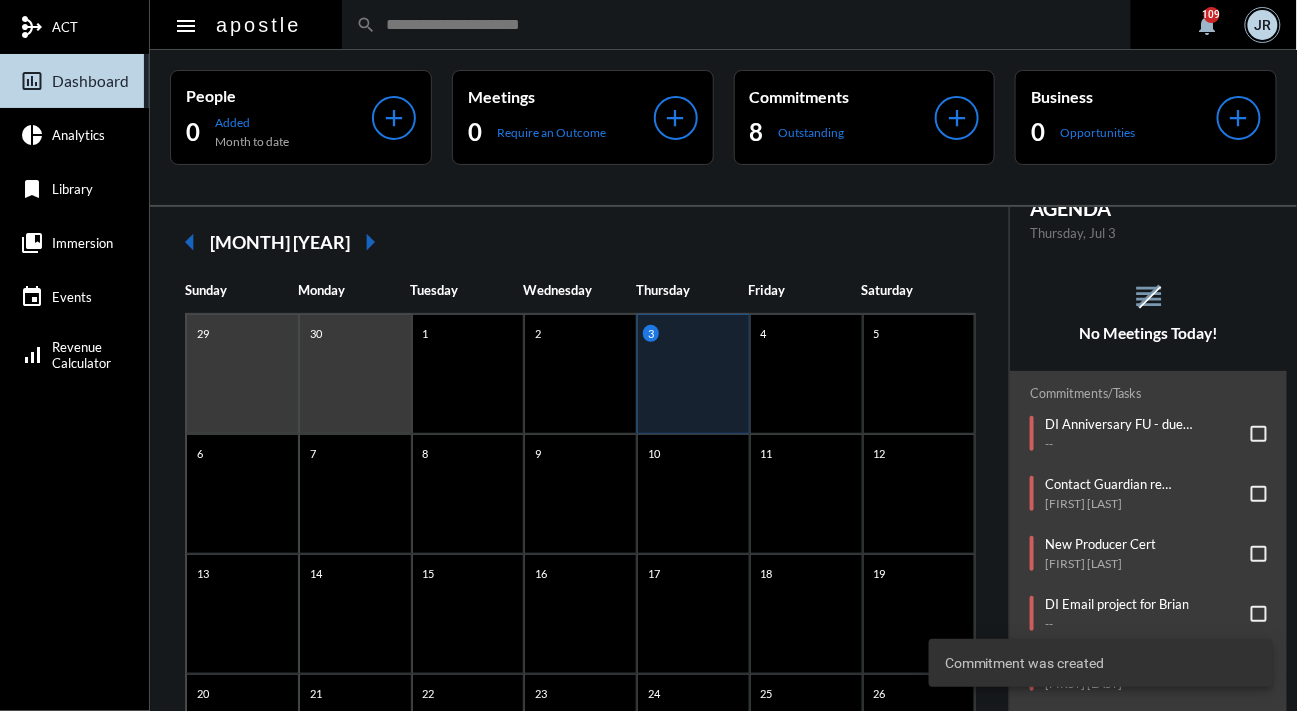 click on "AGENDA Thursday, Jul 3 reorder No Meetings Today! Commitments/Tasks  DI Anniversary FU - due 7/3   --     Contact Guardian re undeliverable mail   Trevor Schmidt     New Producer Cert   Tyler Nickle     DI Email project for Brian   --     Please send final UW question to Andrea Rubin and Jerry Rubin   Jerry Rubin     account access authorization form   Will Chandler - Ariel Handy     WL Premium funding    Andrew Shephard - Cheryl Shephard     FIO - next 10 day follow up due 6/22   --     Forward Efficient Advisors email to Caroline   --     Check NetX for NIGO's   --     HUB Account Funds Transfer - DEPOSIT   Michael and Kelly McGovern     Call Guardian re letter   Natalie Lau" at bounding box center [1148, 678] 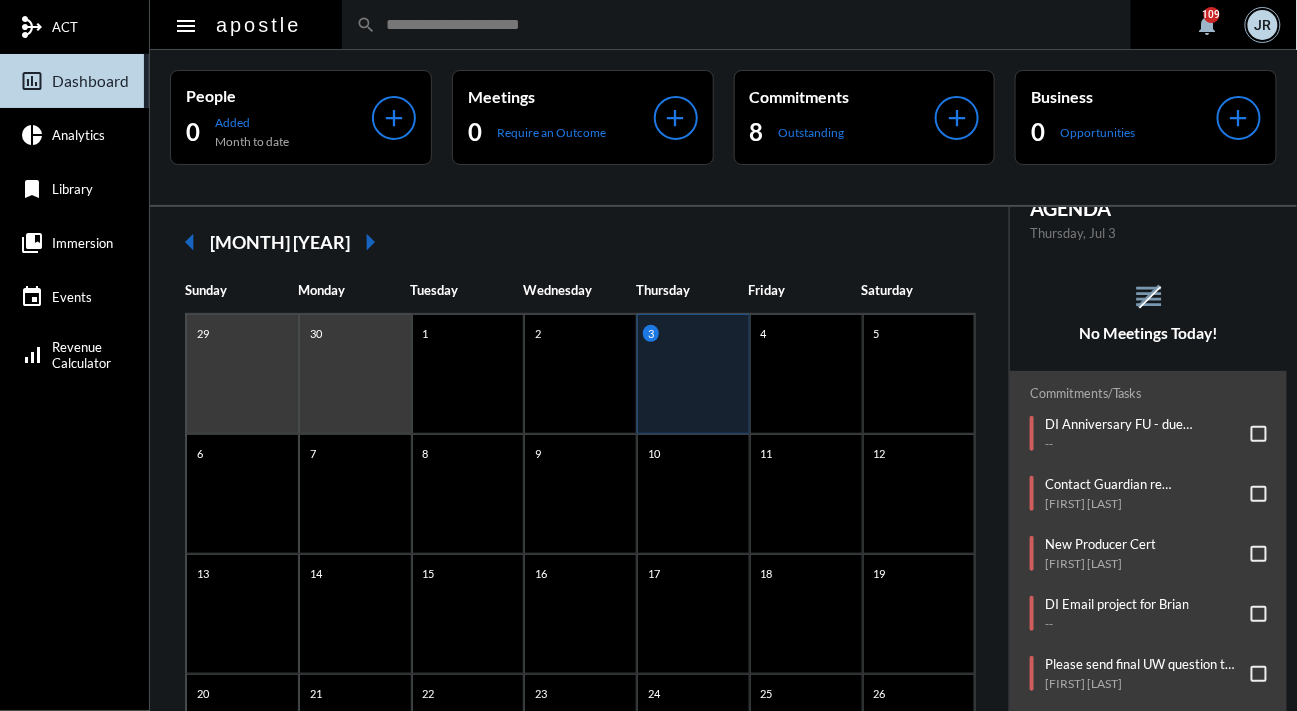 scroll, scrollTop: 72, scrollLeft: 0, axis: vertical 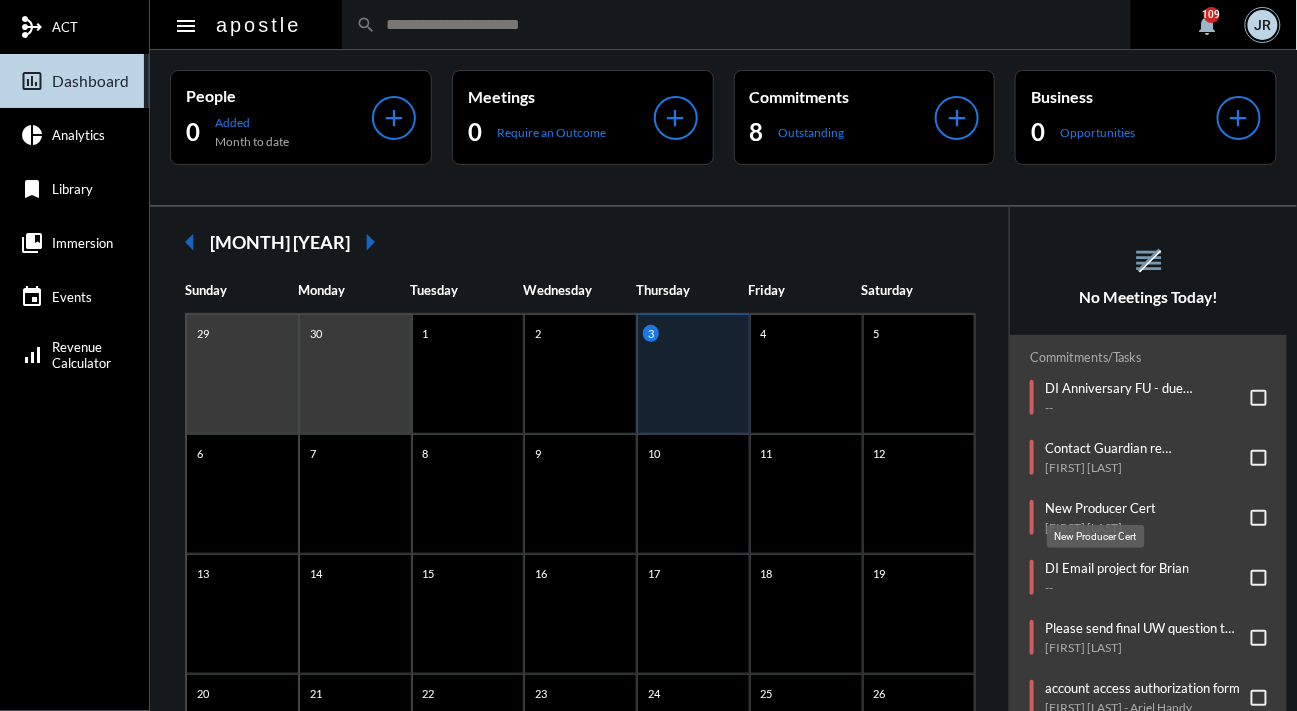 click on "New Producer Cert" at bounding box center [1100, 508] 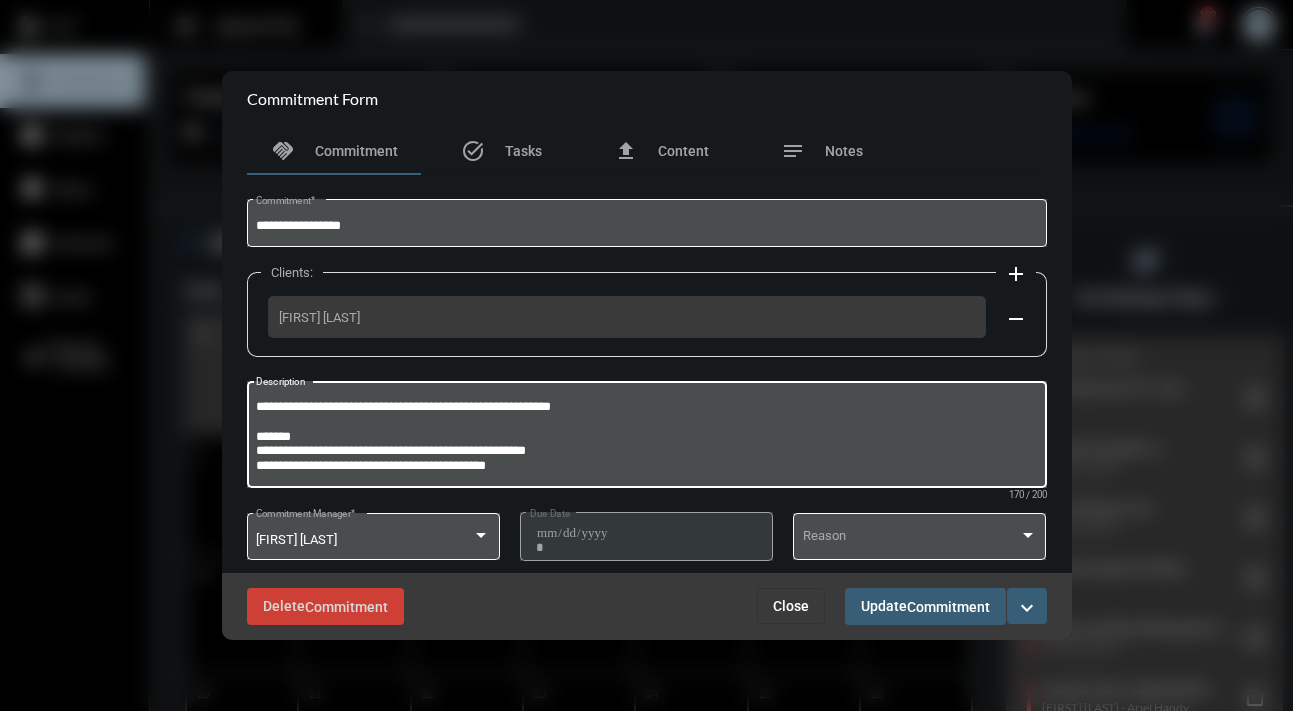 click on "**********" at bounding box center [646, 437] 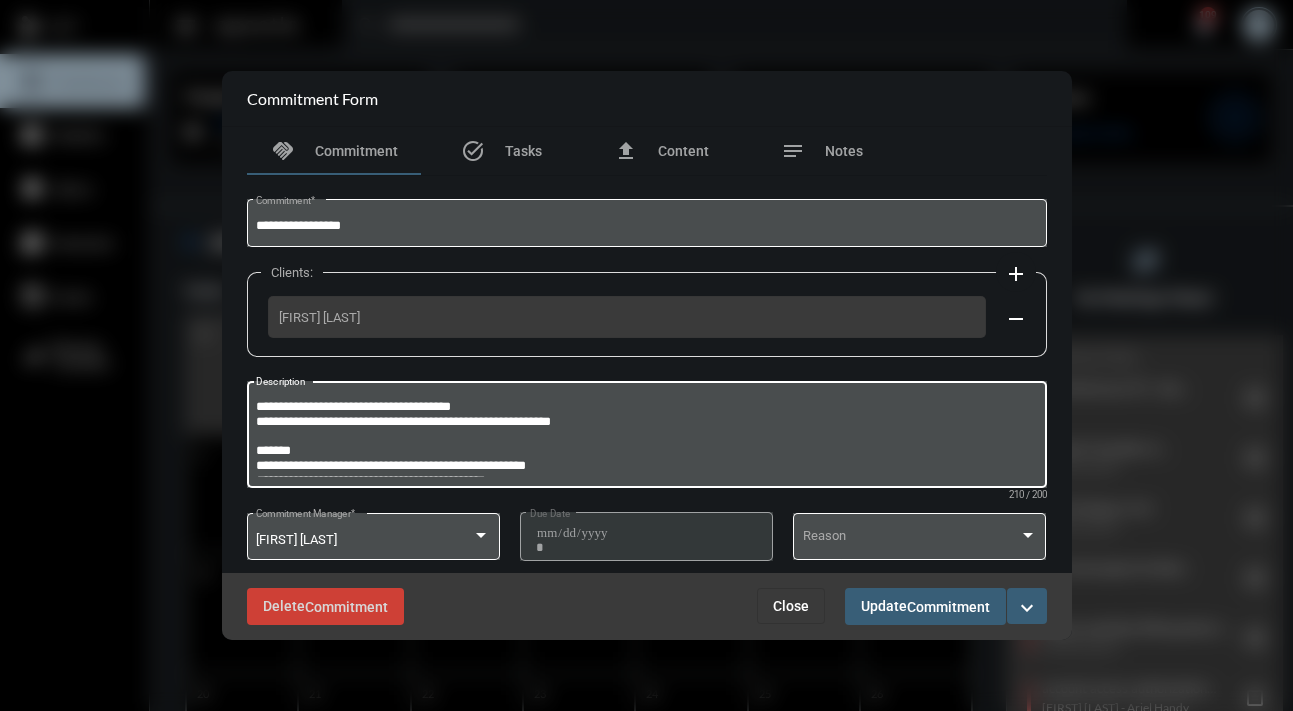 type on "**********" 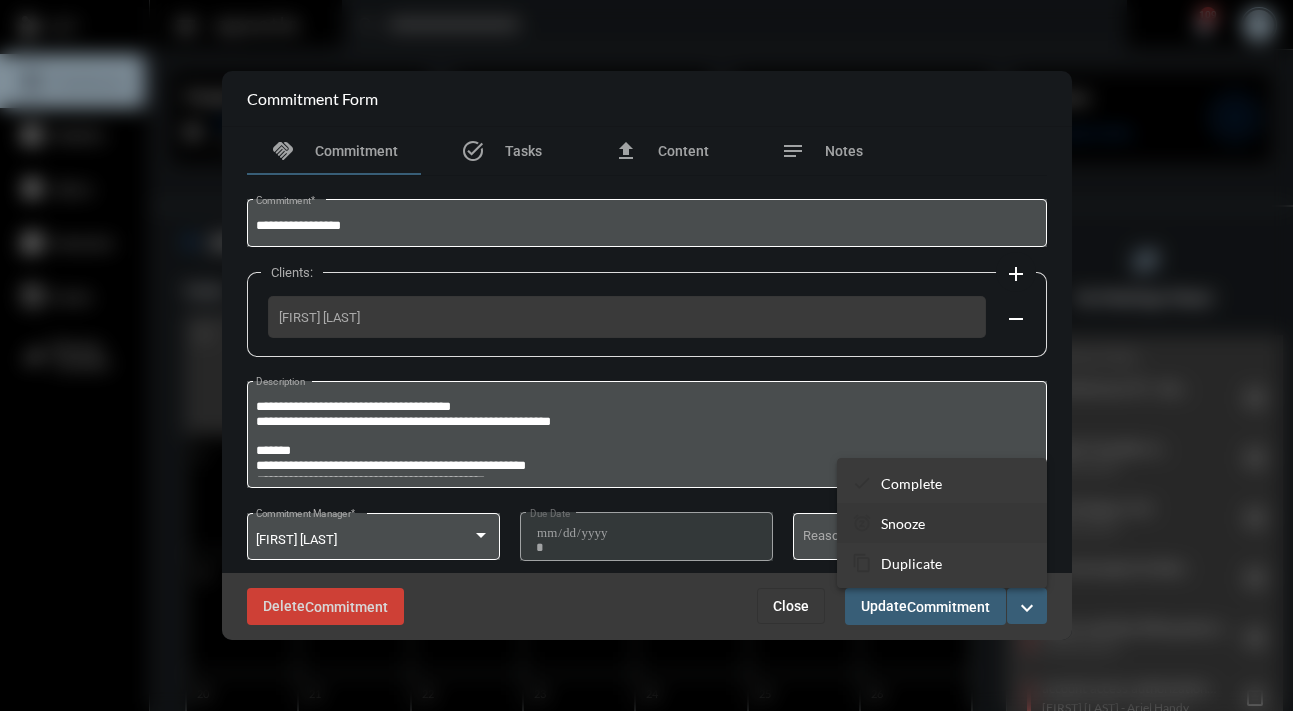 click on "snooze Snooze" at bounding box center [942, 523] 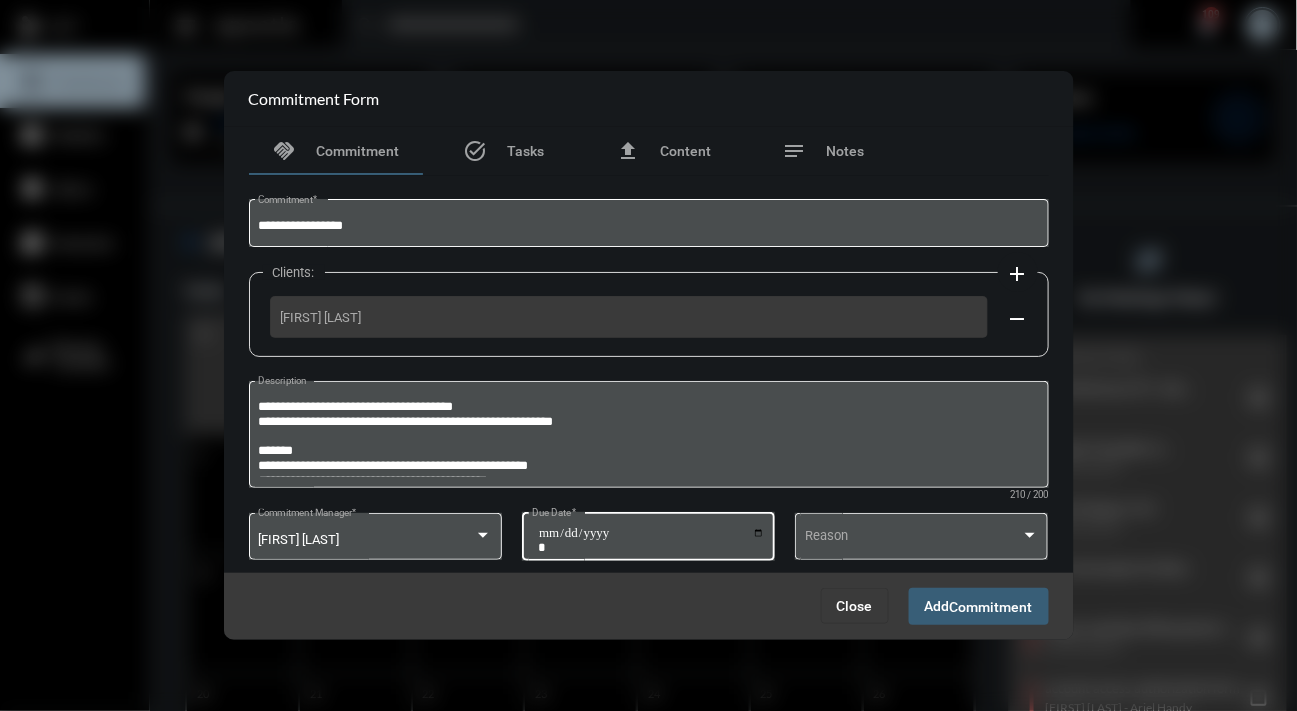 click on "**********" at bounding box center [651, 540] 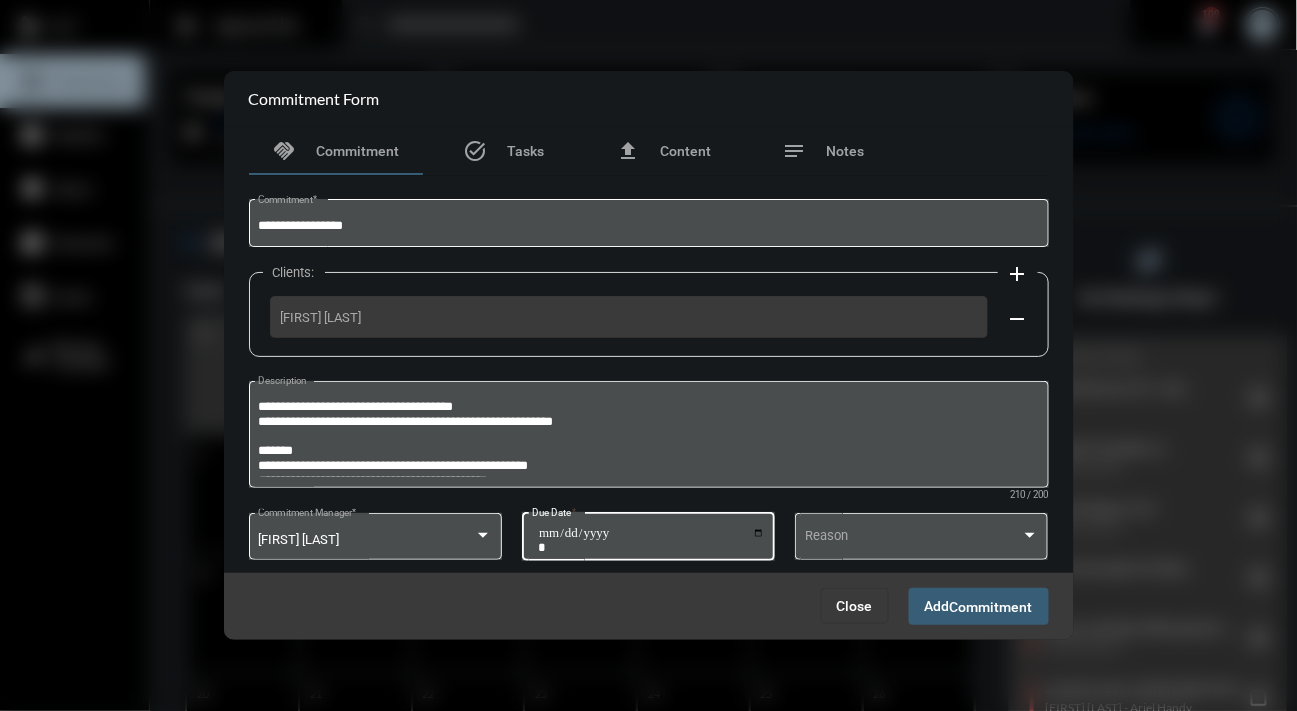 type on "**********" 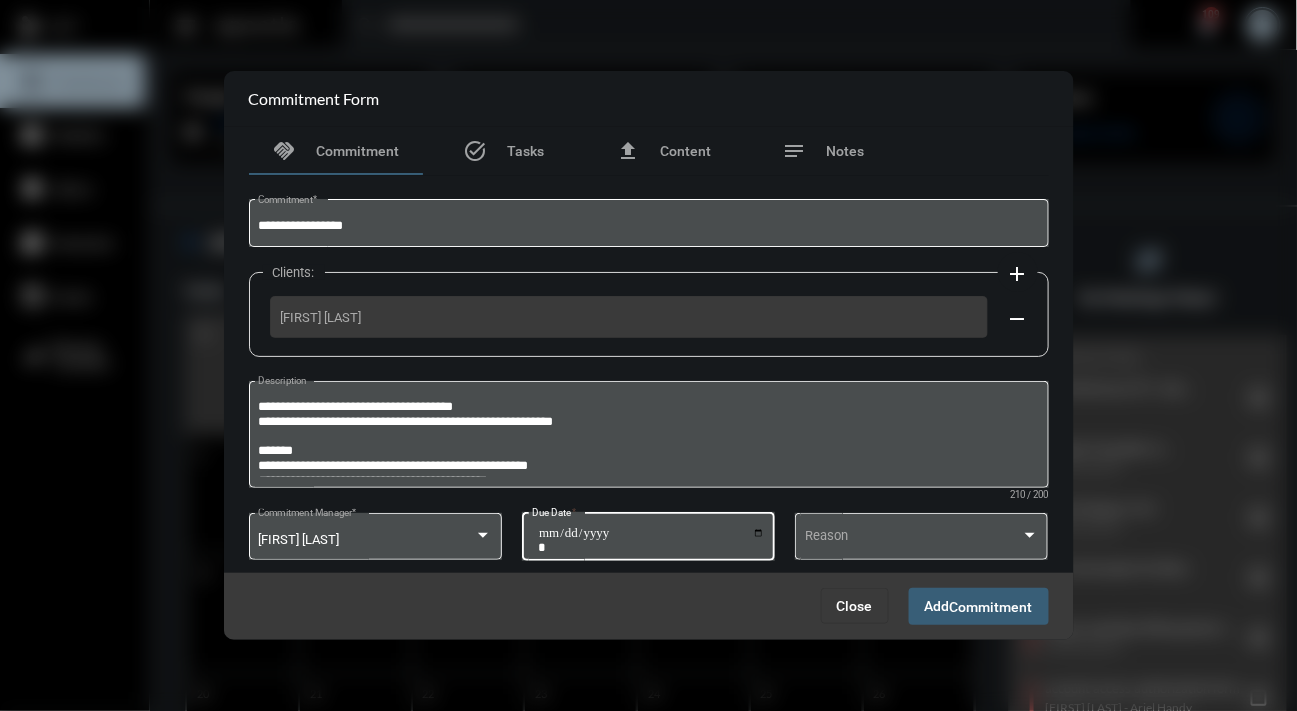 click on "Commitment" at bounding box center [991, 607] 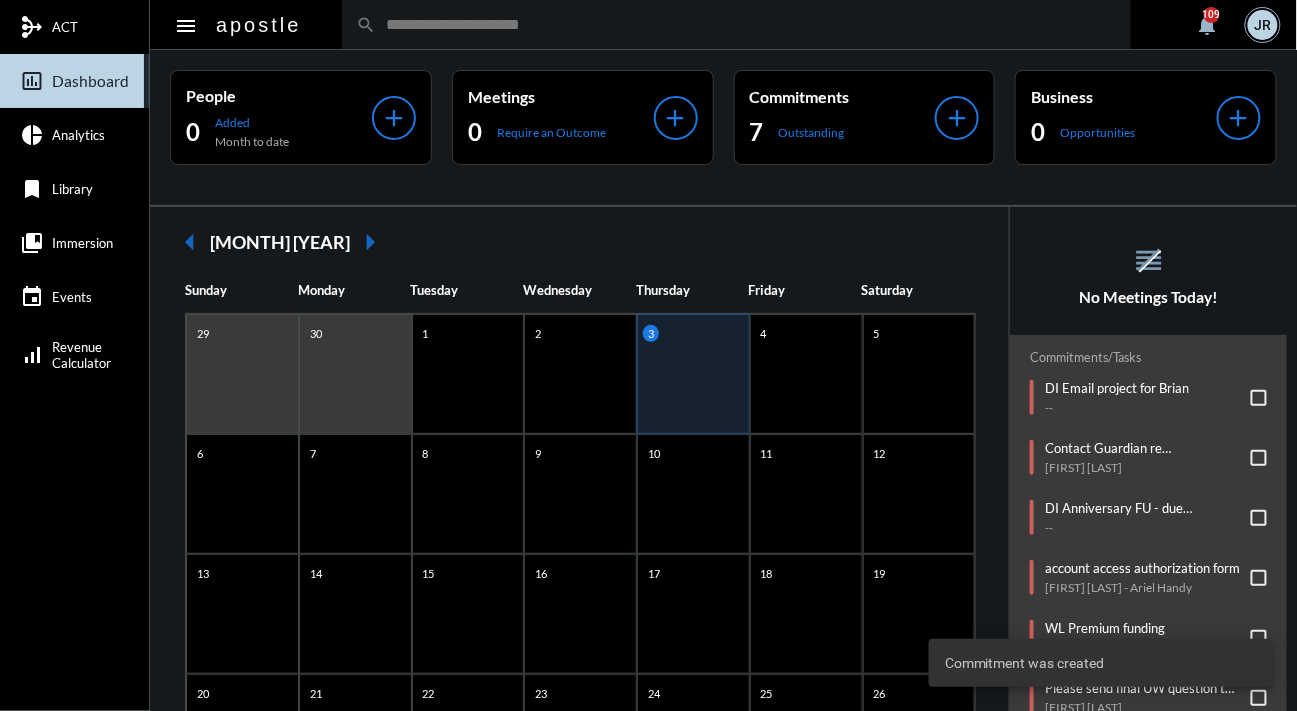 click on "AGENDA Thursday, Jul 3 reorder No Meetings Today! Commitments/Tasks  DI Email project for Brian   --     Contact Guardian re undeliverable mail   Trevor Schmidt     DI Anniversary FU - due 7/3   --     account access authorization form   Will Chandler - Ariel Handy     WL Premium funding    Andrew Shephard - Cheryl Shephard     Please send final UW question to Andrea Rubin and Jerry Rubin   Jerry Rubin     Forward Efficient Advisors email to Caroline   --     Check NetX for NIGO's   --     HUB Account Funds Transfer - DEPOSIT   Michael and Kelly McGovern     FIO - next 10 day follow up due 6/22   --     Call Guardian re letter   Natalie Lau" at bounding box center [1148, 612] 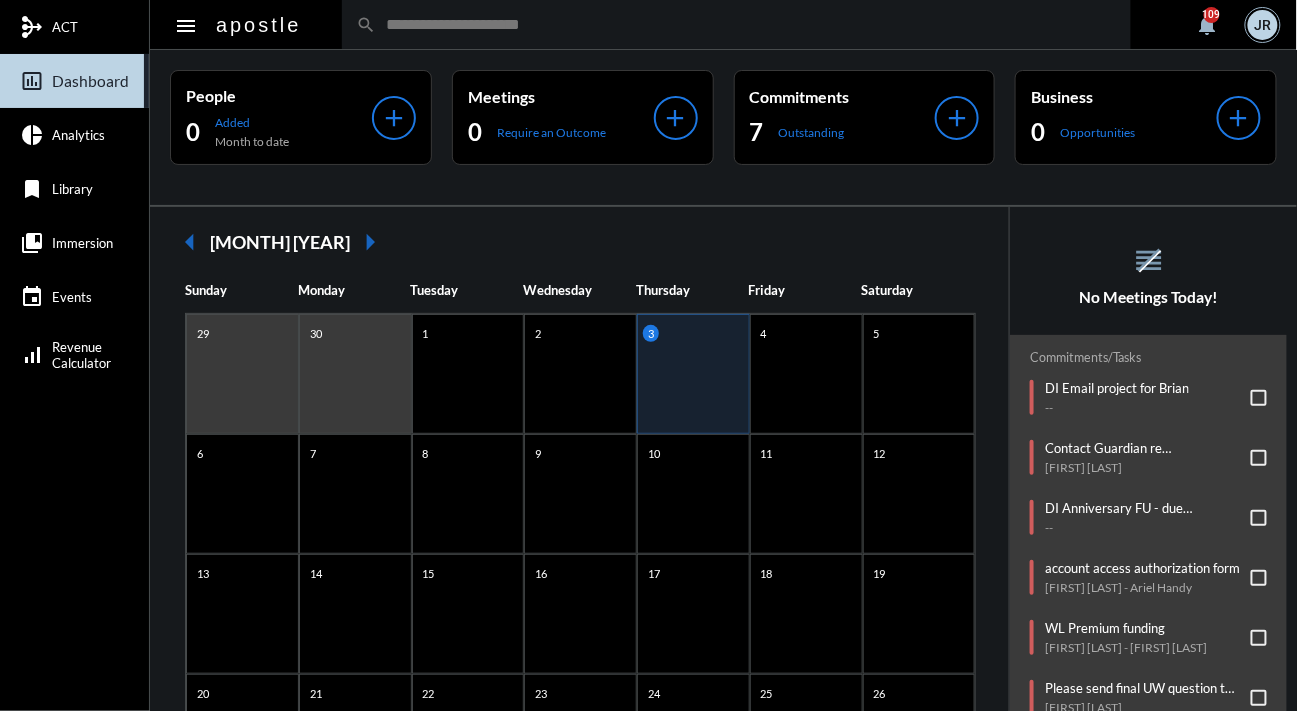 drag, startPoint x: 998, startPoint y: 585, endPoint x: 993, endPoint y: 573, distance: 13 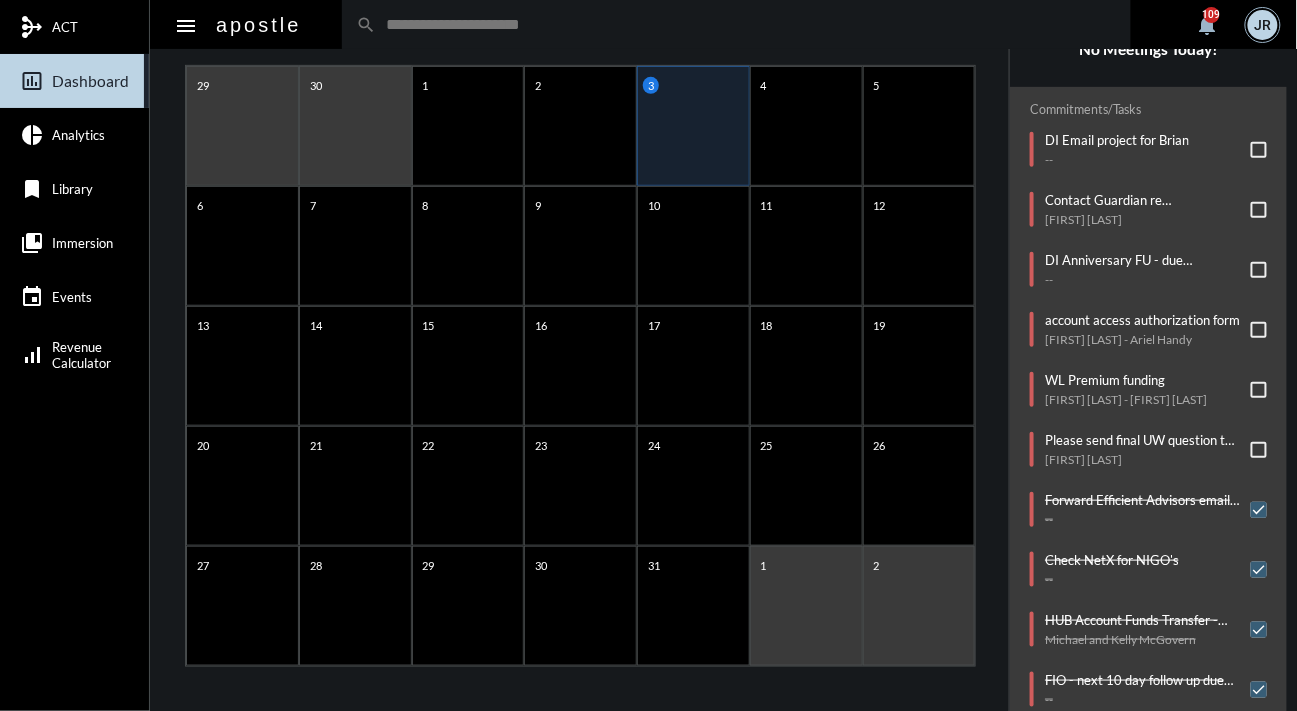 scroll, scrollTop: 250, scrollLeft: 0, axis: vertical 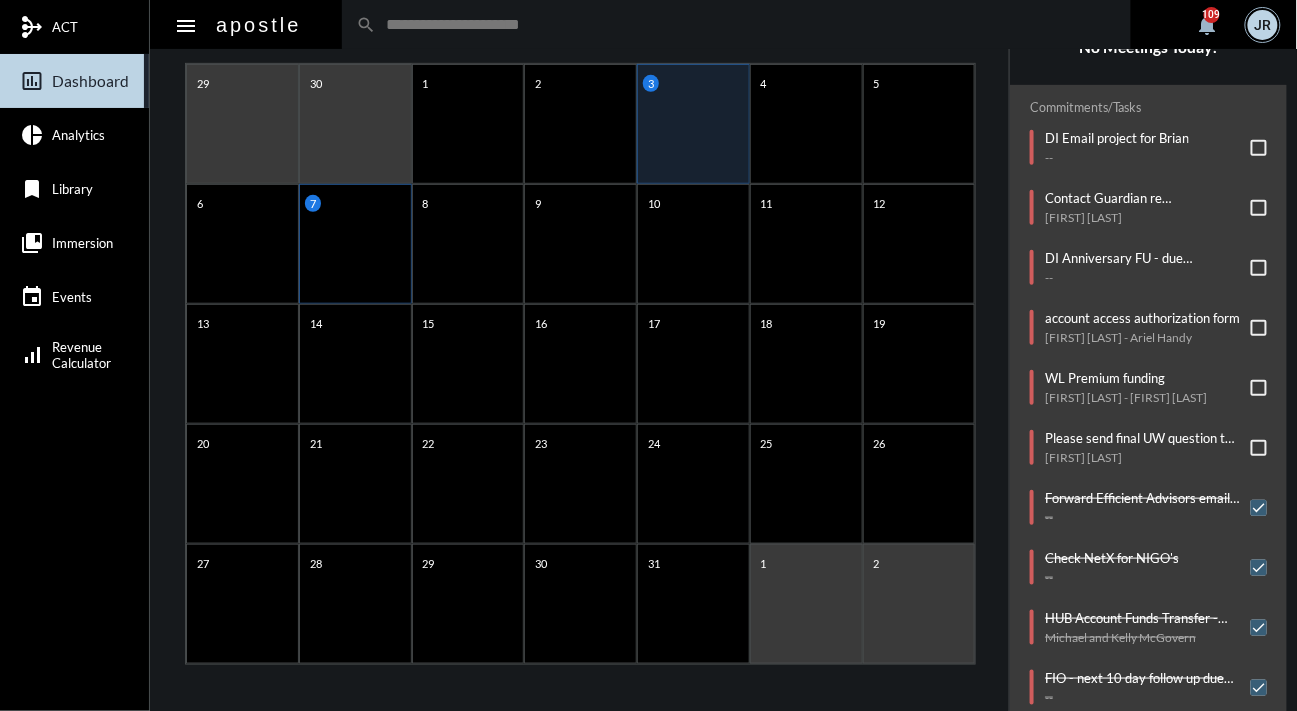 click on "7" at bounding box center [355, 124] 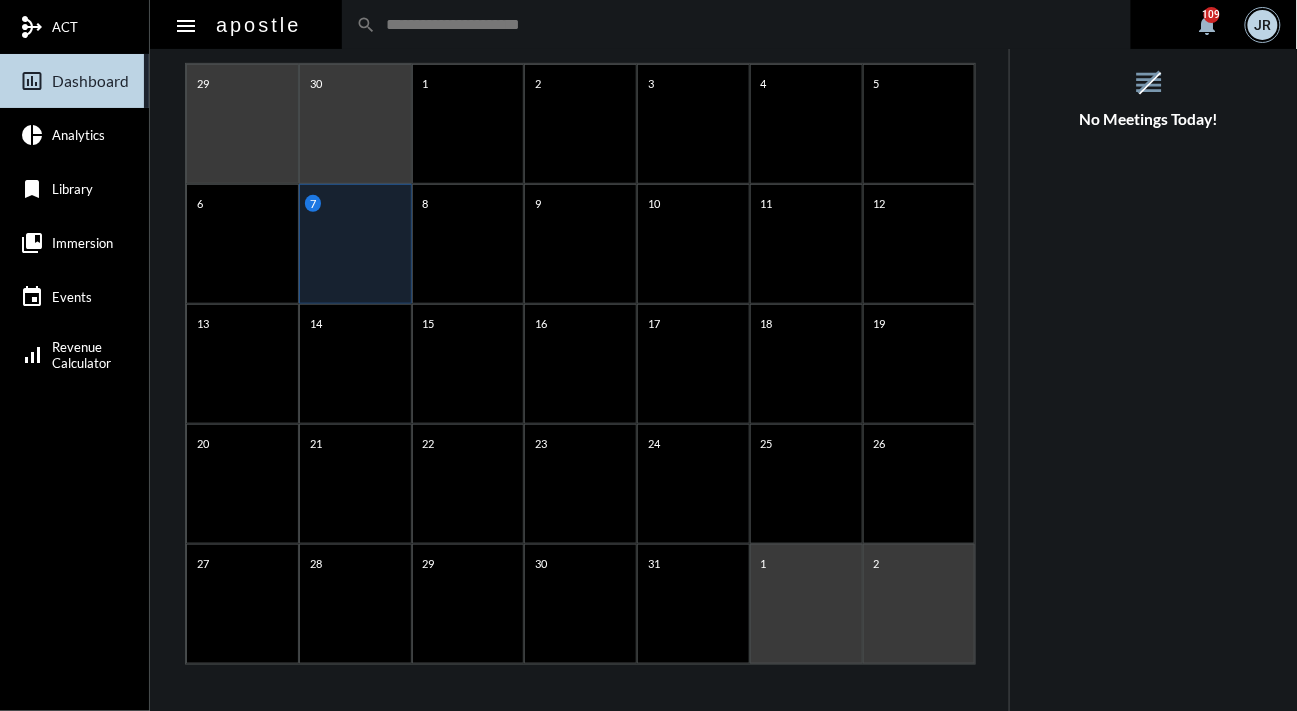 scroll, scrollTop: 0, scrollLeft: 0, axis: both 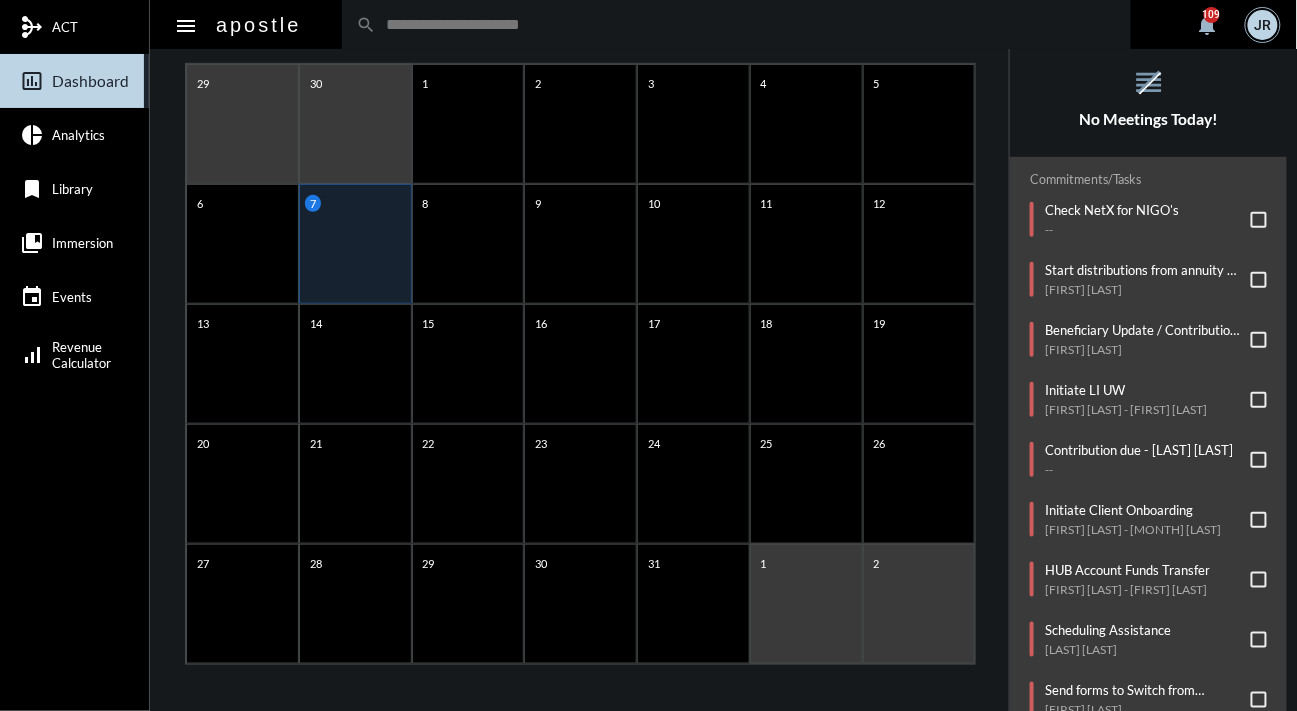 click on "AGENDA Monday, Jul 7 reorder No Meetings Today! Commitments/Tasks  Check NetX for NIGO's   --     Start distributions from annuity - Assign the task back to me once completed.   Christine McNeil     Beneficiary Update / Contribution due   Henny Hong     Initiate LI UW   Viktoria Greenboim-Rich - Sarel Greenboim-Rich     Contribution due - ODEMENA EKELEMU   --     Initiate Client Onboarding   Matthew Channen - June Channen     HUB Account Funds Transfer   Noah Steinhardt - Sara Danitz-Steinhardt     Scheduling Assistance   Chessin Gertler     Send forms to Switch from Graded to Level   Jonathan Molina     Cleanup Yan's inbox   --     New Producer Cert   Tyler Nickle" at bounding box center (1148, 434) 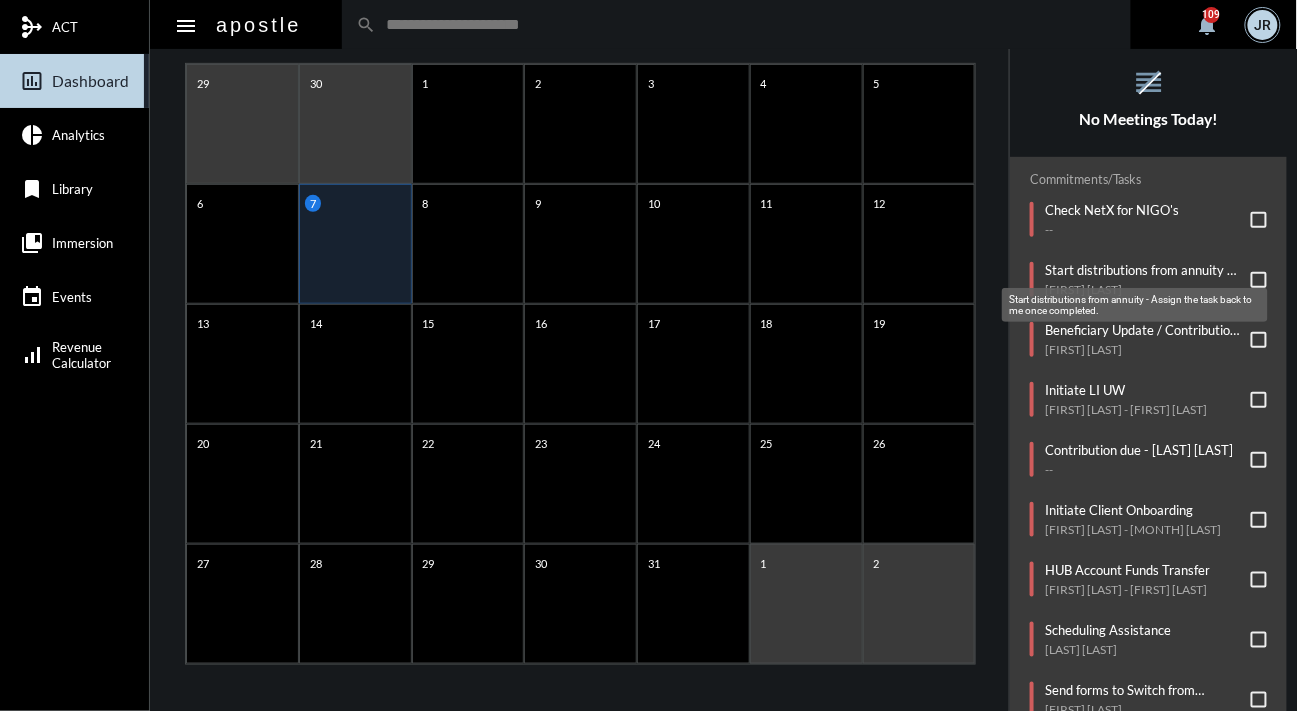 click on "Start distributions from annuity - Assign the task back to me once completed." at bounding box center (1143, 270) 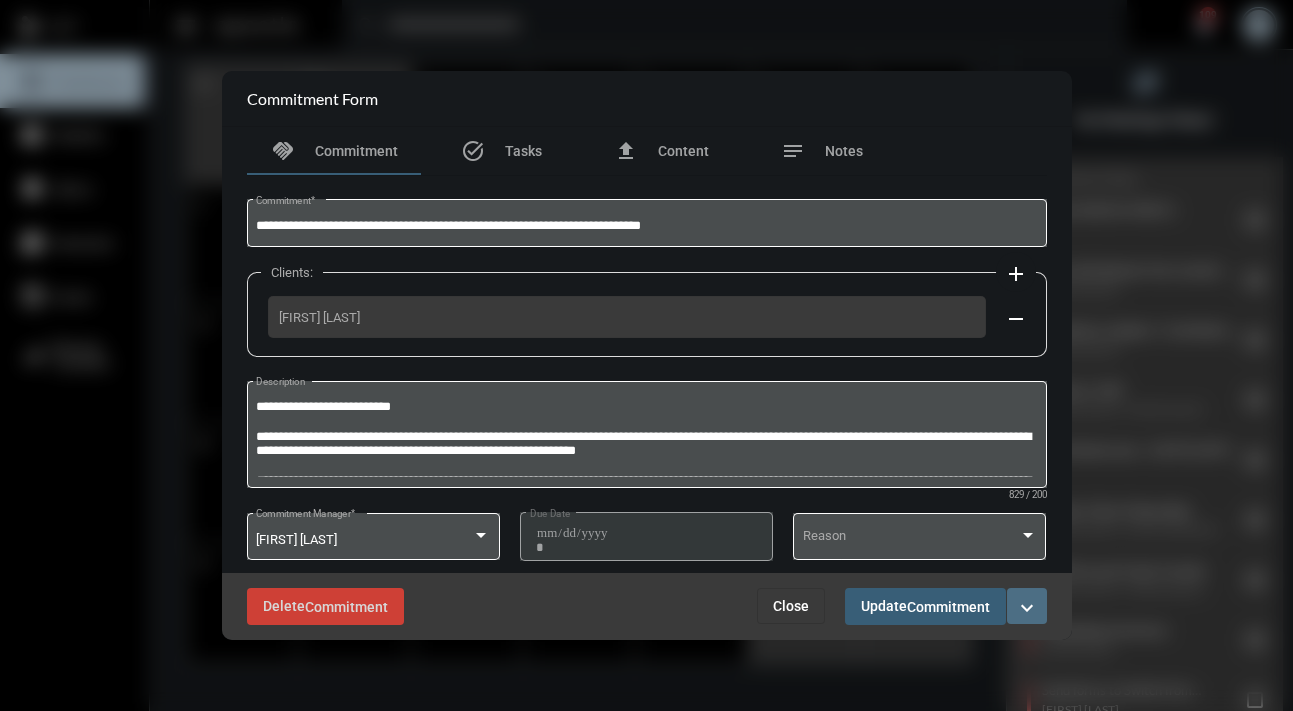click on "expand_more" at bounding box center [1027, 608] 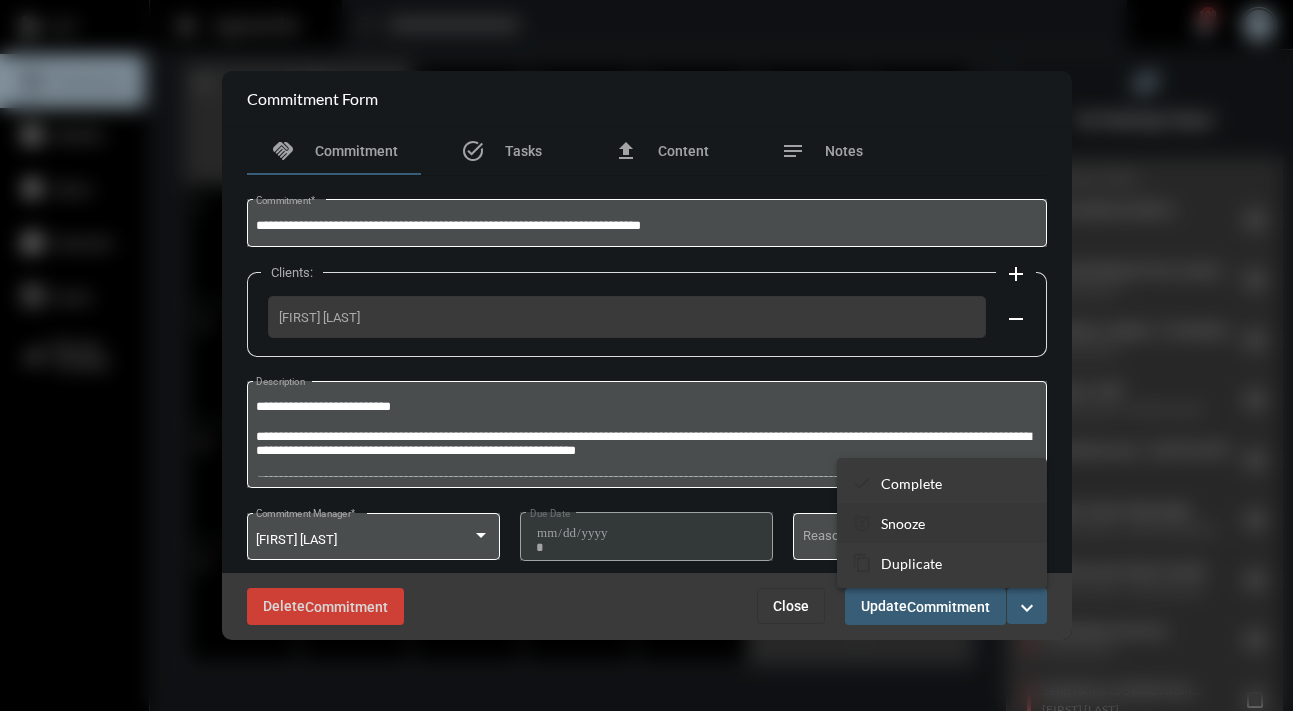 click on "Snooze" at bounding box center (911, 483) 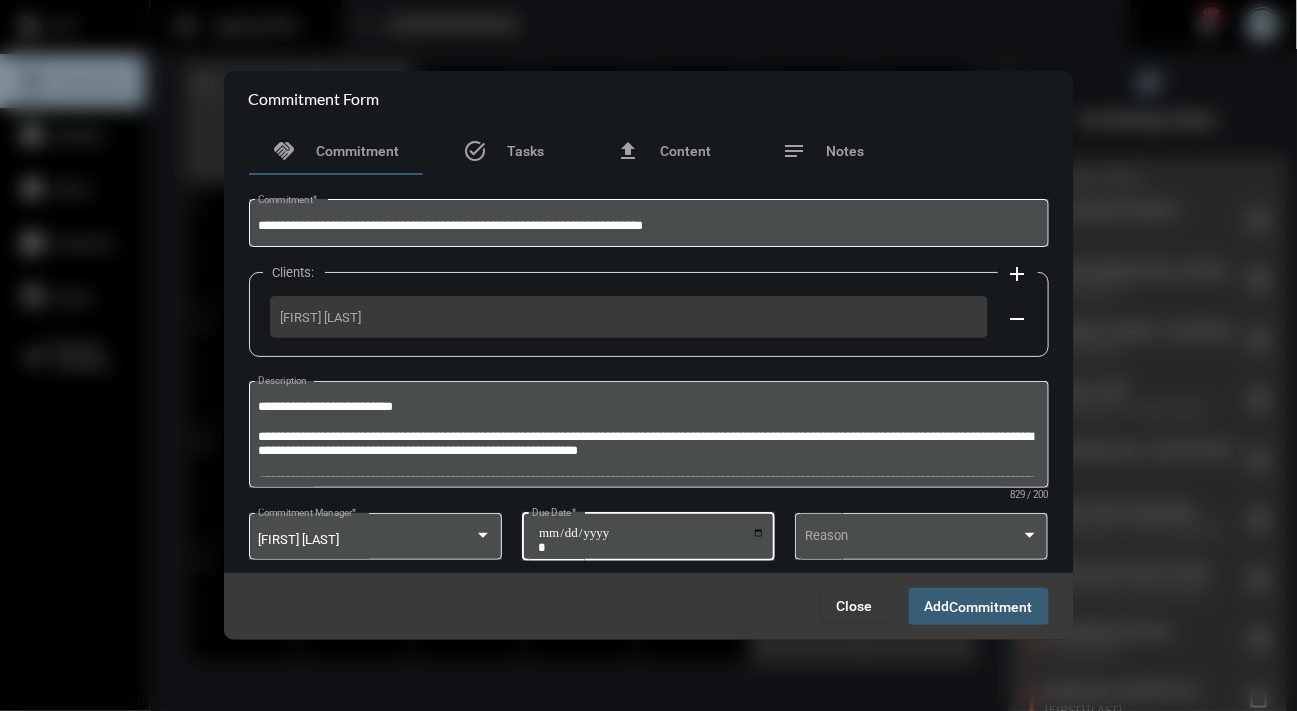 click on "**********" at bounding box center [651, 540] 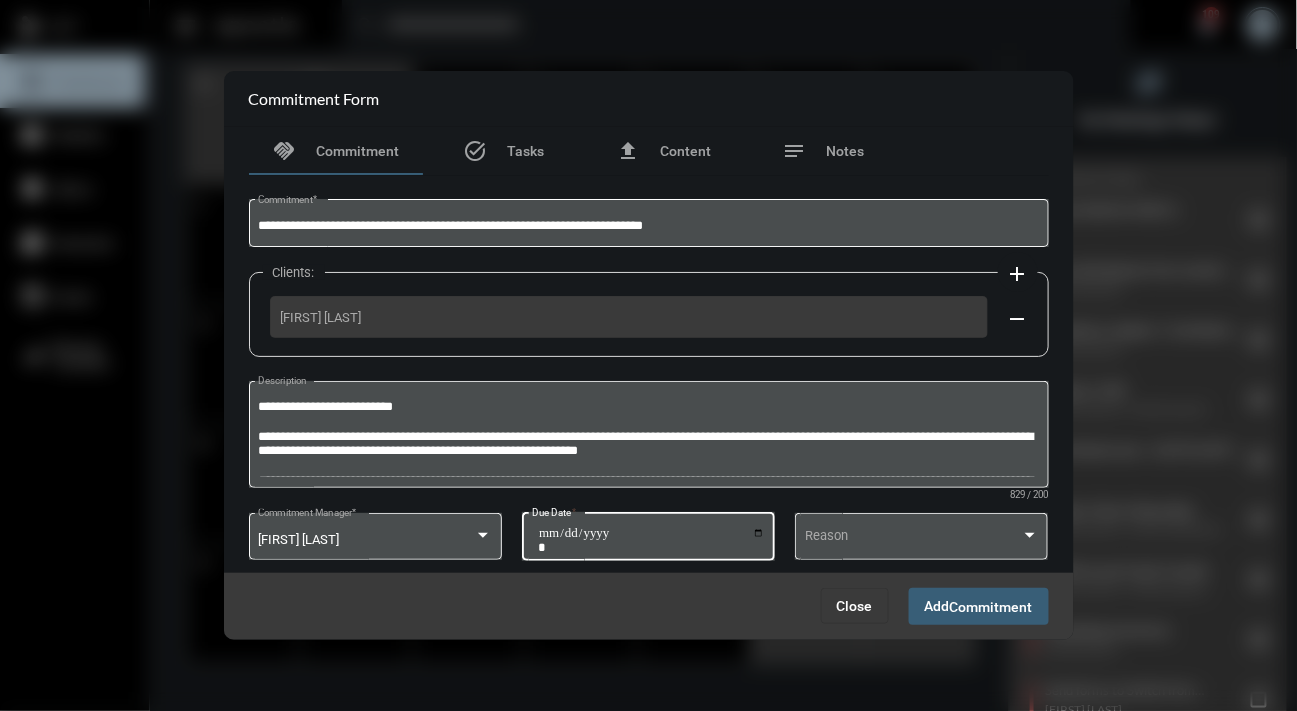 click on "**********" at bounding box center [651, 540] 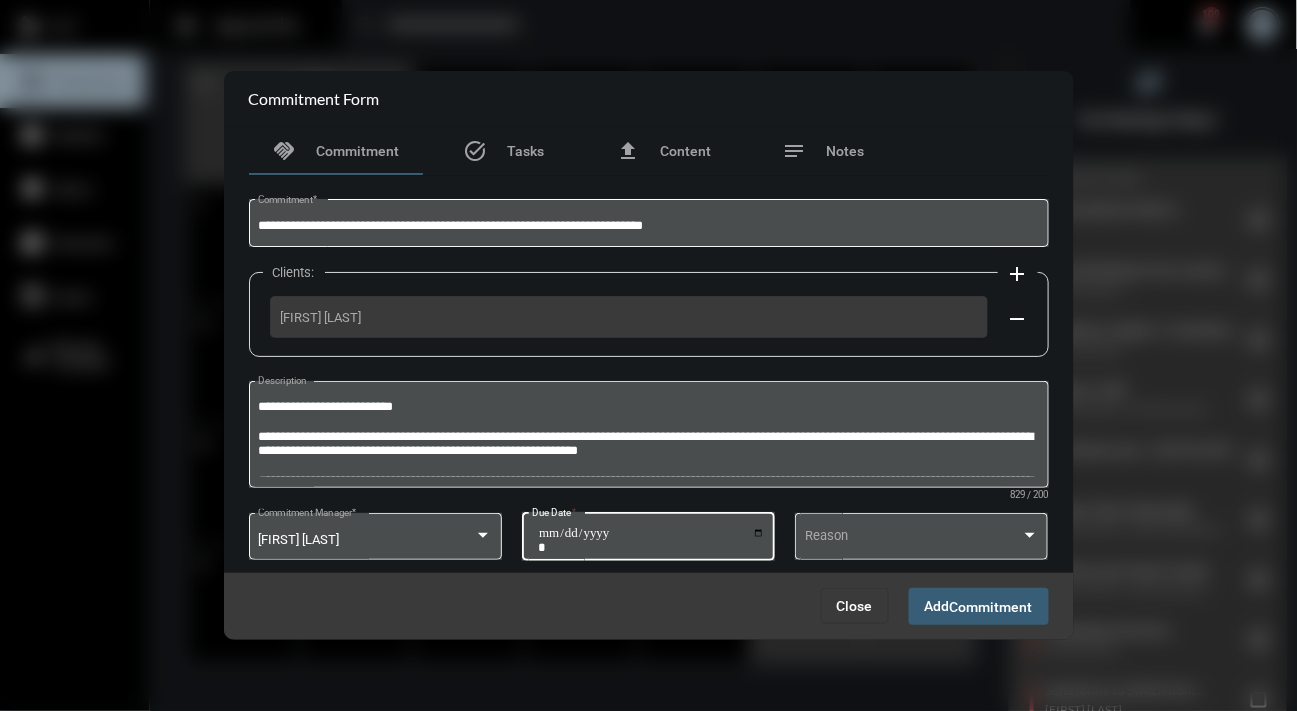 click on "Commitment" at bounding box center [991, 607] 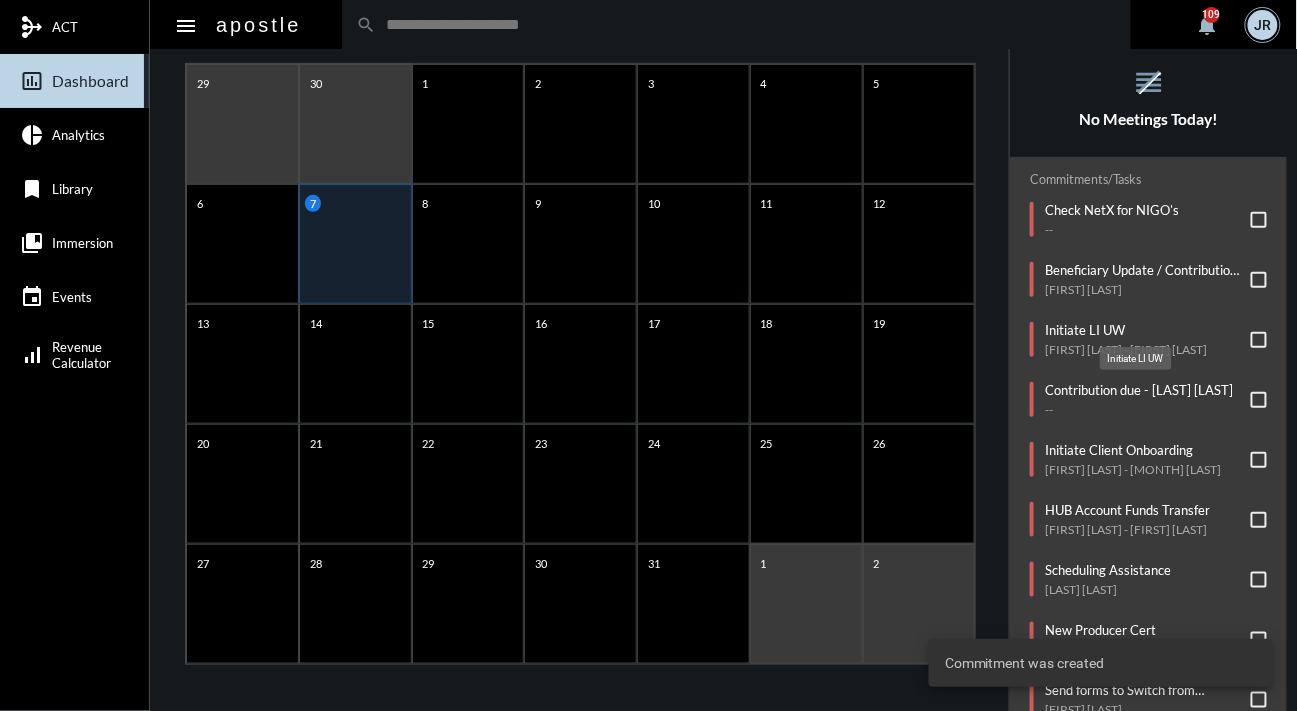 click on "Initiate LI UW" at bounding box center (1126, 330) 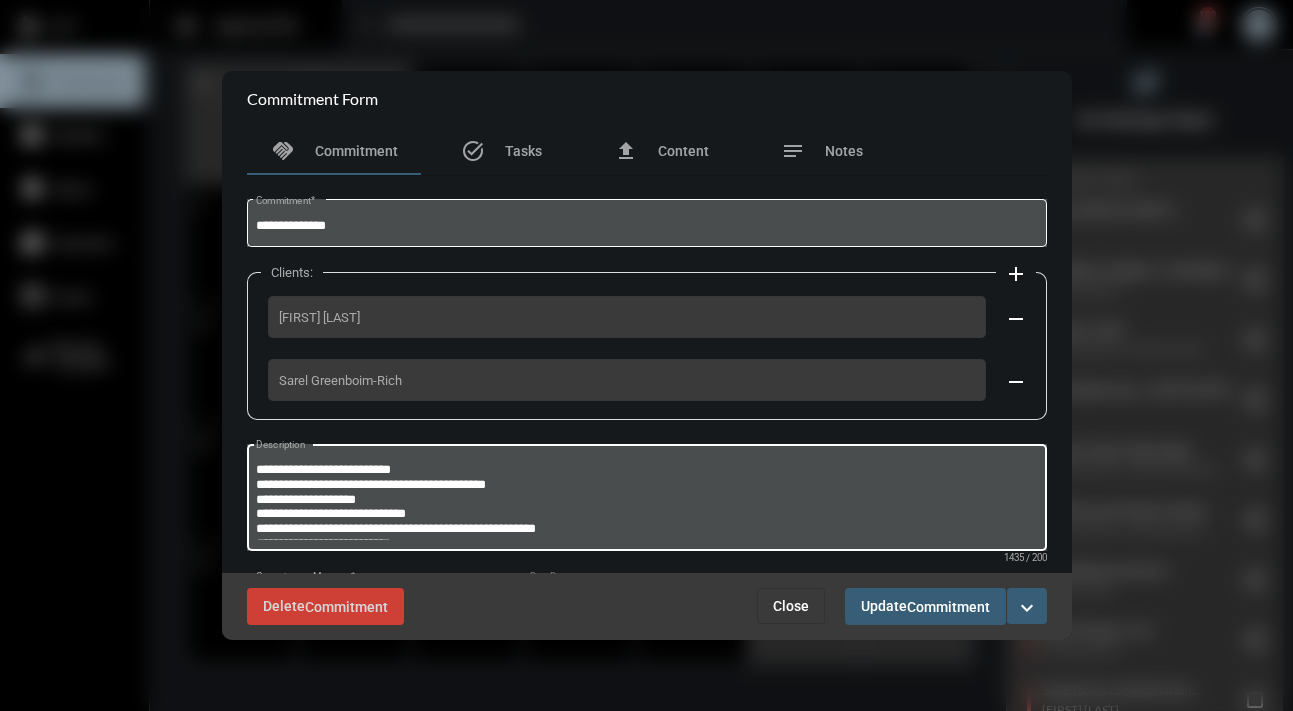 click on "Description" at bounding box center (646, 500) 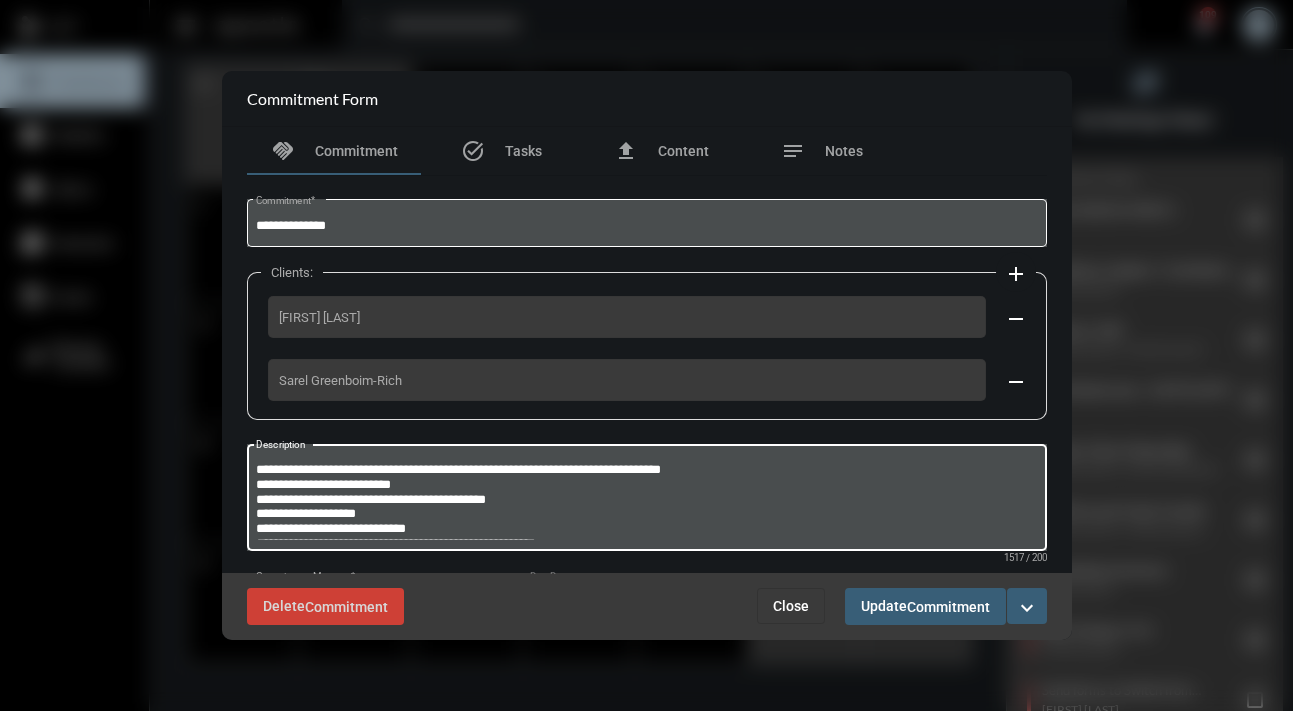 type on "**********" 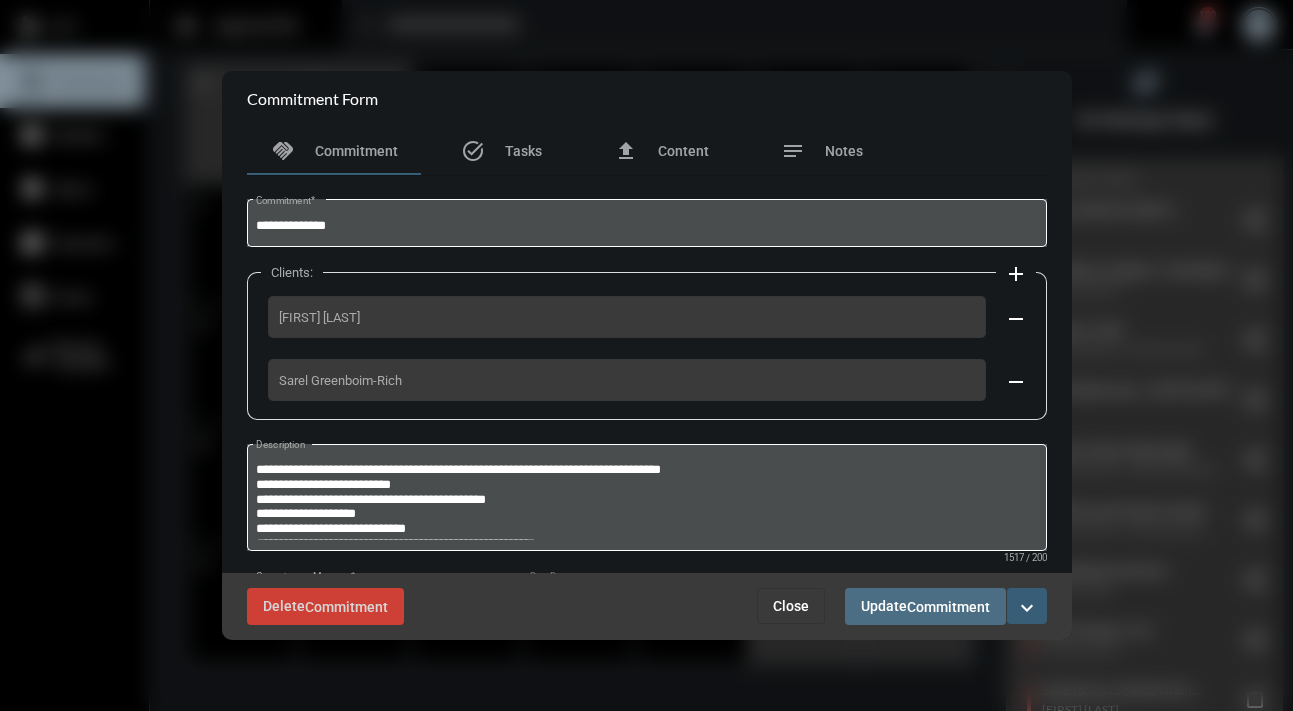 click on "Update  Commitment" at bounding box center [925, 606] 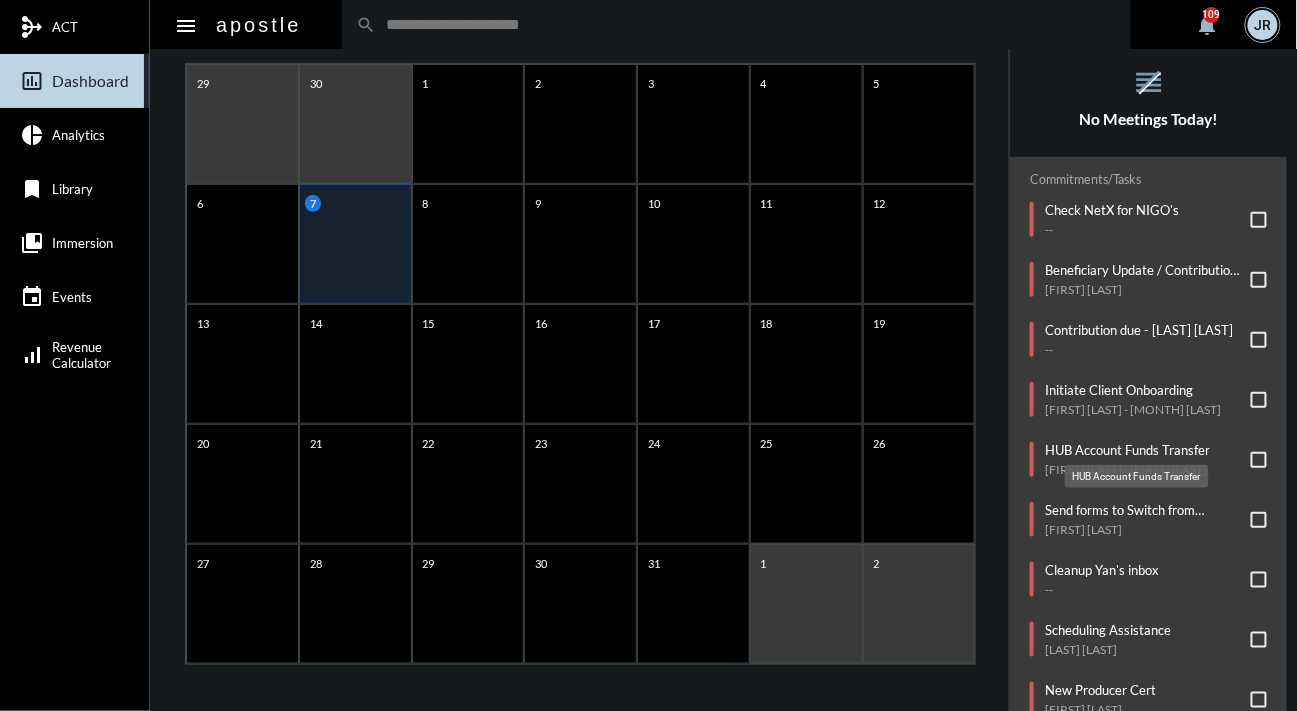 click on "HUB Account Funds Transfer" at bounding box center (1127, 450) 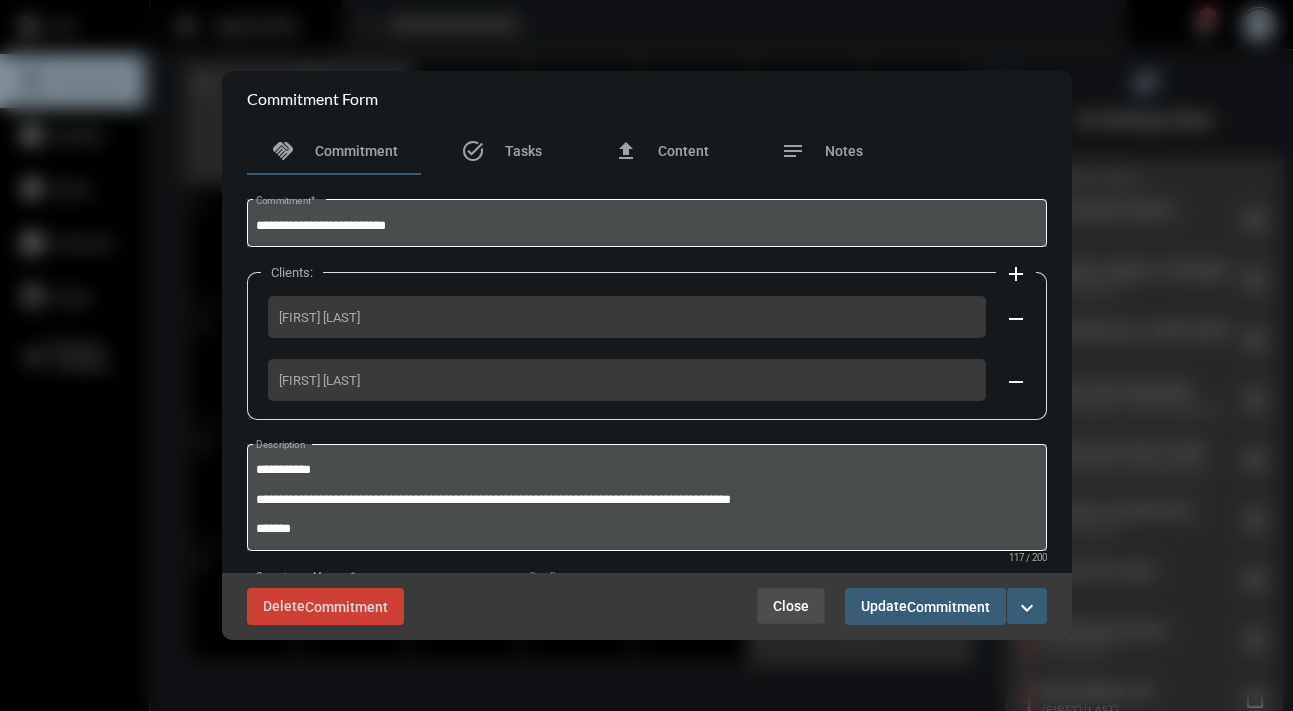 click on "Close" at bounding box center (791, 606) 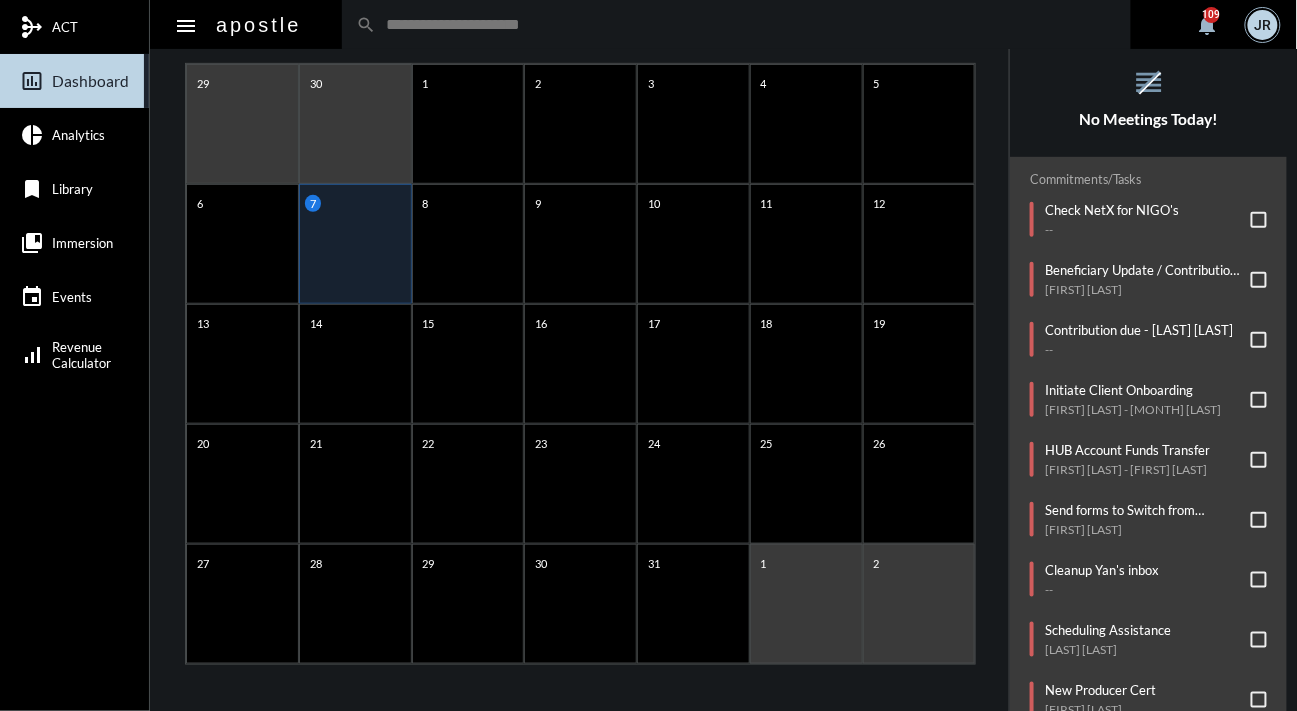 click on "AGENDA Monday, Jul 7 reorder No Meetings Today! Commitments/Tasks  Check NetX for NIGO's   --     Beneficiary Update / Contribution due   Henny Hong     Contribution due - ODEMENA EKELEMU   --     Initiate Client Onboarding   Matthew Channen - June Channen     HUB Account Funds Transfer   Noah Steinhardt - Sara Danitz-Steinhardt     Send forms to Switch from Graded to Level   Jonathan Molina     Cleanup Yan's inbox   --     Scheduling Assistance   Chessin Gertler     New Producer Cert   Tyler Nickle     Initiate LI UW   Viktoria Greenboim-Rich - Sarel Greenboim-Rich" at bounding box center [1148, 404] 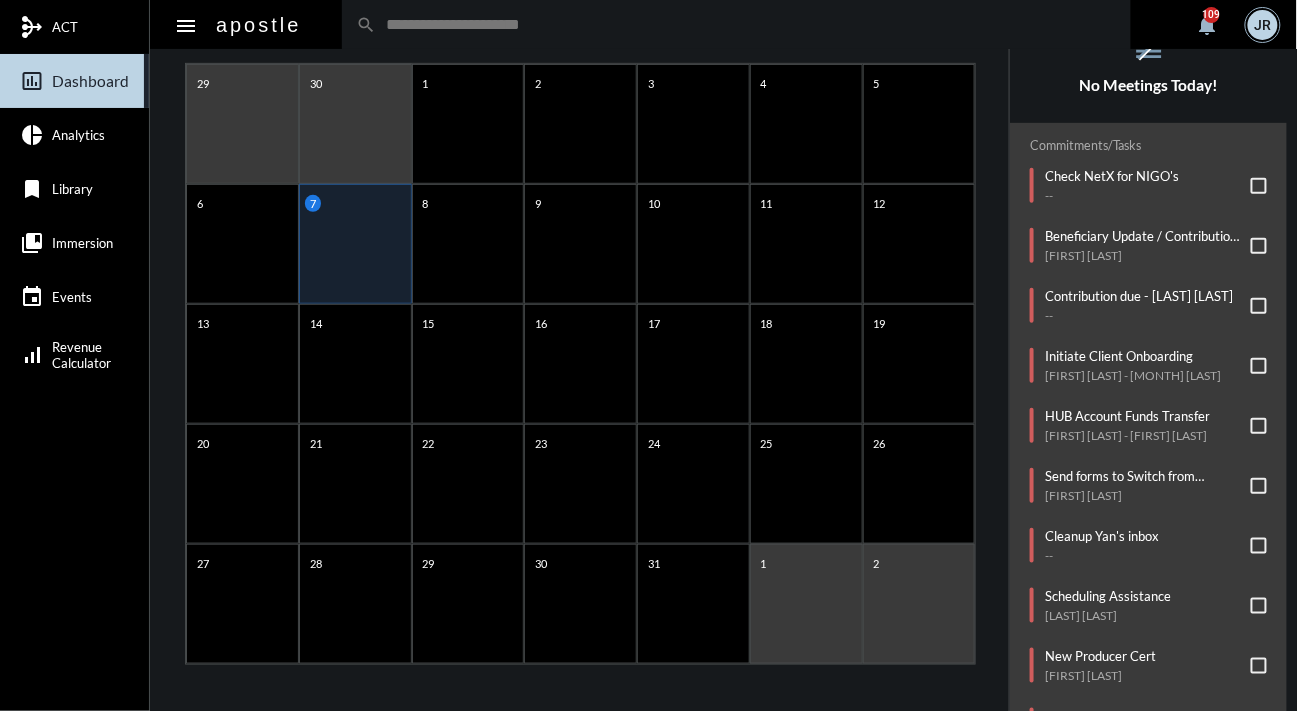 scroll, scrollTop: 36, scrollLeft: 0, axis: vertical 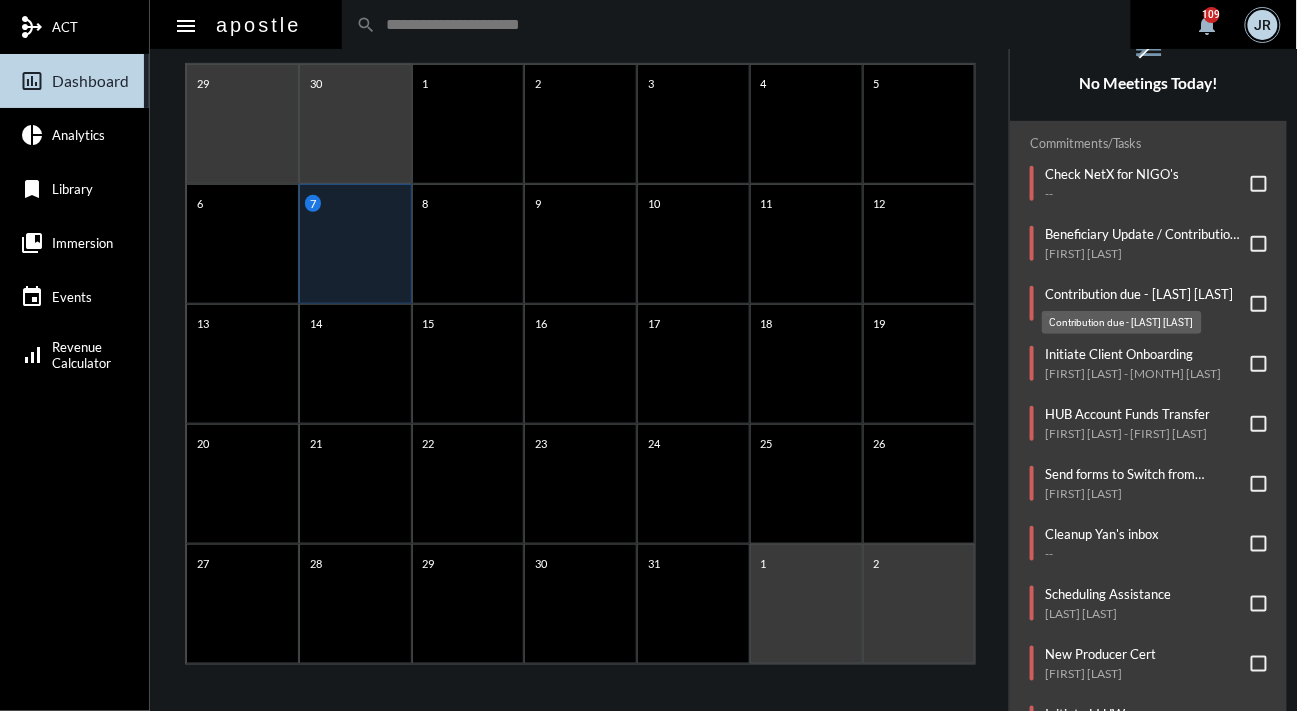 click on "Contribution due - ODEMENA EKELEMU" at bounding box center (1139, 294) 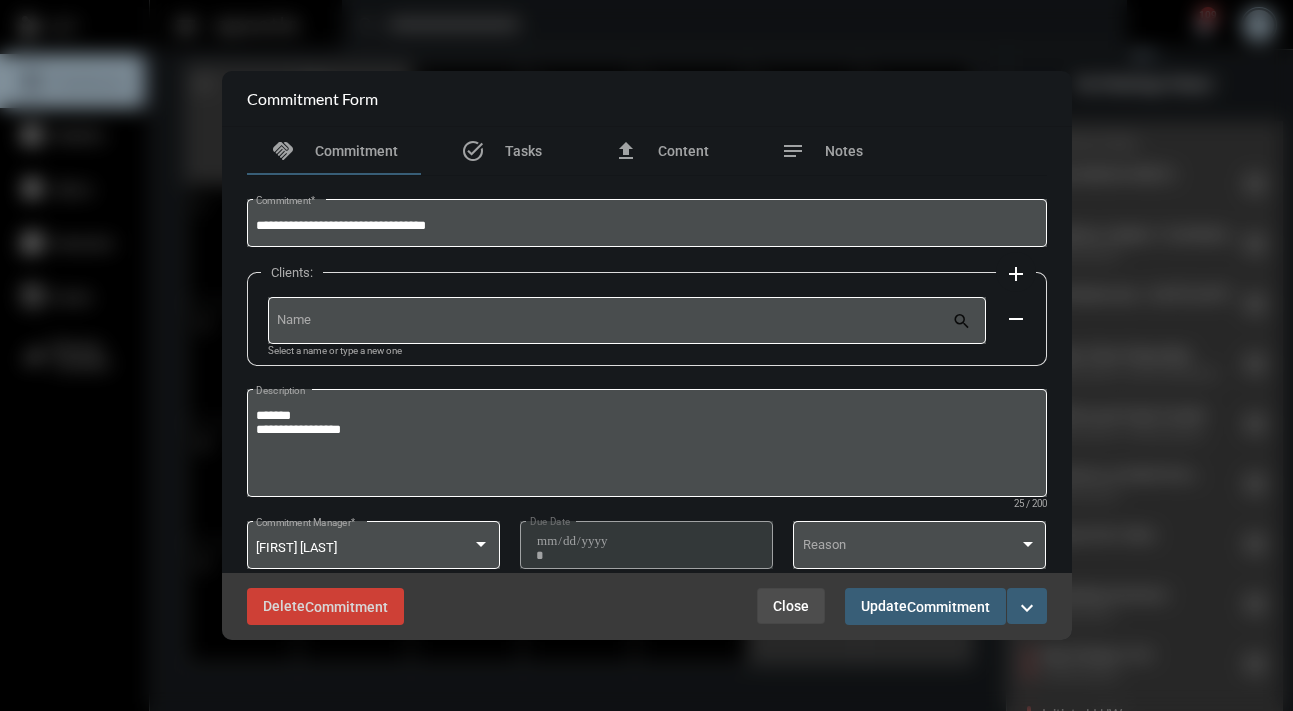 click on "Close" at bounding box center (791, 606) 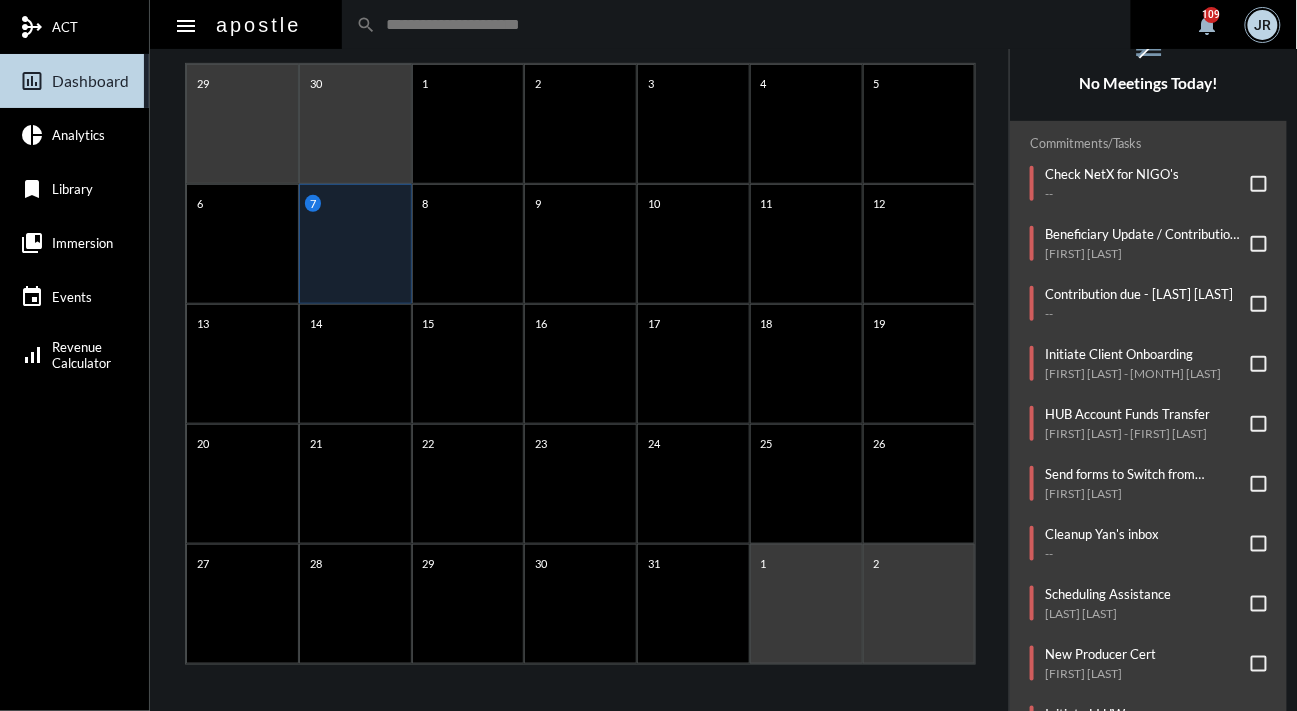 click on "arrow_left [MONTH] [YEAR] arrow_right [DAY] [DAY] [DAY] [DAY] [DAY] [DAY] [DAY] [DATE] [DATE] [DATE] [DATE] [DATE] [DATE] [DATE] [DATE] [DATE] [DATE] [DATE] [DATE] [DATE] [DATE] [DATE] [DATE] [DATE] [DATE] [DATE] [DATE] [DATE] [DATE] [DATE] [DATE] [DATE] [DATE] [DATE] [DATE] [DATE] [DATE] [DATE] [DATE]" at bounding box center (580, 336) 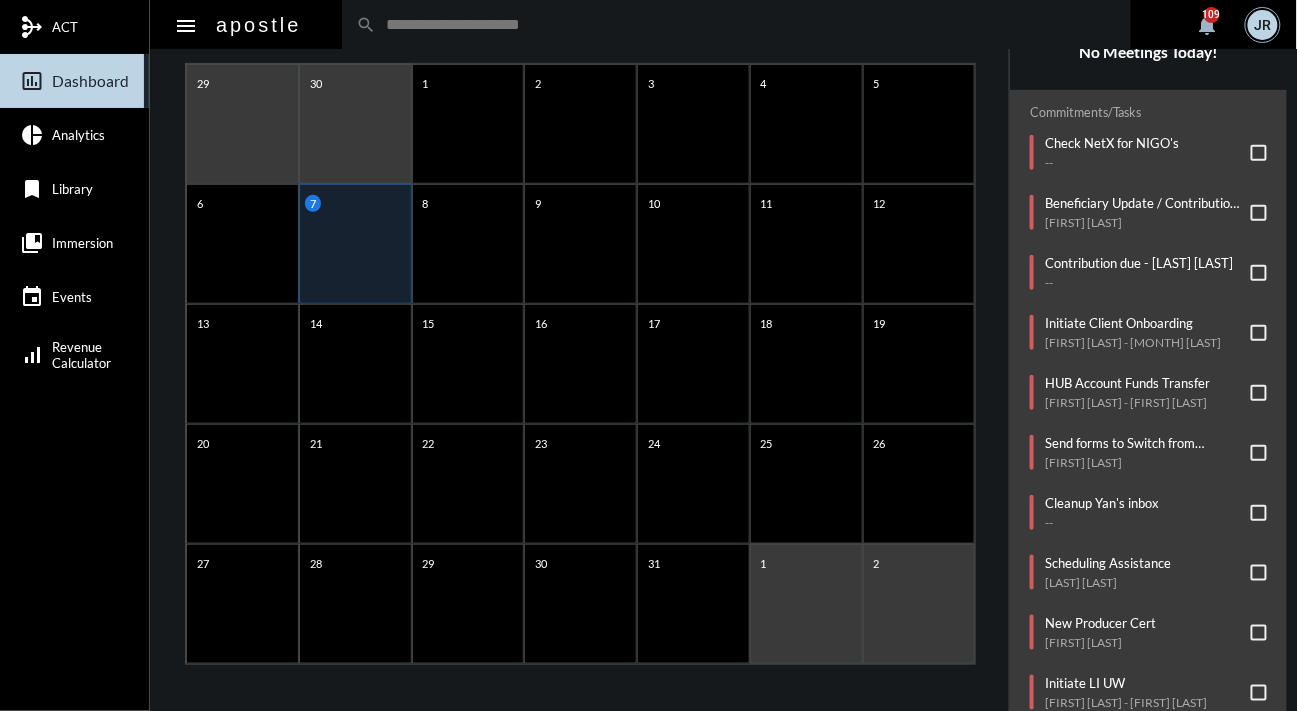 scroll, scrollTop: 0, scrollLeft: 0, axis: both 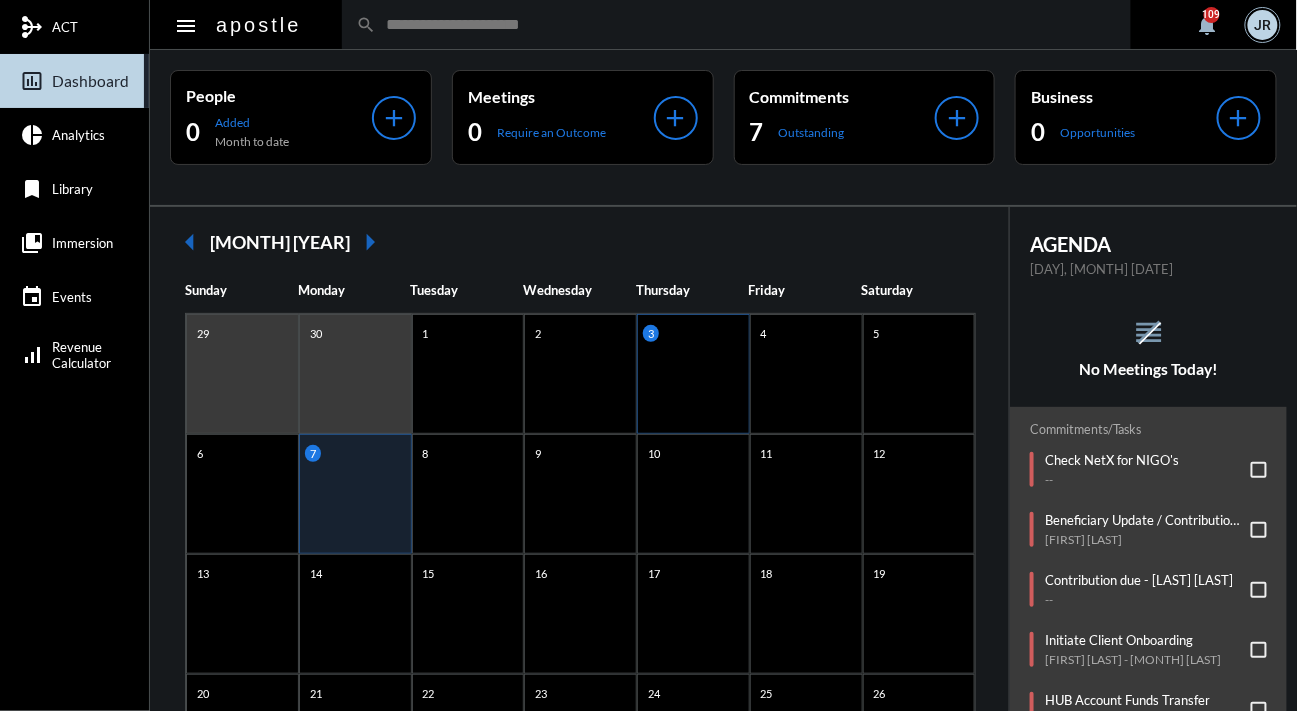 click on "3" at bounding box center [693, 374] 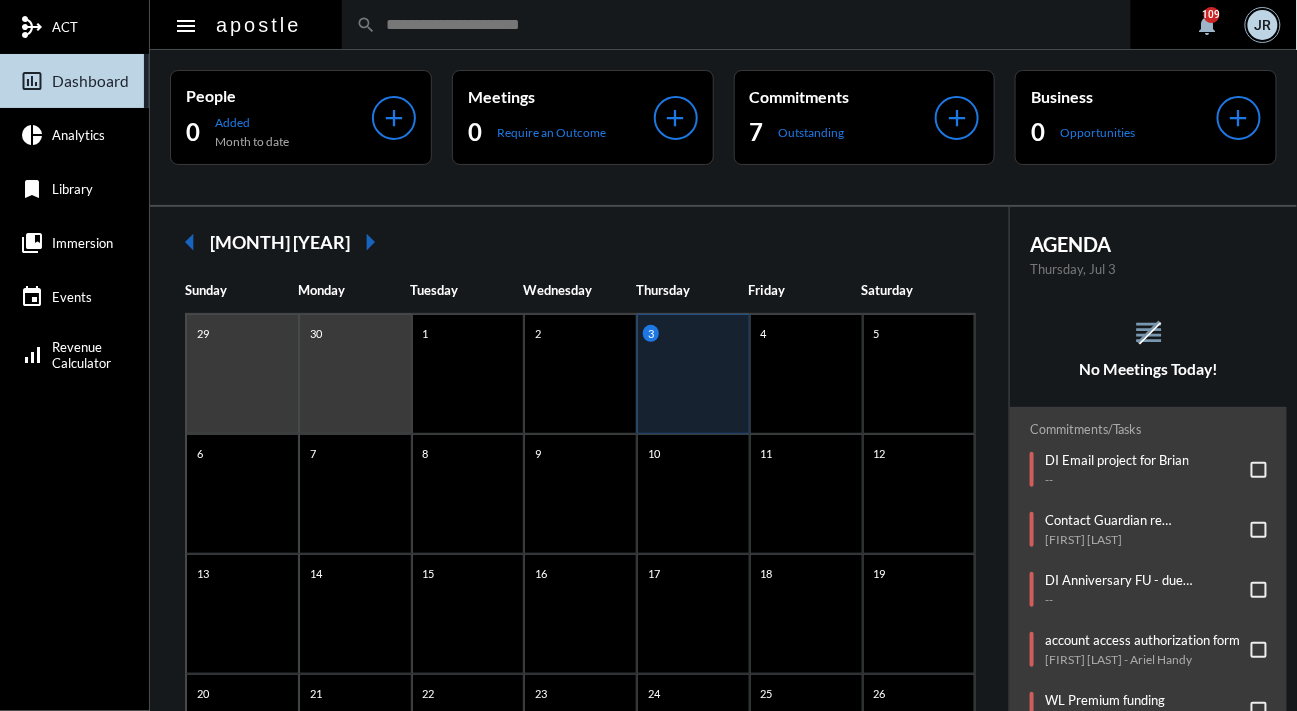 click on "reorder No Meetings Today!" at bounding box center (1148, 347) 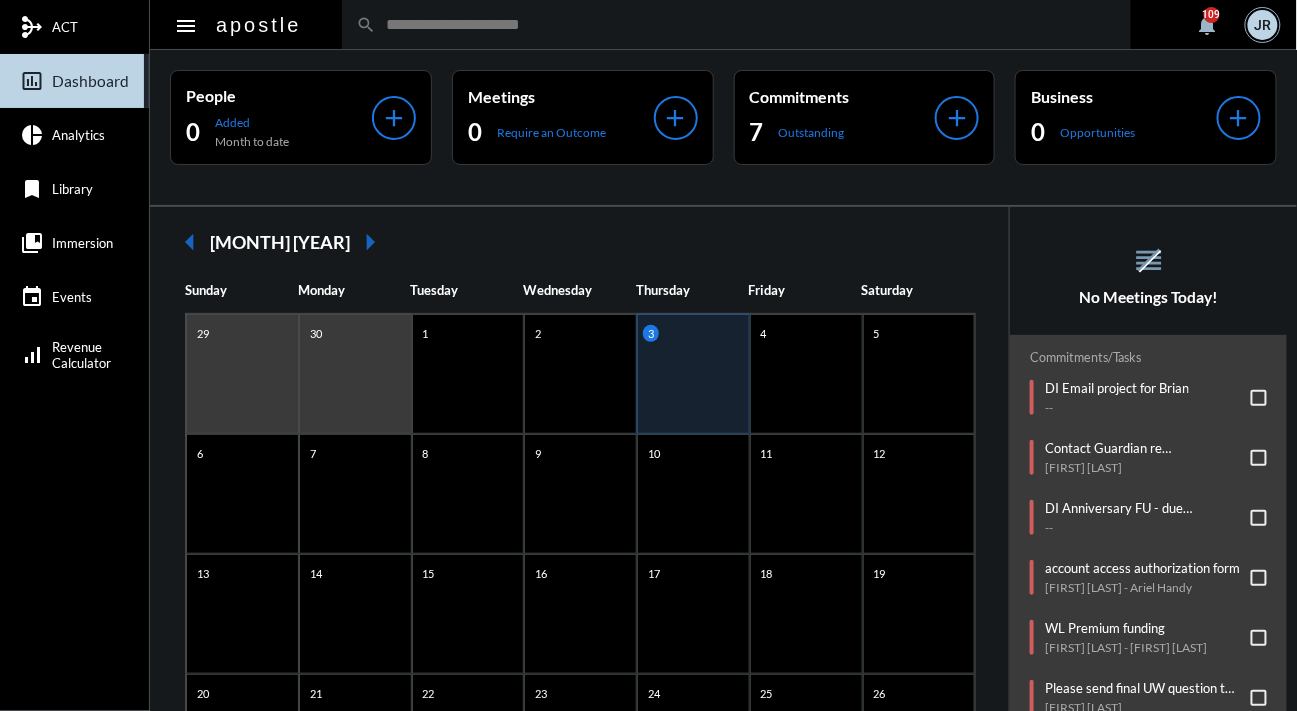 scroll, scrollTop: 120, scrollLeft: 0, axis: vertical 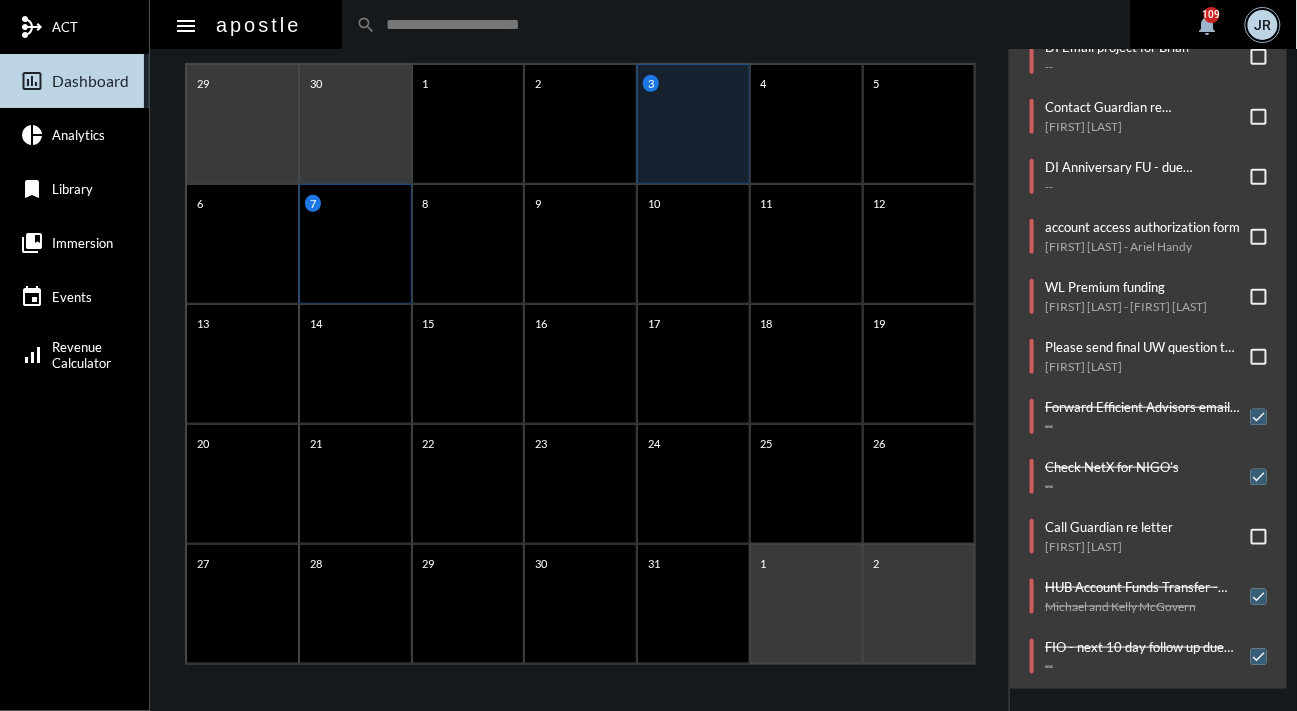 click on "7" at bounding box center [355, 124] 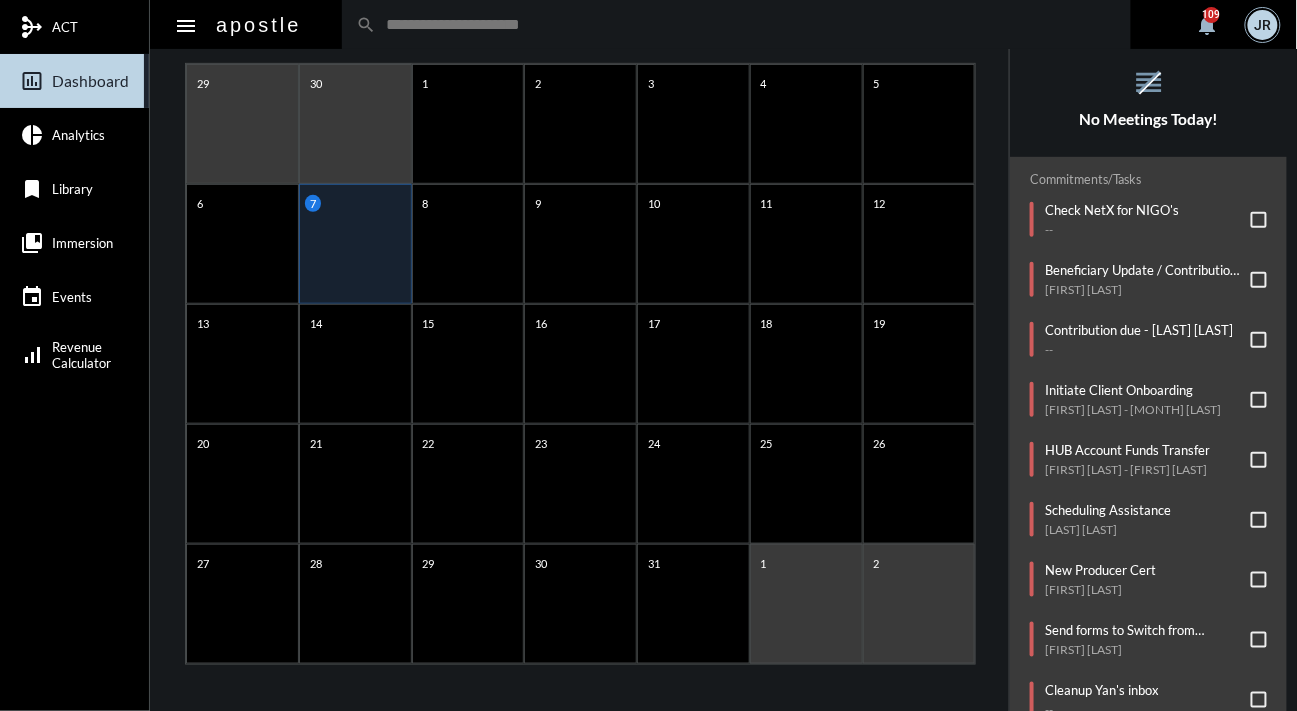 click on "AGENDA Monday, Jul 7 reorder No Meetings Today! Commitments/Tasks  Check NetX for NIGO's   --     Beneficiary Update / Contribution due   Henny Hong     Contribution due - ODEMENA EKELEMU   --     Initiate Client Onboarding   Matthew Channen - June Channen     HUB Account Funds Transfer   Noah Steinhardt - Sara Danitz-Steinhardt     Scheduling Assistance   Chessin Gertler     New Producer Cert   Tyler Nickle     Send forms to Switch from Graded to Level   Jonathan Molina     Cleanup Yan's inbox   --     Initiate LI UW   Viktoria Greenboim-Rich - Sarel Greenboim-Rich" at bounding box center [1148, 404] 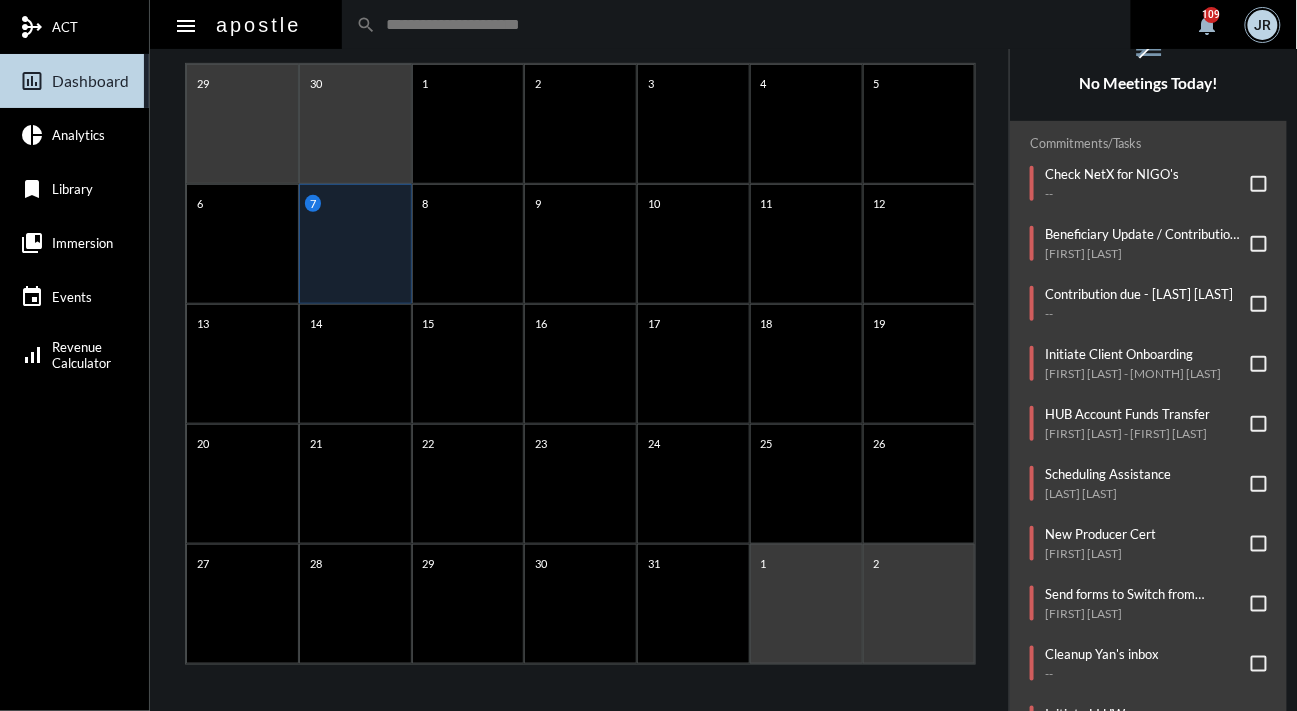 scroll, scrollTop: 103, scrollLeft: 0, axis: vertical 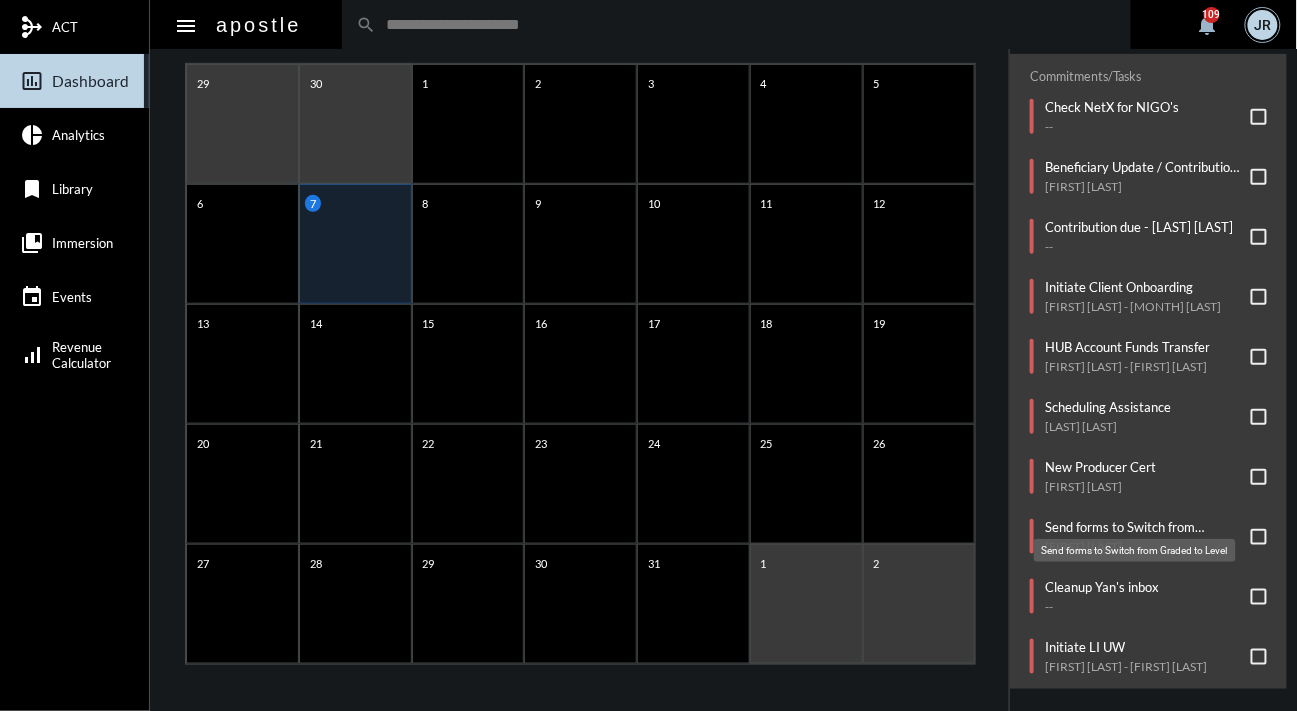 click on "Send forms to Switch from Graded to Level" at bounding box center [1143, 527] 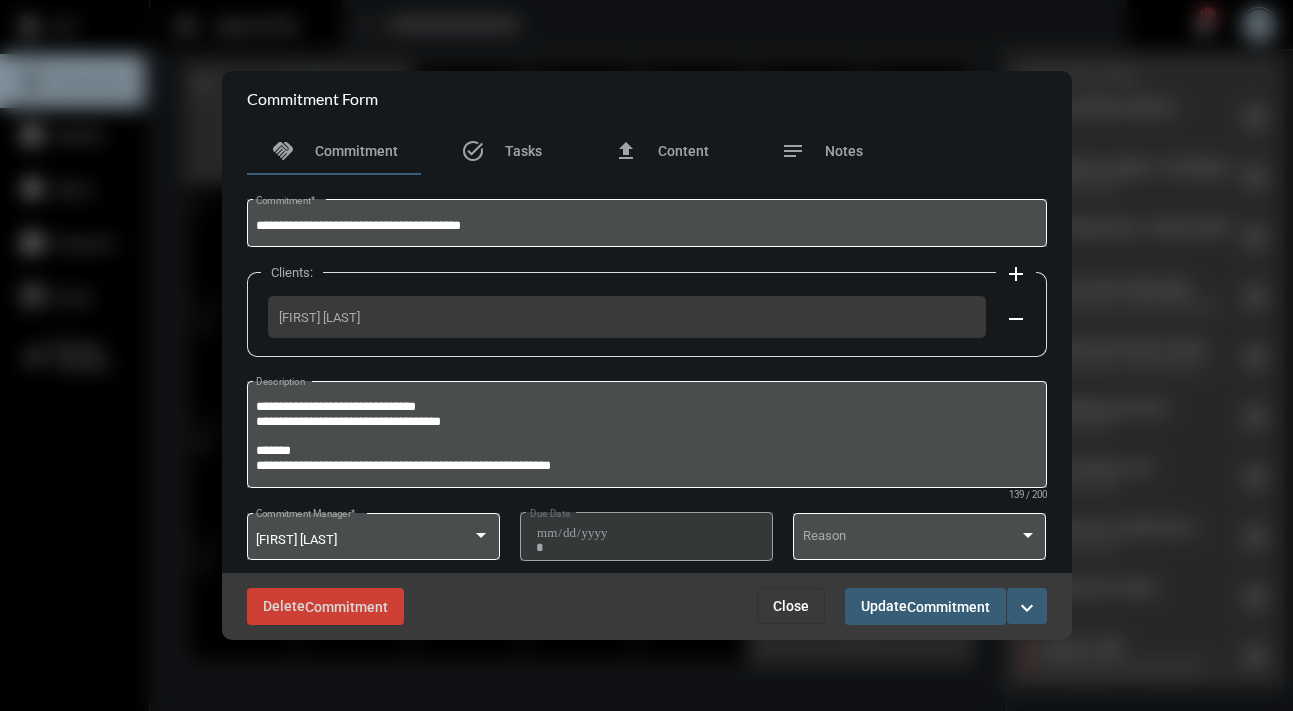 click on "expand_more" at bounding box center [1027, 608] 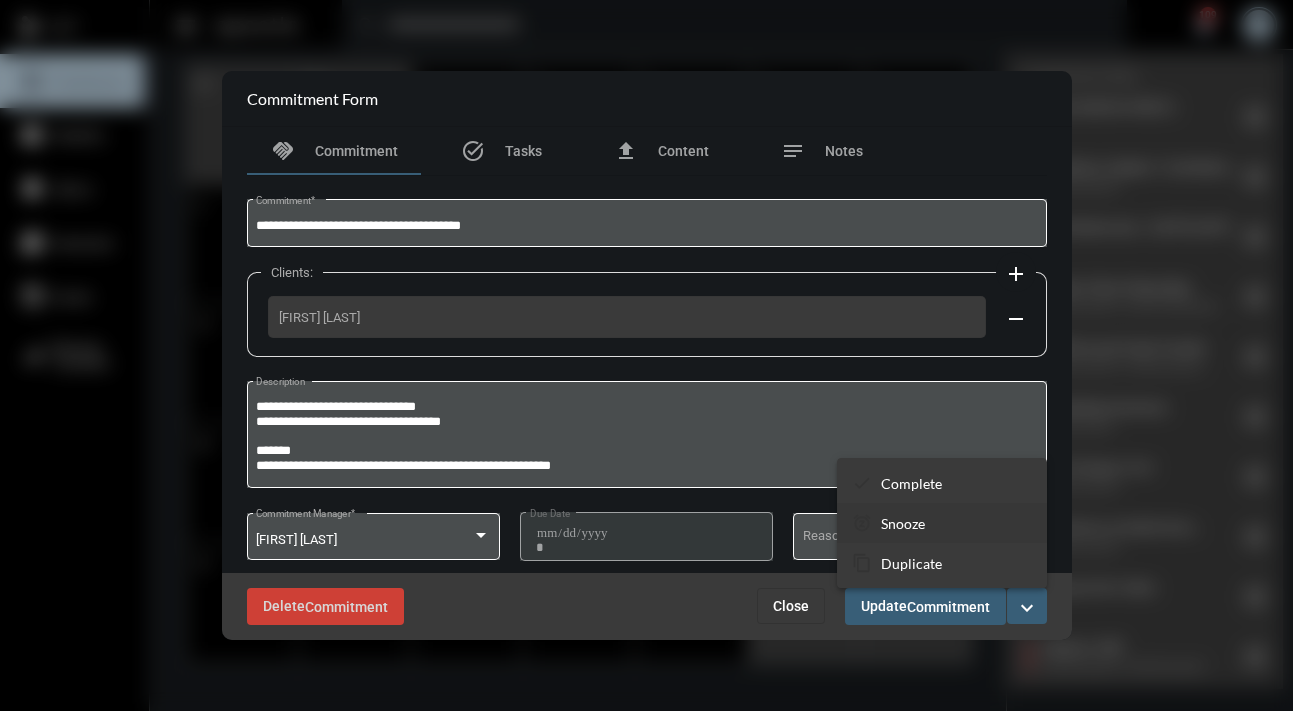 click on "Snooze" at bounding box center [911, 483] 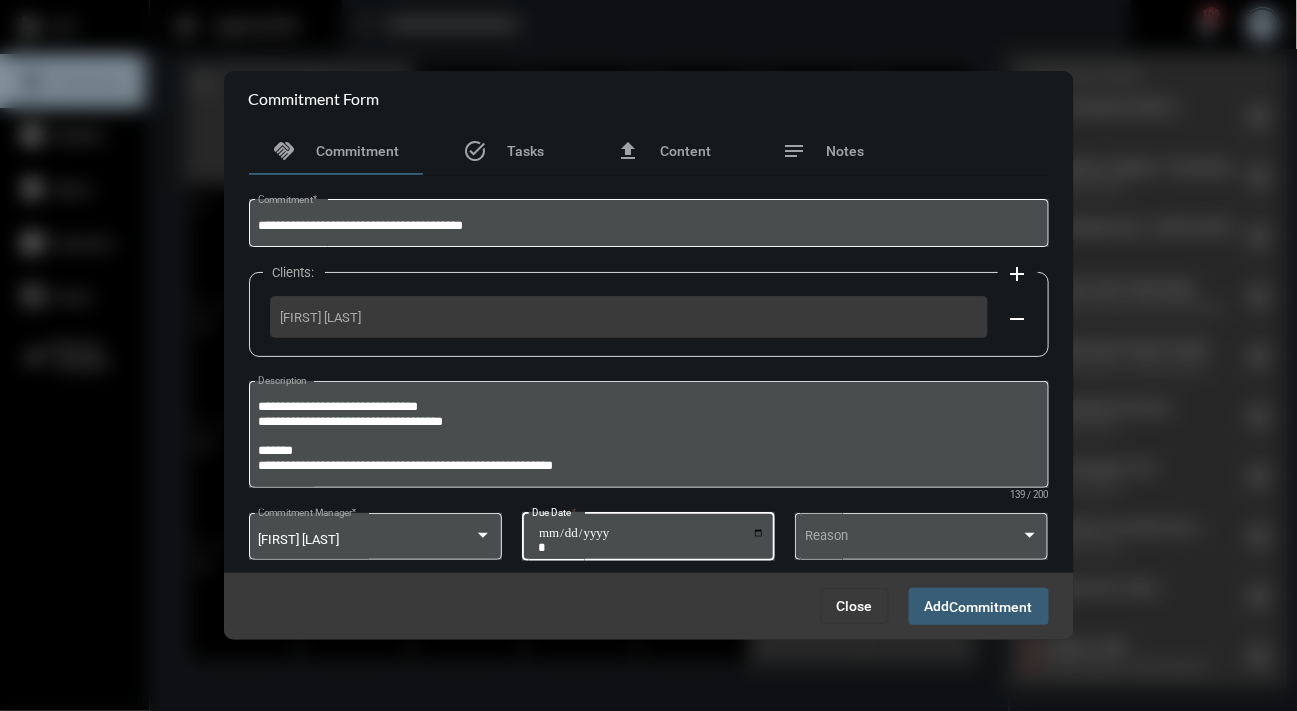click on "**********" at bounding box center [651, 540] 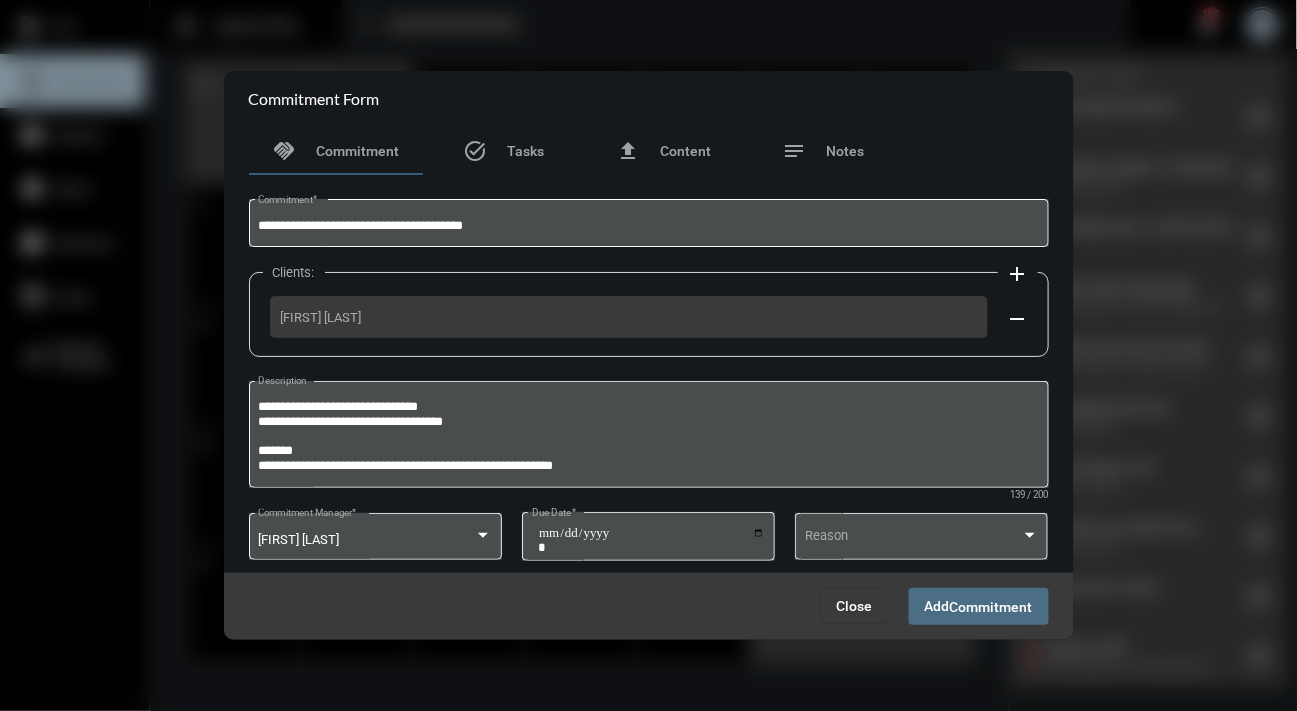 click on "Commitment" at bounding box center (991, 607) 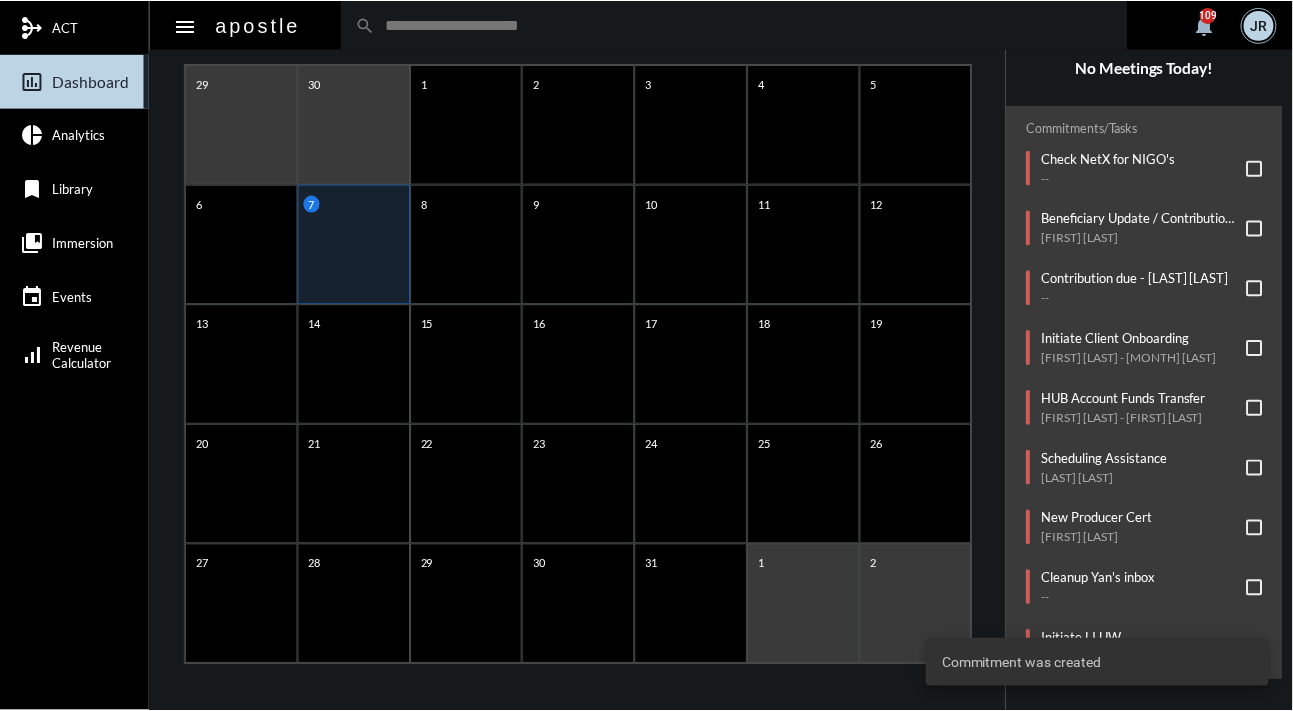 scroll, scrollTop: 44, scrollLeft: 0, axis: vertical 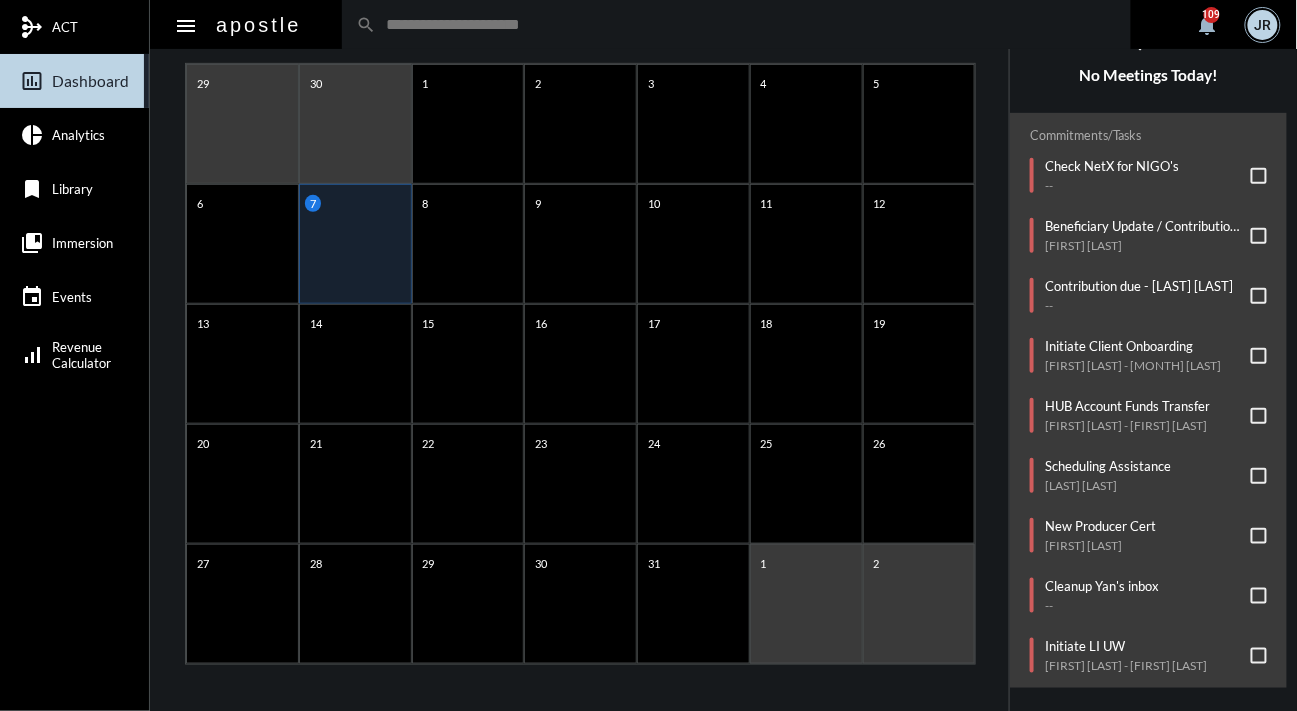 click on "AGENDA Monday, Jul 7 reorder No Meetings Today! Commitments/Tasks  Check NetX for NIGO's   --     Beneficiary Update / Contribution due   Henny Hong     Contribution due - ODEMENA EKELEMU   --     Initiate Client Onboarding   Matthew Channen - June Channen     HUB Account Funds Transfer   Noah Steinhardt - Sara Danitz-Steinhardt     Scheduling Assistance   Chessin Gertler     New Producer Cert   Tyler Nickle     Cleanup Yan's inbox   --     Initiate LI UW   Viktoria Greenboim-Rich - Sarel Greenboim-Rich" at bounding box center [1148, 330] 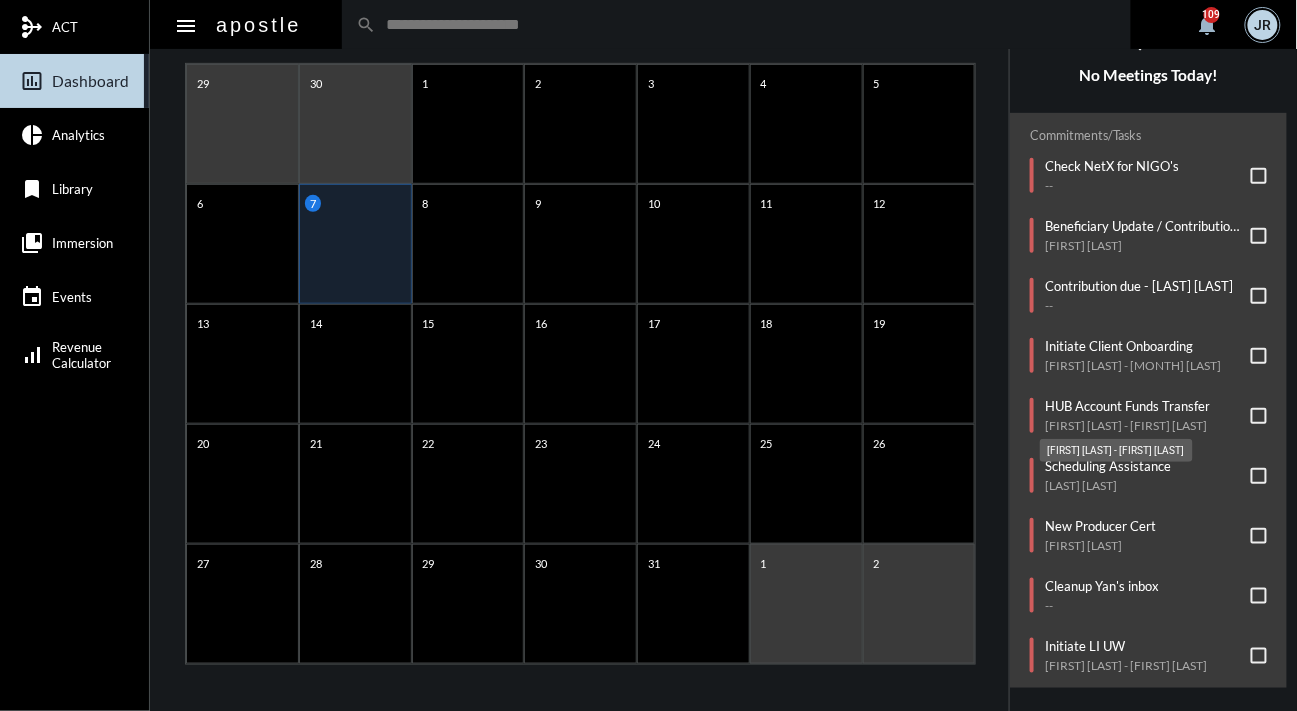 click on "Noah Steinhardt - Sara Danitz-Steinhardt" at bounding box center (1127, 425) 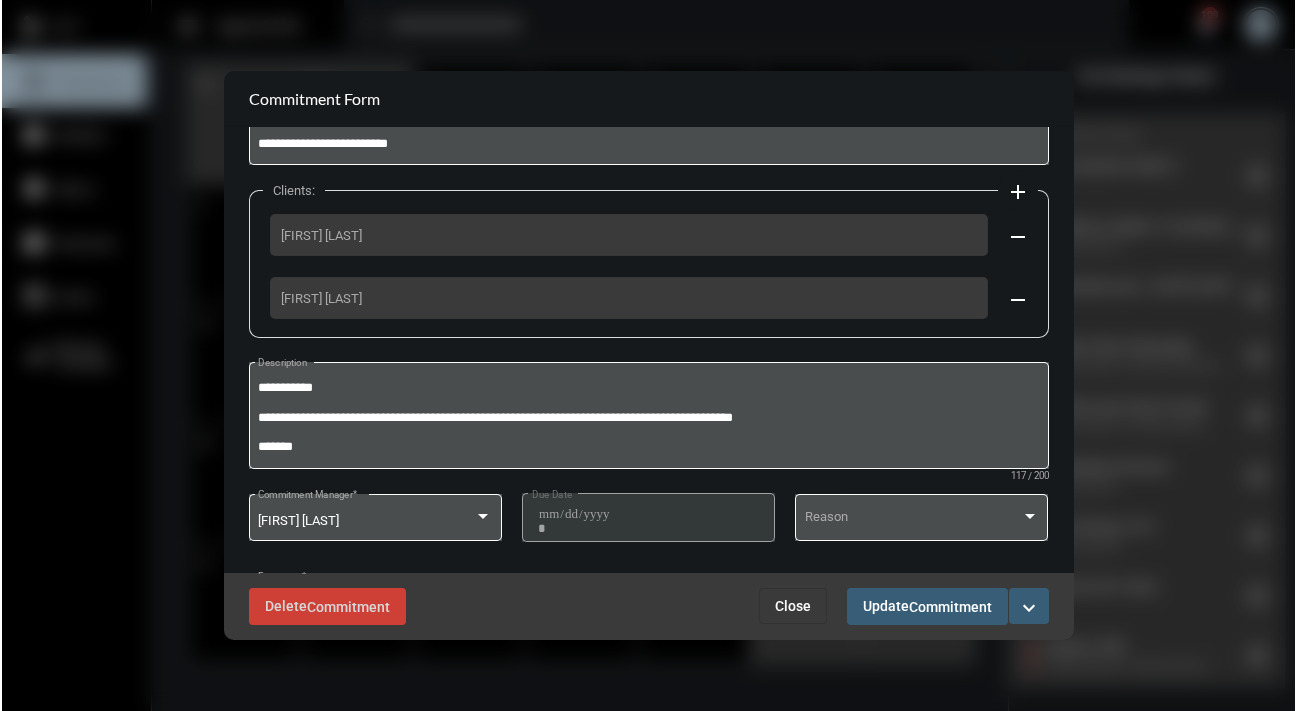 scroll, scrollTop: 77, scrollLeft: 0, axis: vertical 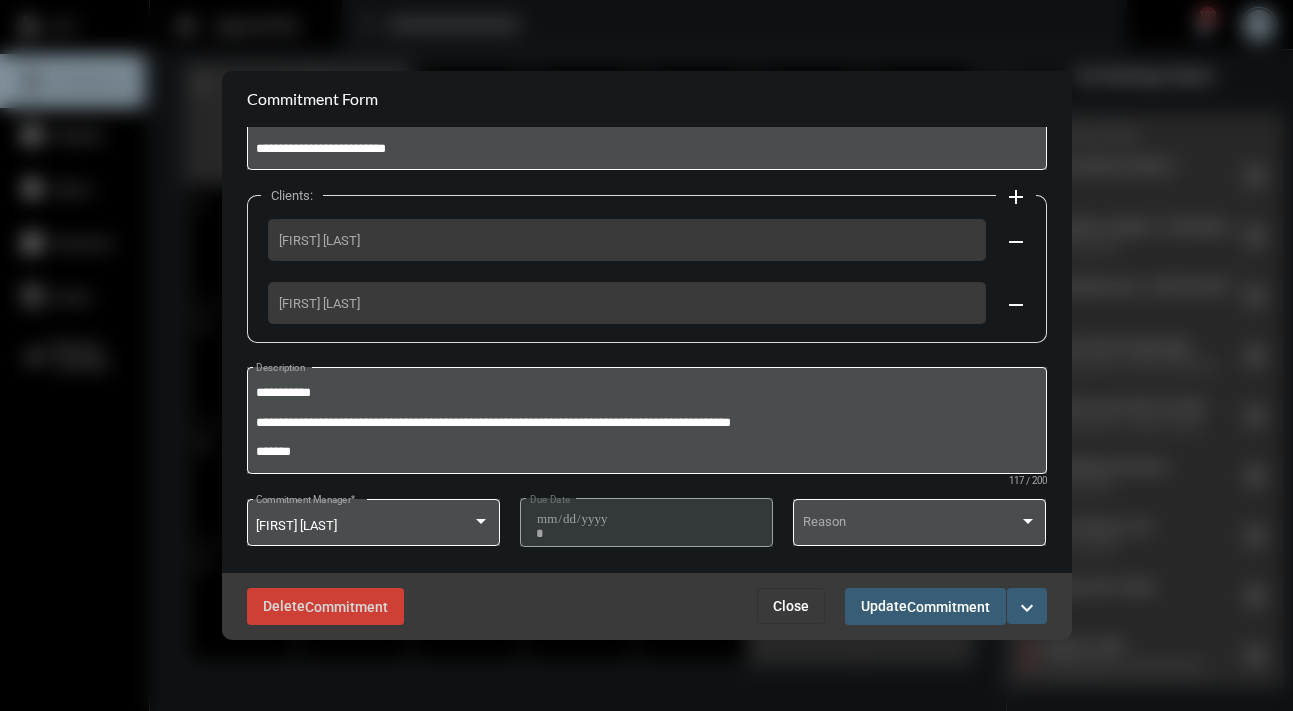 click on "Close" at bounding box center (791, 606) 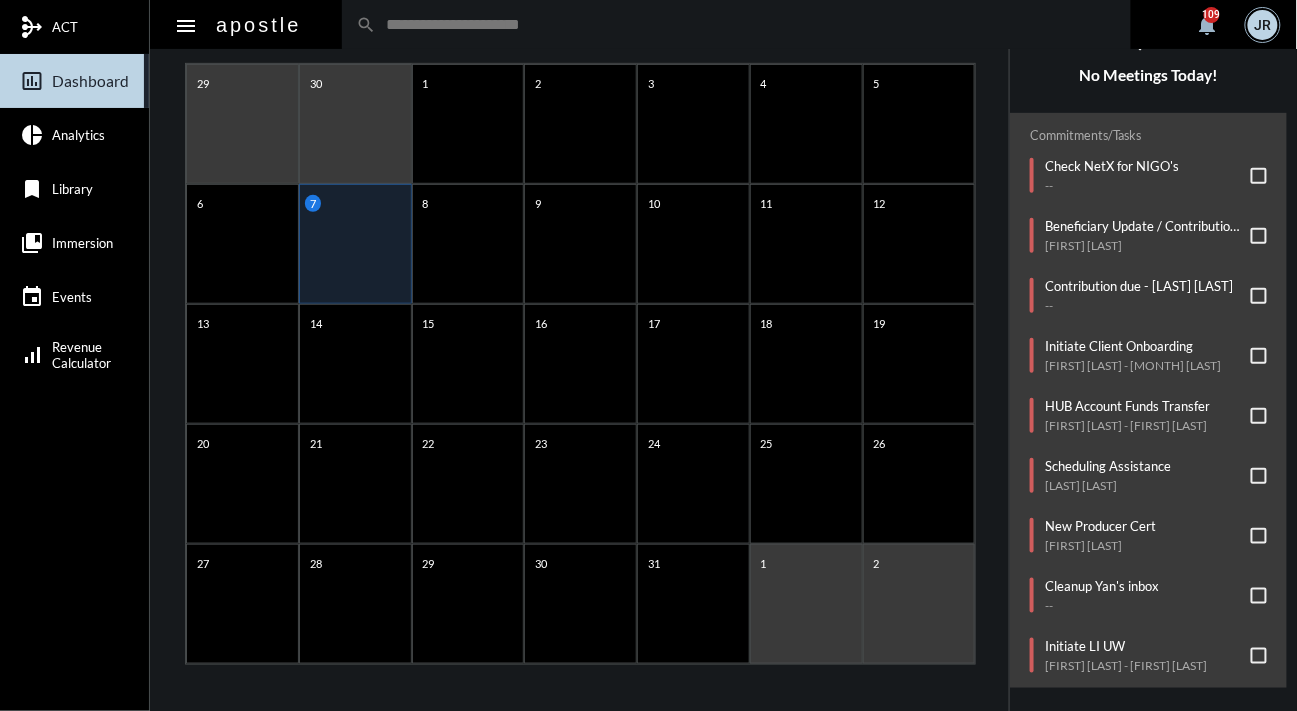 click on "Commitments/Tasks  Check NetX for NIGO's   --     Beneficiary Update / Contribution due   Henny Hong     Contribution due - ODEMENA EKELEMU   --     Initiate Client Onboarding   Matthew Channen - June Channen     HUB Account Funds Transfer   Noah Steinhardt - Sara Danitz-Steinhardt     Scheduling Assistance   Chessin Gertler     New Producer Cert   Tyler Nickle     Cleanup Yan's inbox   --     Initiate LI UW   Viktoria Greenboim-Rich - Sarel Greenboim-Rich" at bounding box center (1148, 400) 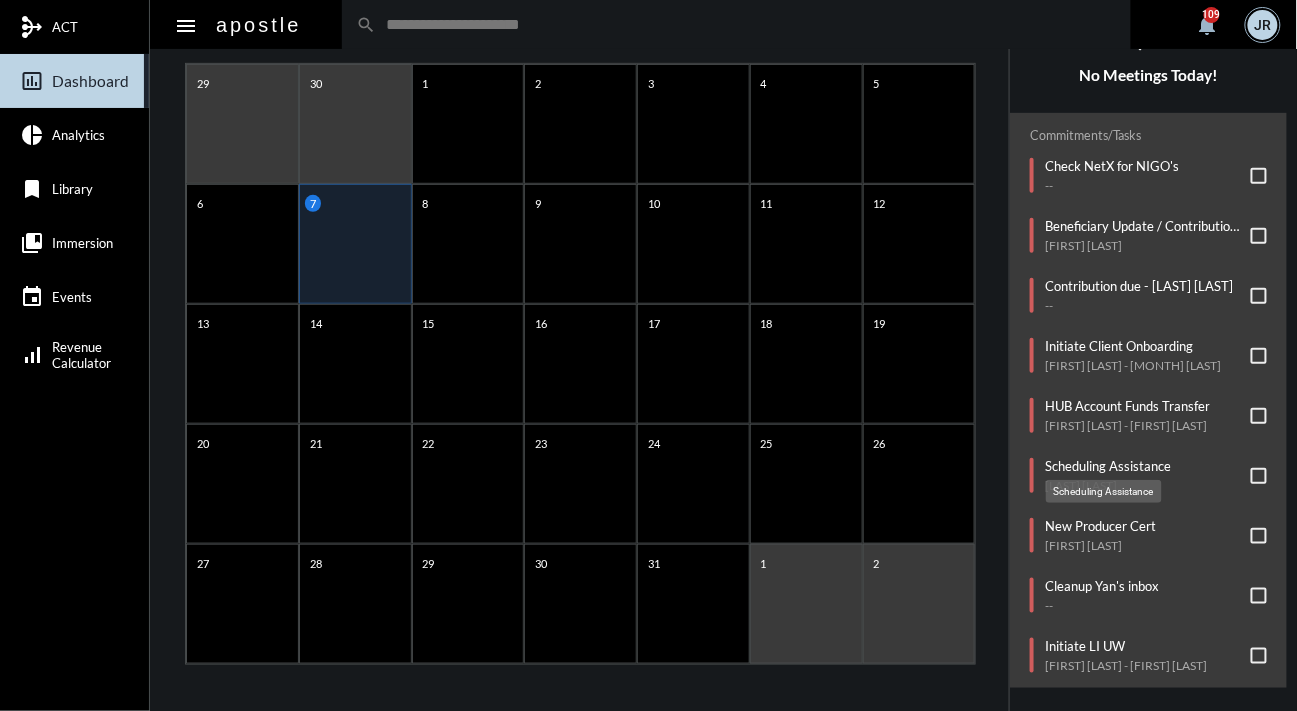 click on "Scheduling Assistance" at bounding box center (1108, 466) 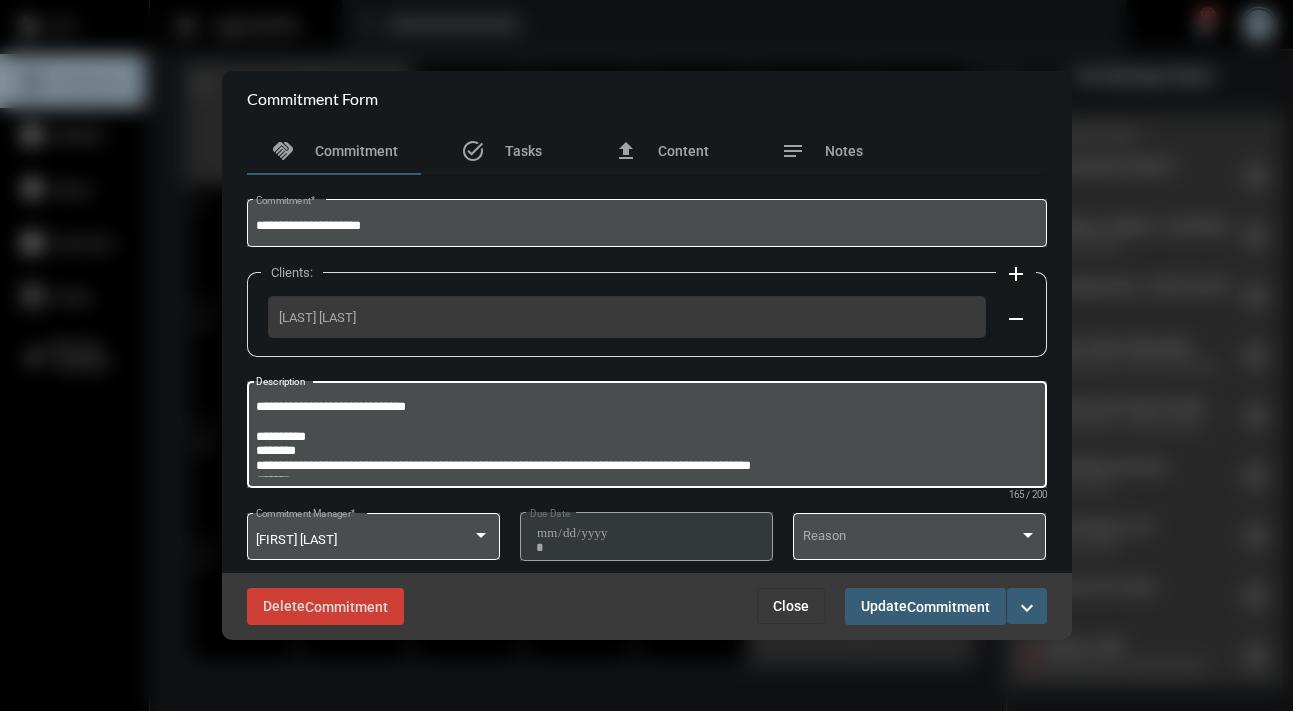 drag, startPoint x: 446, startPoint y: 409, endPoint x: 380, endPoint y: 404, distance: 66.189125 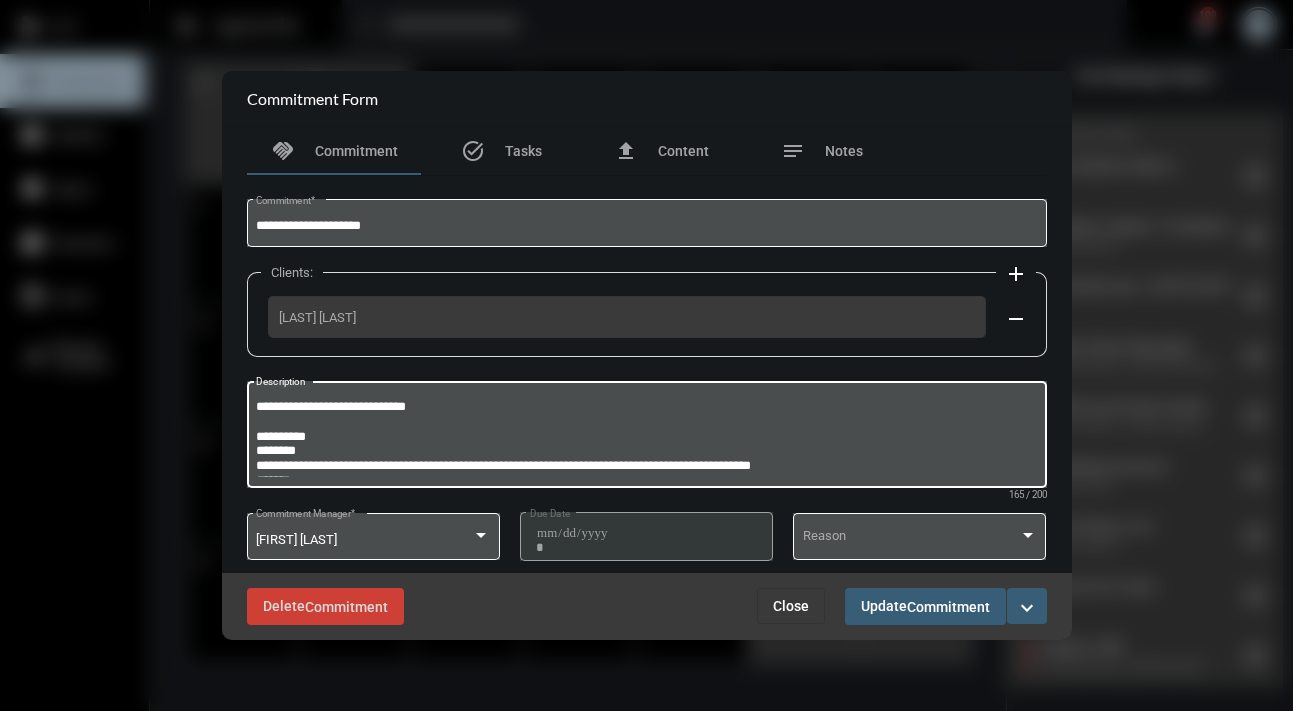 drag, startPoint x: 430, startPoint y: 407, endPoint x: 277, endPoint y: 402, distance: 153.08168 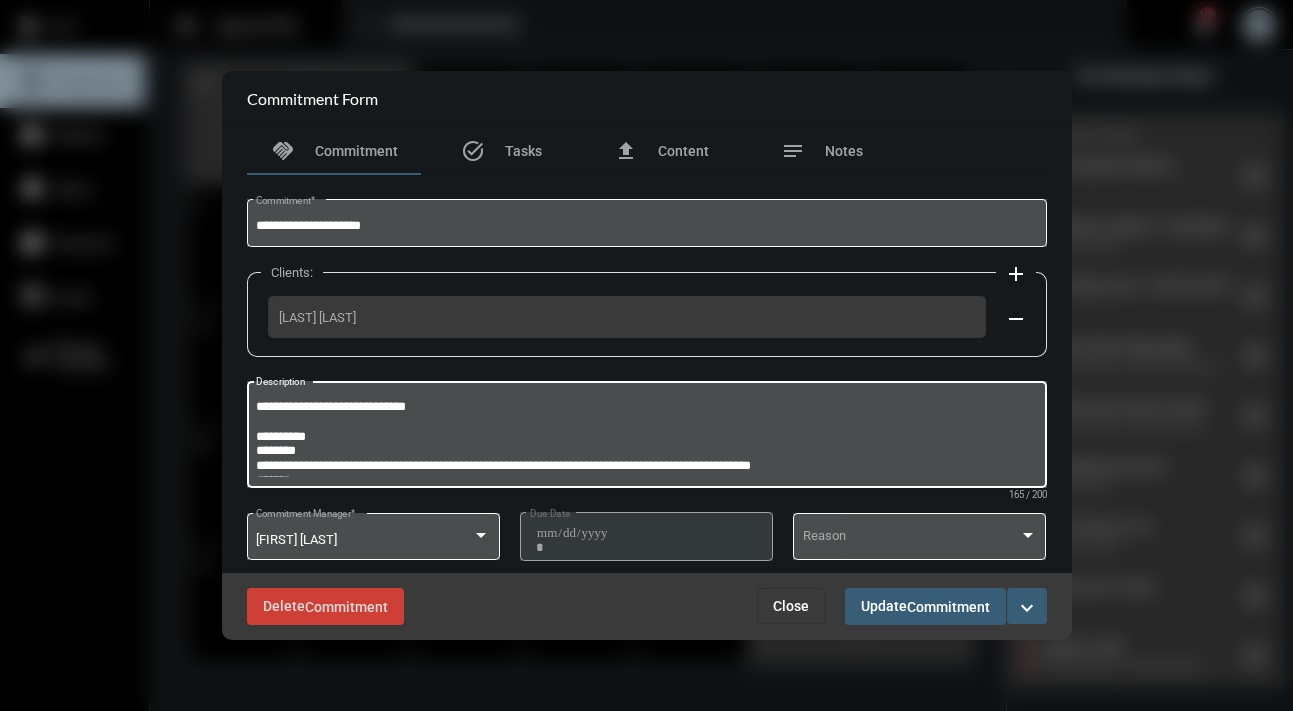 click on "**********" at bounding box center [646, 437] 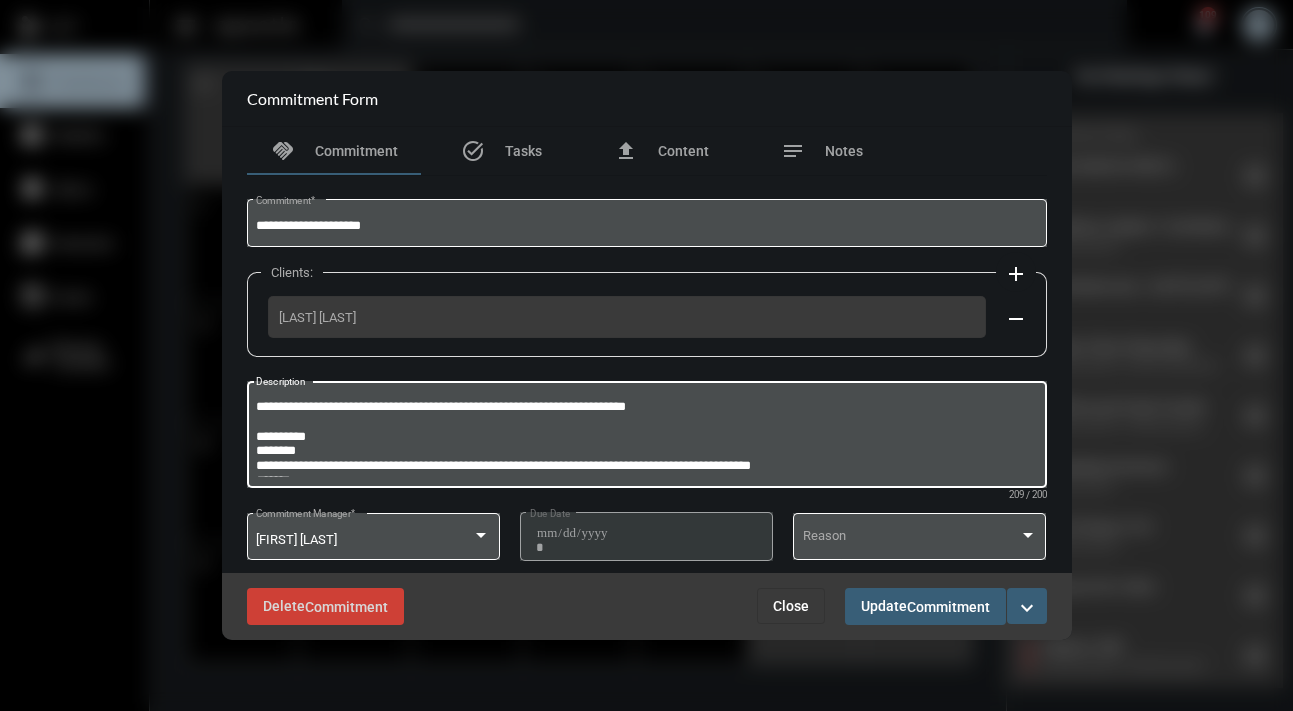 type on "**********" 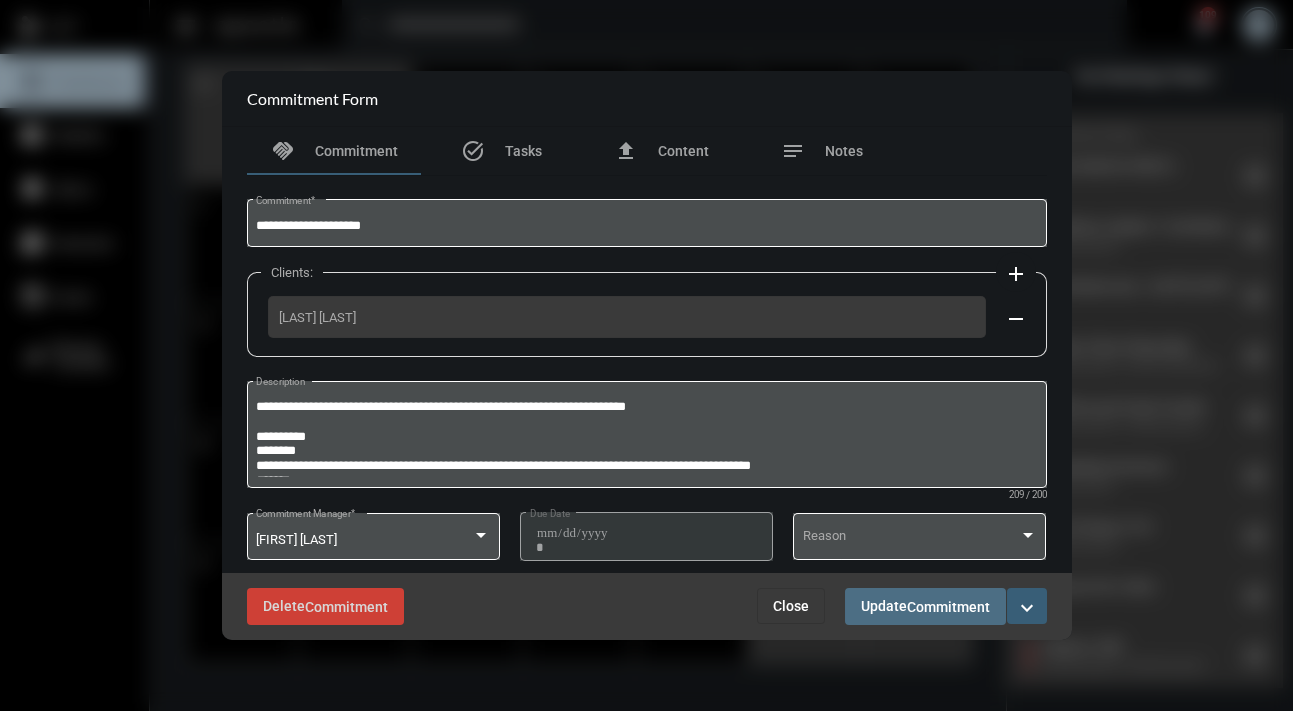 click on "Commitment" at bounding box center (948, 607) 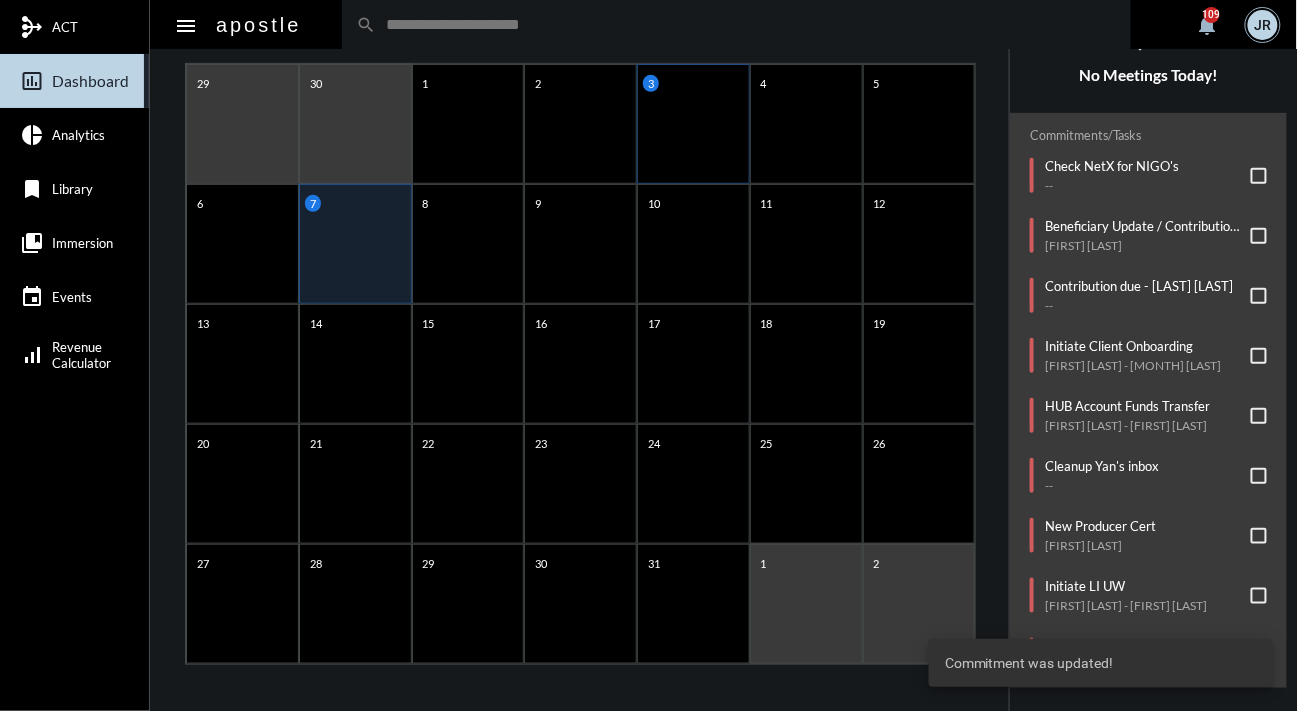 click on "3" at bounding box center (693, 124) 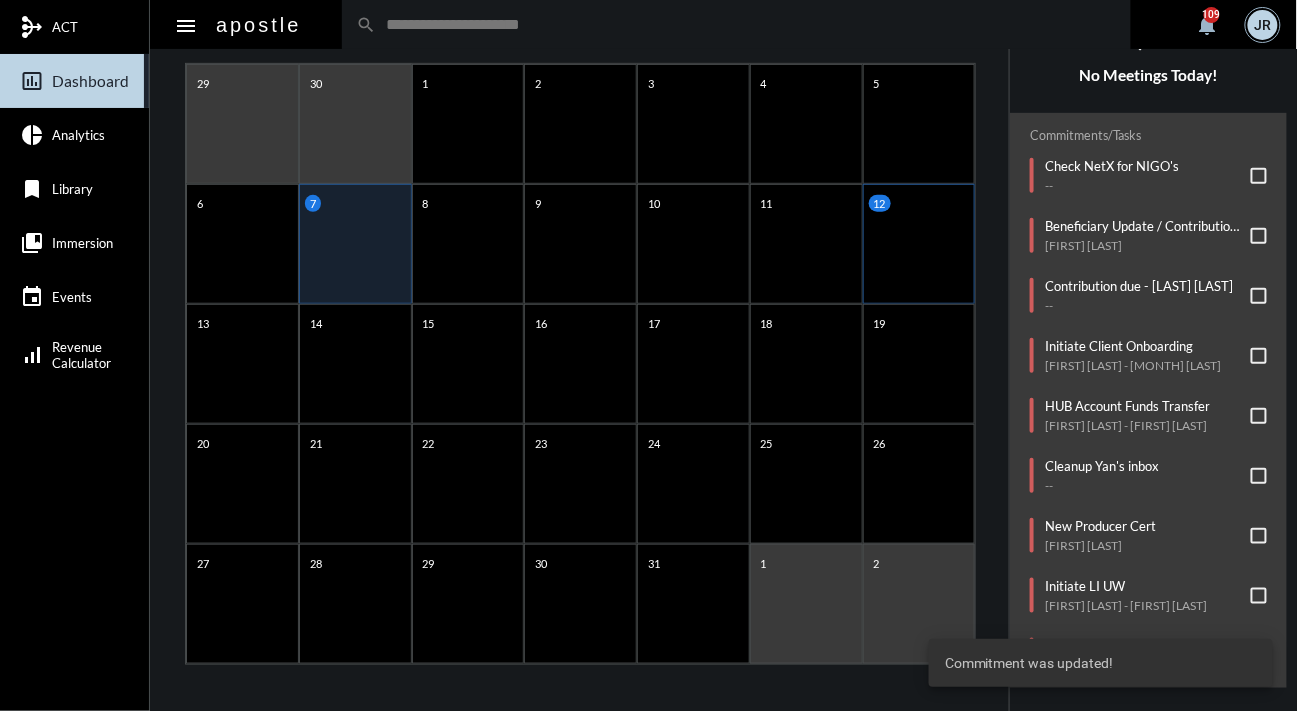 scroll, scrollTop: 0, scrollLeft: 0, axis: both 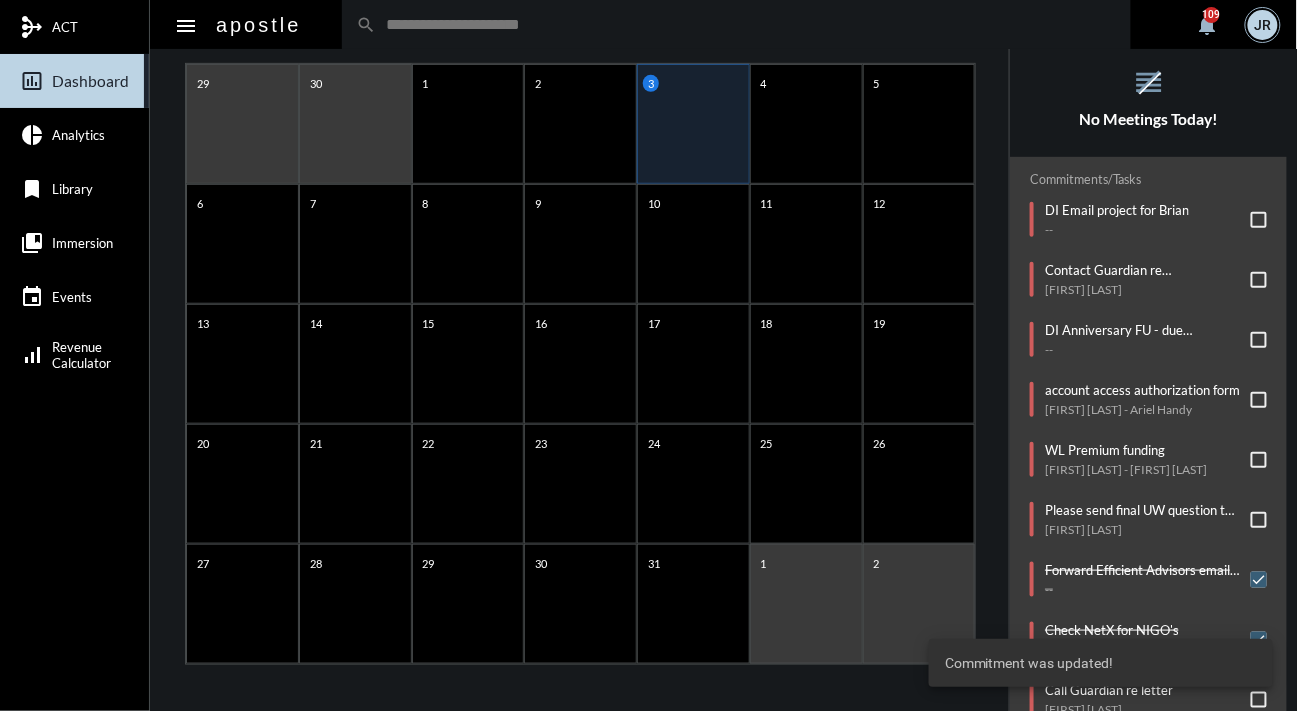 click on "Commitments/Tasks  DI Email project for Brian   --     Contact Guardian re undeliverable mail   Trevor Schmidt     DI Anniversary FU - due 7/3   --     account access authorization form   Will Chandler - Ariel Handy     WL Premium funding    Andrew Shephard - Cheryl Shephard     Please send final UW question to Andrea Rubin and Jerry Rubin   Jerry Rubin     Forward Efficient Advisors email to Caroline   --     Check NetX for NIGO's   --     Call Guardian re letter   Natalie Lau     HUB Account Funds Transfer - DEPOSIT   Michael and Kelly McGovern     FIO - next 10 day follow up due 6/22   --     Send forms to Switch from Graded to Level   Jonathan Molina" at bounding box center (1148, 534) 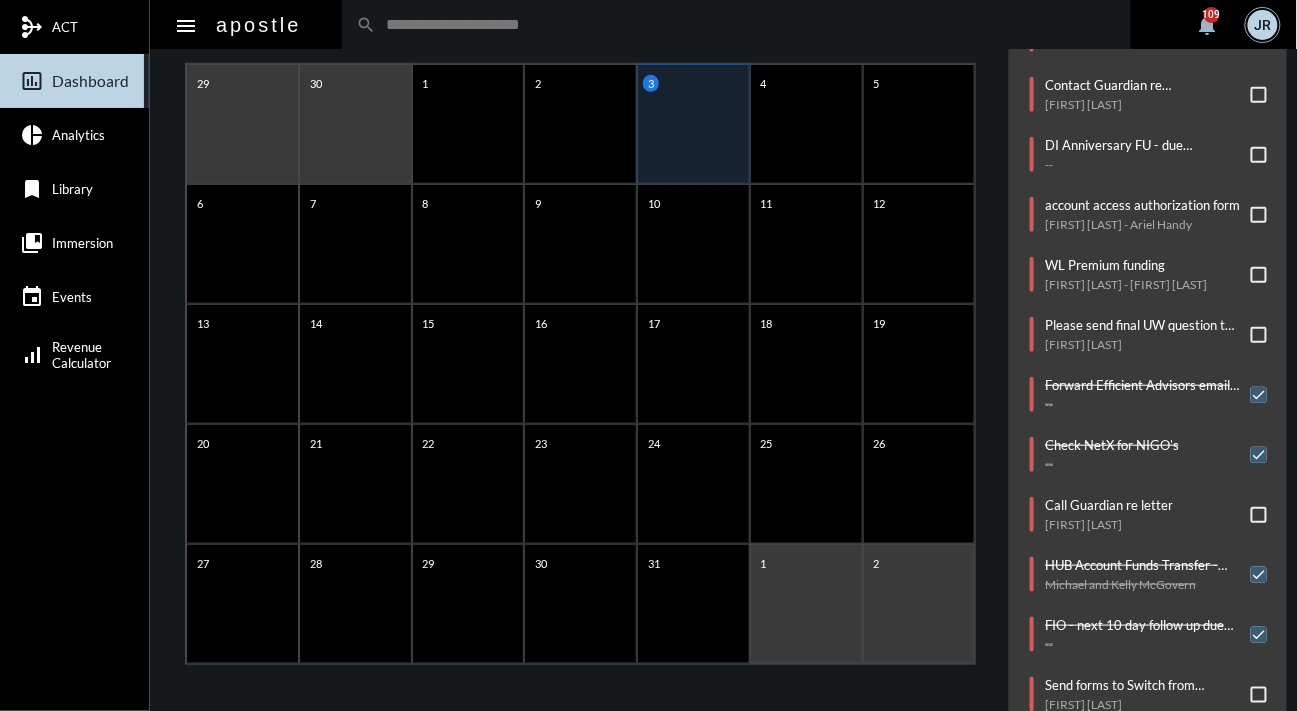 scroll, scrollTop: 149, scrollLeft: 0, axis: vertical 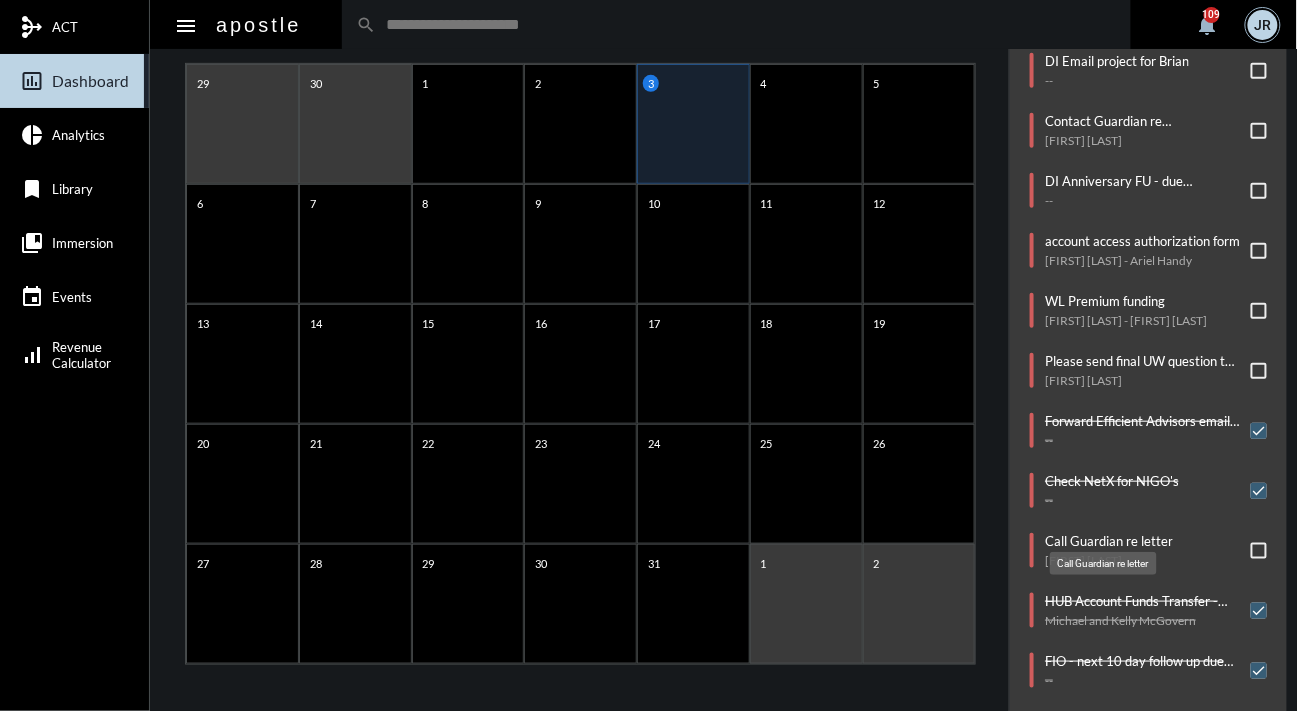 click on "Call Guardian re letter" at bounding box center [1109, 541] 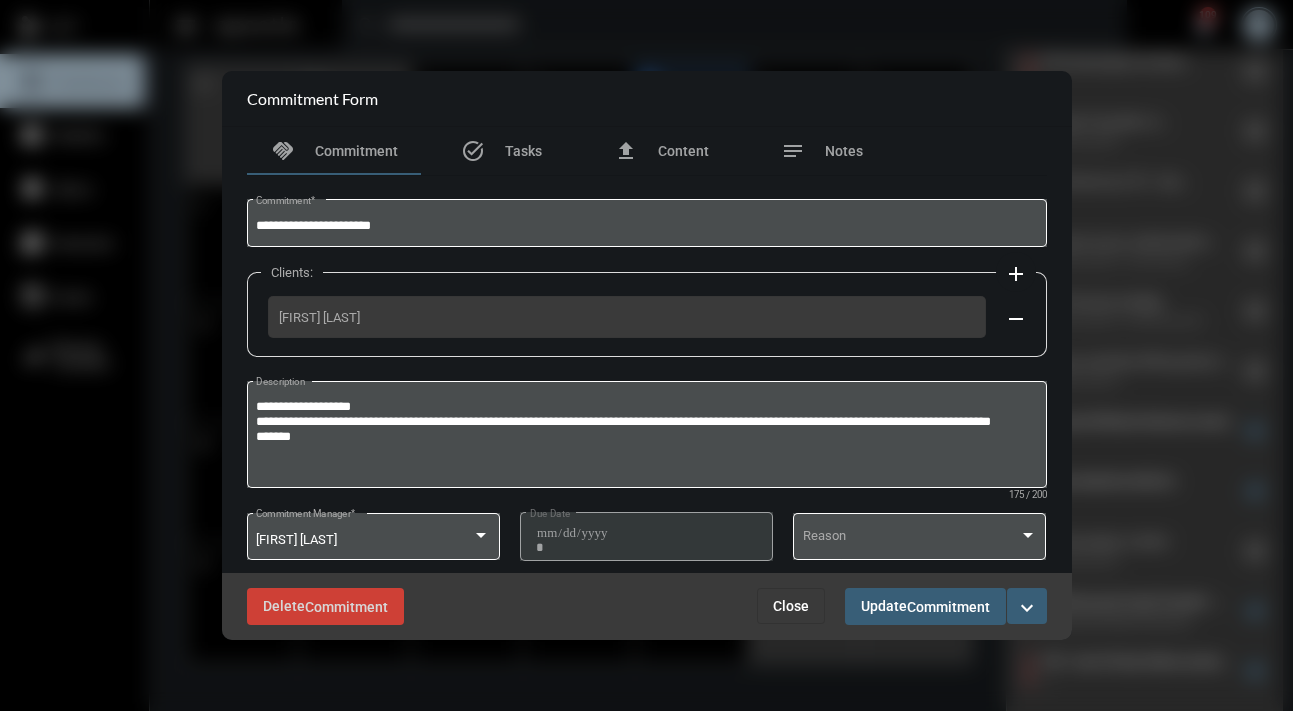 click on "Close" at bounding box center [791, 606] 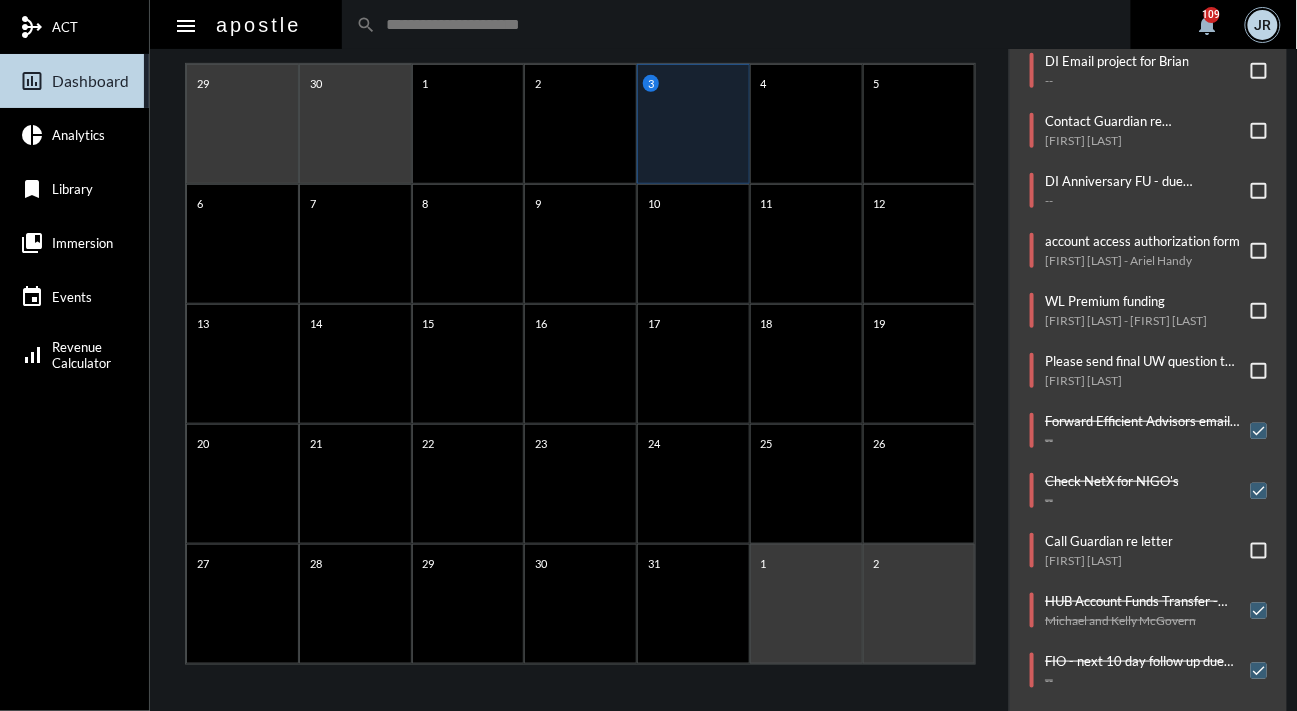 click on "arrow_left [MONTH] [YEAR] arrow_right [DAY] [DAY] [DAY] [DAY] [DAY] [DAY] [DAY] [DATE] [DATE] [DATE] [DATE] [DATE] [DATE] [DATE] [DATE] [DATE] [DATE] [DATE] [DATE] [DATE] [DATE] [DATE] [DATE] [DATE] [DATE] [DATE] [DATE] [DATE] [DATE] [DATE] [DATE] [DATE] [DATE] [DATE] [DATE] [DATE] [DATE] [DATE] [DATE]" at bounding box center [580, 336] 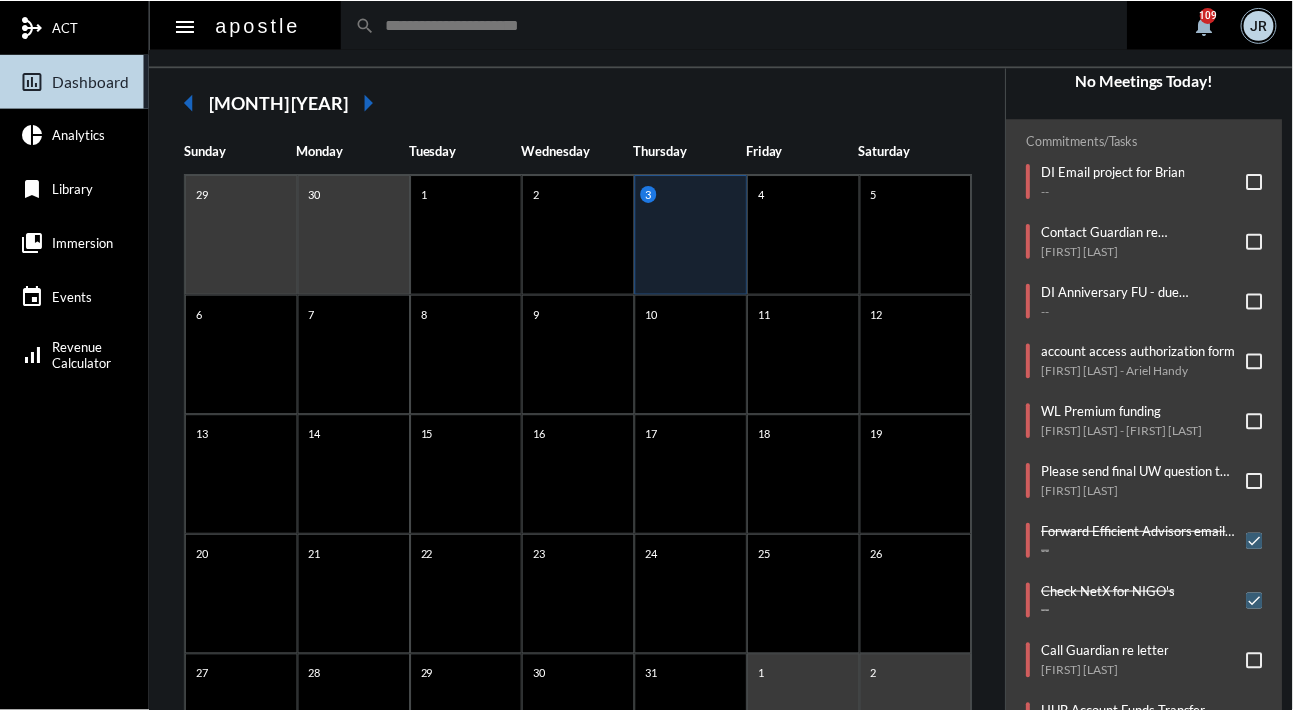 scroll, scrollTop: 104, scrollLeft: 0, axis: vertical 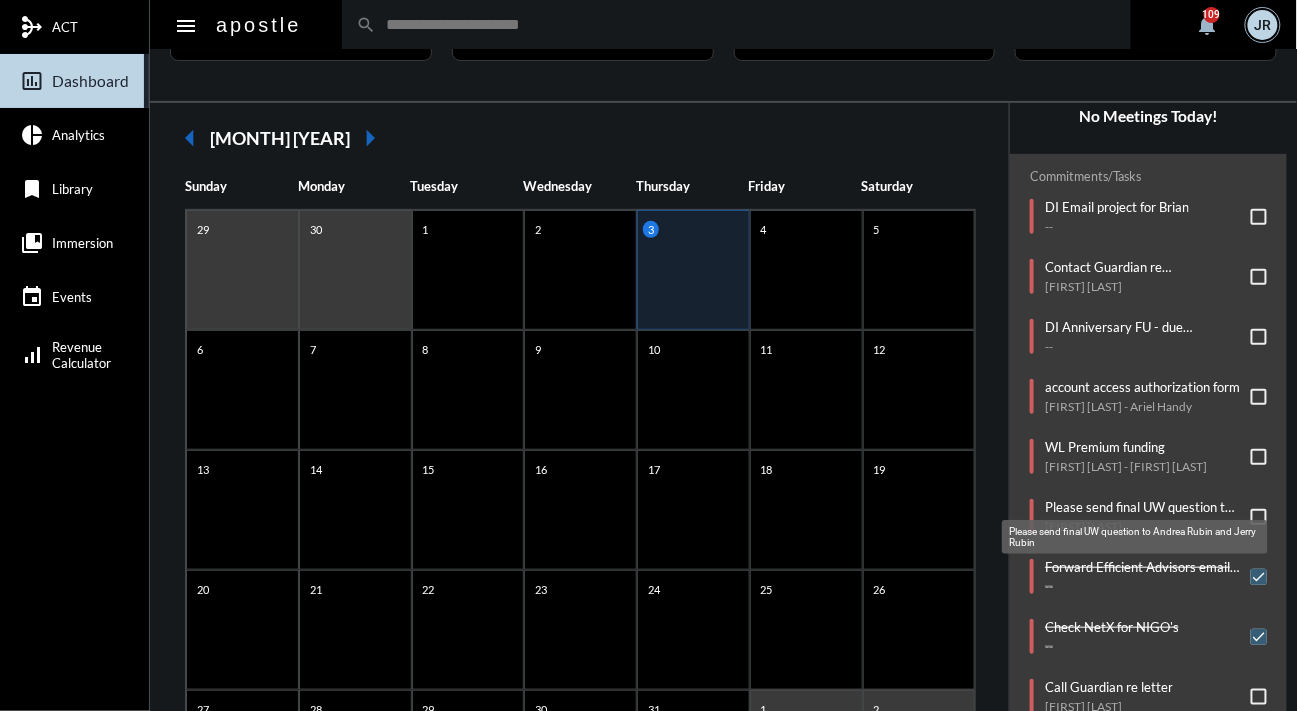 click on "Please send final UW question to Andrea Rubin and Jerry Rubin" at bounding box center (1143, 507) 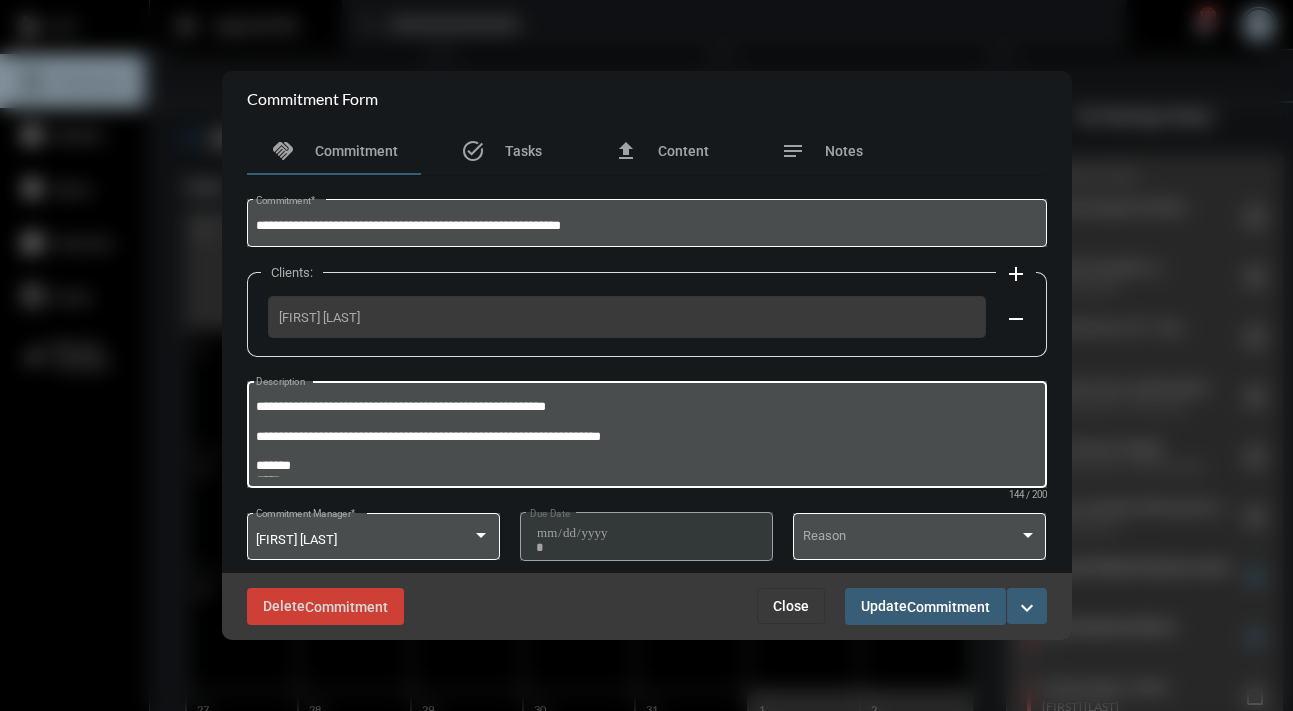 click on "**********" at bounding box center (646, 437) 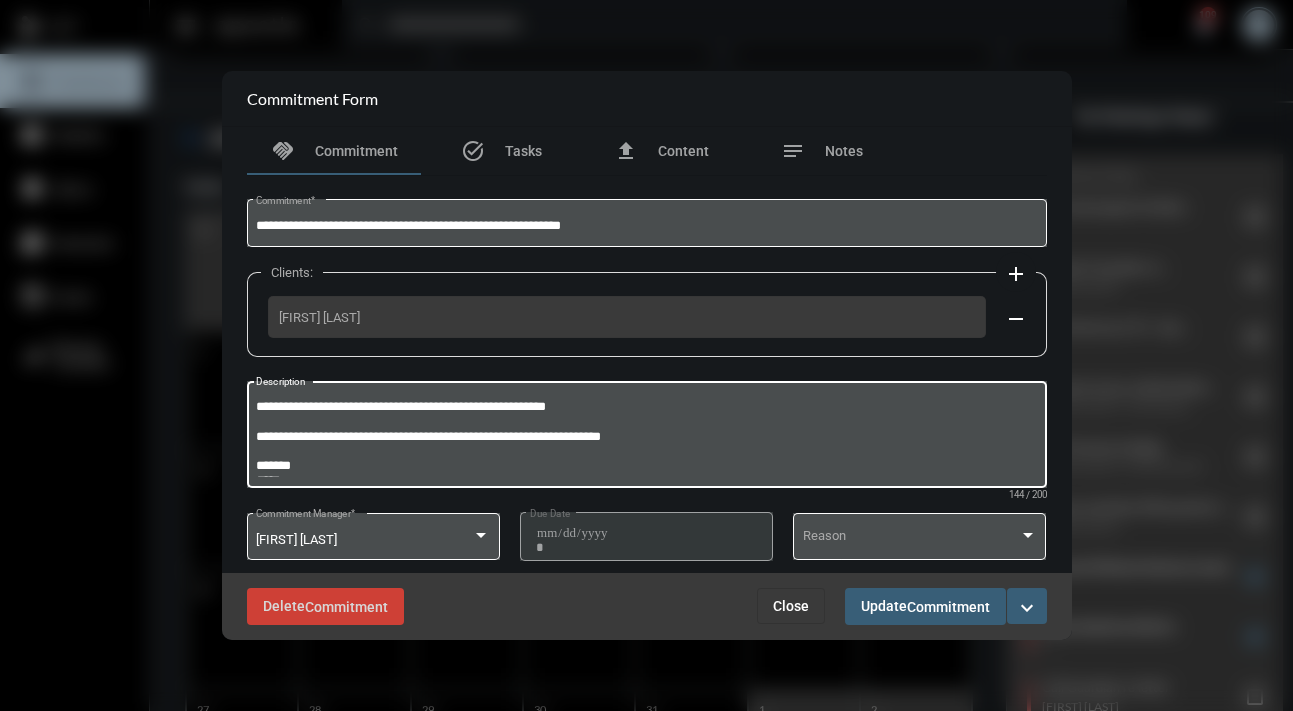 scroll, scrollTop: 11, scrollLeft: 0, axis: vertical 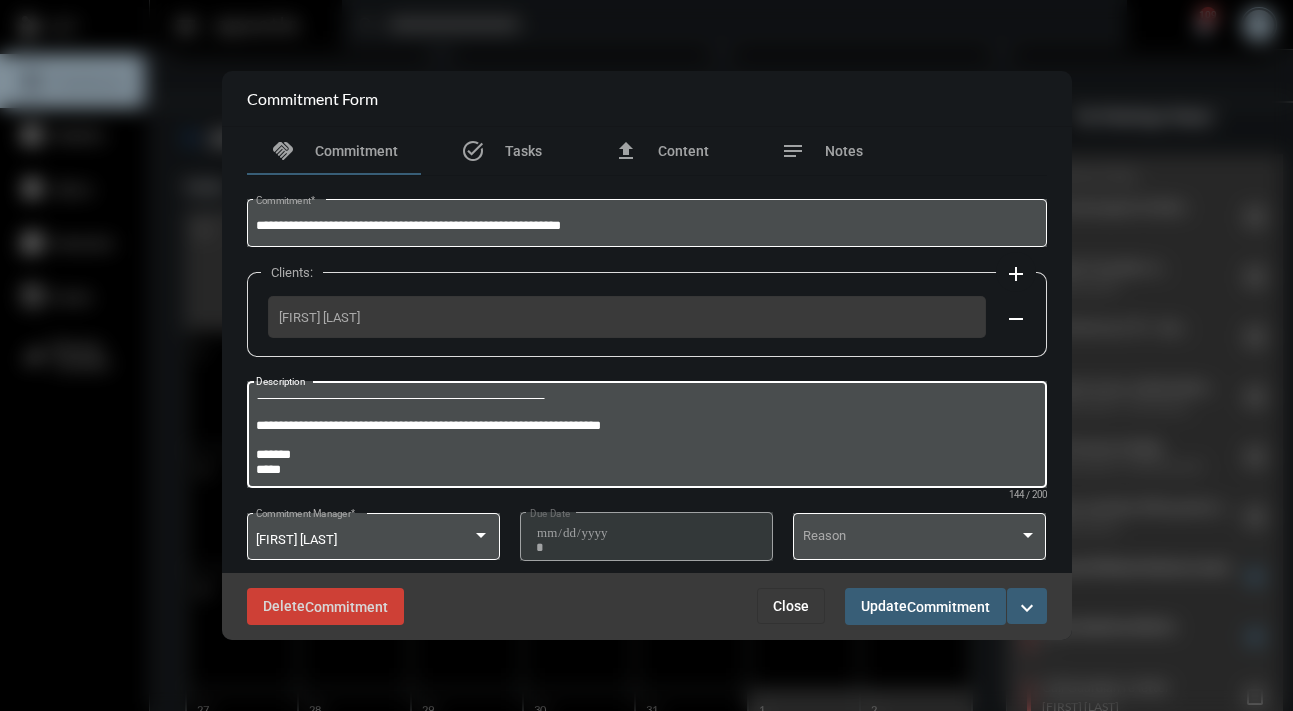 click on "**********" at bounding box center (644, 437) 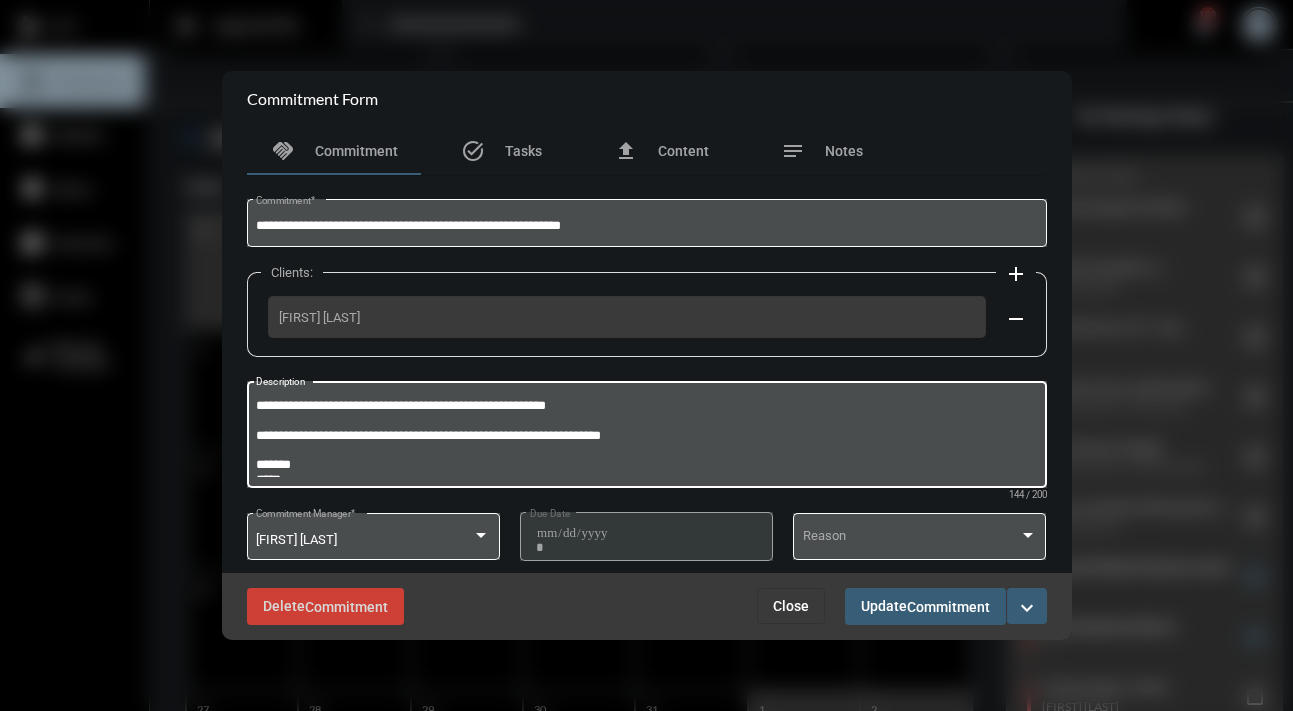 drag, startPoint x: 568, startPoint y: 420, endPoint x: 625, endPoint y: 410, distance: 57.870544 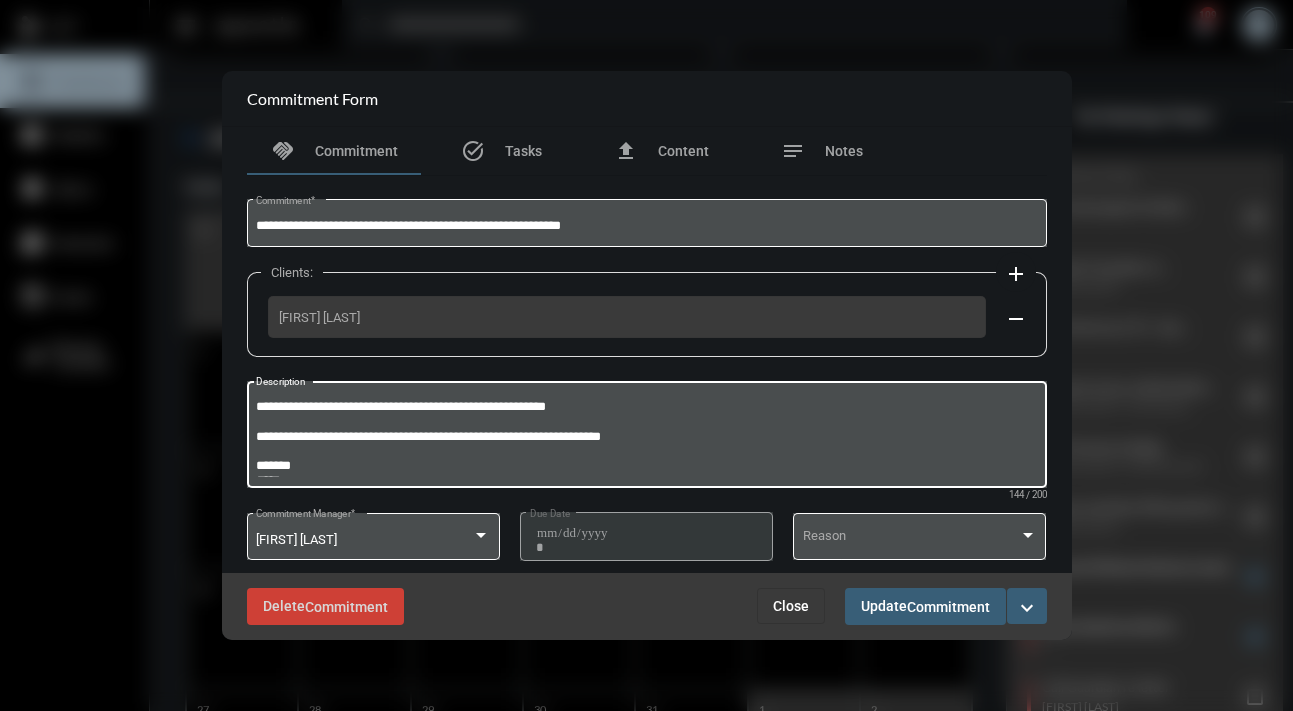 scroll, scrollTop: 0, scrollLeft: 0, axis: both 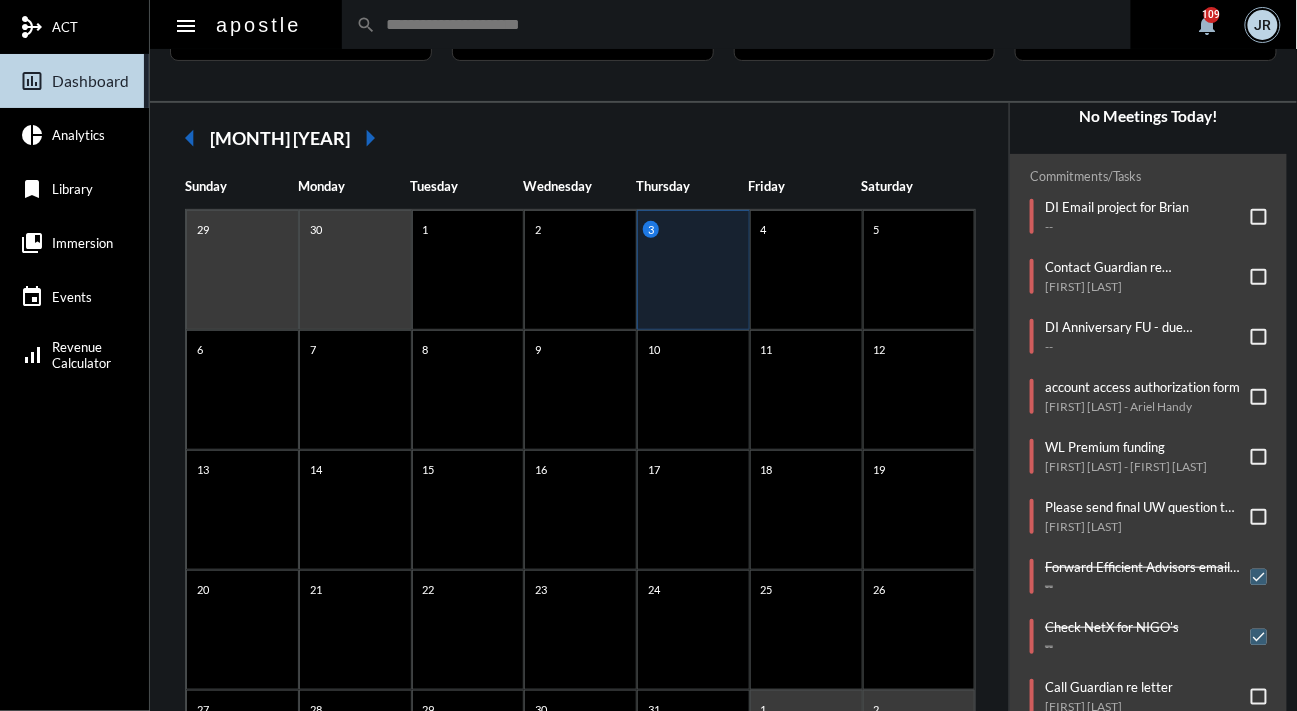 click at bounding box center [1259, 517] 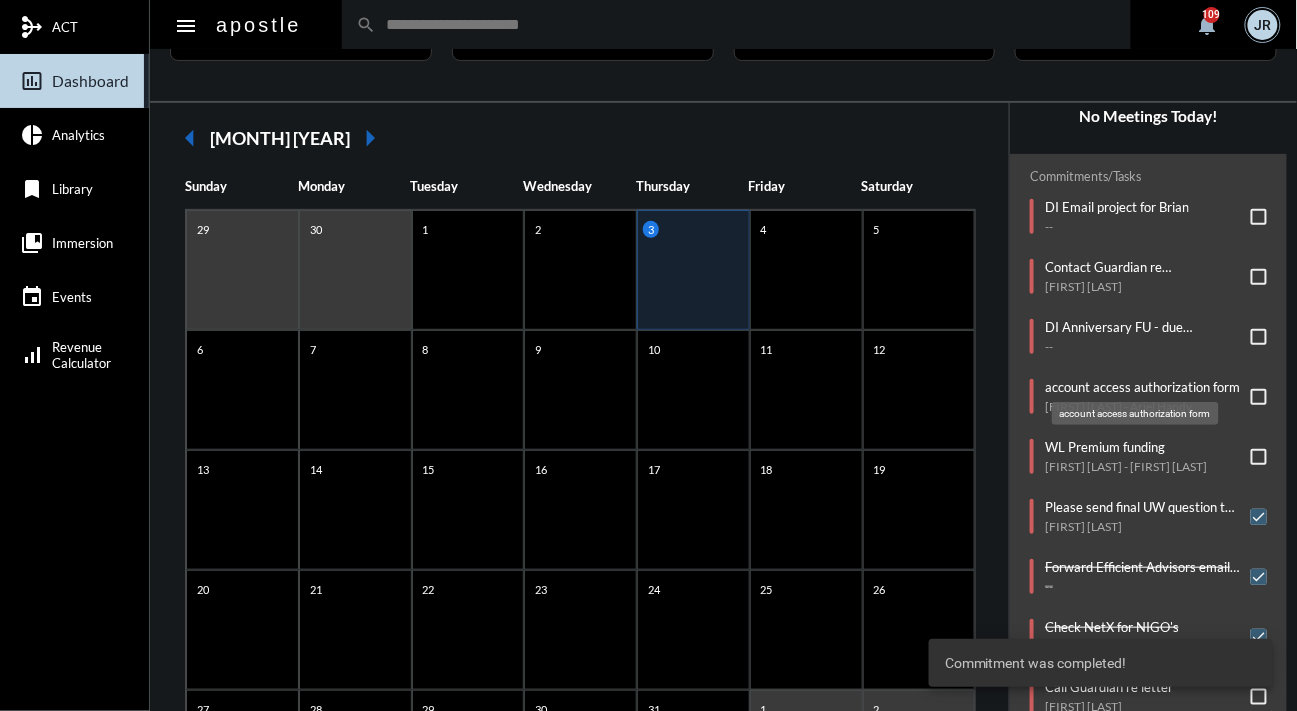 click on "account access authorization form" at bounding box center [1142, 387] 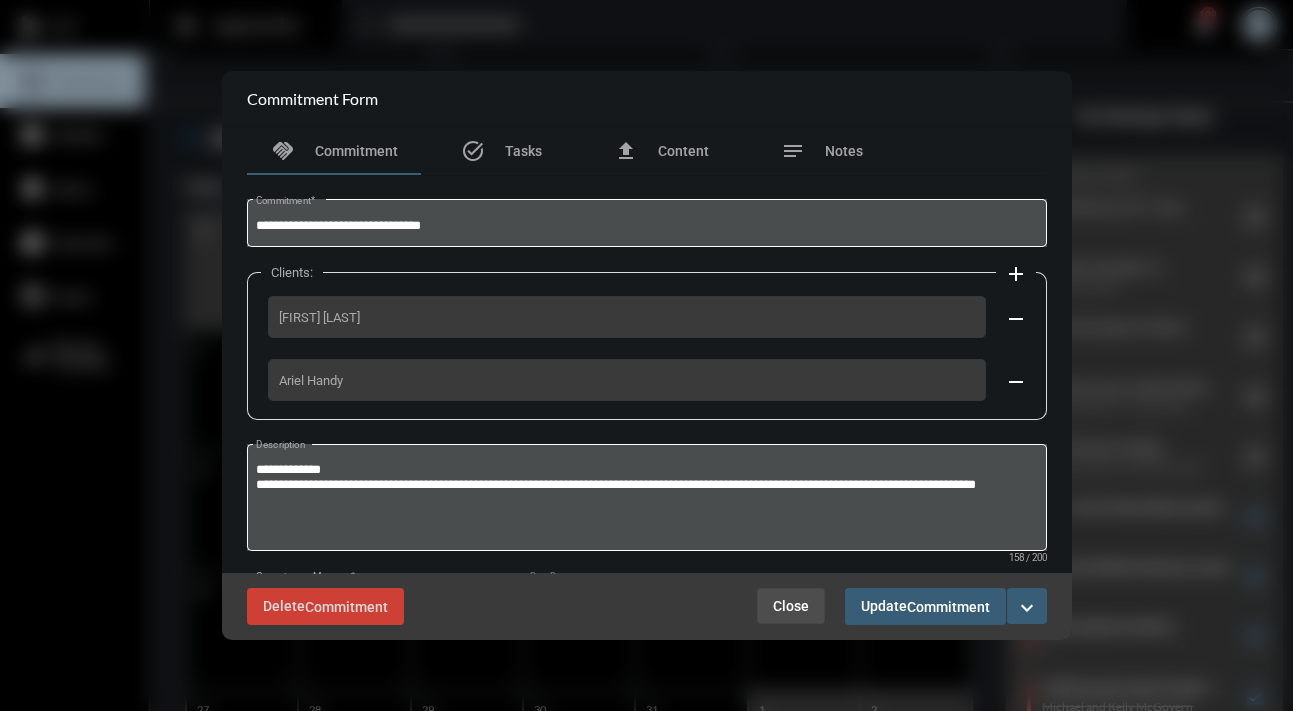 click on "Close" at bounding box center (791, 606) 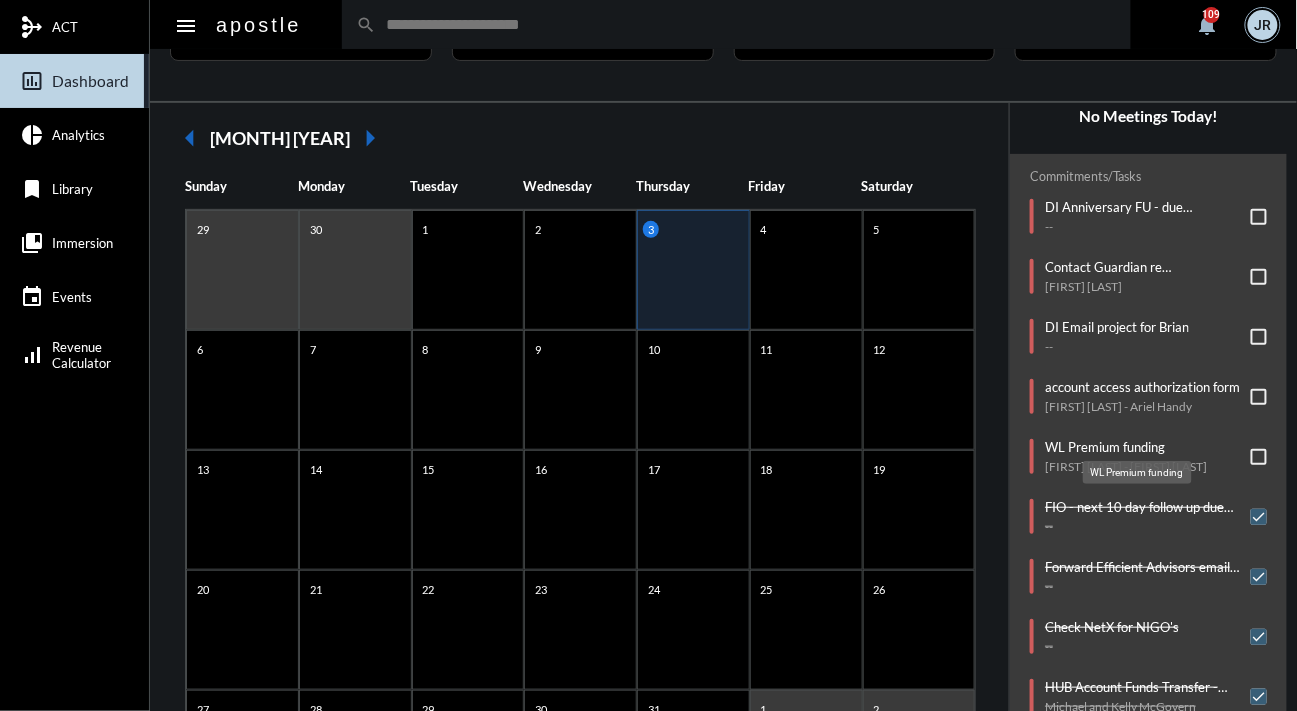 click on "WL Premium funding" at bounding box center (1126, 447) 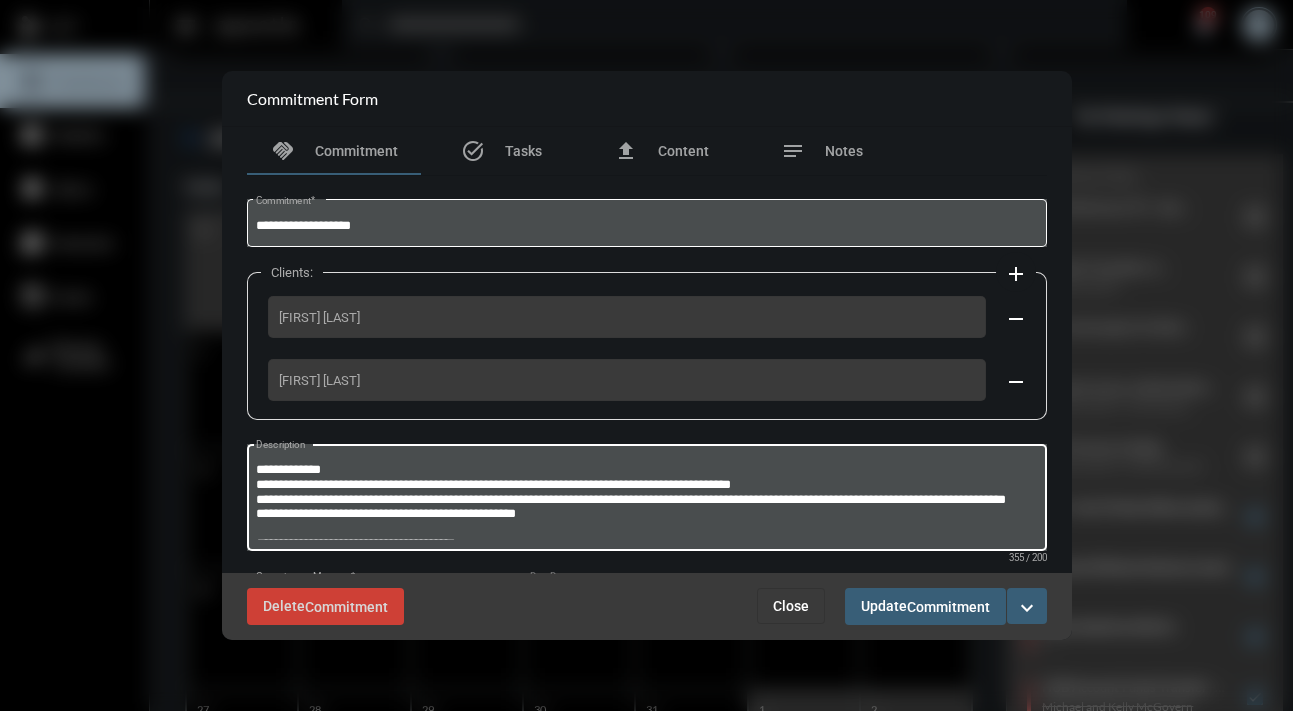click on "**********" at bounding box center [646, 500] 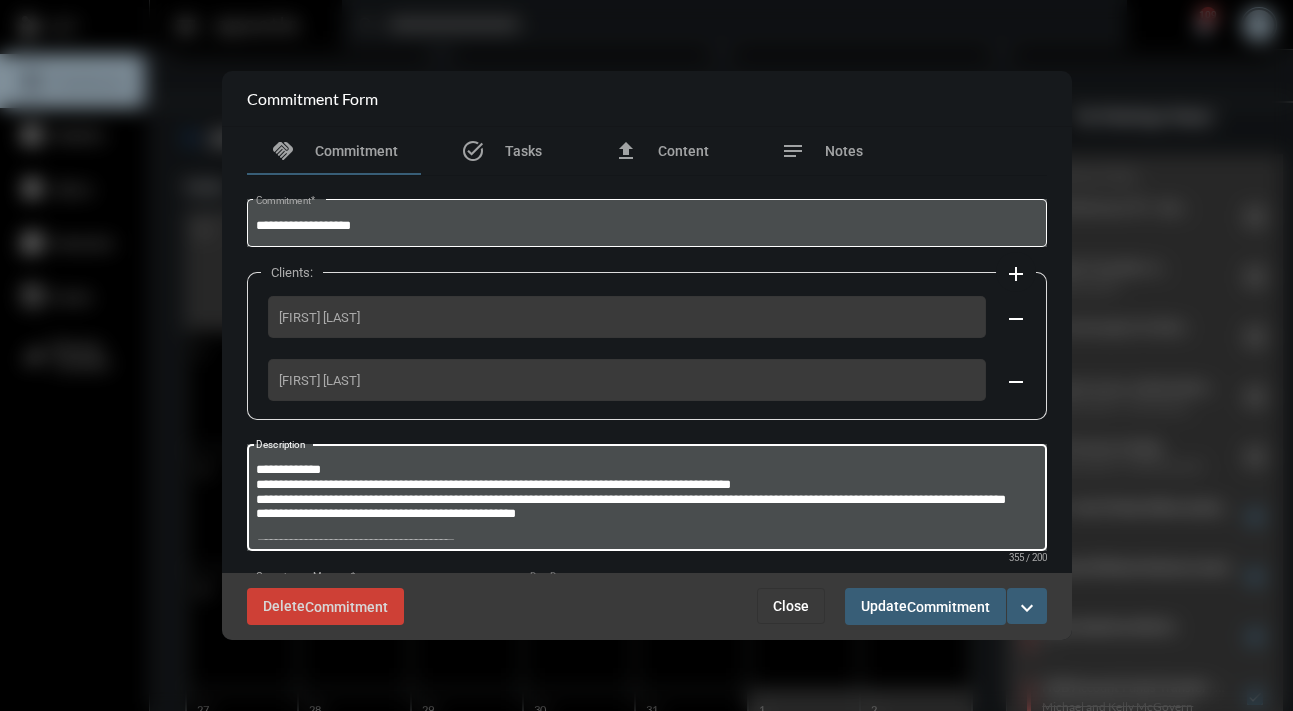click on "**********" at bounding box center [646, 500] 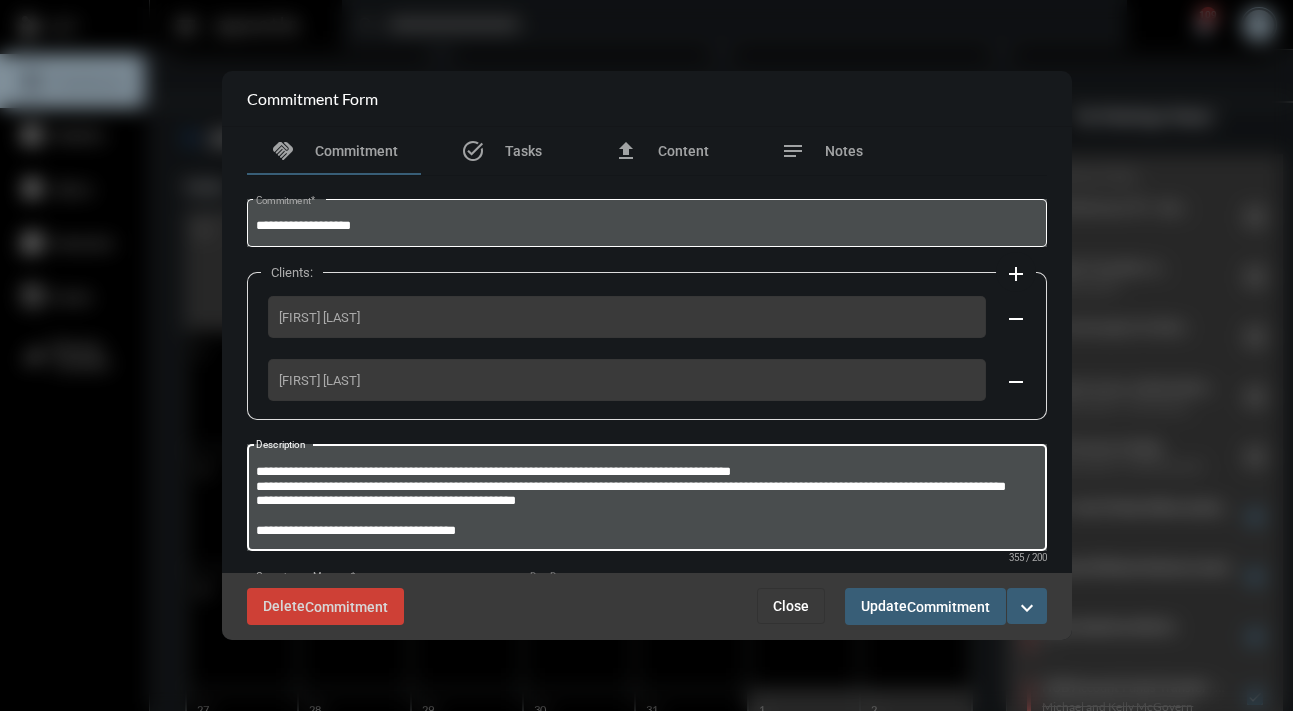 scroll, scrollTop: 1, scrollLeft: 0, axis: vertical 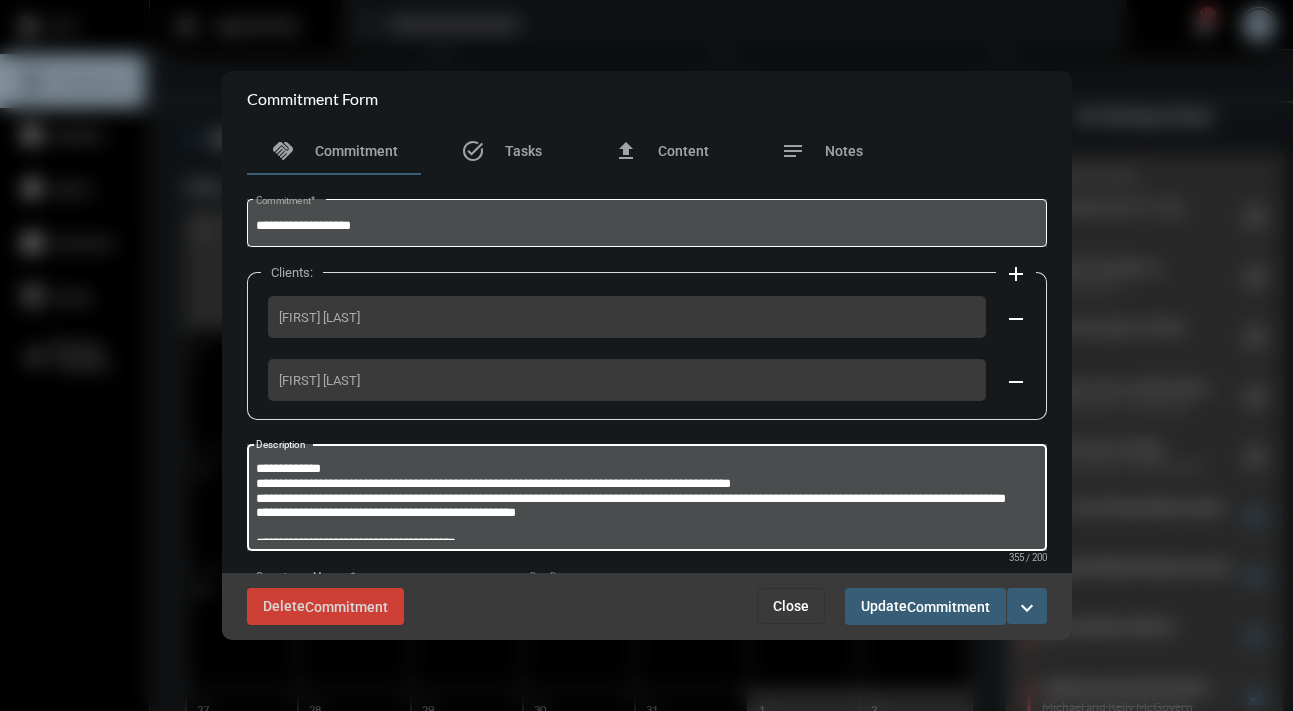click on "**********" at bounding box center [644, 500] 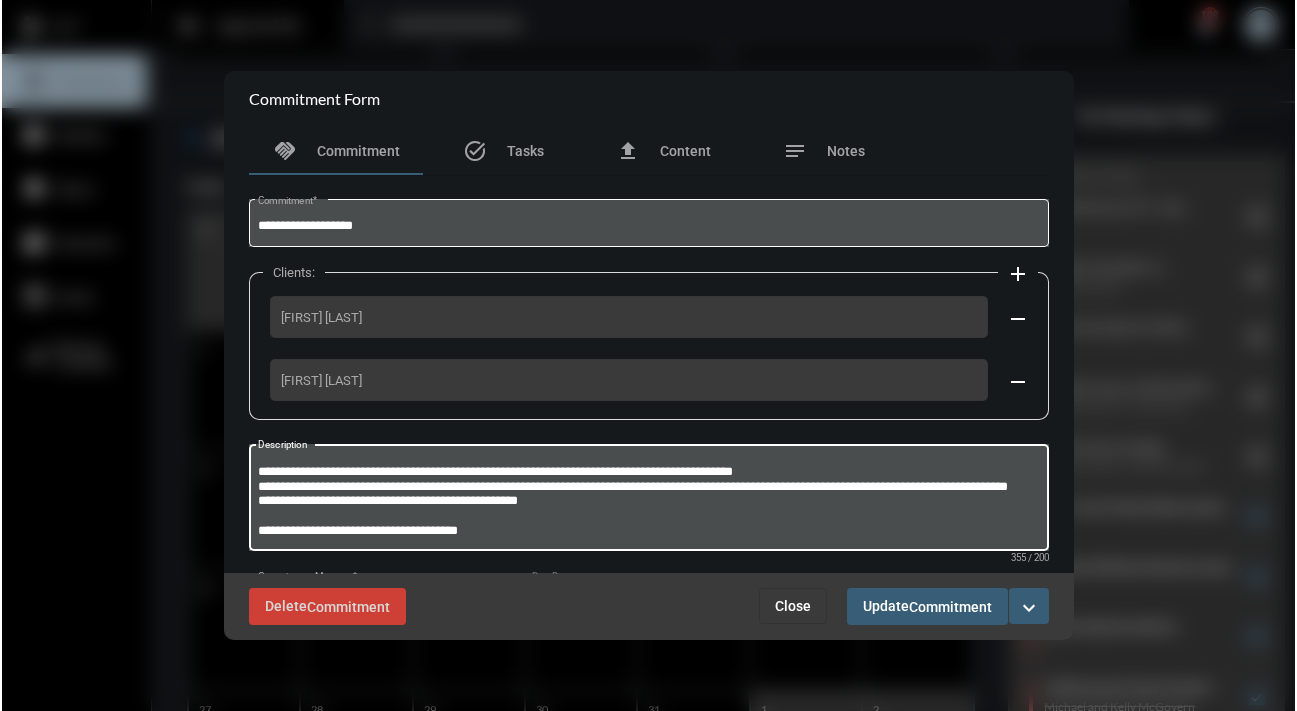 scroll, scrollTop: 40, scrollLeft: 0, axis: vertical 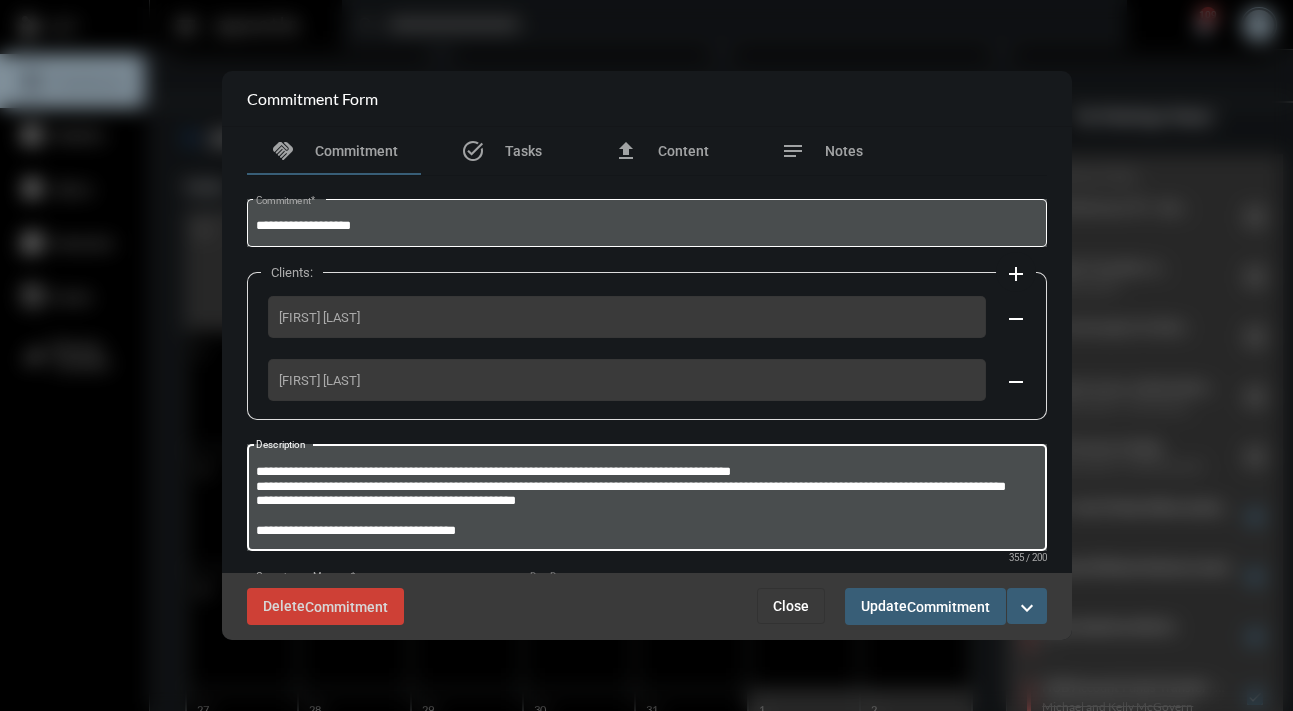 drag, startPoint x: 368, startPoint y: 512, endPoint x: 320, endPoint y: 509, distance: 48.09366 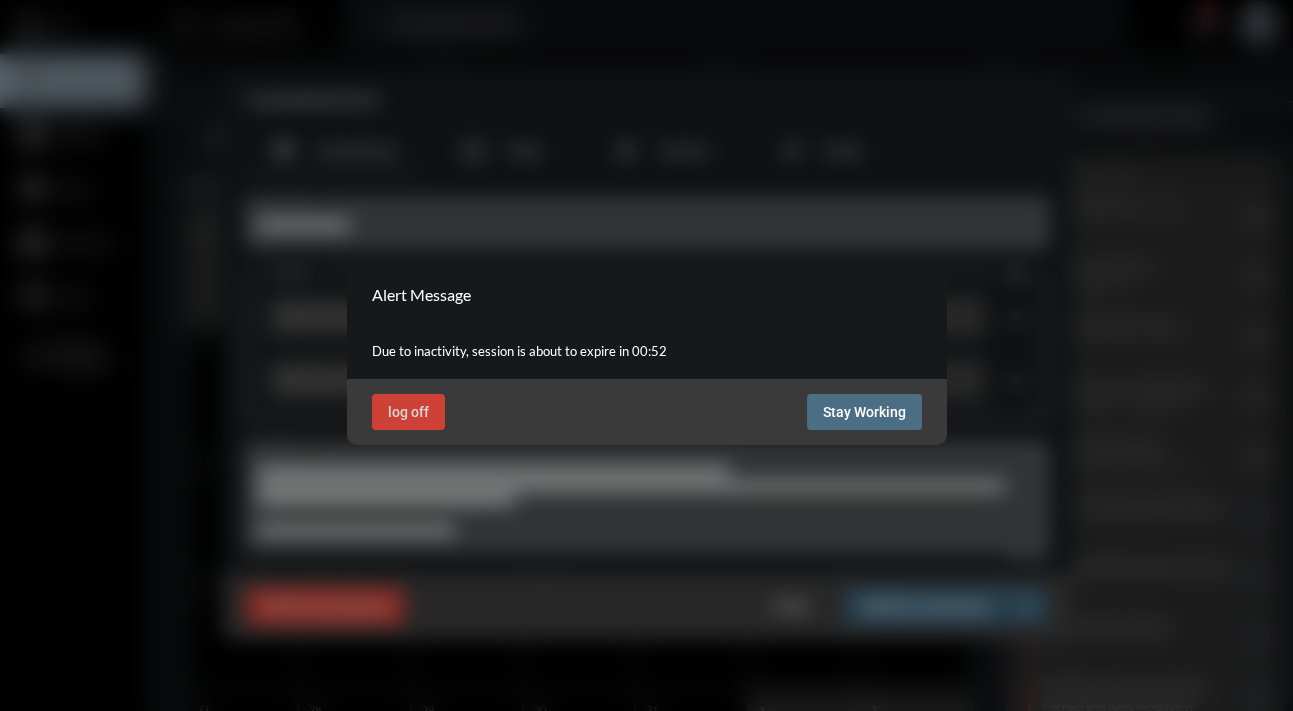click on "Stay Working" at bounding box center [864, 412] 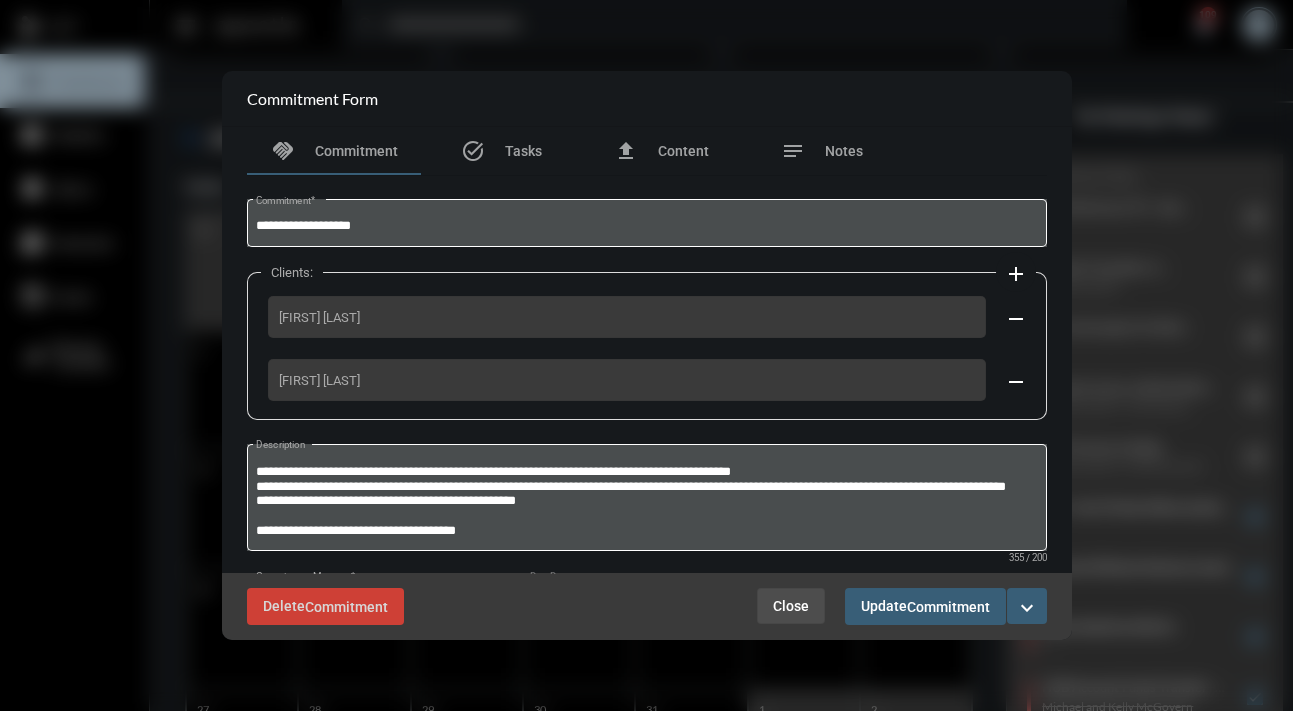 click on "Close" at bounding box center [791, 606] 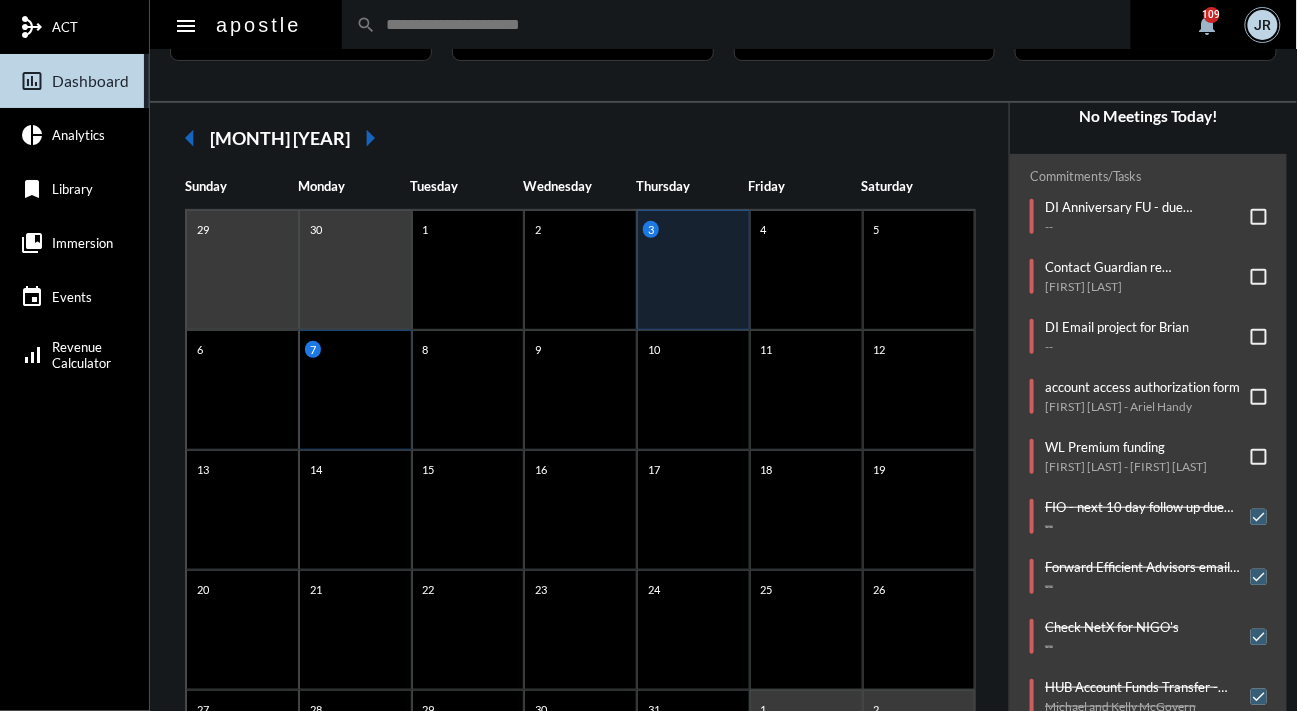 click on "7" at bounding box center [355, 270] 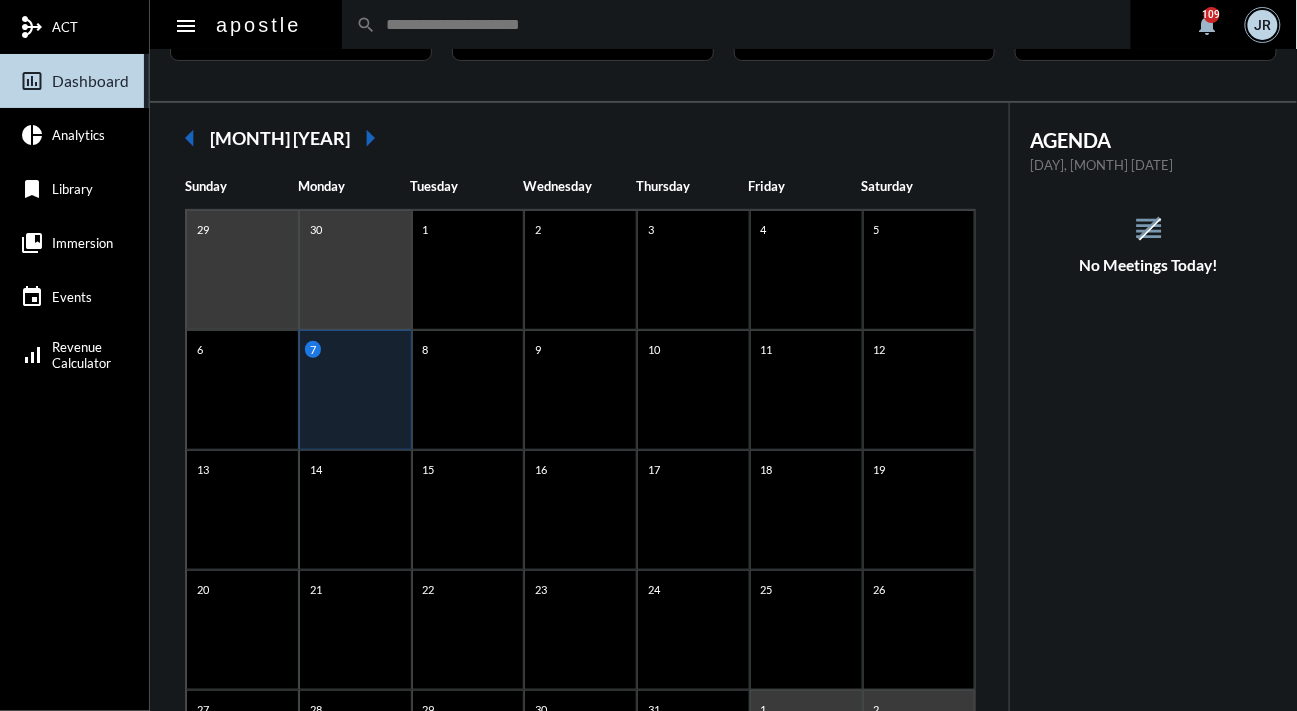 scroll, scrollTop: 0, scrollLeft: 0, axis: both 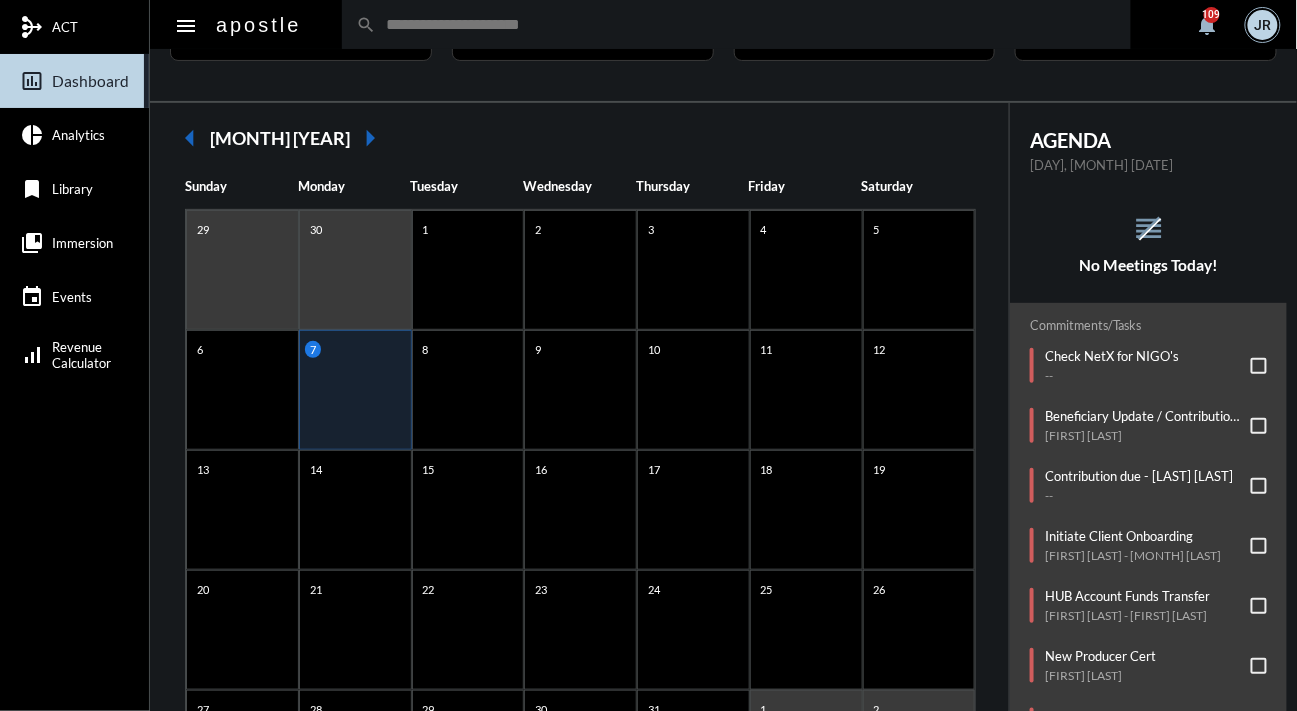 click on "AGENDA Monday, Jul 7 reorder No Meetings Today! Commitments/Tasks  Check NetX for NIGO's   --     Beneficiary Update / Contribution due   Henny Hong     Contribution due - ODEMENA EKELEMU   --     Initiate Client Onboarding   Matthew Channen - June Channen     HUB Account Funds Transfer   Noah Steinhardt - Sara Danitz-Steinhardt     New Producer Cert   Tyler Nickle     Initiate LI UW   Viktoria Greenboim-Rich - Sarel Greenboim-Rich     Scheduling Assistance   Chessin Gertler     Cleanup Yan's inbox   --" at bounding box center (1148, 520) 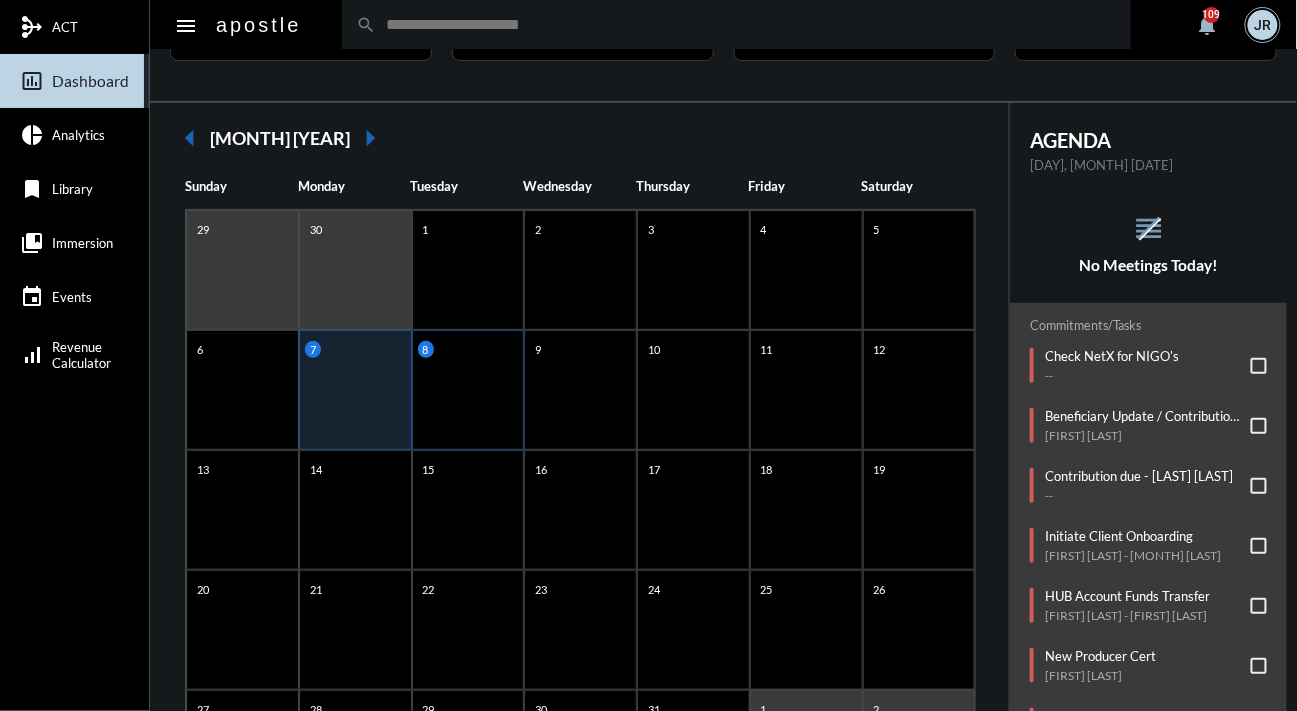 click on "8" at bounding box center [468, 270] 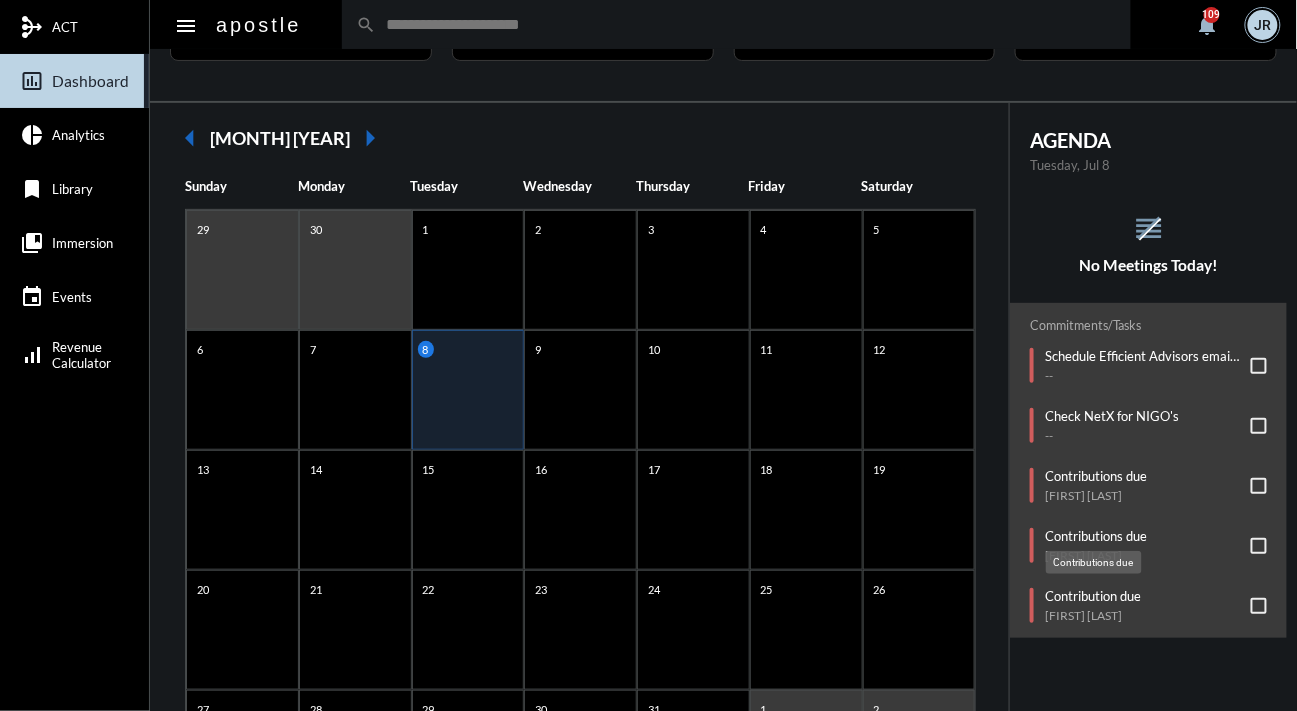 click on "Contributions due" at bounding box center [1096, 476] 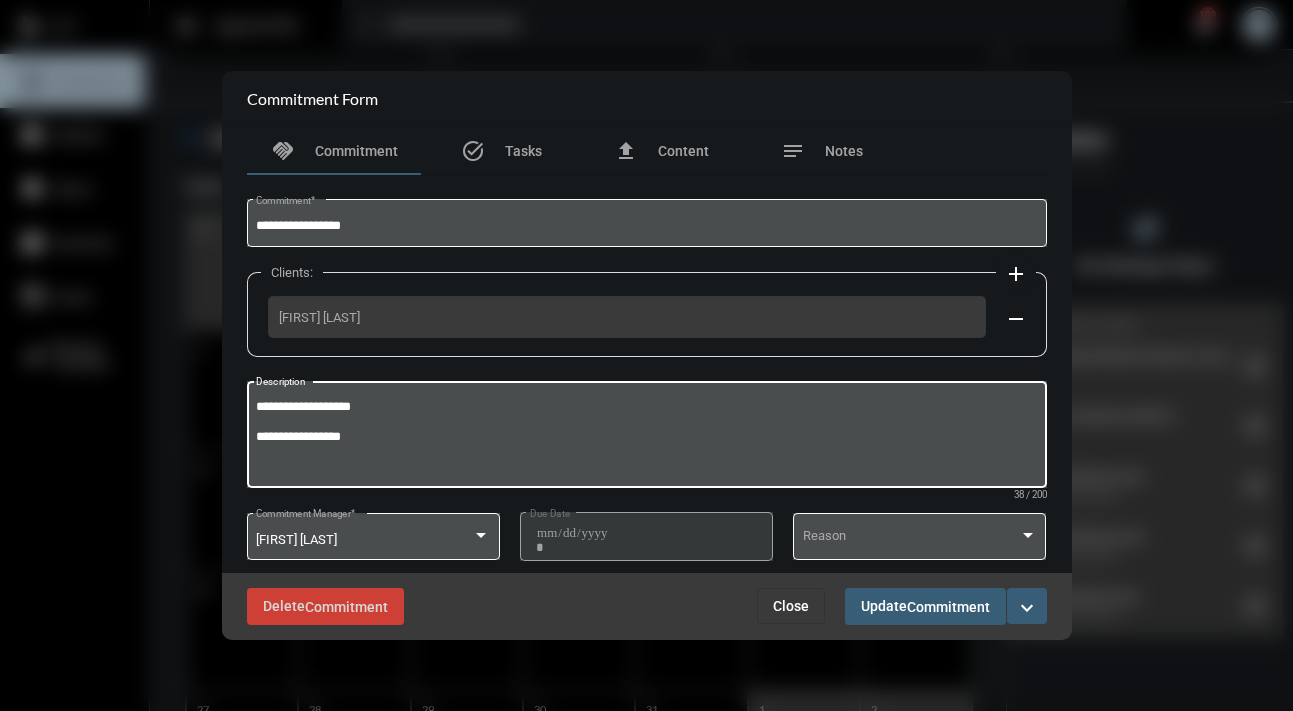 drag, startPoint x: 356, startPoint y: 437, endPoint x: 275, endPoint y: 434, distance: 81.055534 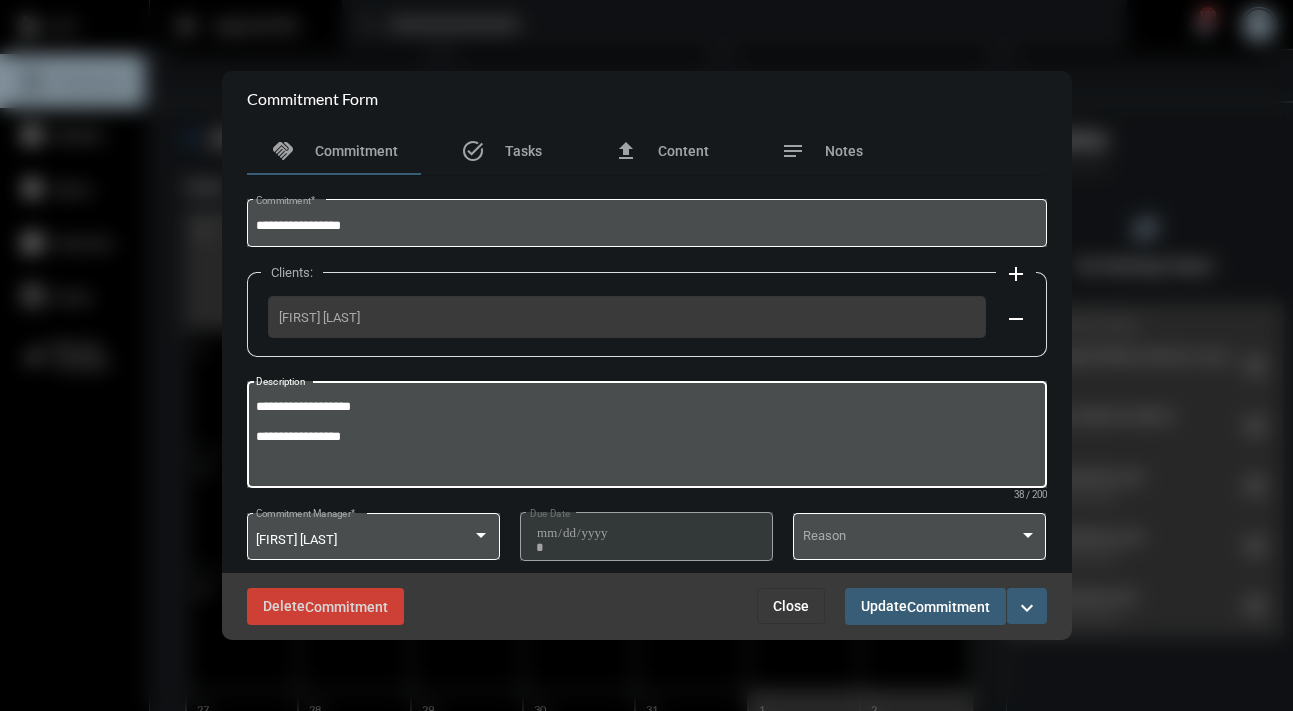 click on "**********" at bounding box center (646, 437) 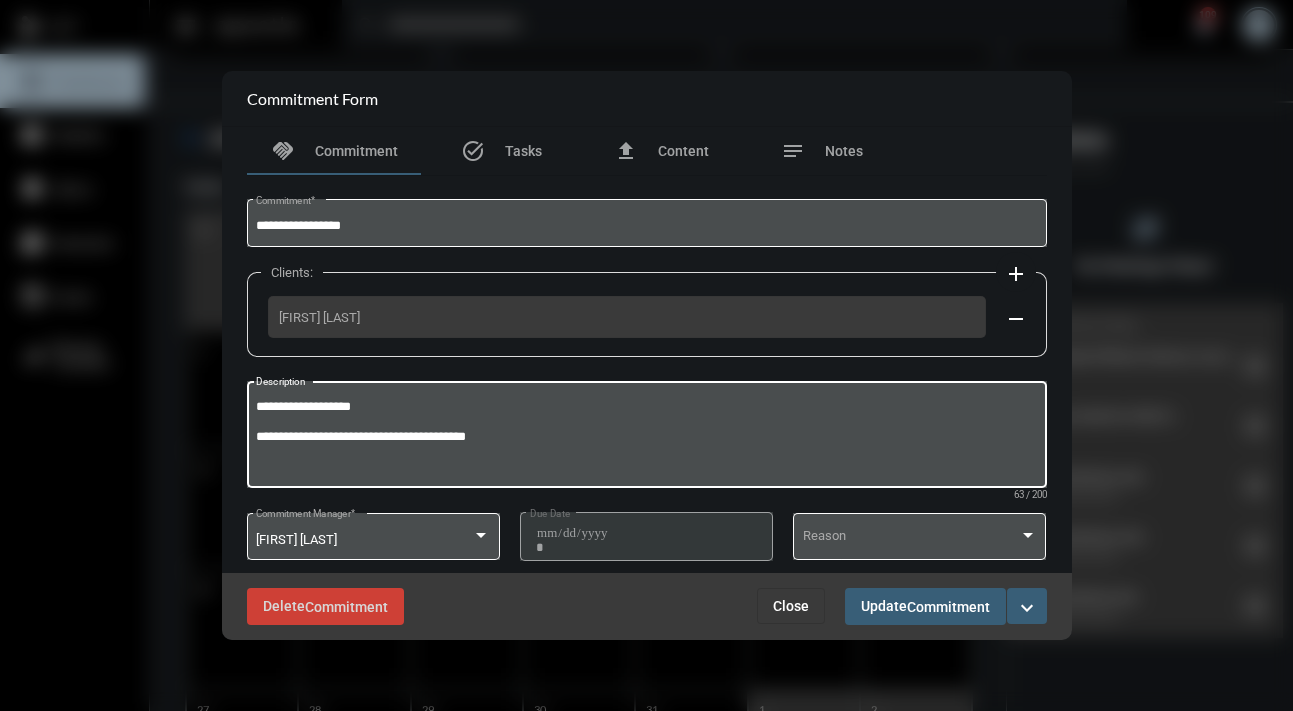 type on "**********" 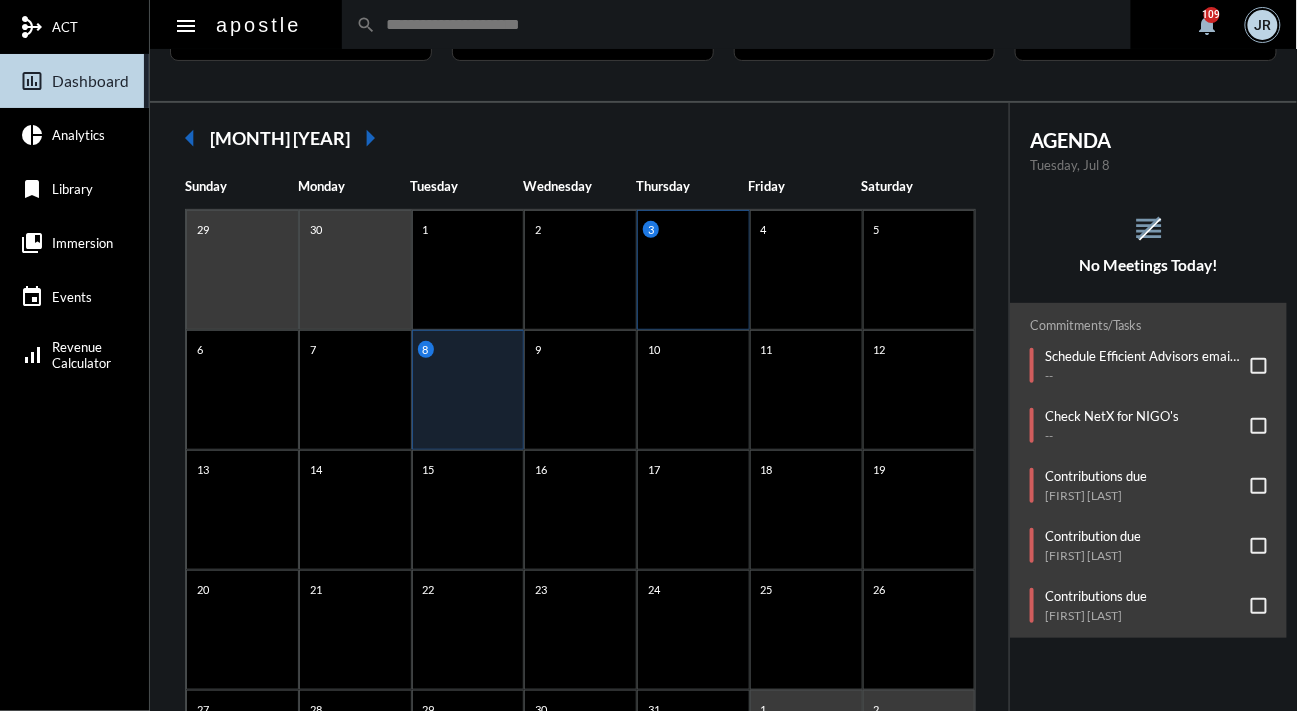 click on "3" at bounding box center [693, 270] 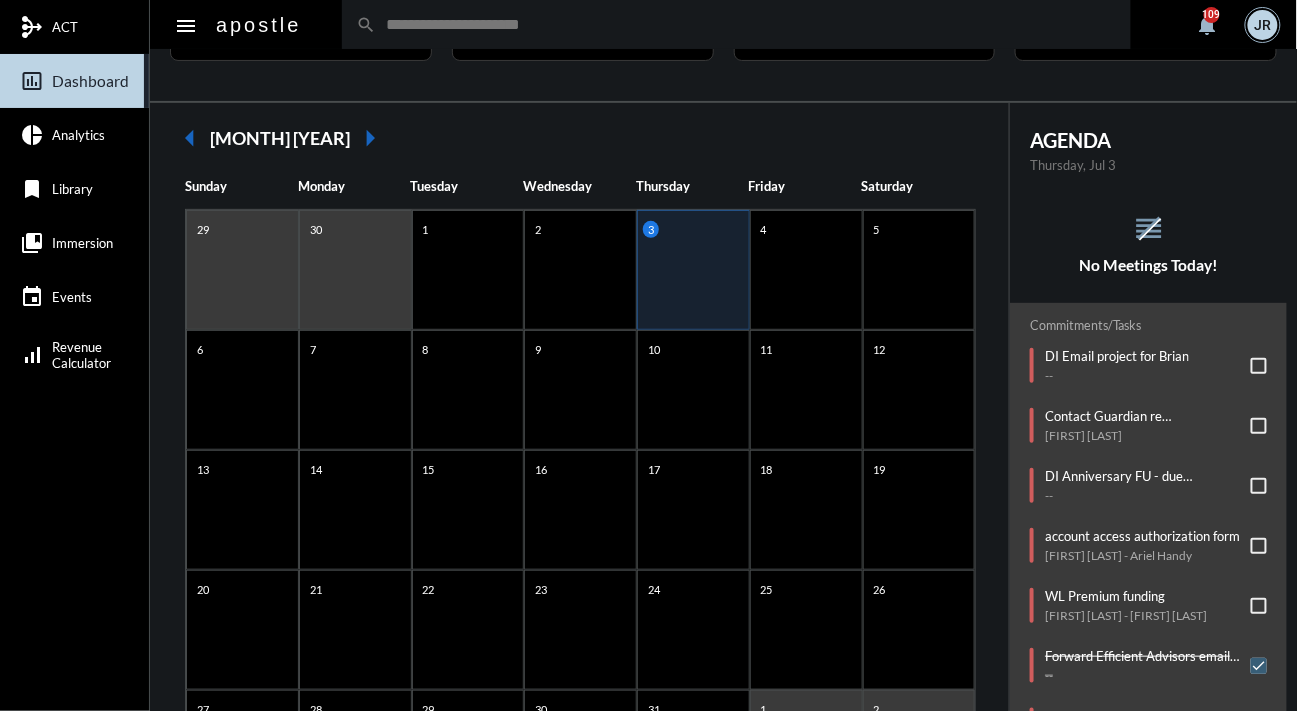 click on "reorder No Meetings Today!" at bounding box center [1148, 243] 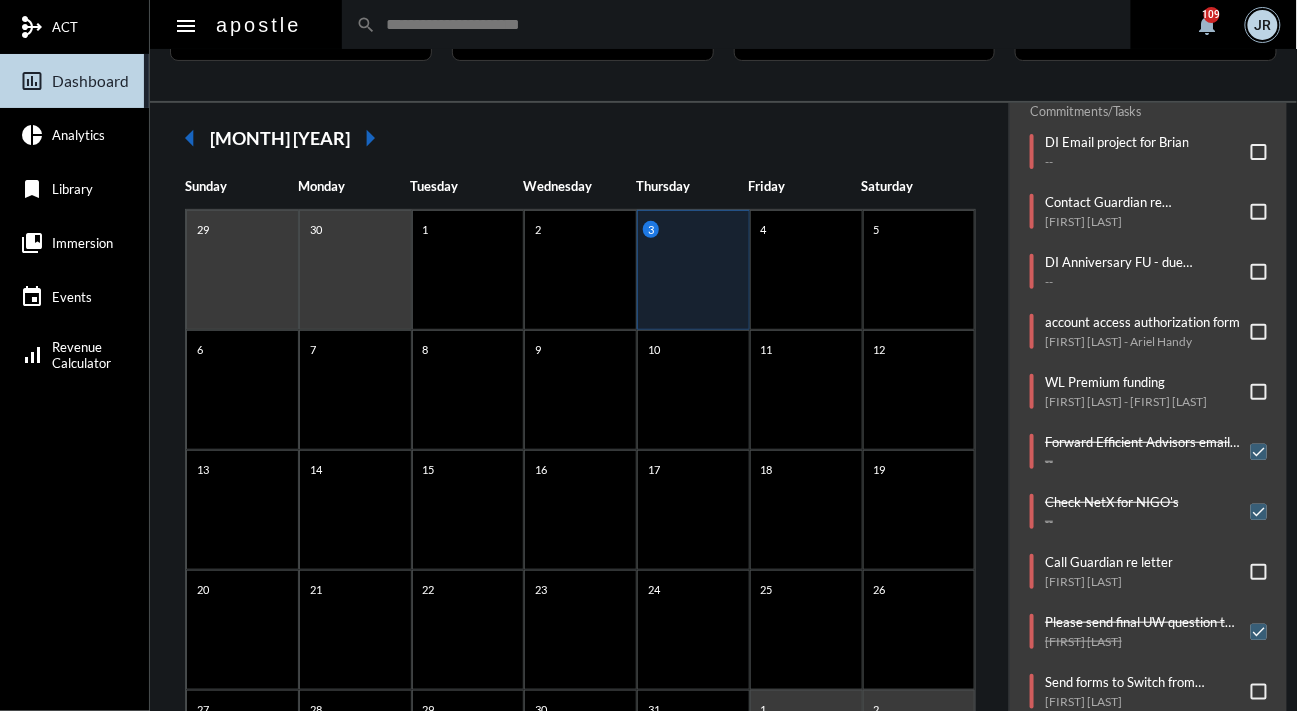 scroll, scrollTop: 218, scrollLeft: 0, axis: vertical 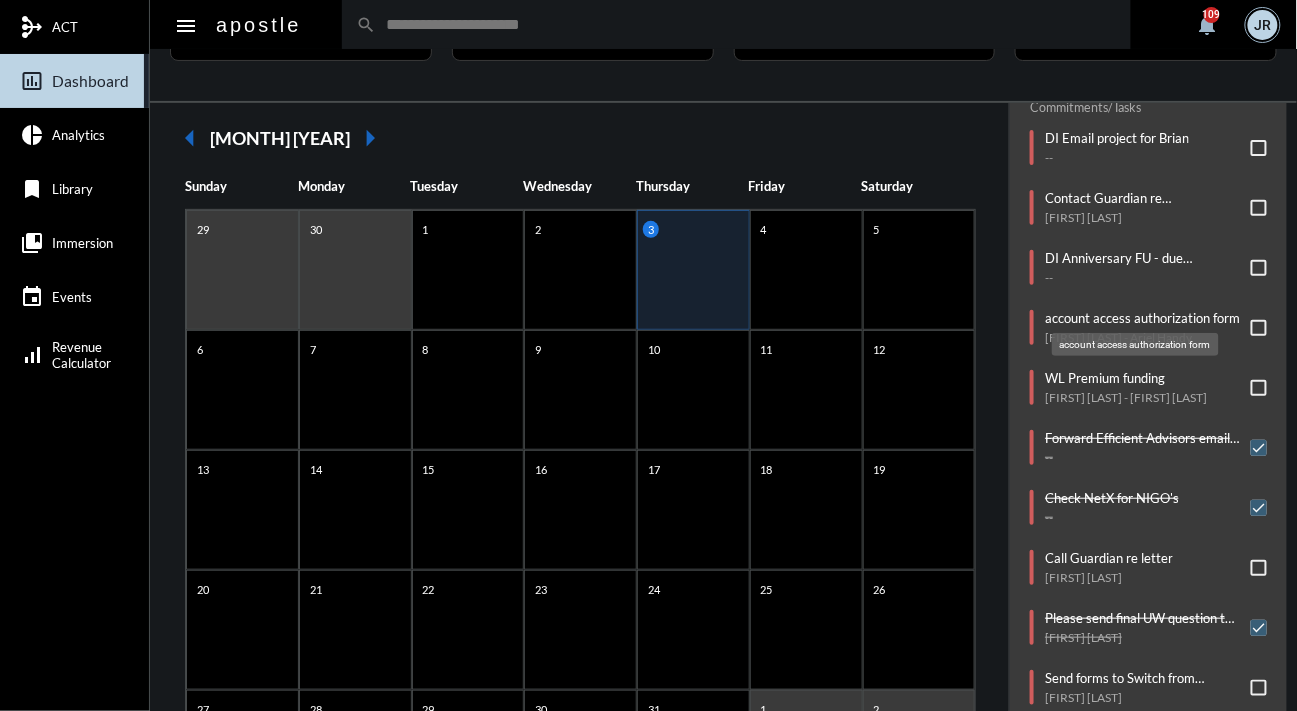 click on "account access authorization form" at bounding box center (1142, 318) 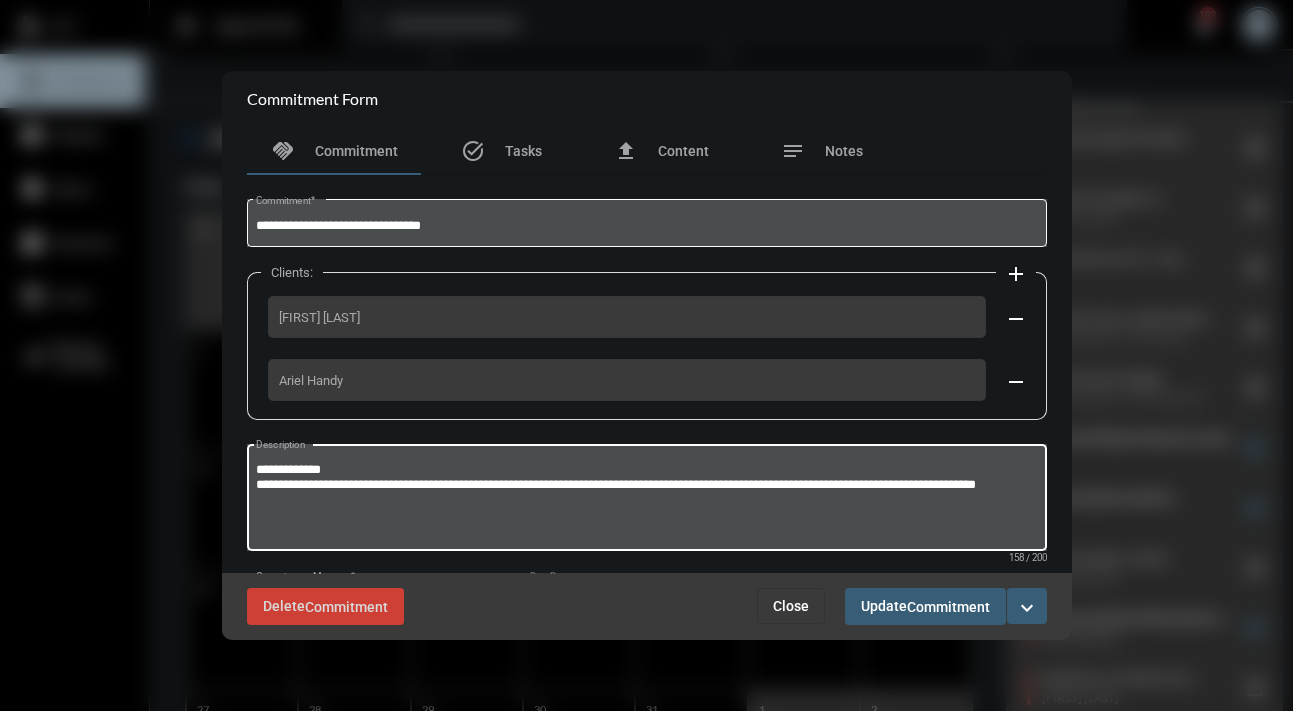 click on "**********" at bounding box center (646, 500) 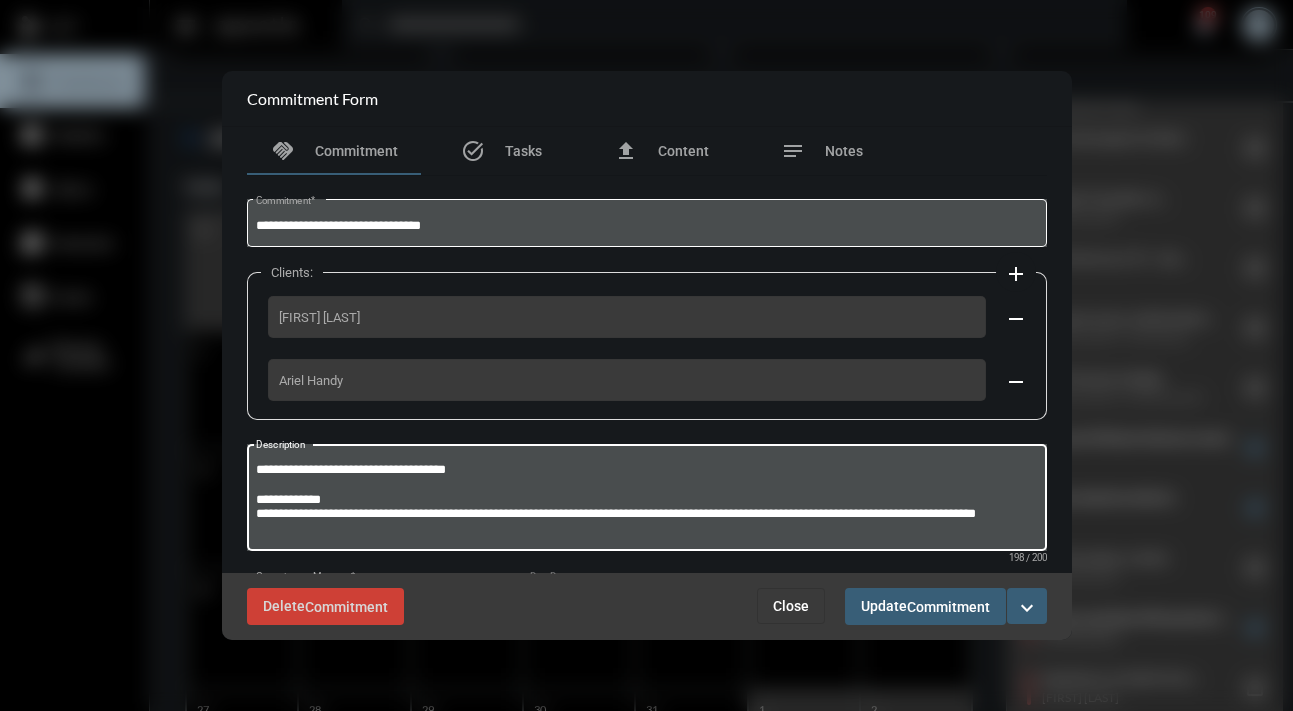 type on "**********" 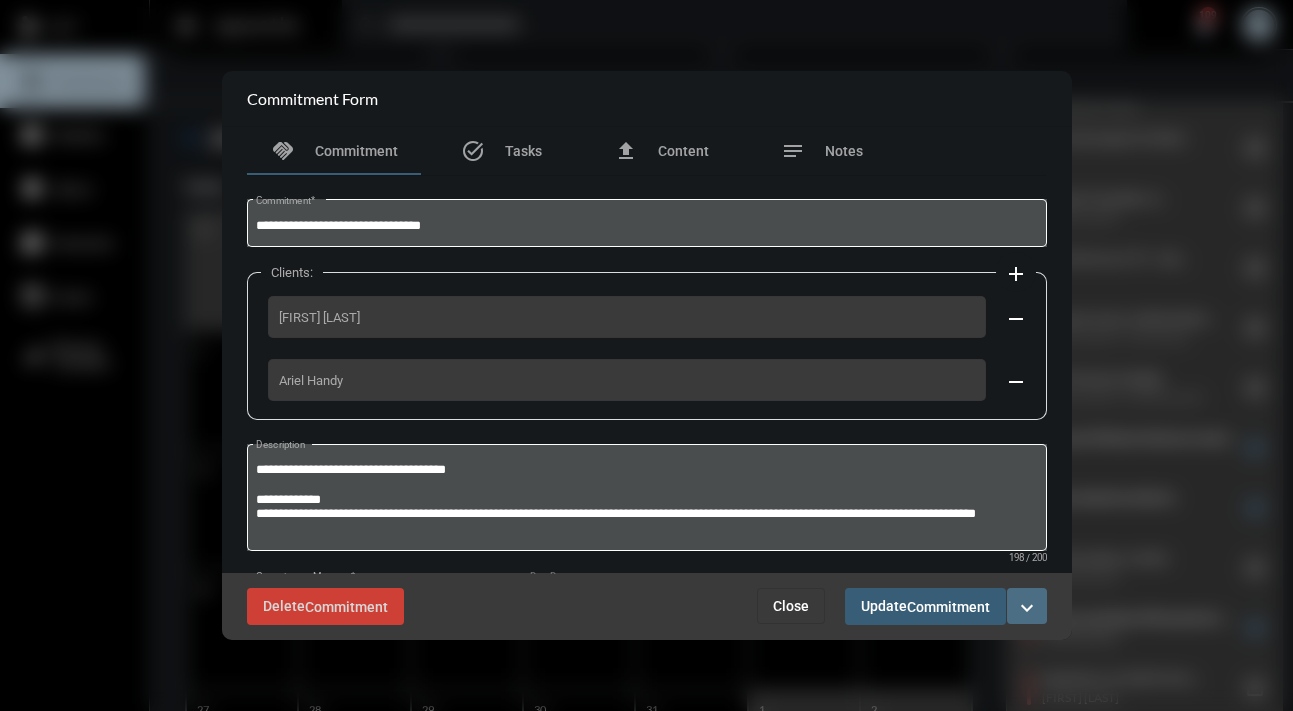 click on "expand_more" at bounding box center (1027, 606) 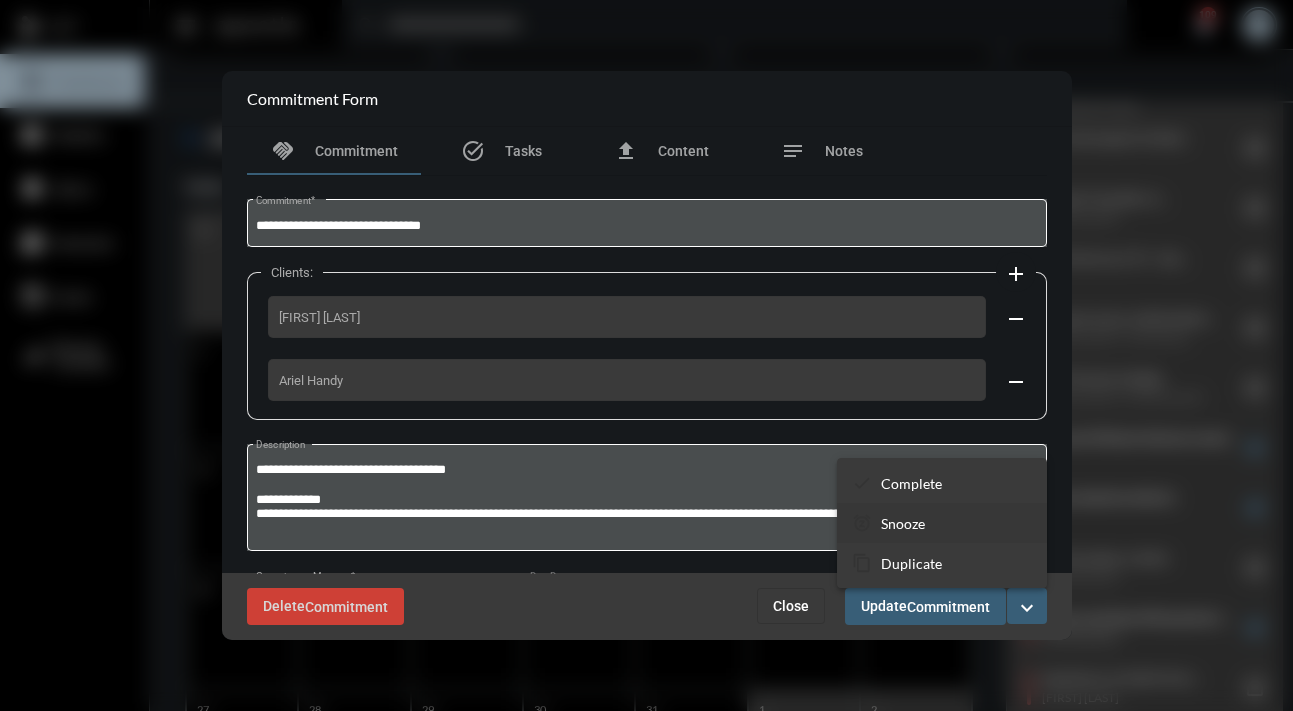 click on "snooze Snooze" at bounding box center [942, 523] 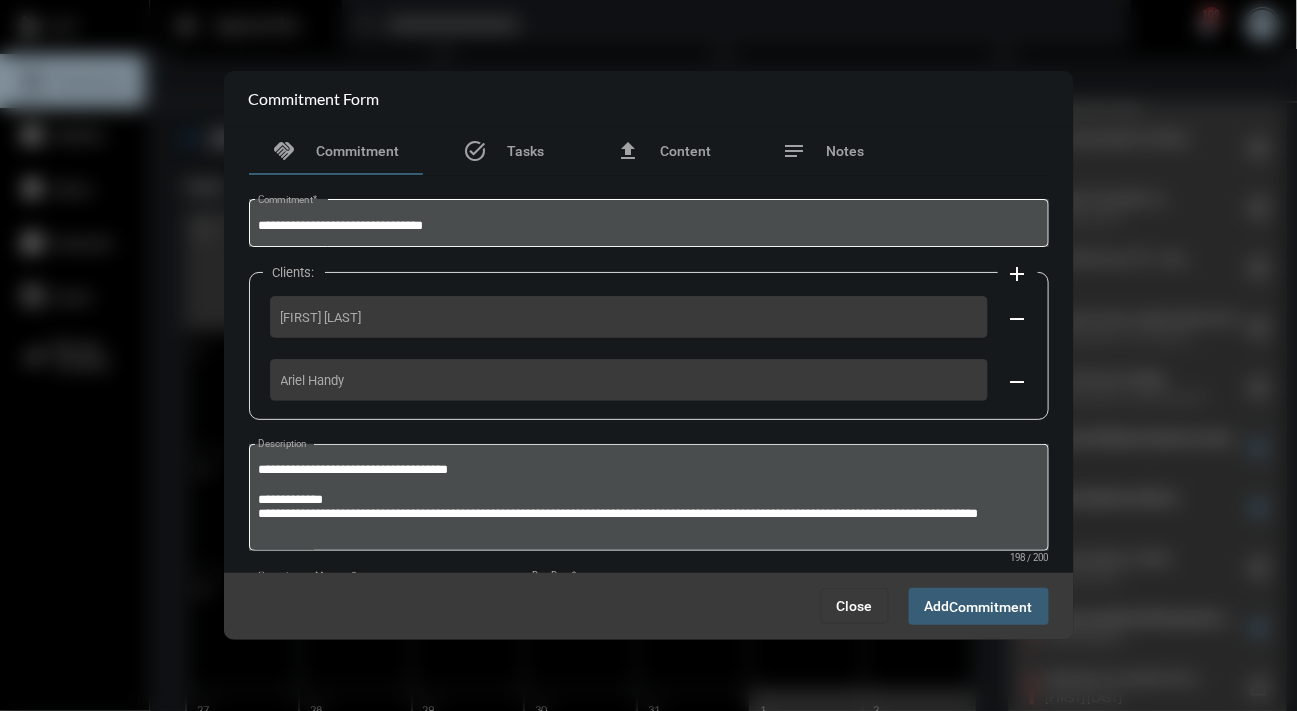 scroll, scrollTop: 101, scrollLeft: 0, axis: vertical 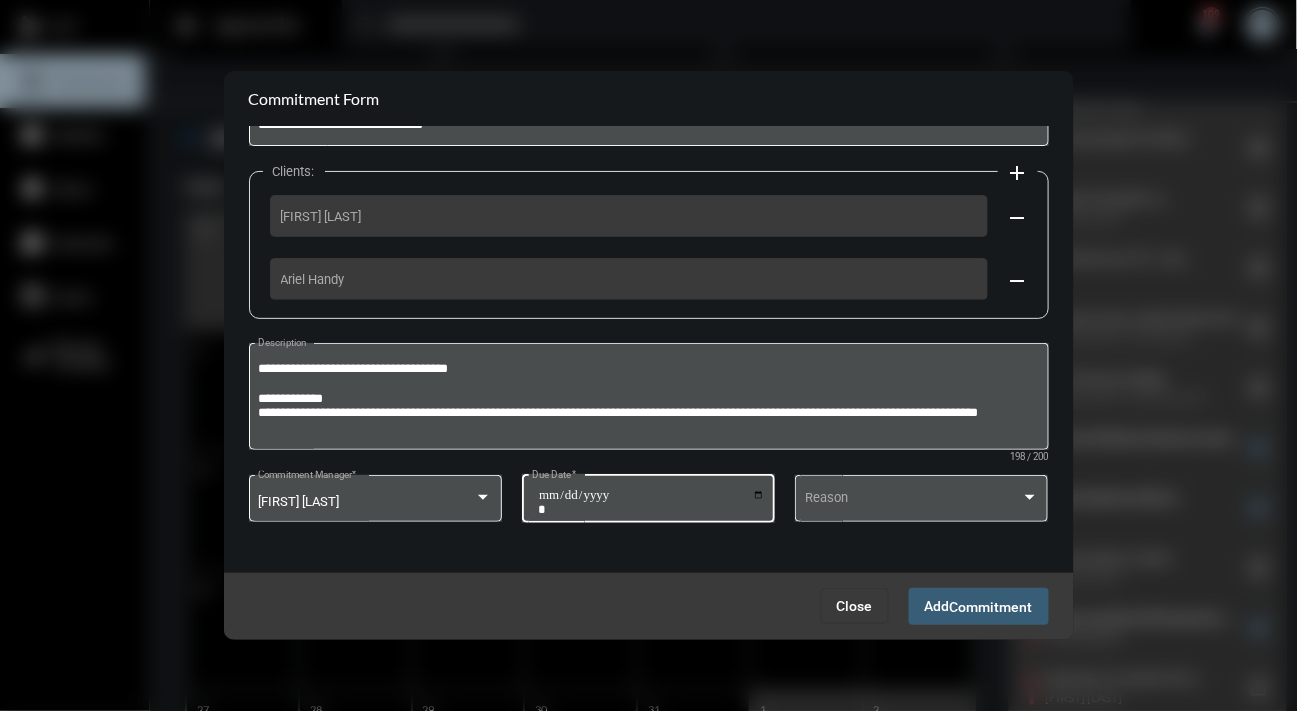 click on "**********" at bounding box center (651, 502) 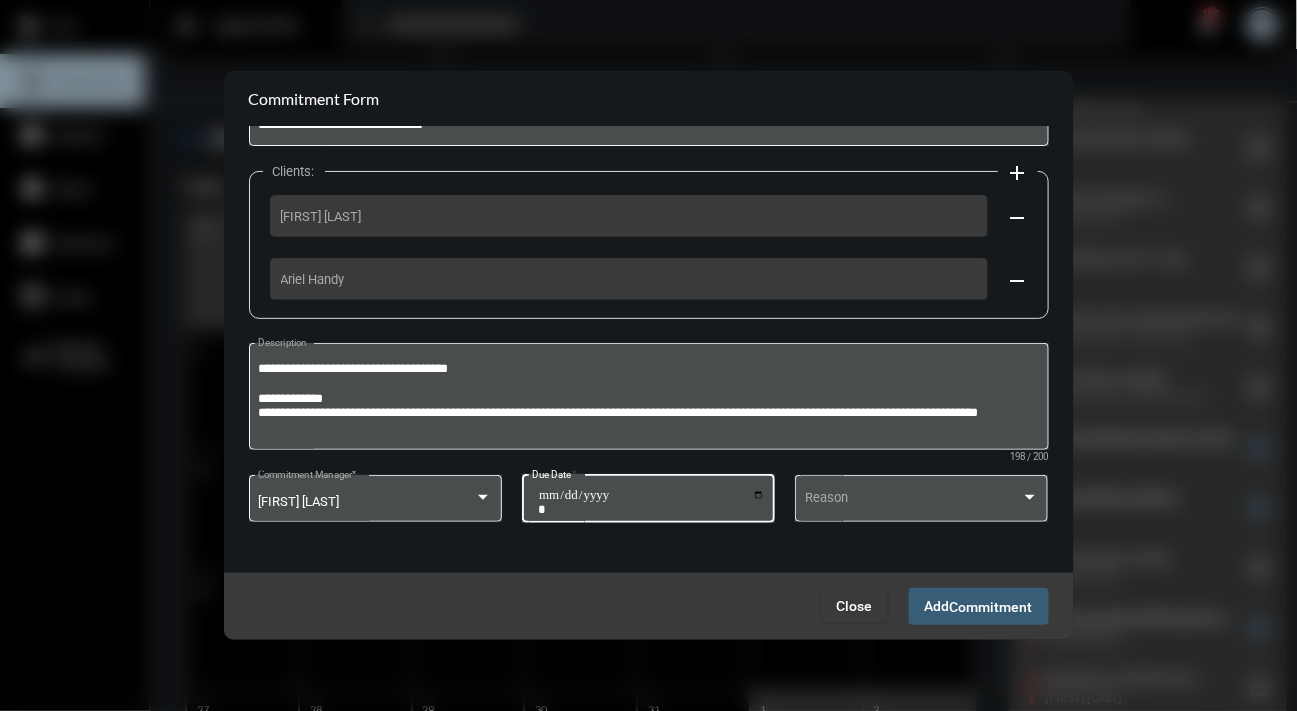 type on "**********" 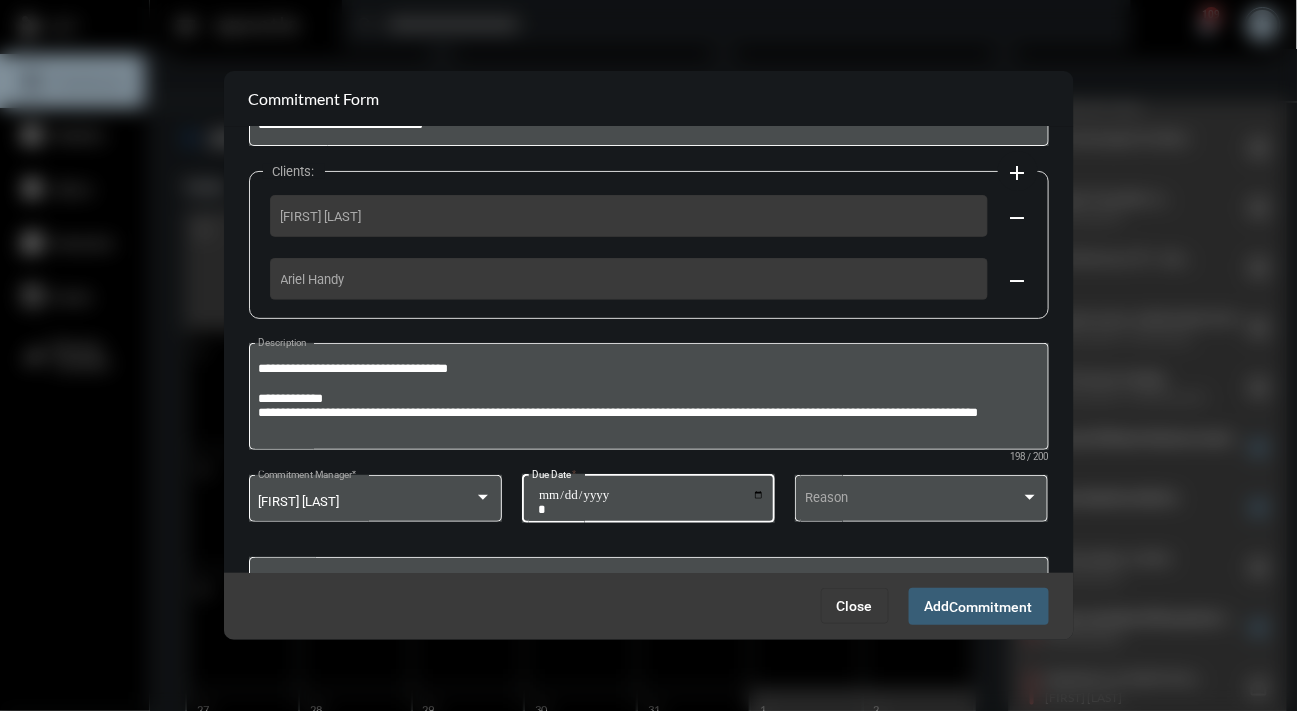 click on "Commitment" at bounding box center (991, 607) 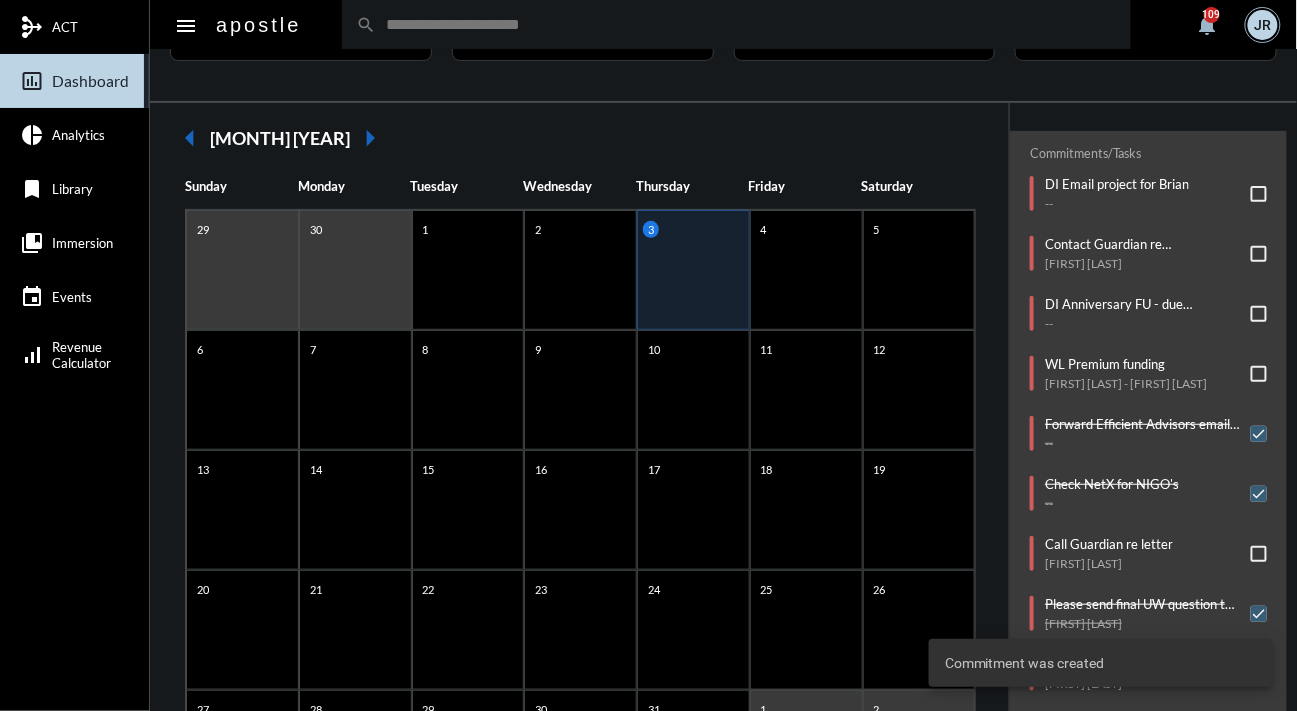 scroll, scrollTop: 163, scrollLeft: 0, axis: vertical 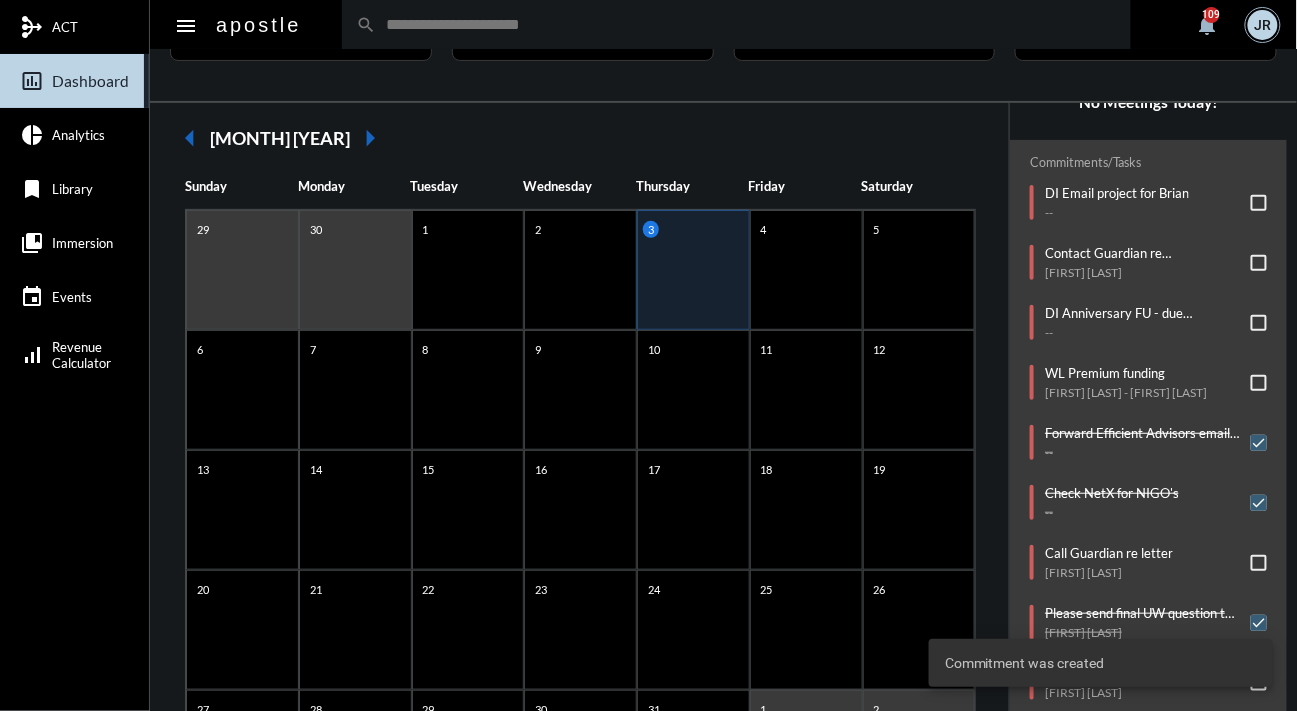 click on "3" at bounding box center [693, 270] 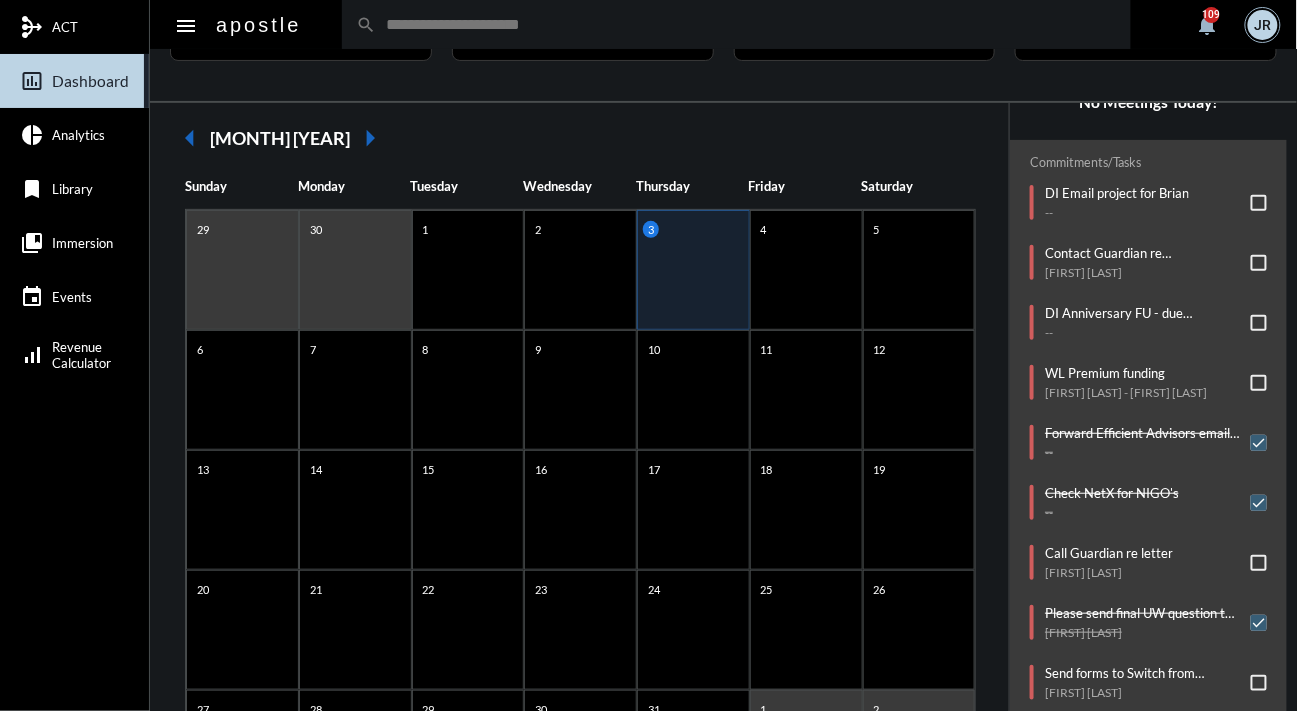 click on "People 0 Added Month to date add Meetings 0 Require an Outcome add Commitments 6 Outstanding add Business 0 Opportunities add" at bounding box center [723, 23] 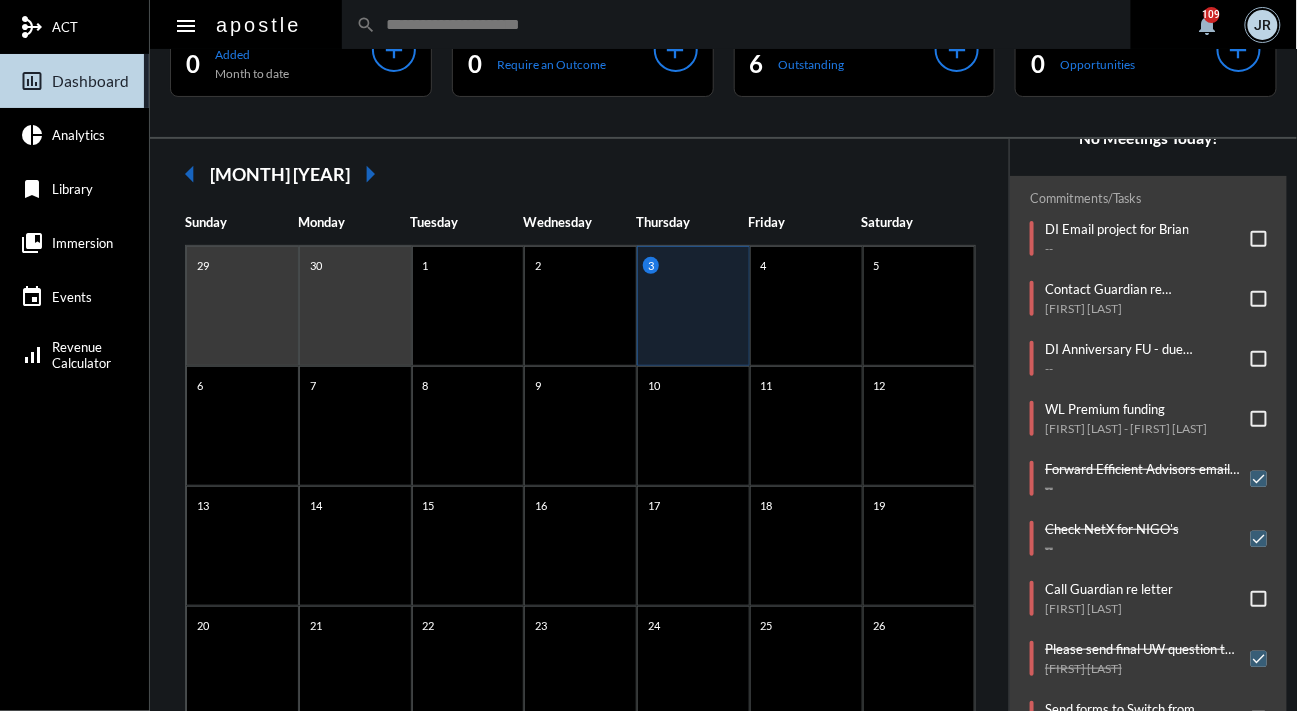scroll, scrollTop: 0, scrollLeft: 0, axis: both 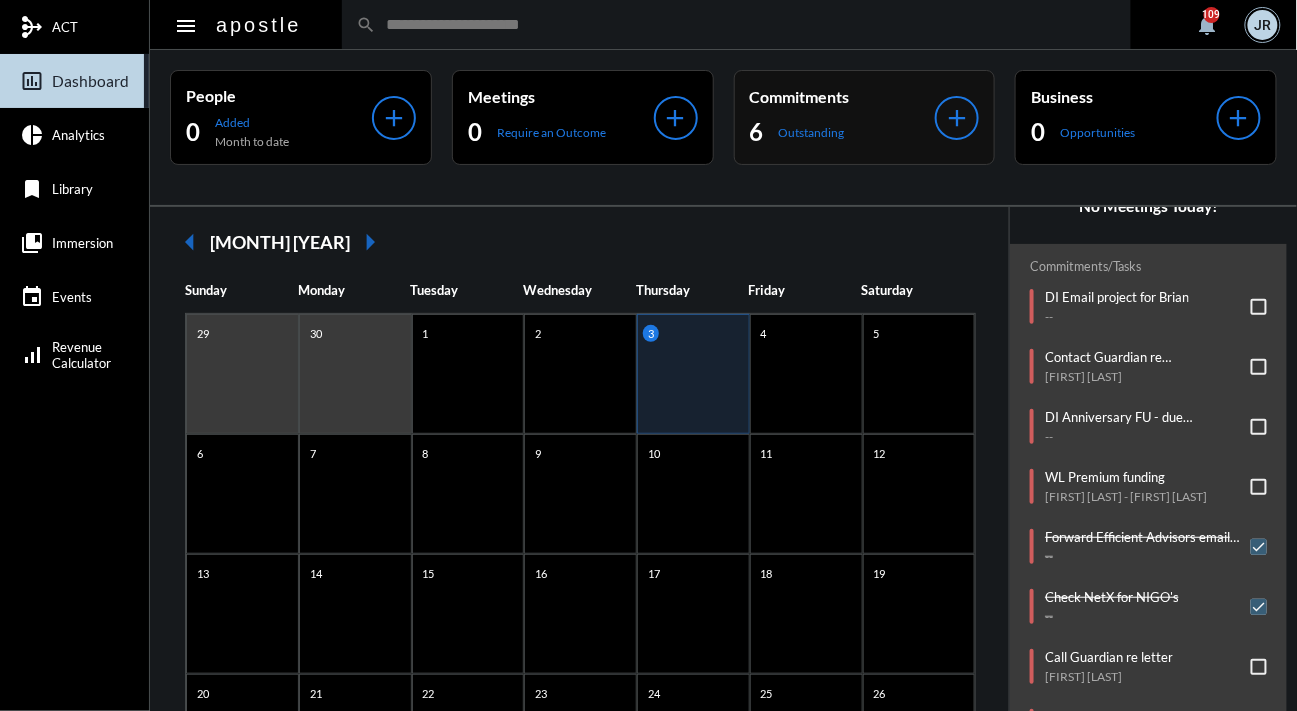 click on "6 Outstanding" at bounding box center [279, 132] 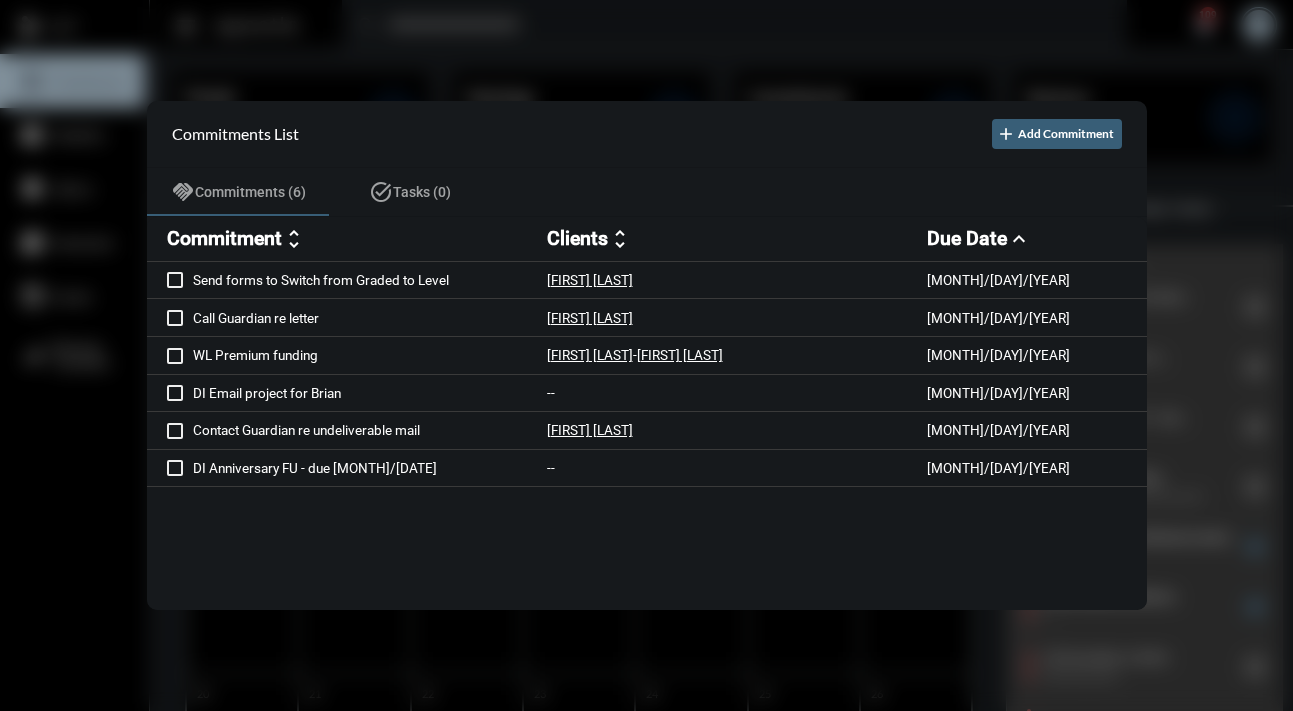 click at bounding box center [646, 355] 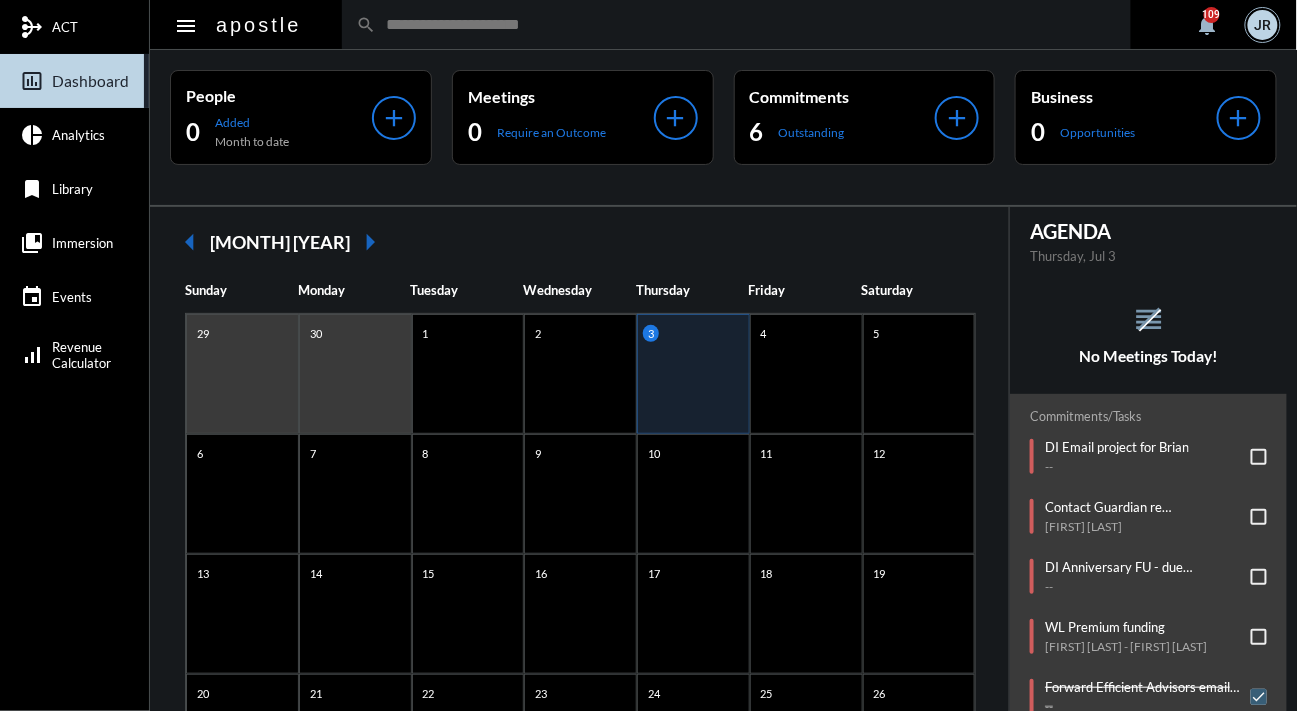 scroll, scrollTop: 0, scrollLeft: 0, axis: both 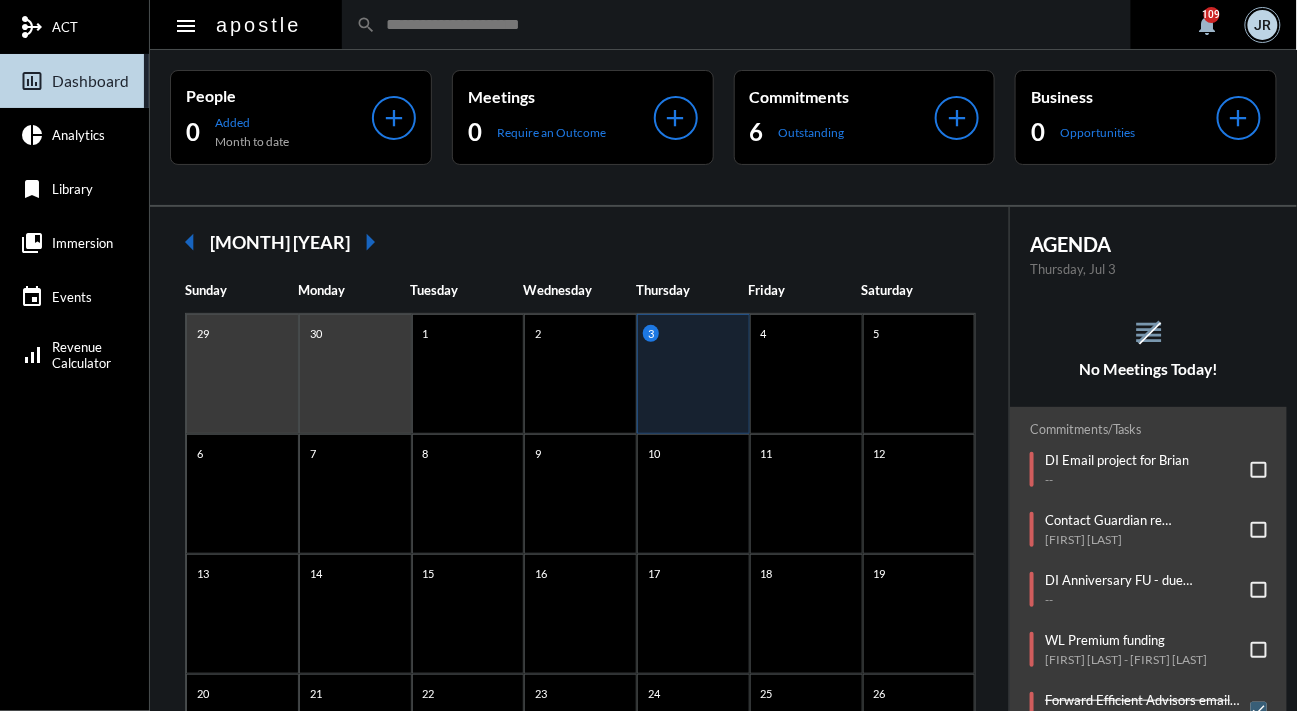click on "reorder No Meetings Today!" at bounding box center (1148, 347) 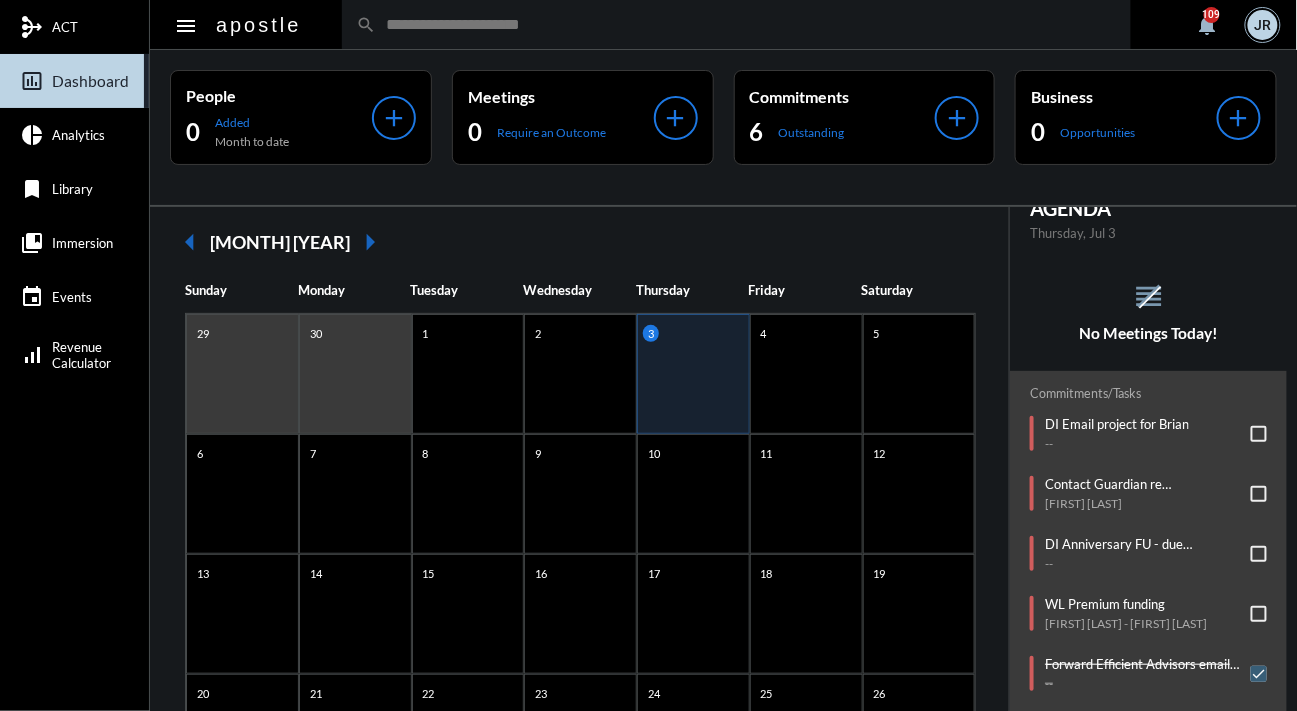 scroll, scrollTop: 161, scrollLeft: 0, axis: vertical 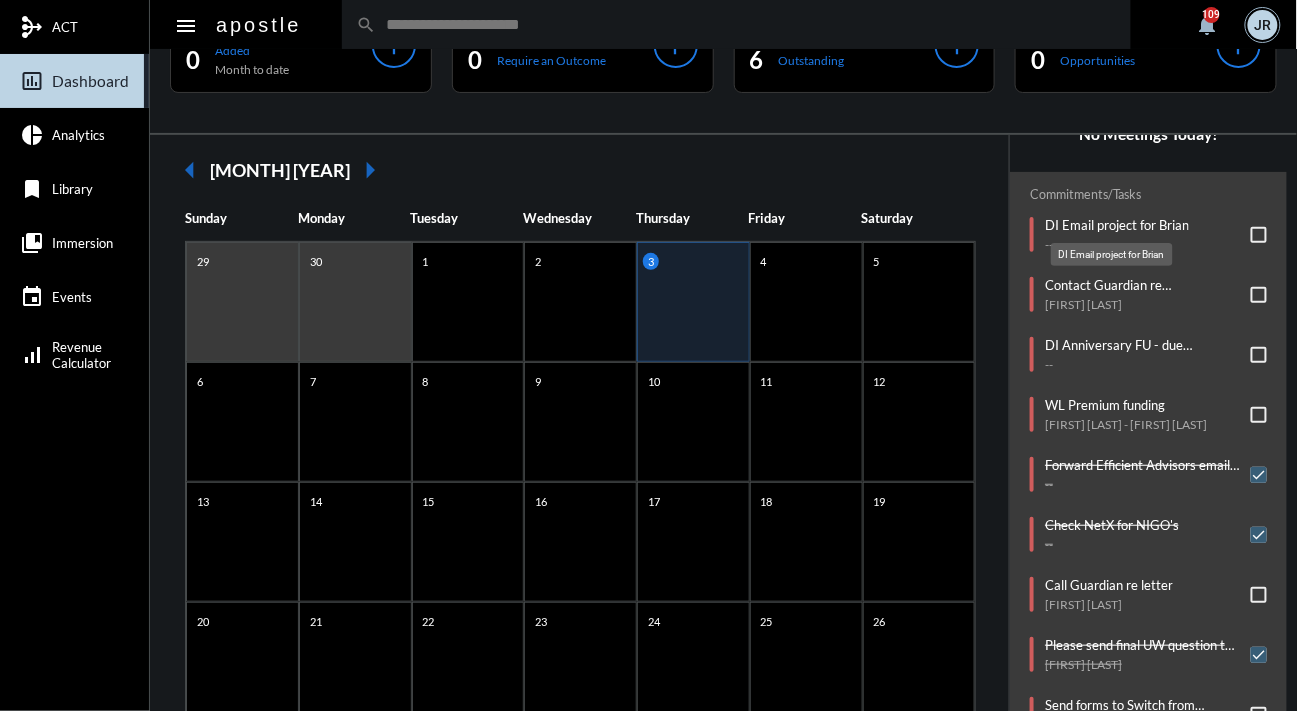 click on "DI Email project for Brian" at bounding box center (1117, 225) 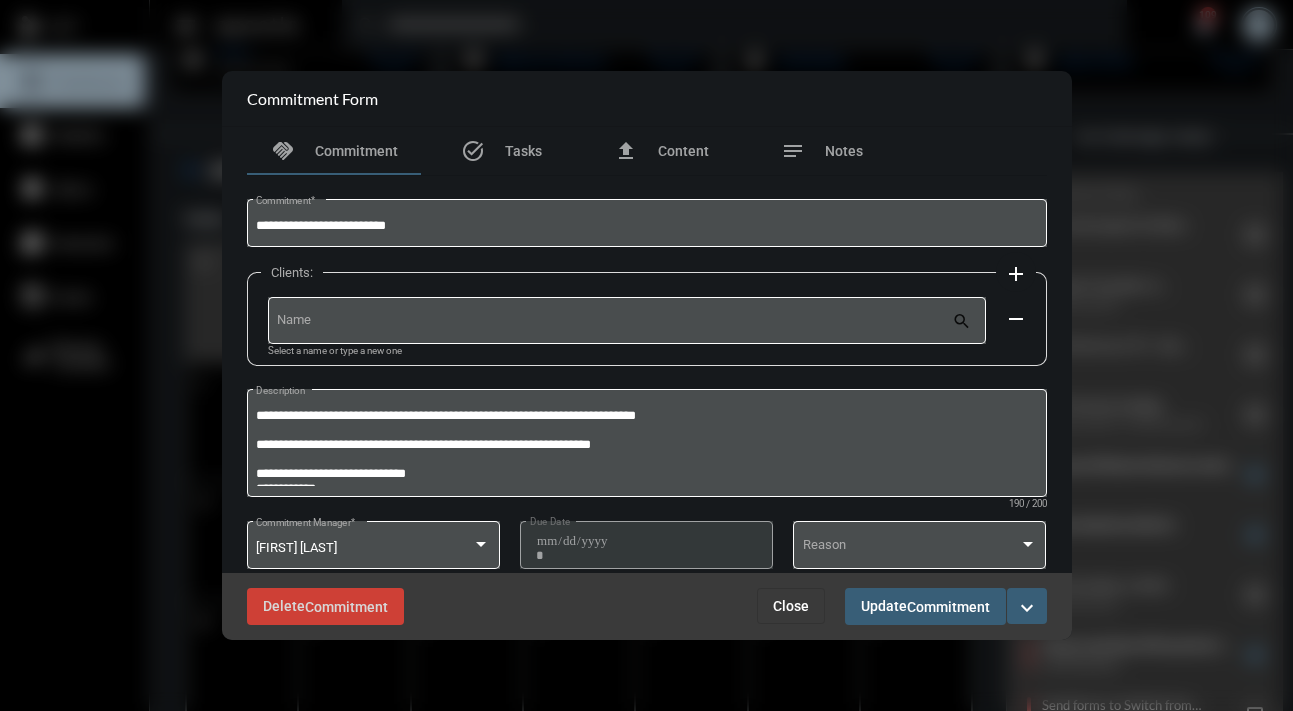 click on "expand_more" at bounding box center [1027, 608] 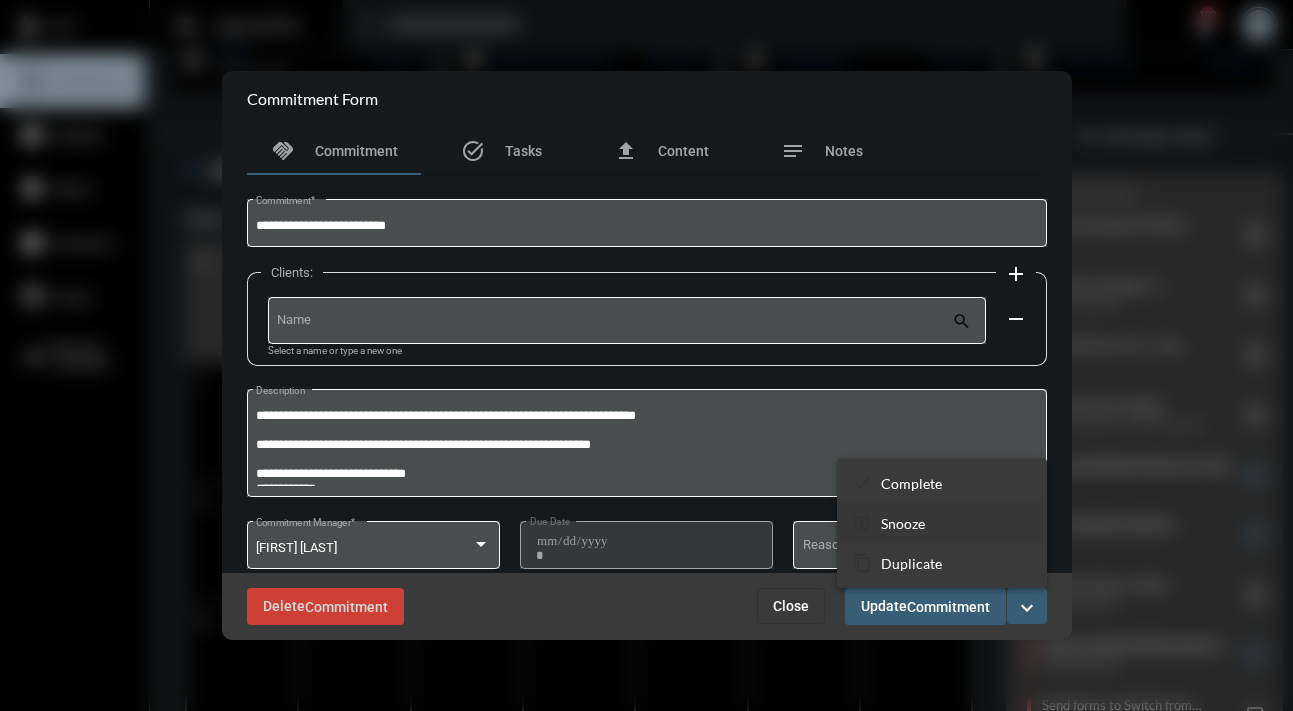 click on "Snooze" at bounding box center (911, 483) 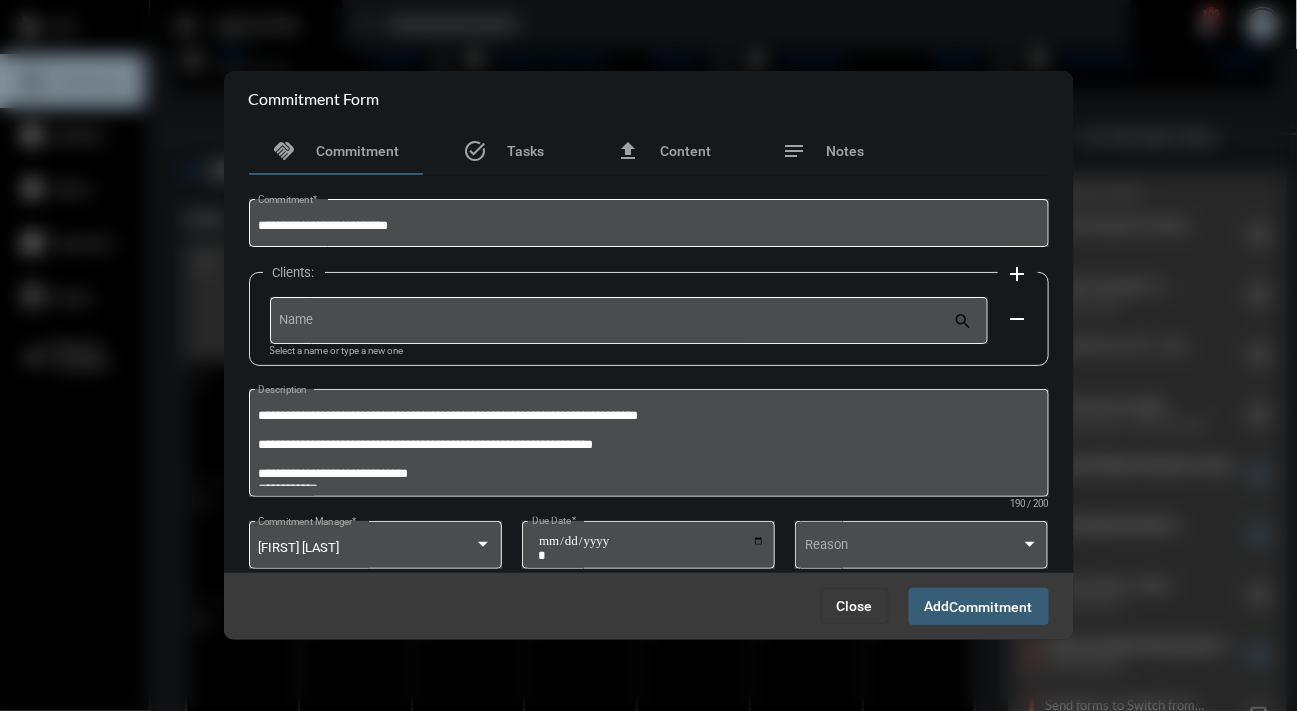 click on "Close" at bounding box center [855, 606] 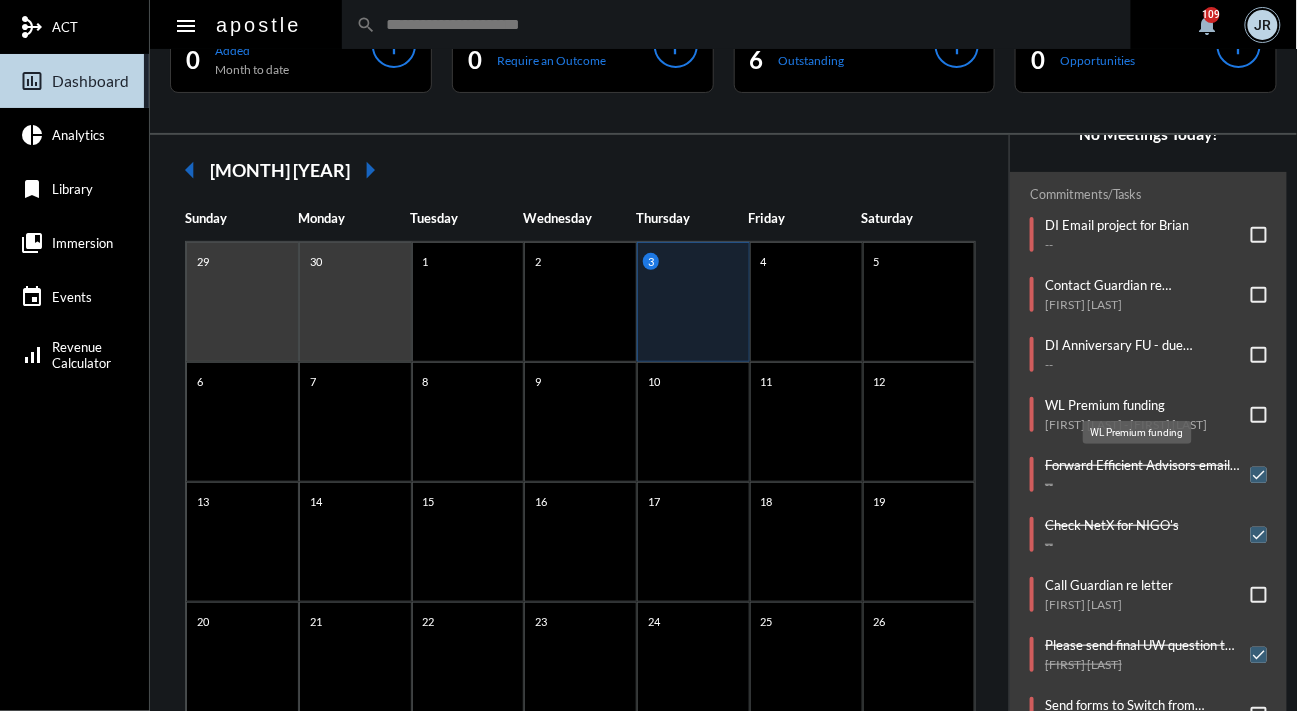 click on "WL Premium funding" at bounding box center [1126, 405] 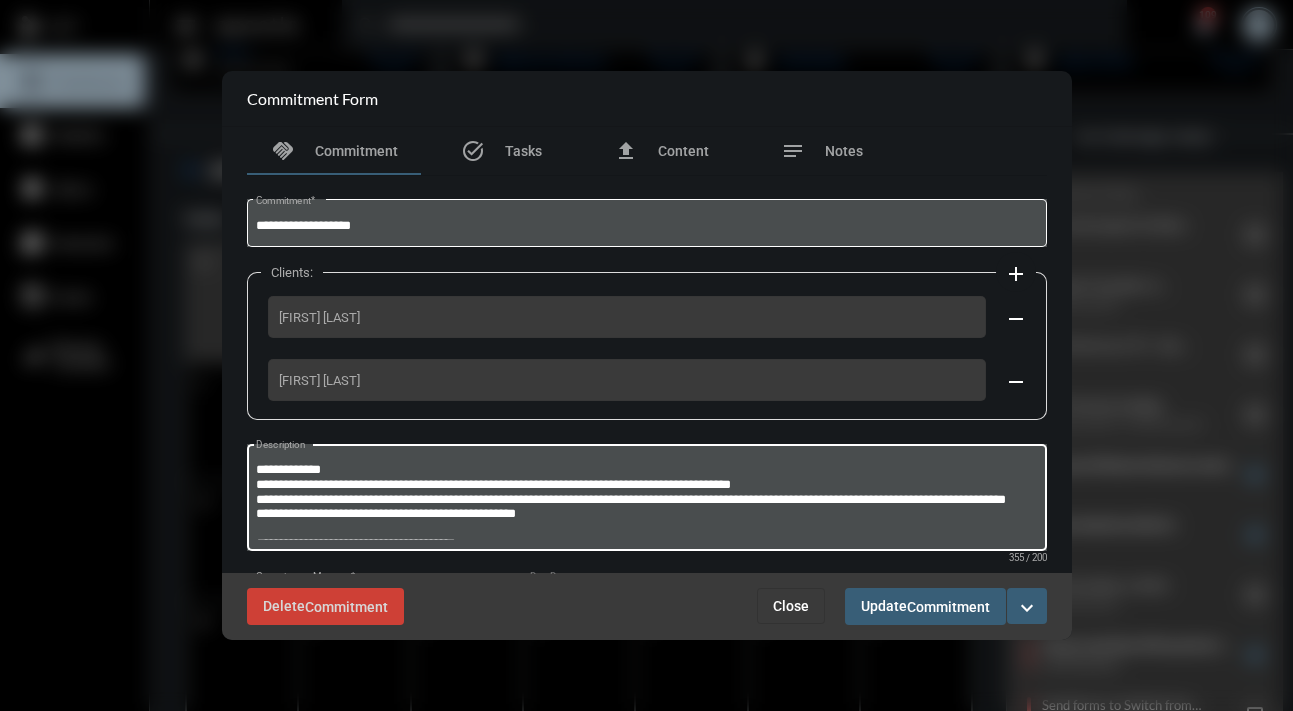 click on "**********" at bounding box center [646, 500] 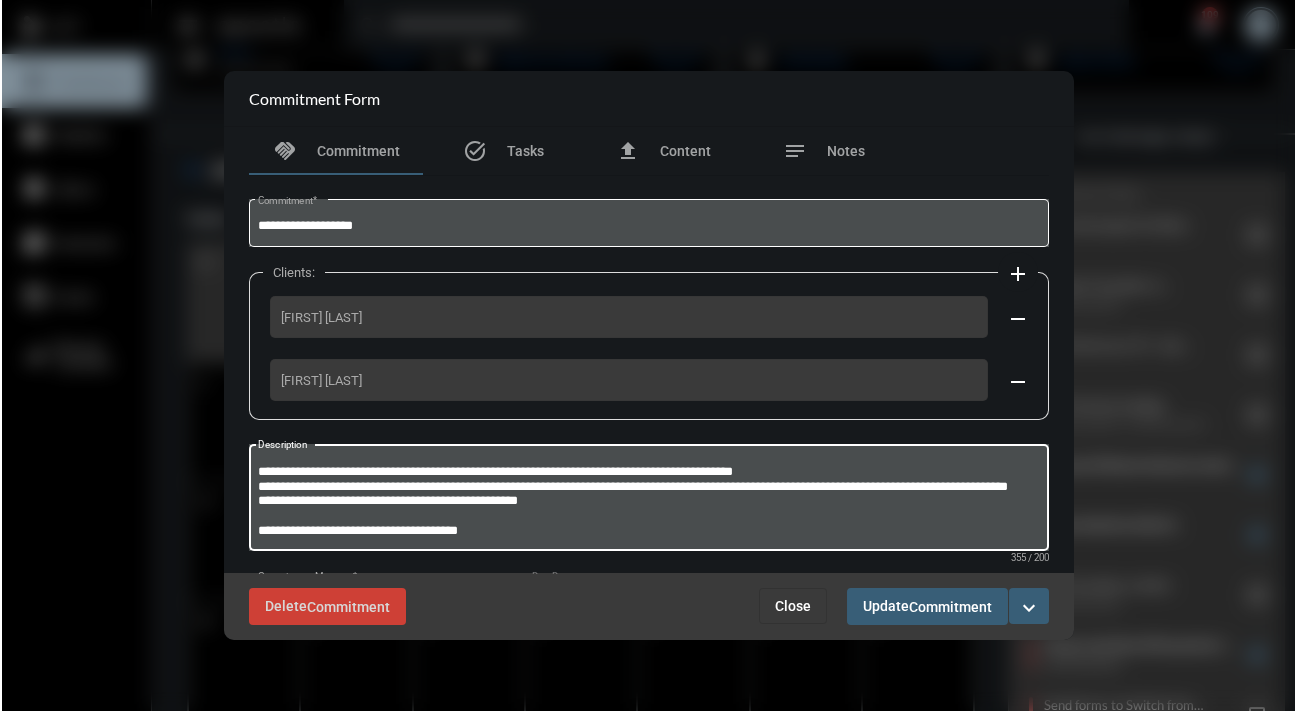 scroll, scrollTop: 40, scrollLeft: 0, axis: vertical 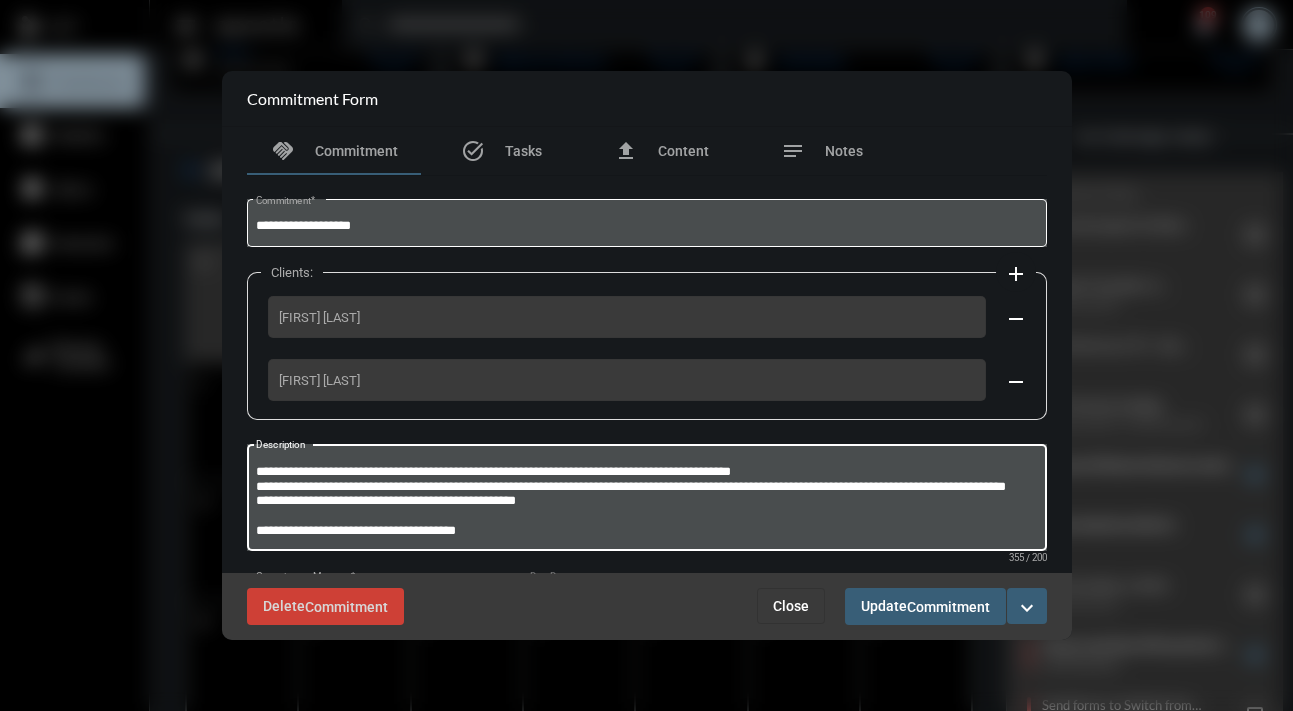 drag, startPoint x: 369, startPoint y: 515, endPoint x: 321, endPoint y: 513, distance: 48.04165 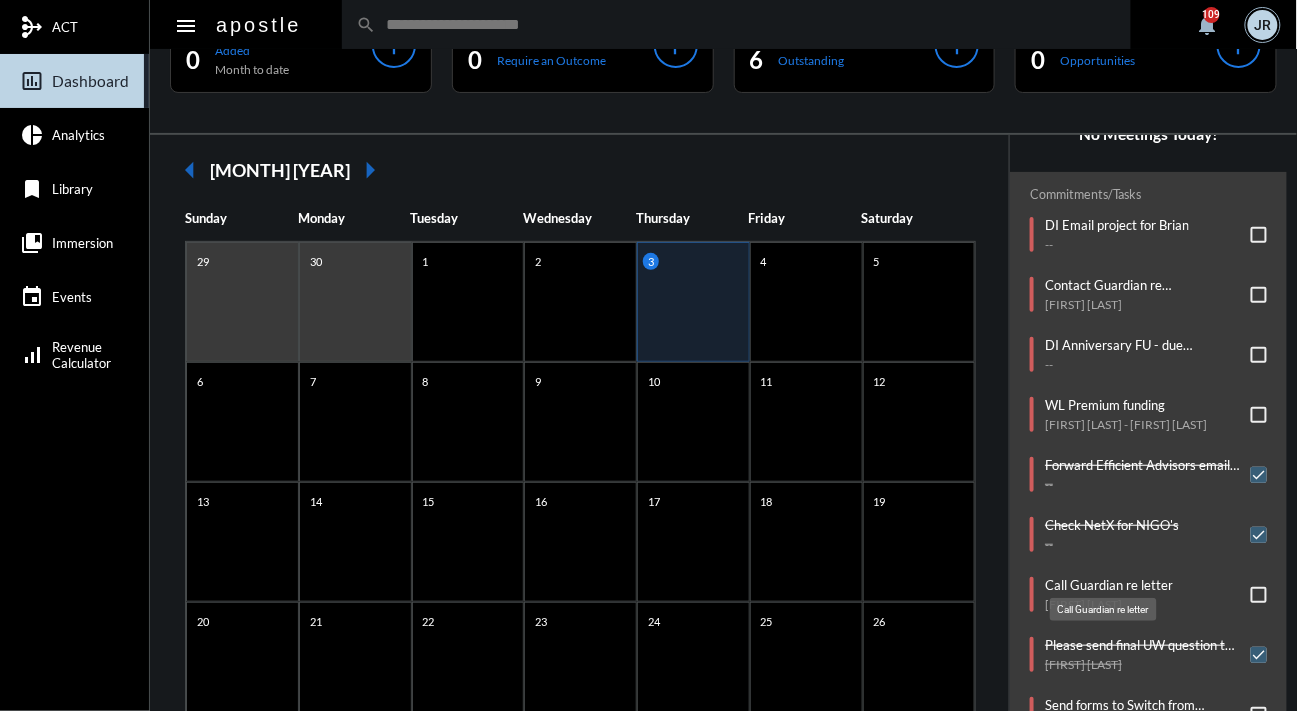 click on "Call Guardian re letter" at bounding box center [1109, 585] 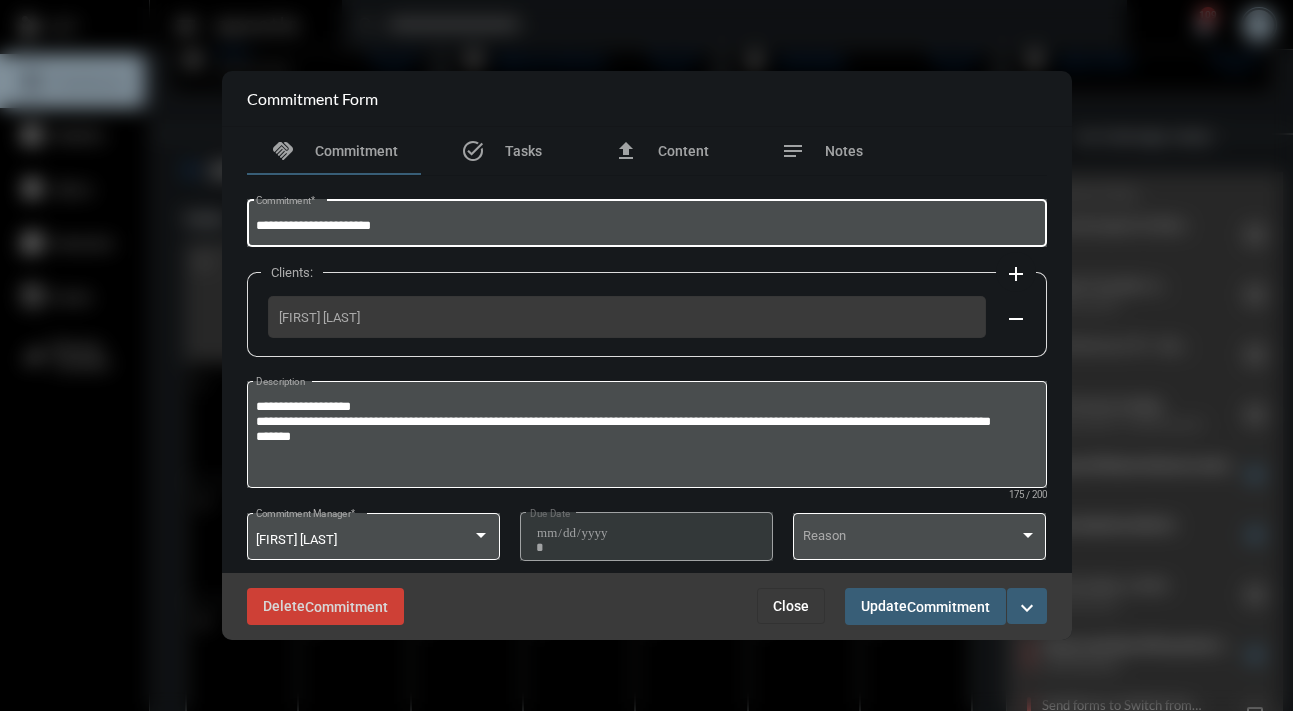 click on "**********" at bounding box center (646, 226) 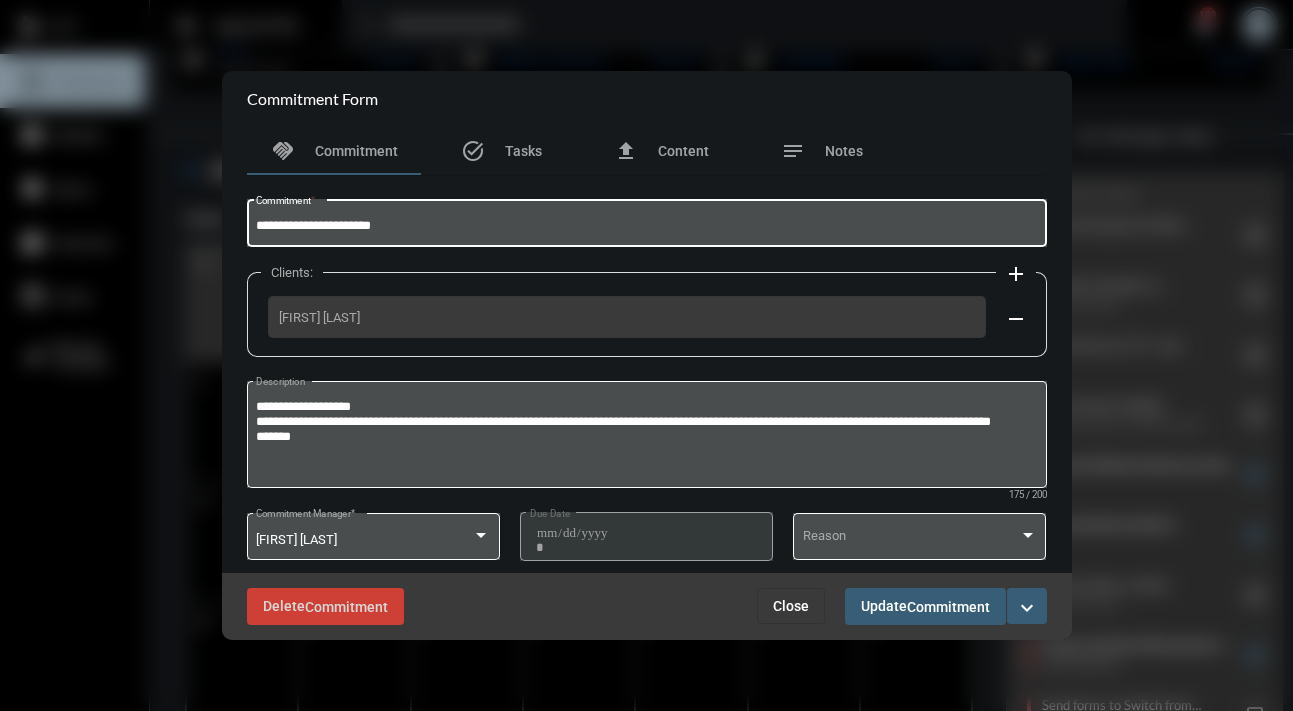 drag, startPoint x: 433, startPoint y: 228, endPoint x: 109, endPoint y: 244, distance: 324.39484 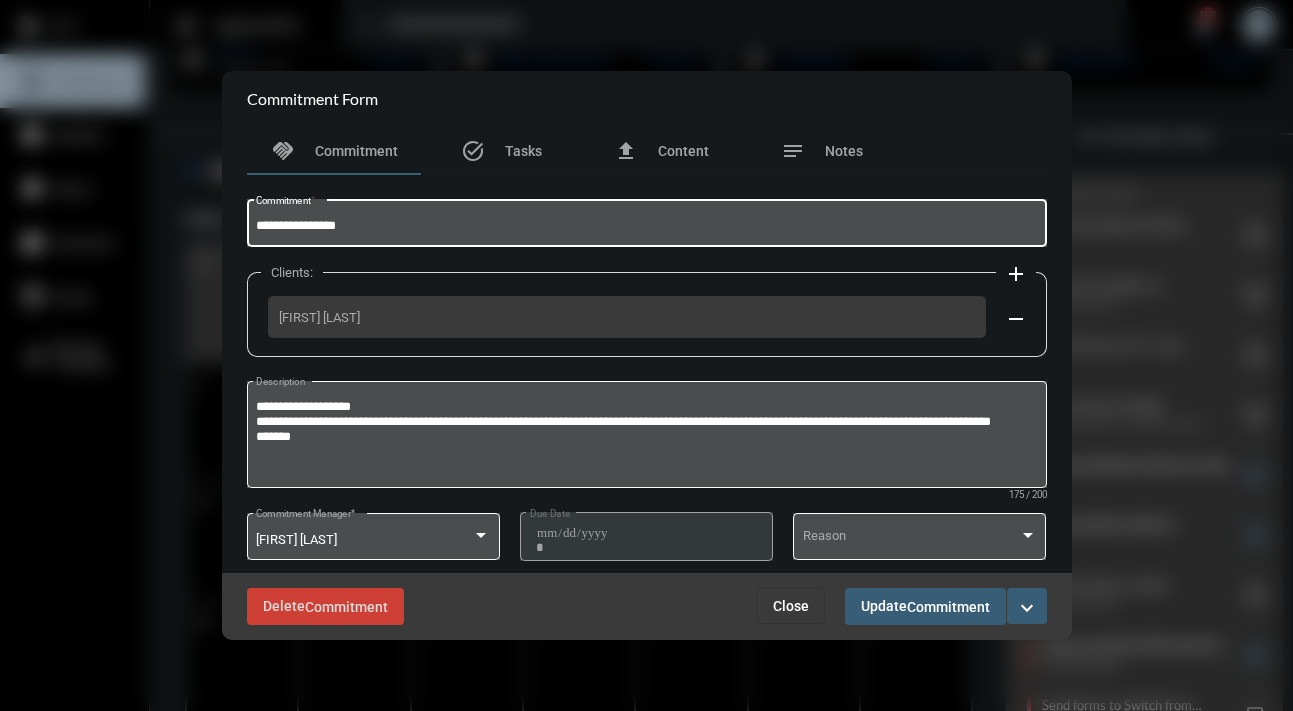 type on "**********" 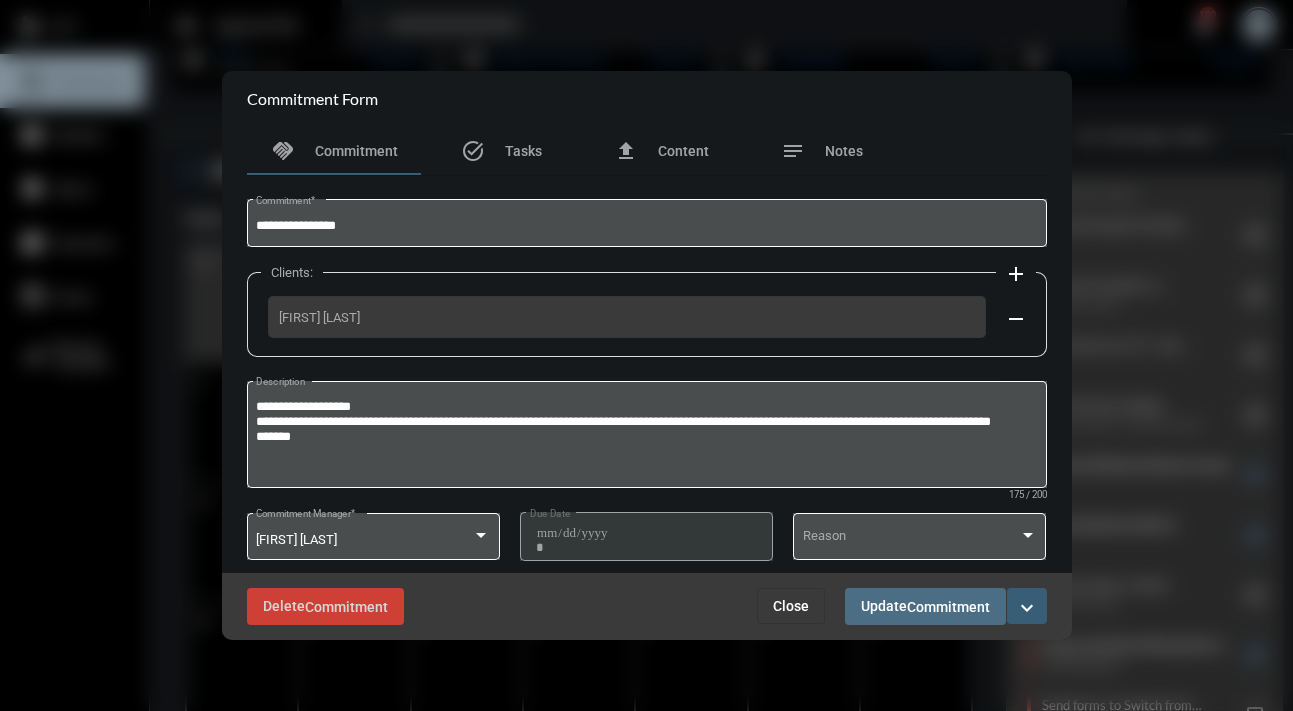 click on "Commitment" at bounding box center [948, 607] 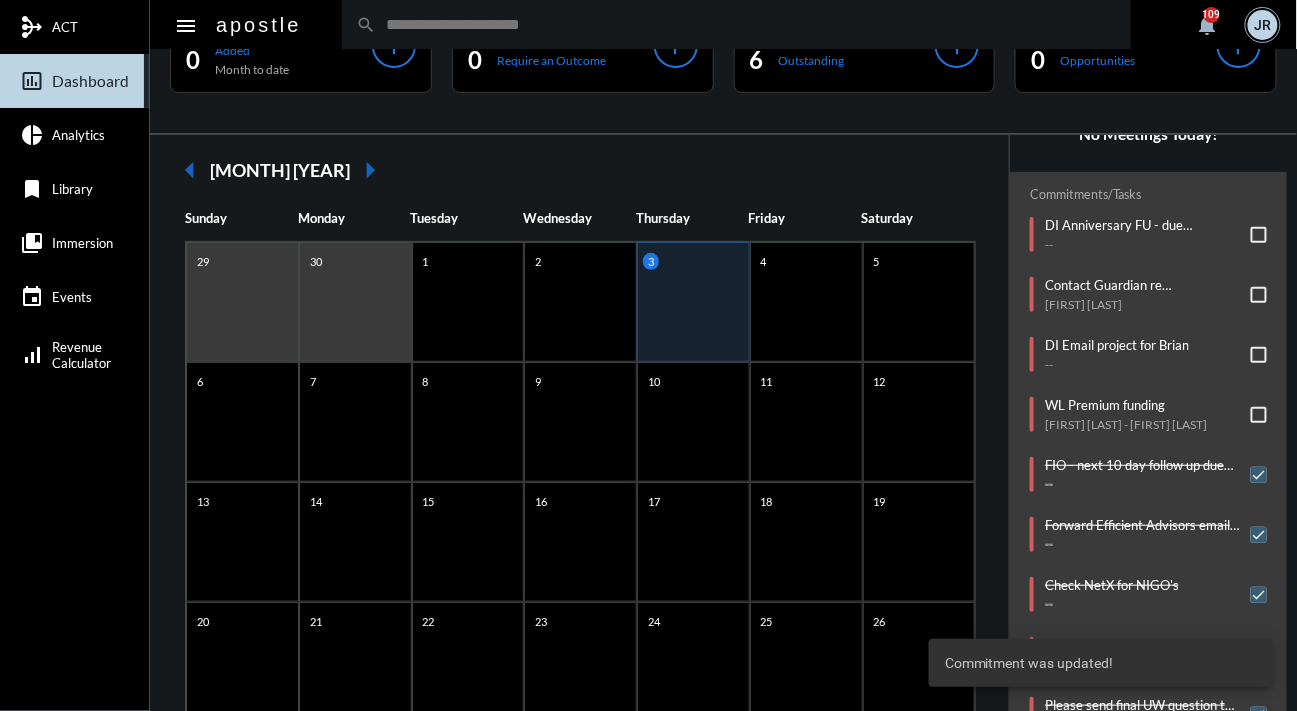 drag, startPoint x: 1009, startPoint y: 177, endPoint x: 964, endPoint y: 190, distance: 46.840153 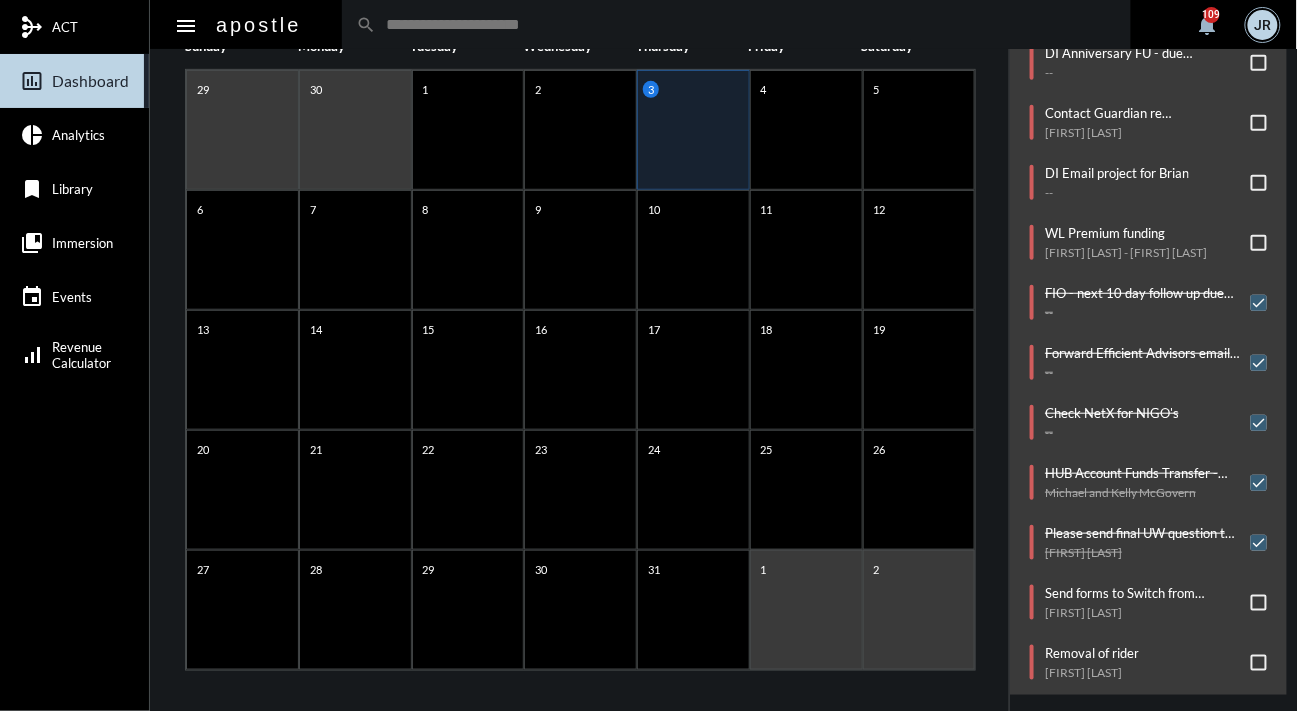 scroll, scrollTop: 250, scrollLeft: 0, axis: vertical 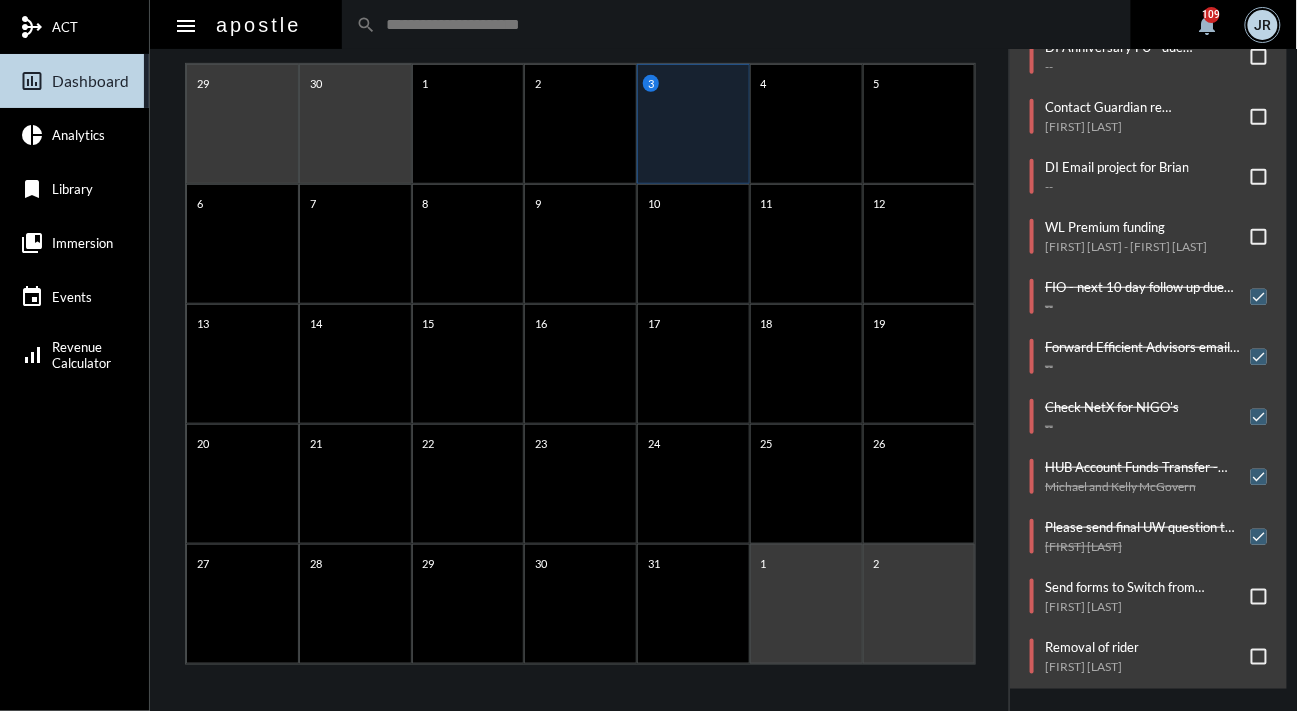 click at bounding box center [1259, 657] 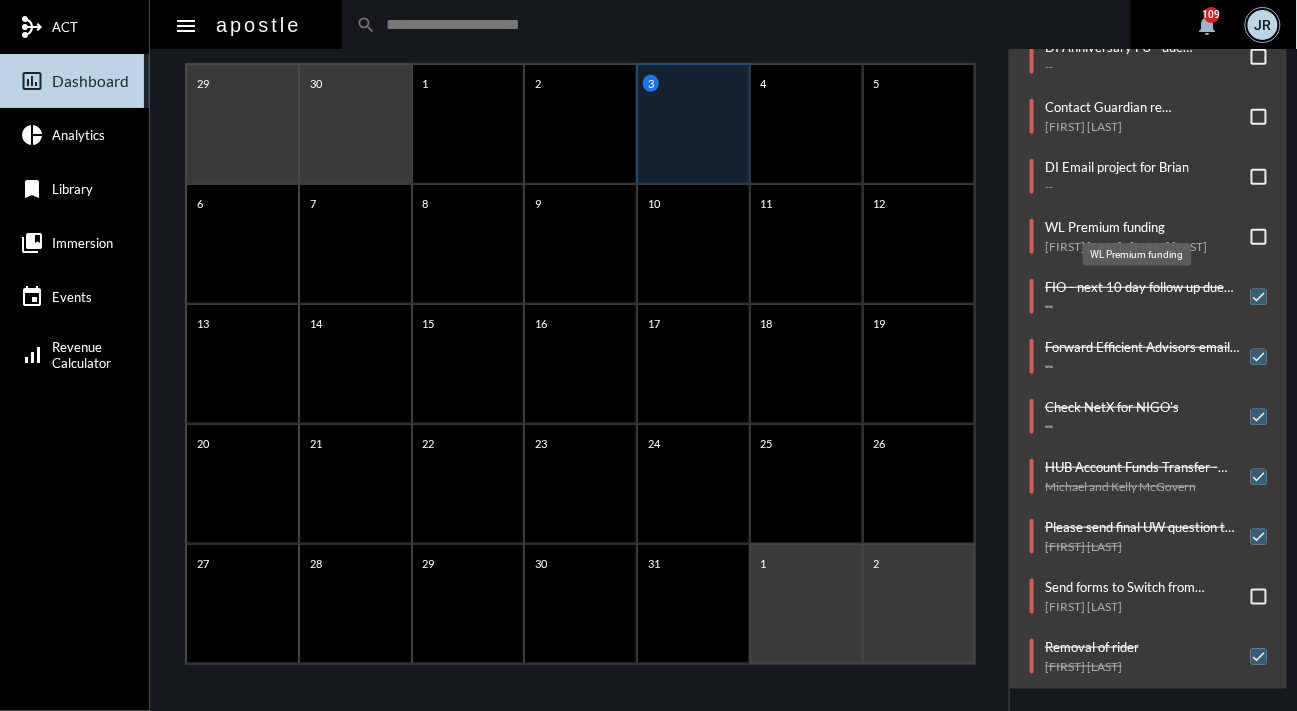 click on "WL Premium funding" at bounding box center [1126, 227] 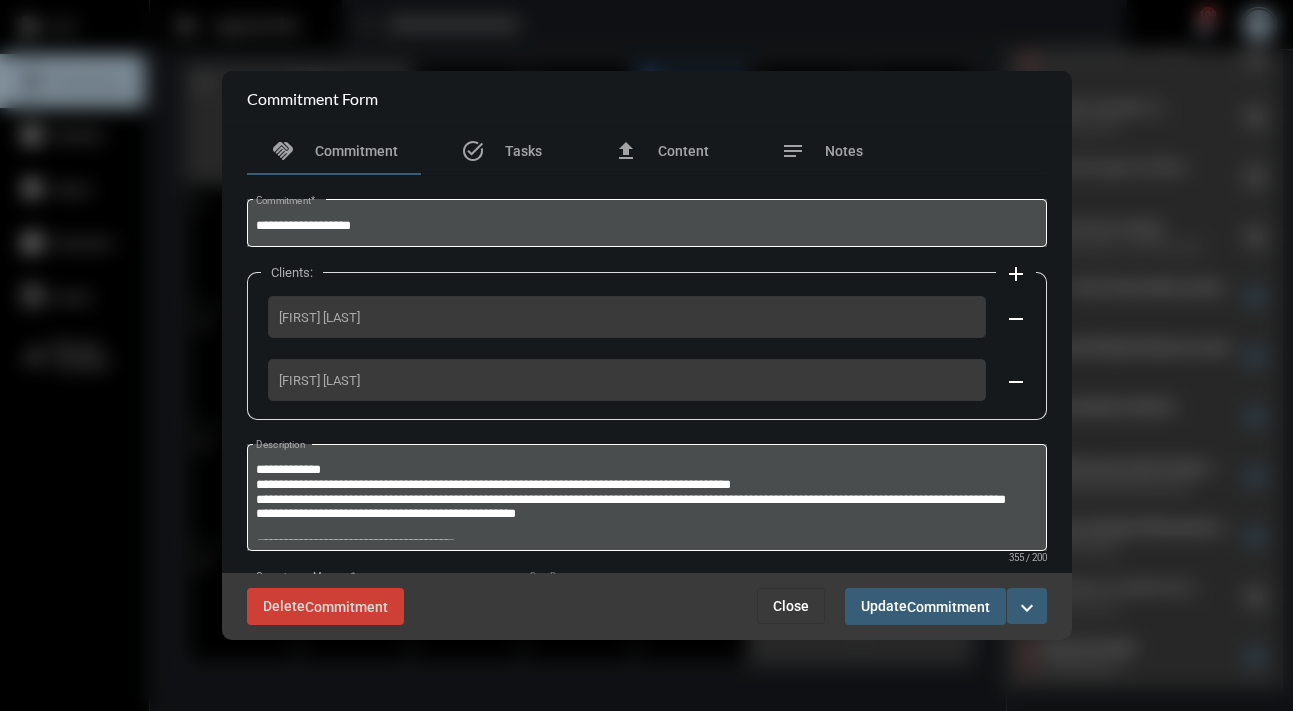 click on "Close" at bounding box center [791, 606] 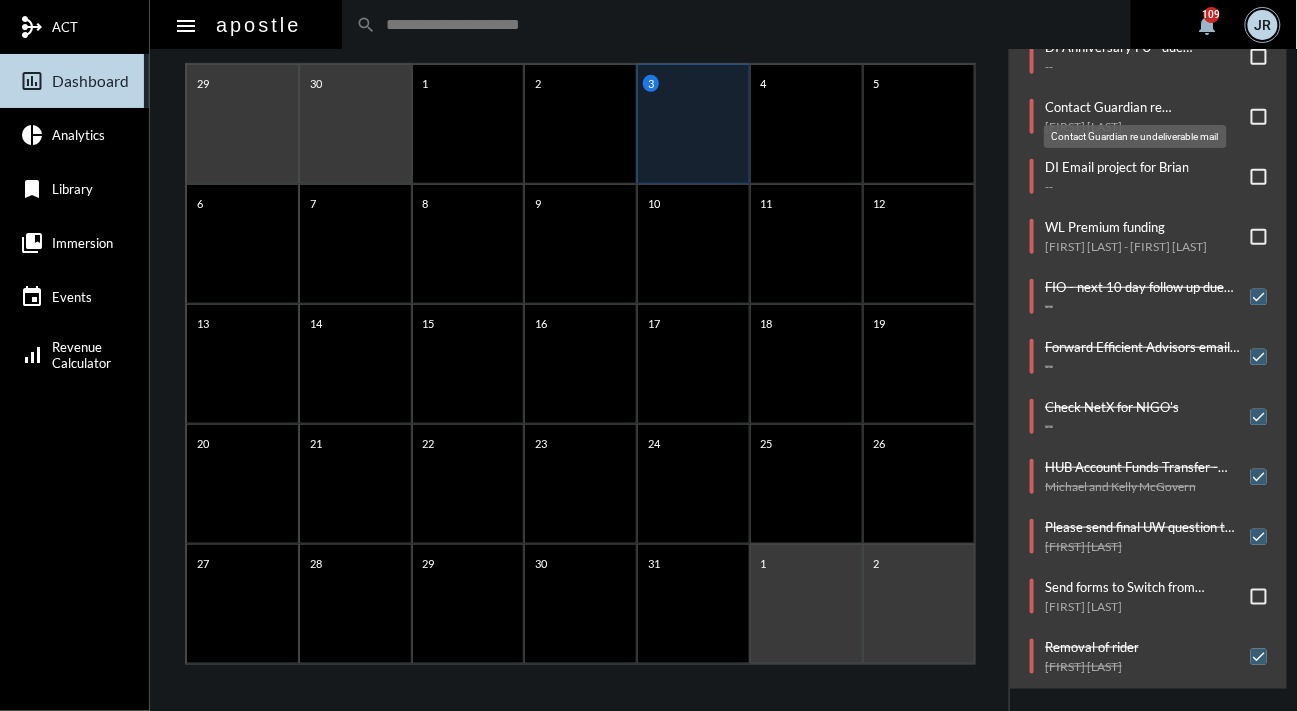 click on "Contact Guardian re undeliverable mail" at bounding box center (1143, 107) 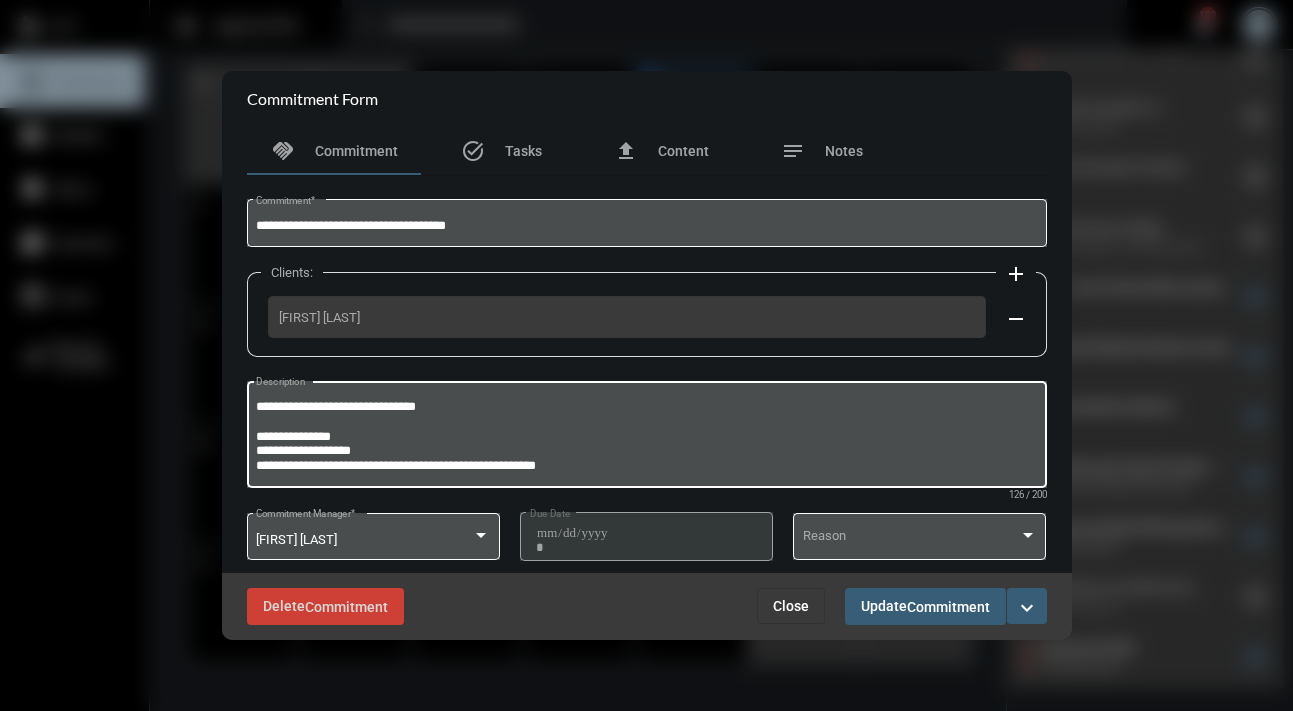 click on "**********" at bounding box center [646, 437] 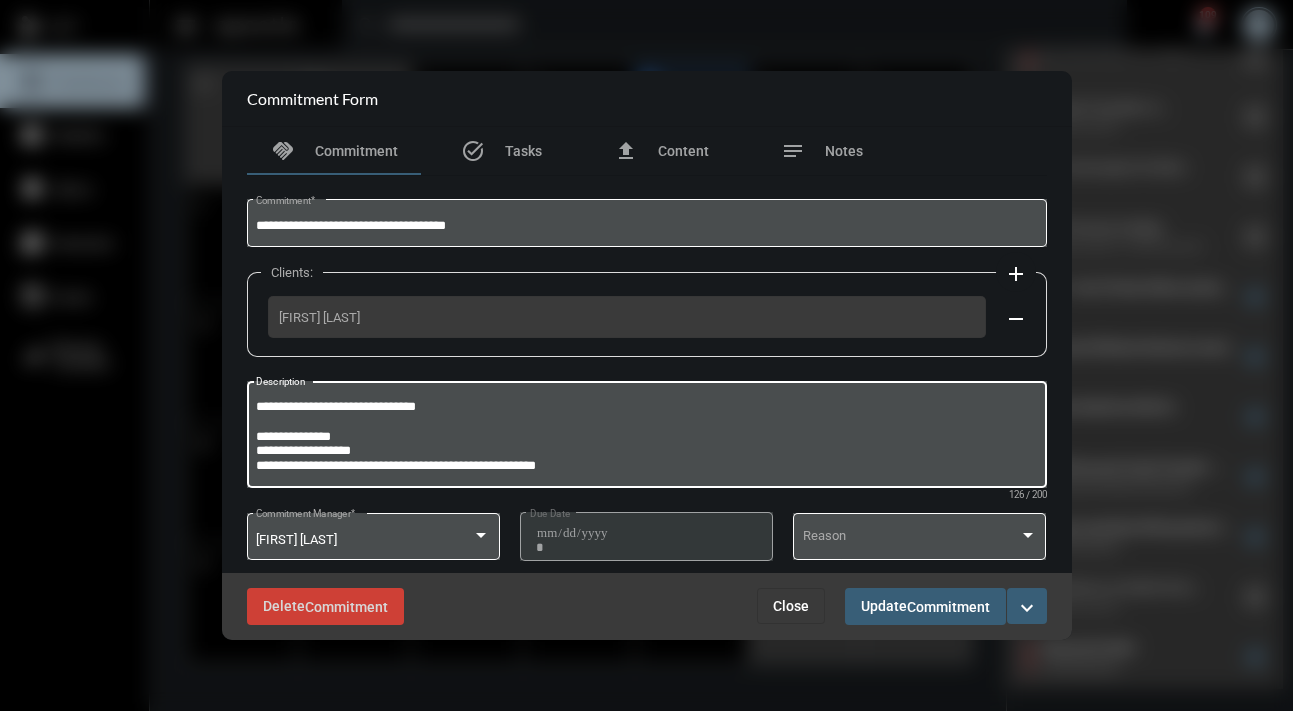drag, startPoint x: 322, startPoint y: 434, endPoint x: 304, endPoint y: 435, distance: 18.027756 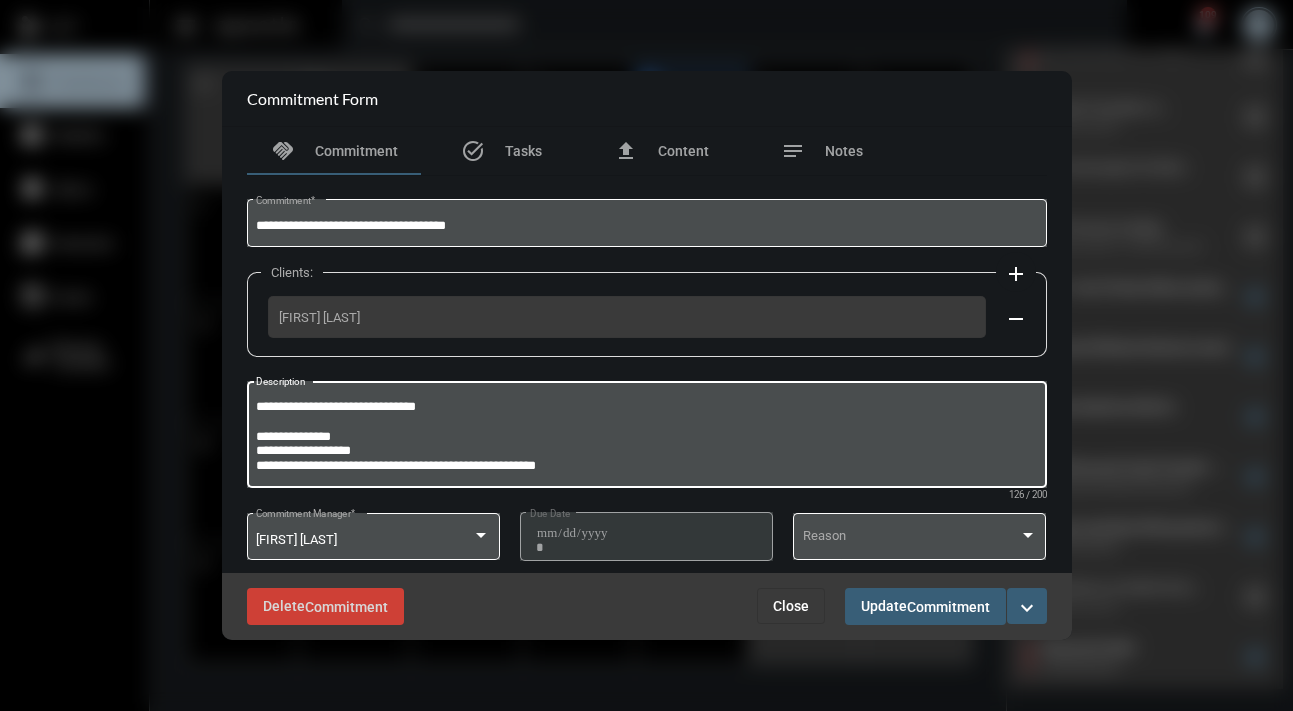 click on "**********" at bounding box center (646, 437) 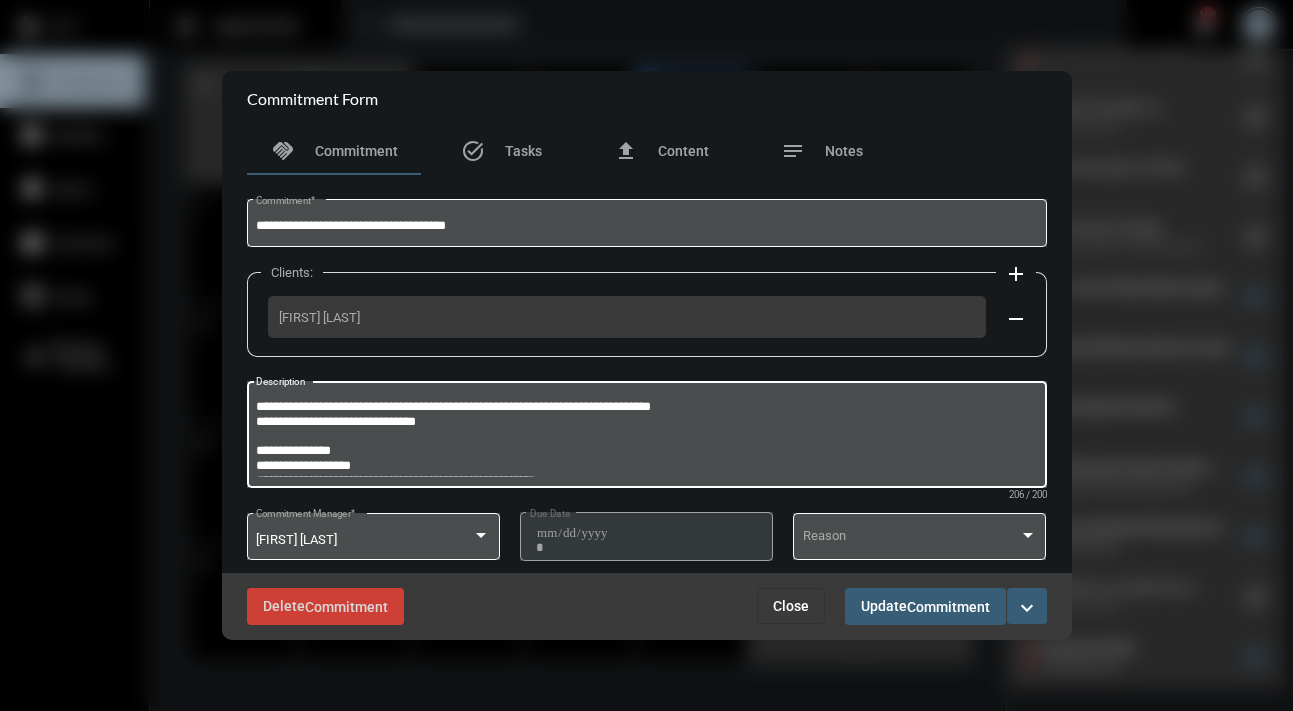 type on "**********" 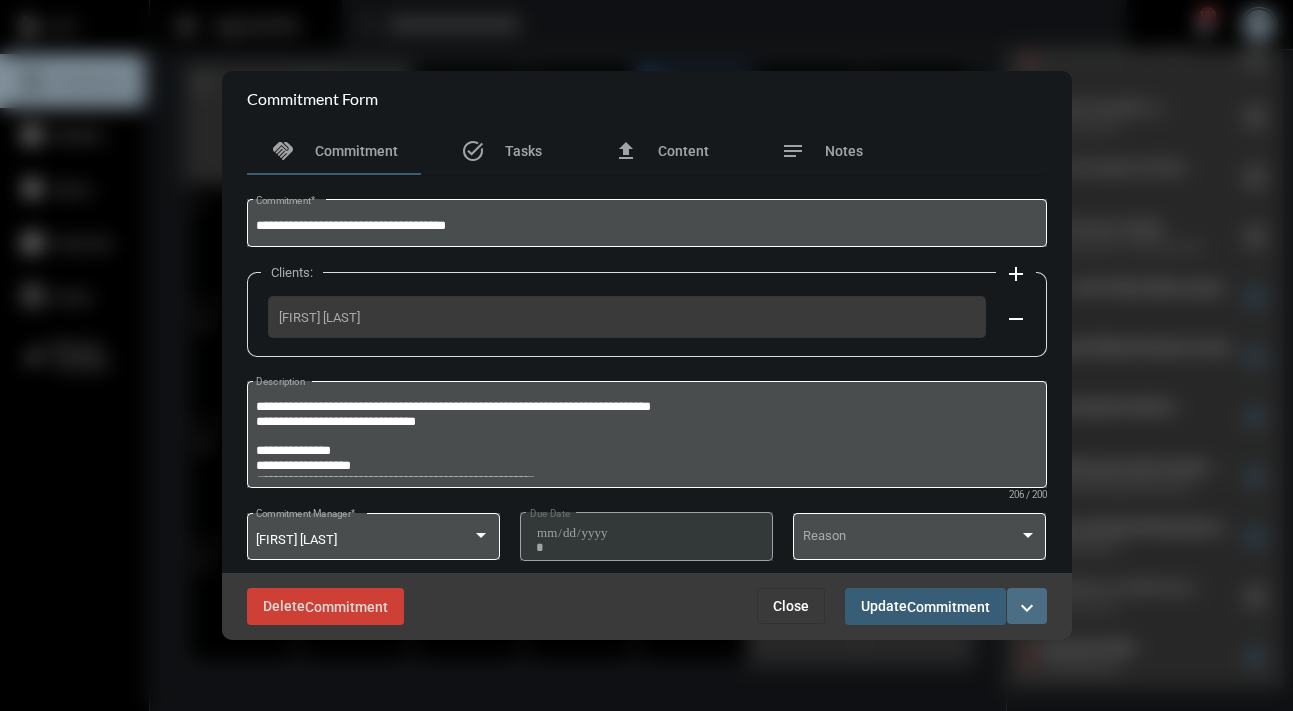 click on "expand_more" at bounding box center (1027, 606) 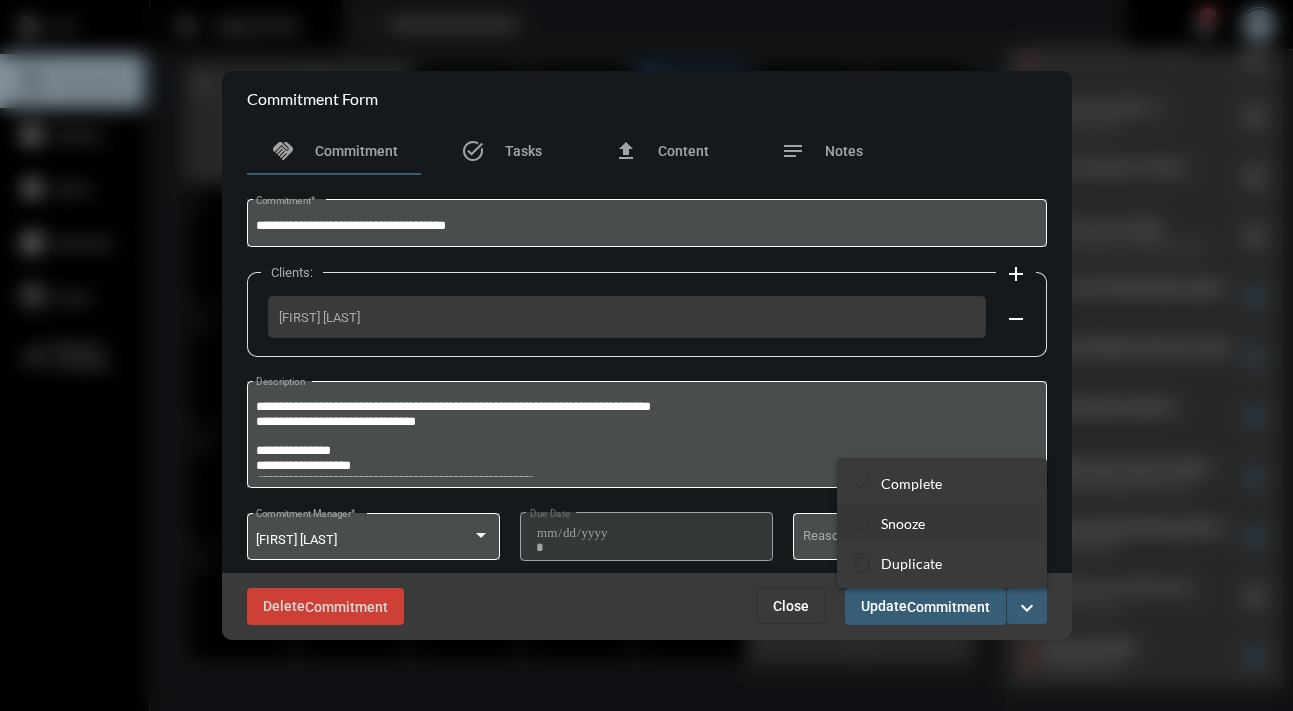 click on "Snooze" at bounding box center (911, 483) 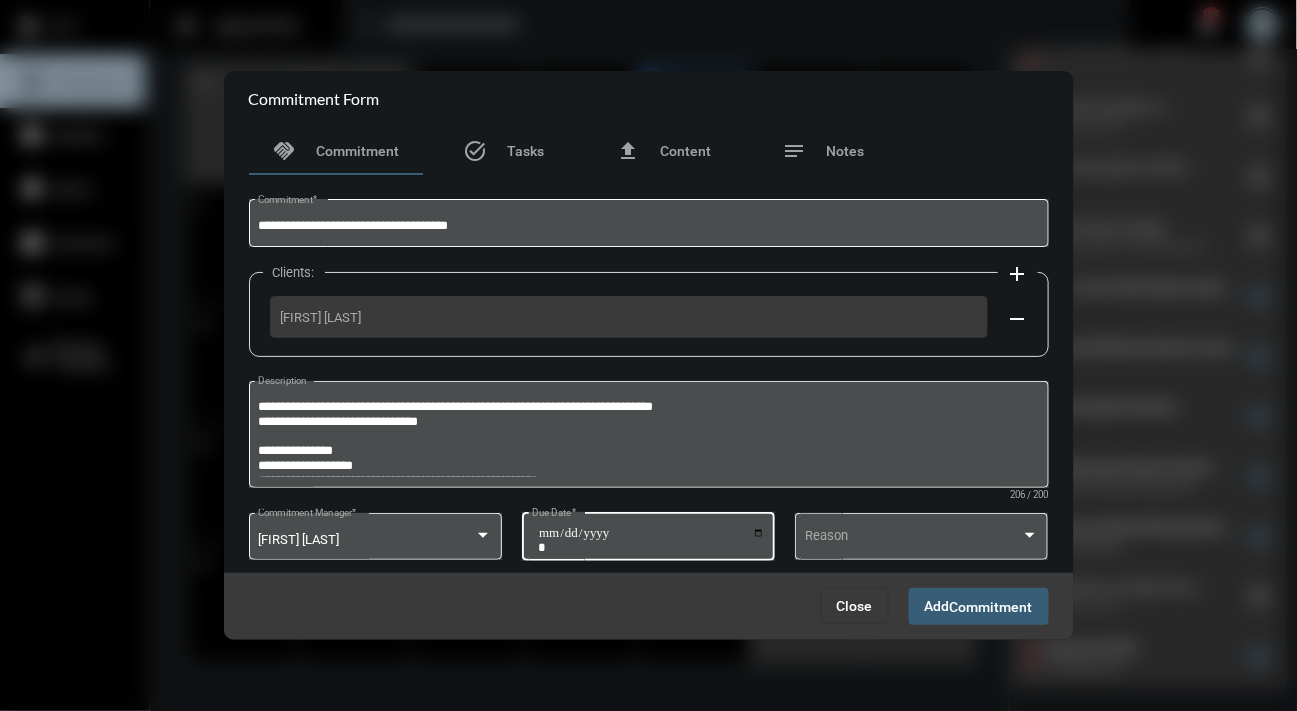 click on "**********" at bounding box center (651, 540) 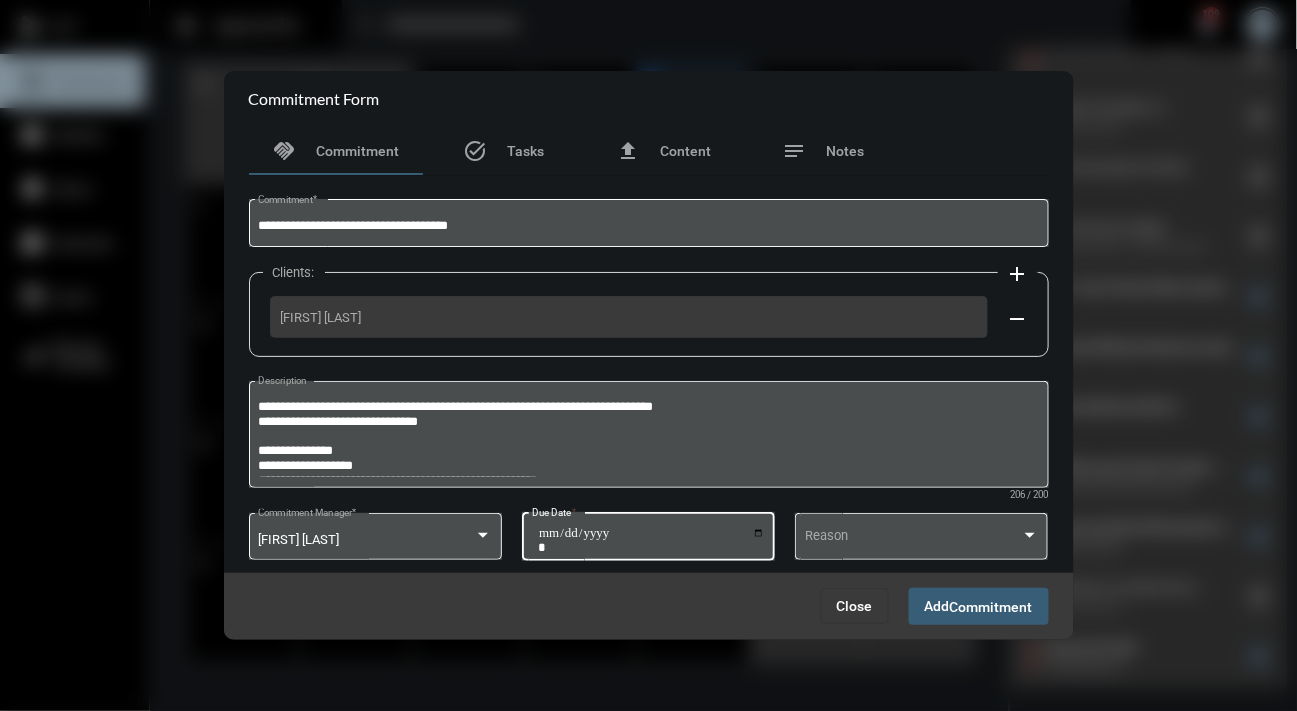 type on "**********" 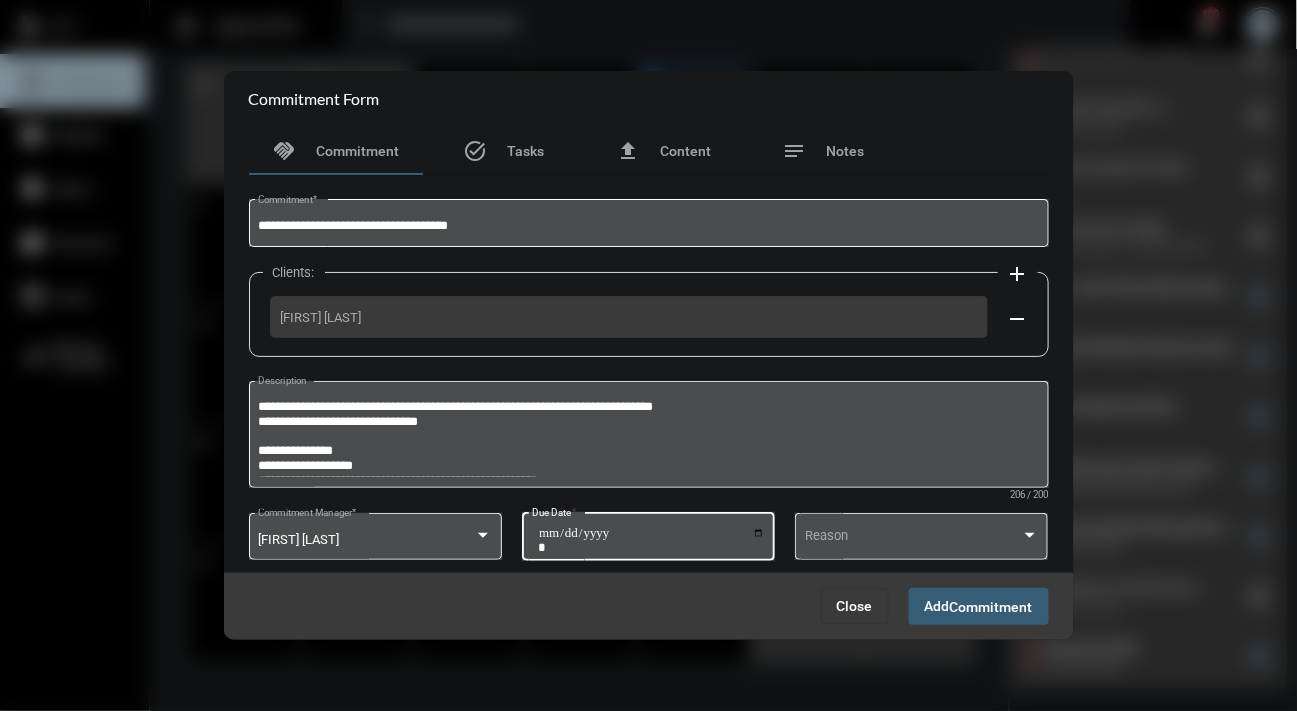 click on "Add   Commitment" at bounding box center [979, 606] 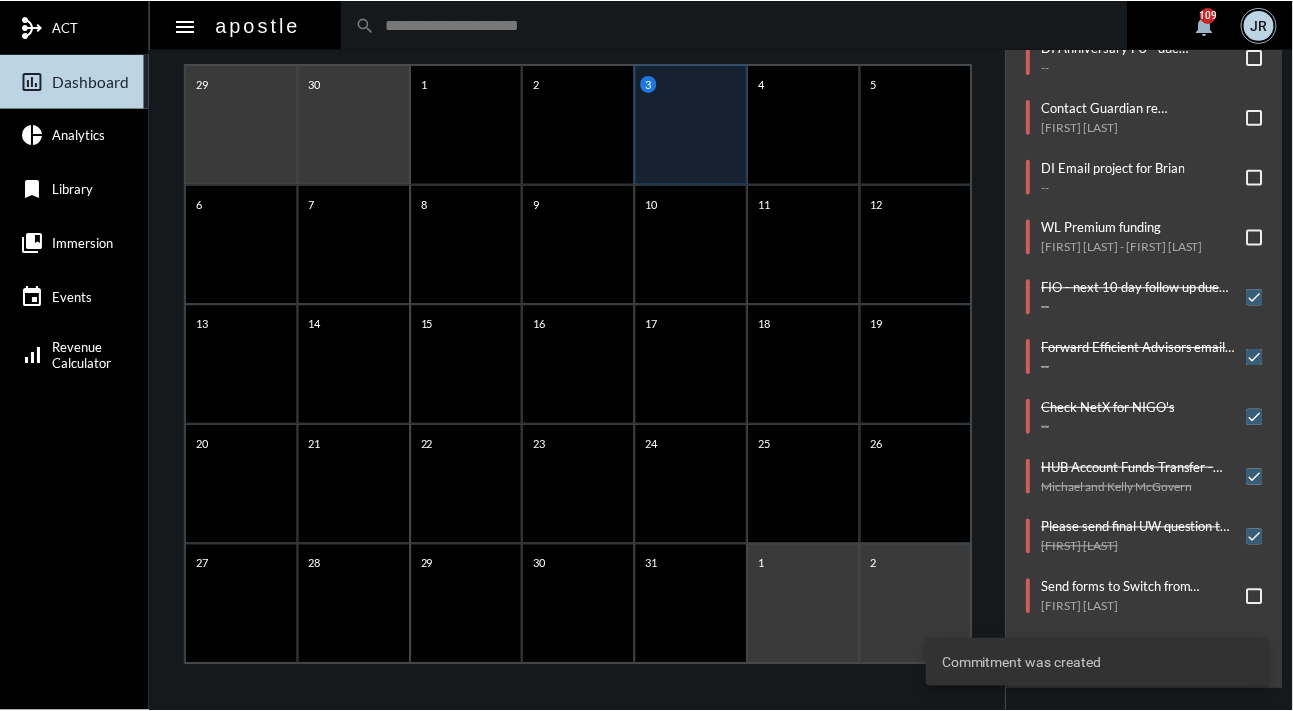 scroll, scrollTop: 103, scrollLeft: 0, axis: vertical 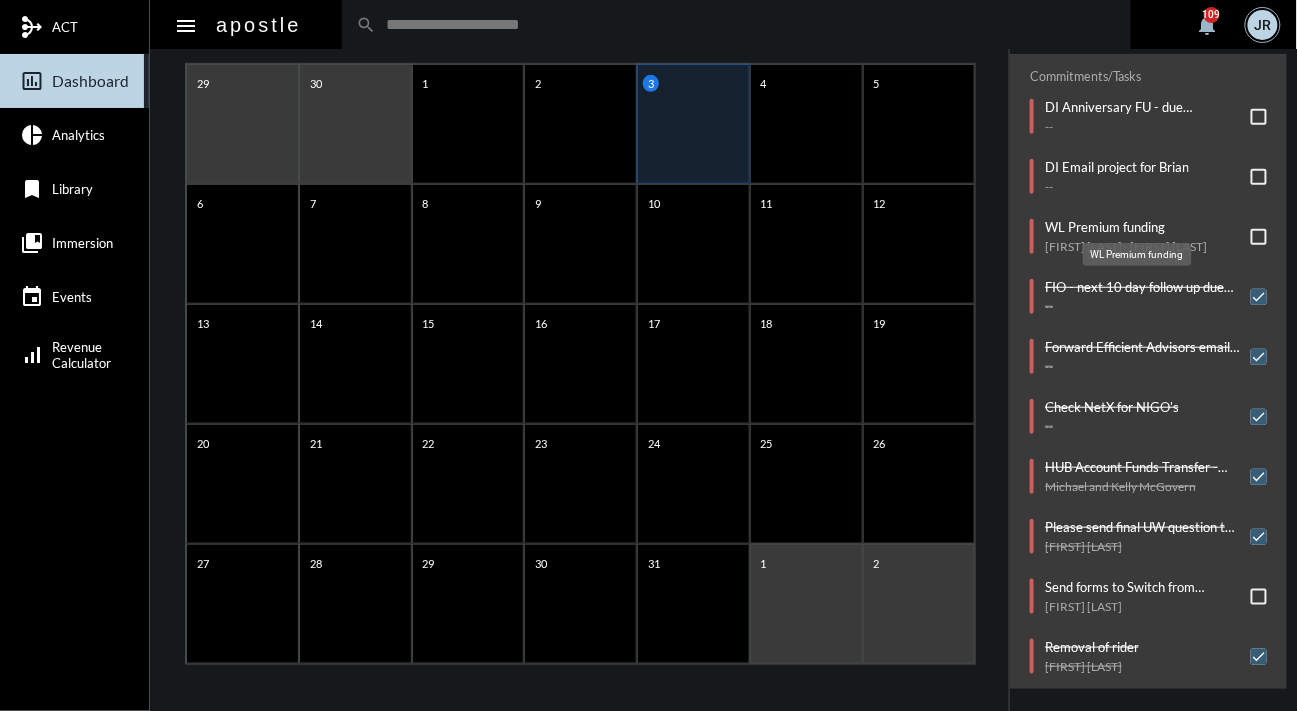 click on "WL Premium funding" at bounding box center (1126, 227) 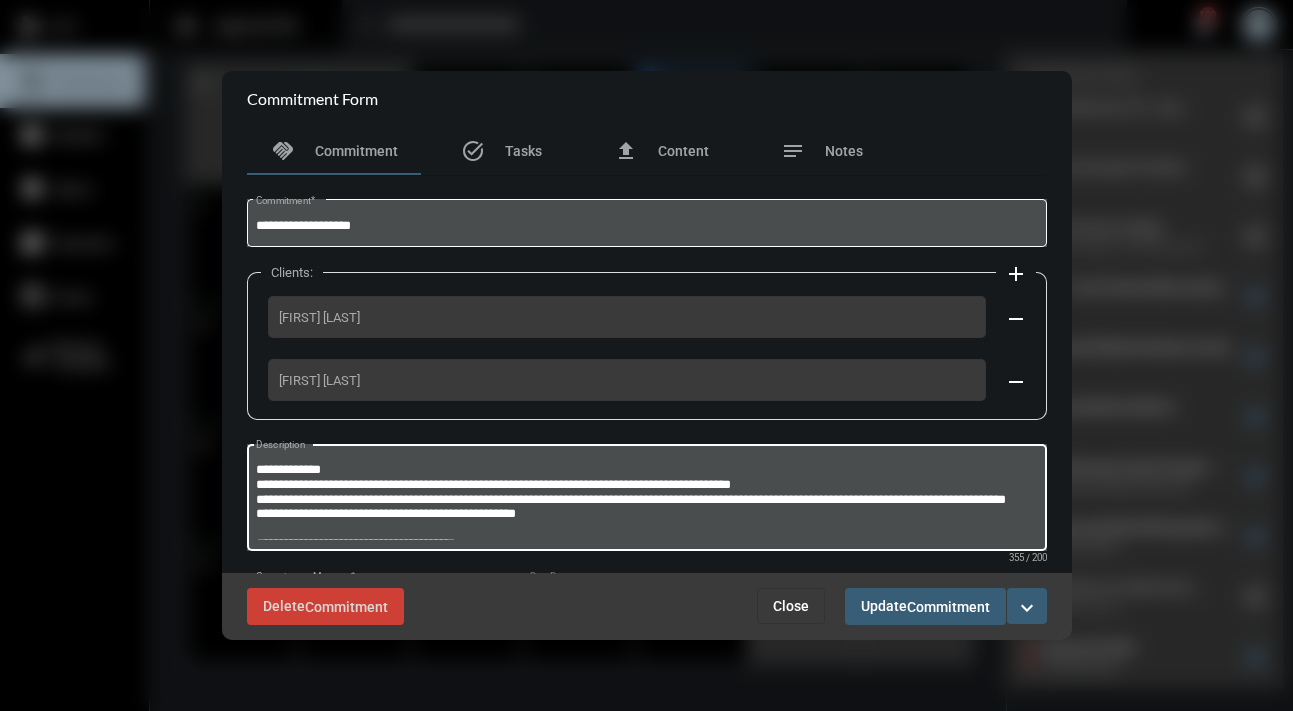 click on "**********" at bounding box center (646, 500) 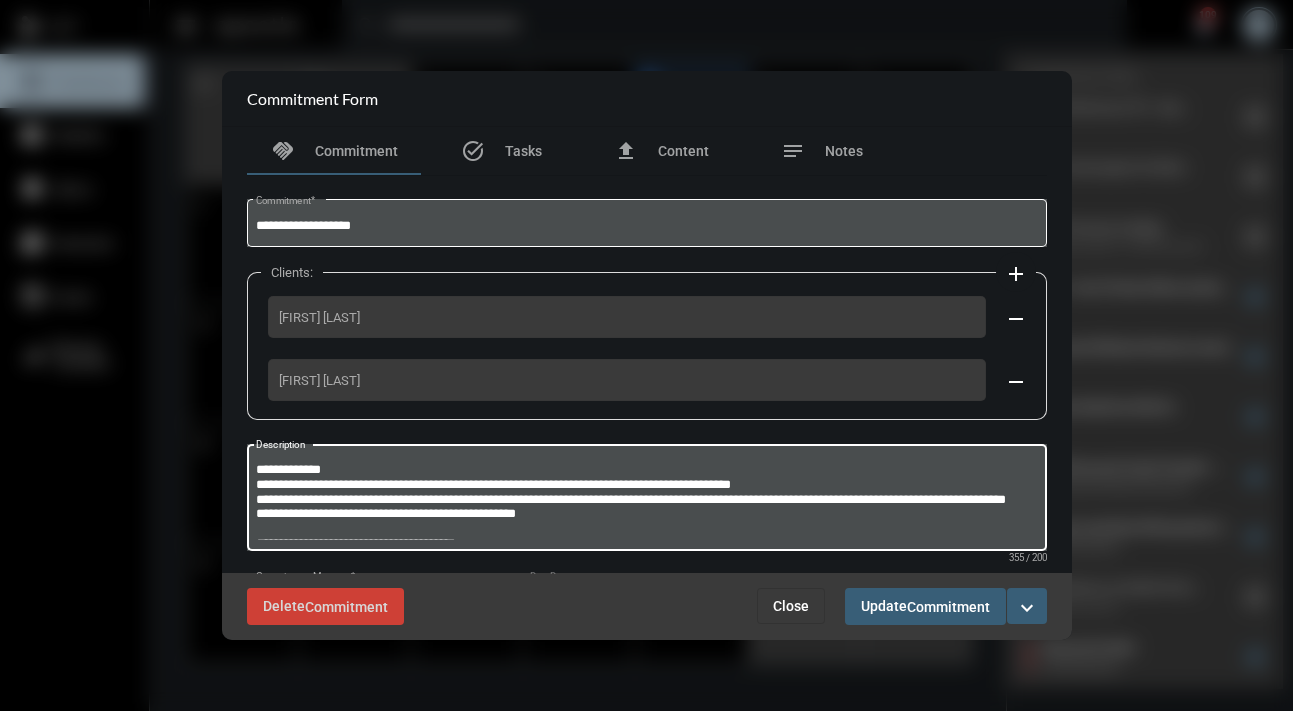 click on "**********" at bounding box center [646, 500] 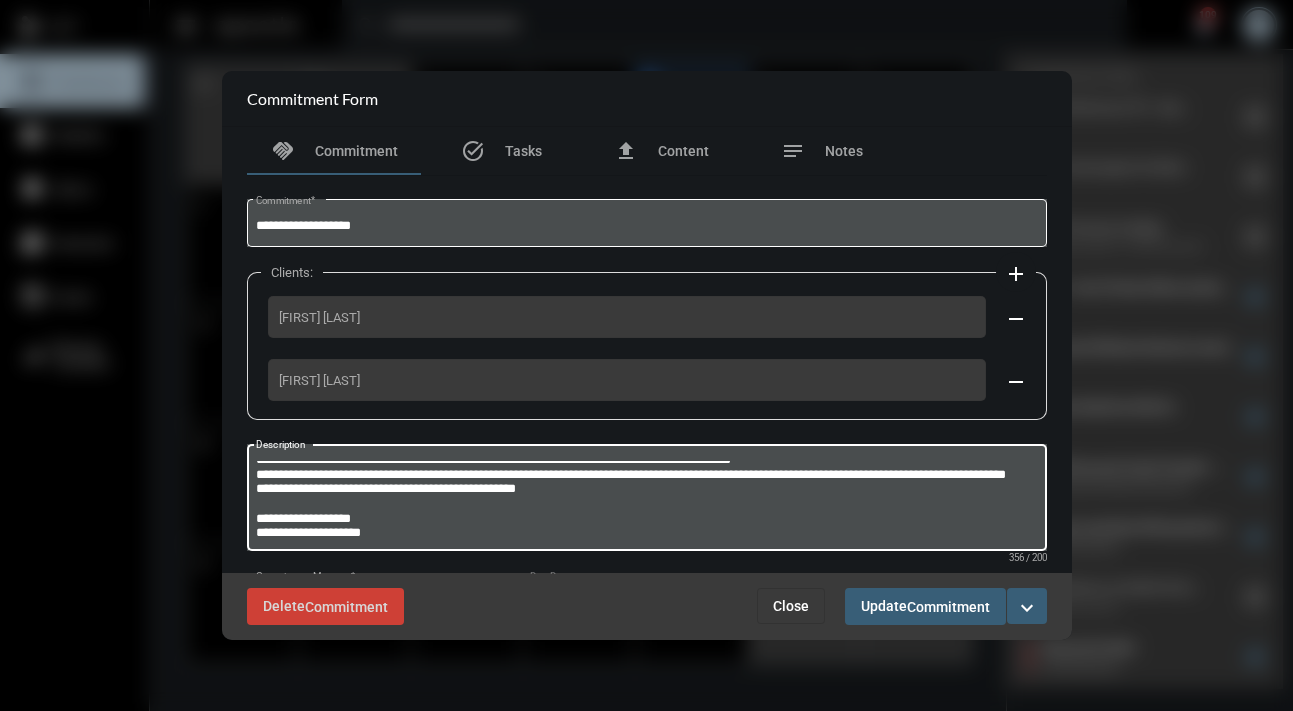 scroll, scrollTop: 56, scrollLeft: 0, axis: vertical 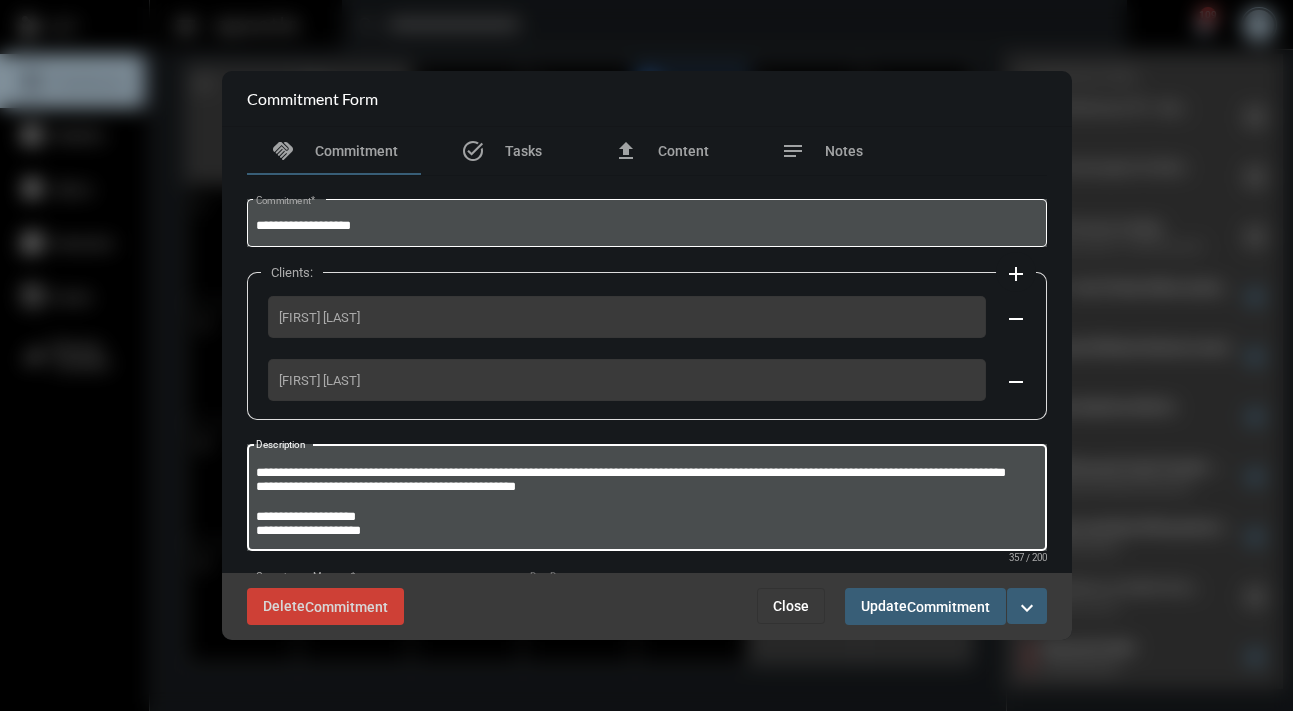 click on "**********" at bounding box center (644, 500) 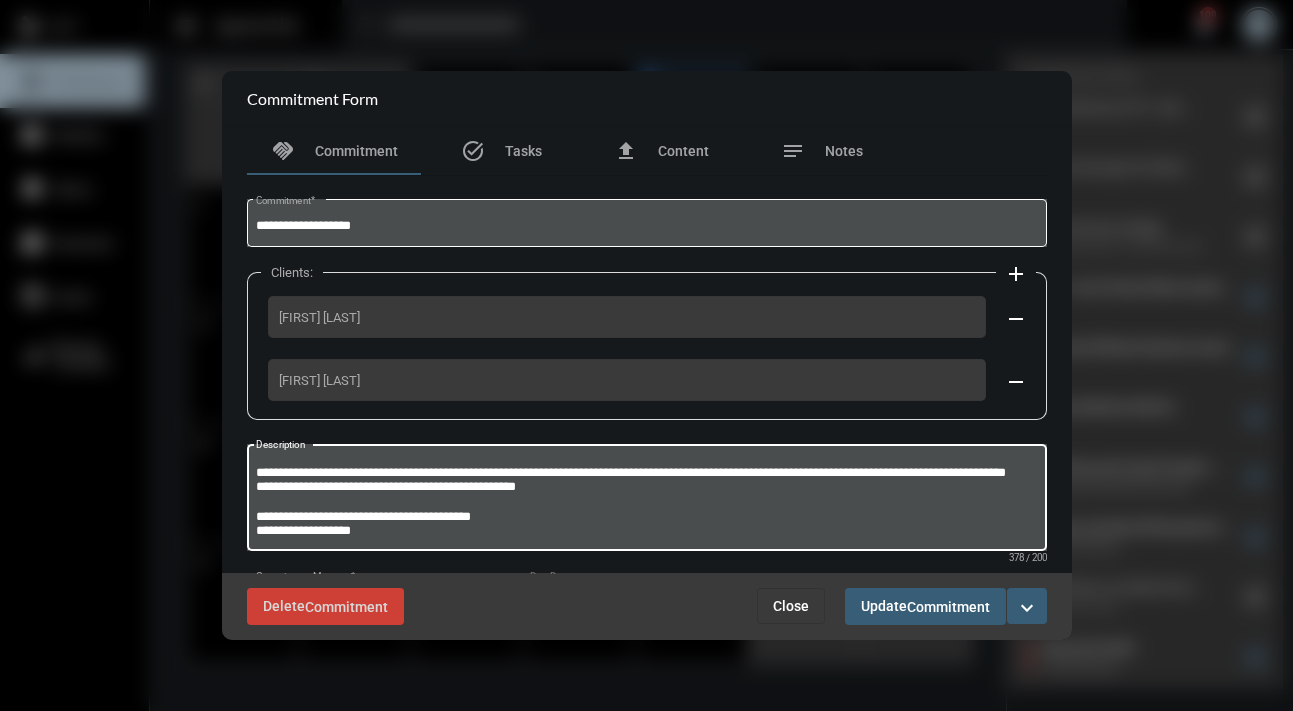 drag, startPoint x: 535, startPoint y: 500, endPoint x: 370, endPoint y: 498, distance: 165.01212 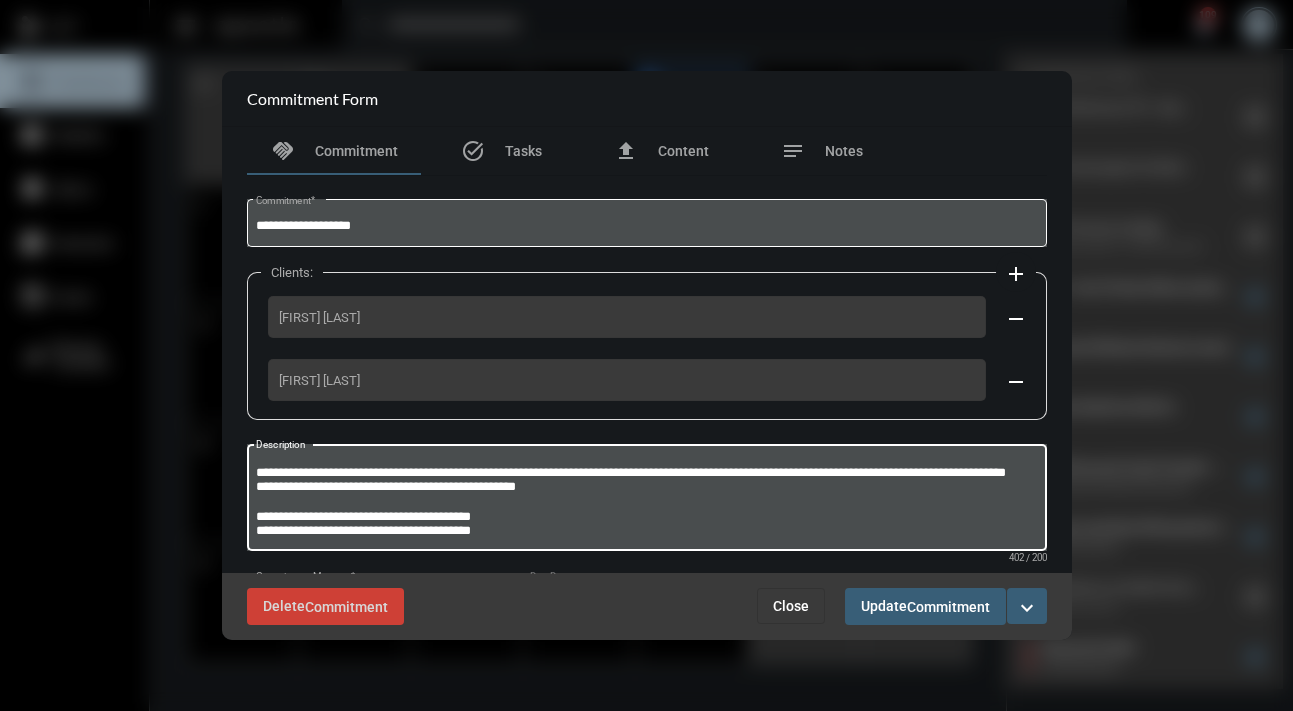 click on "**********" at bounding box center (644, 500) 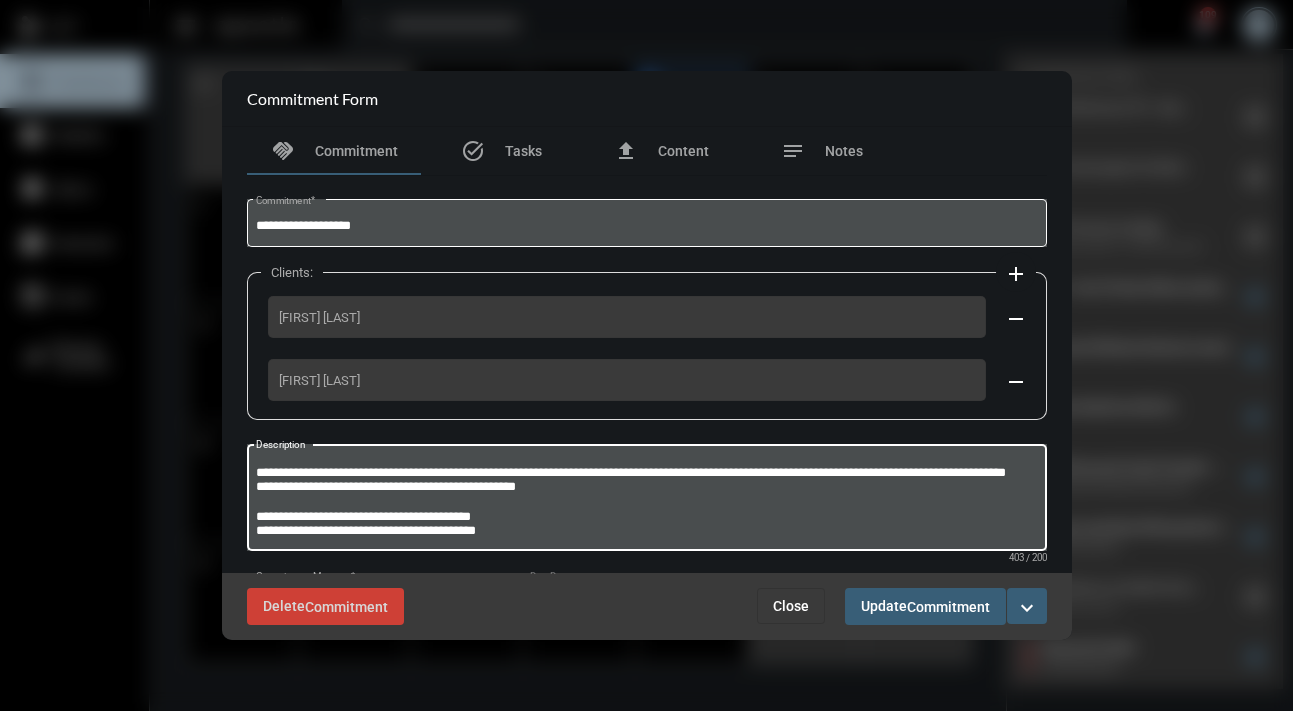 click on "**********" at bounding box center [644, 500] 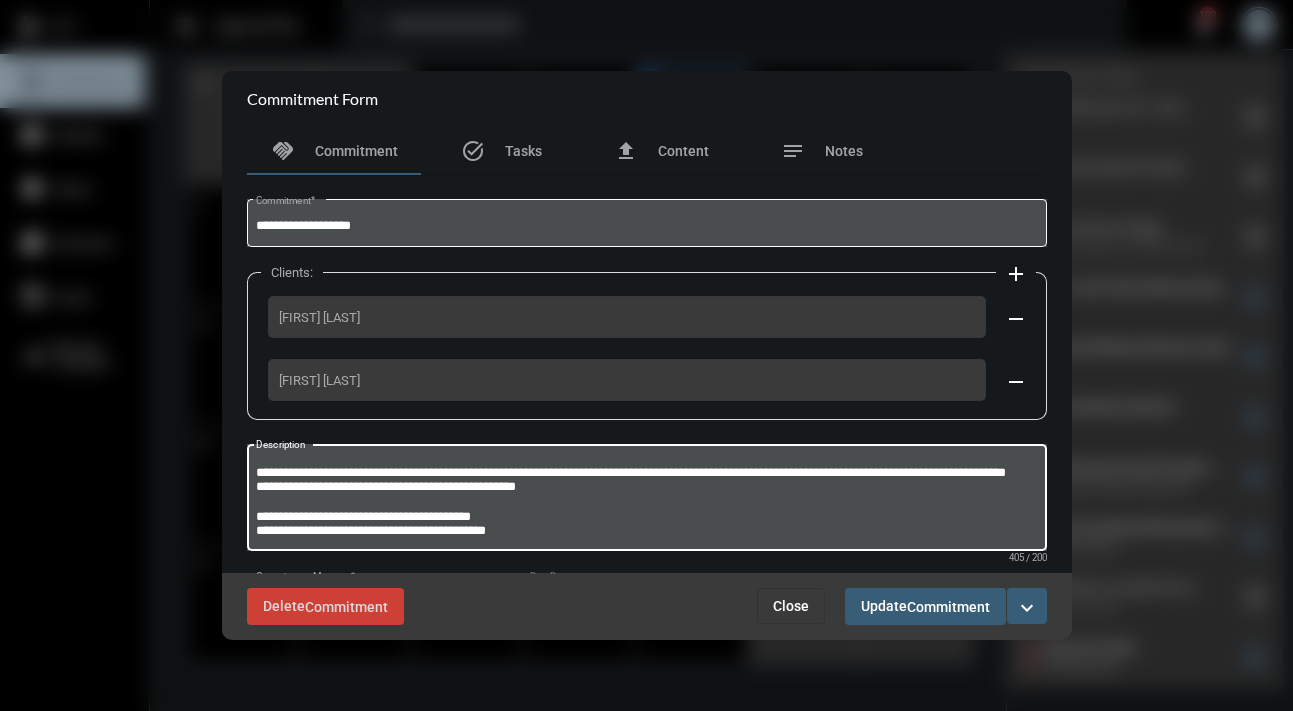 scroll, scrollTop: 69, scrollLeft: 0, axis: vertical 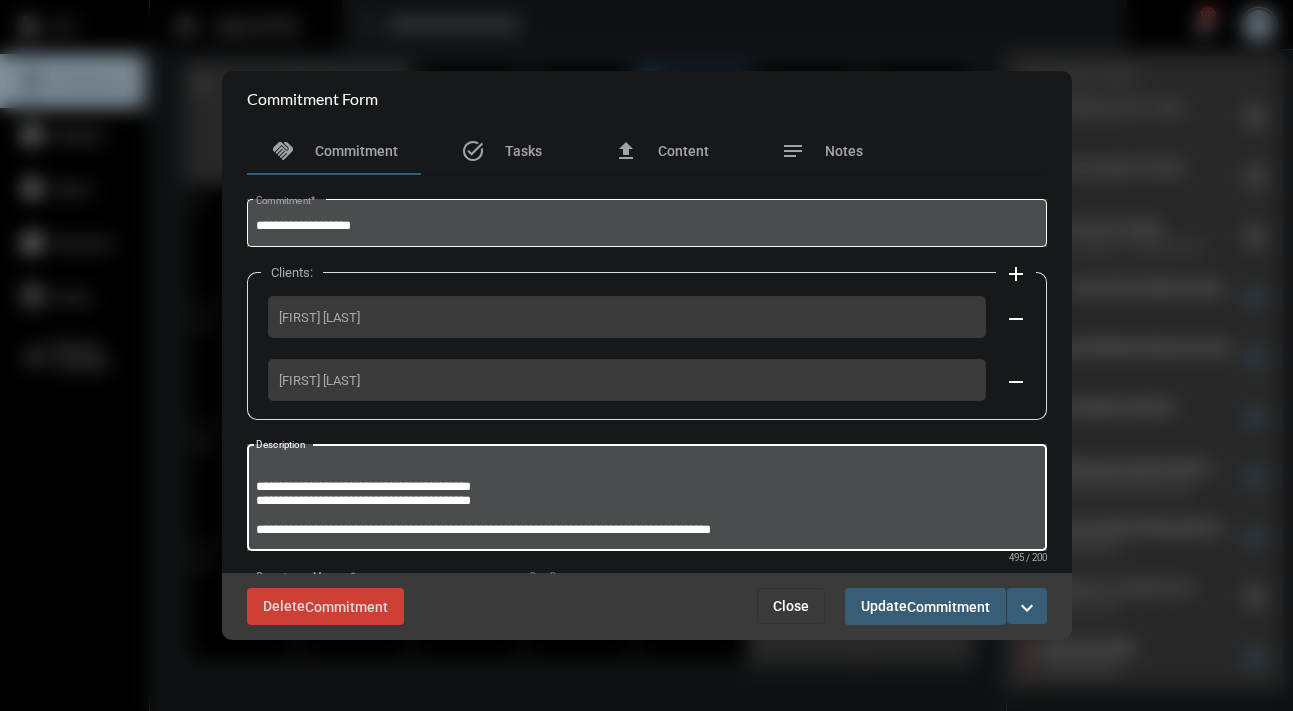 drag, startPoint x: 779, startPoint y: 527, endPoint x: 237, endPoint y: 524, distance: 542.0083 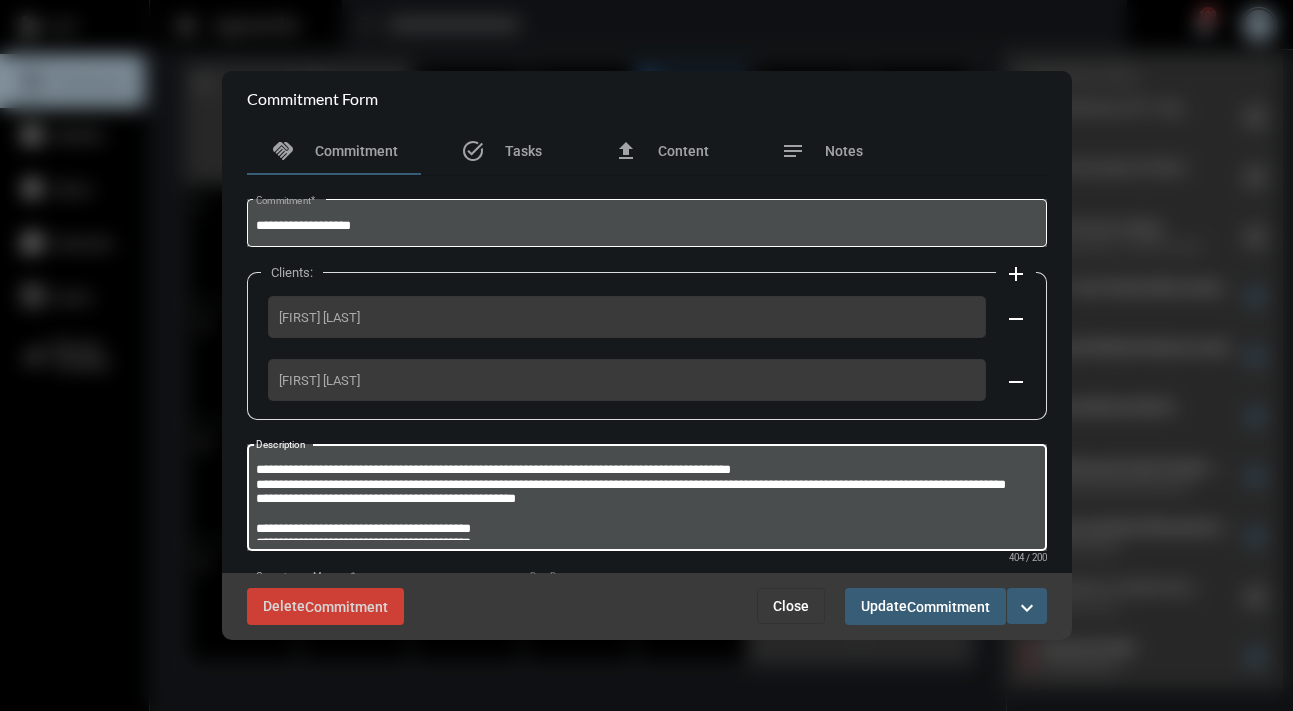 scroll, scrollTop: 1, scrollLeft: 0, axis: vertical 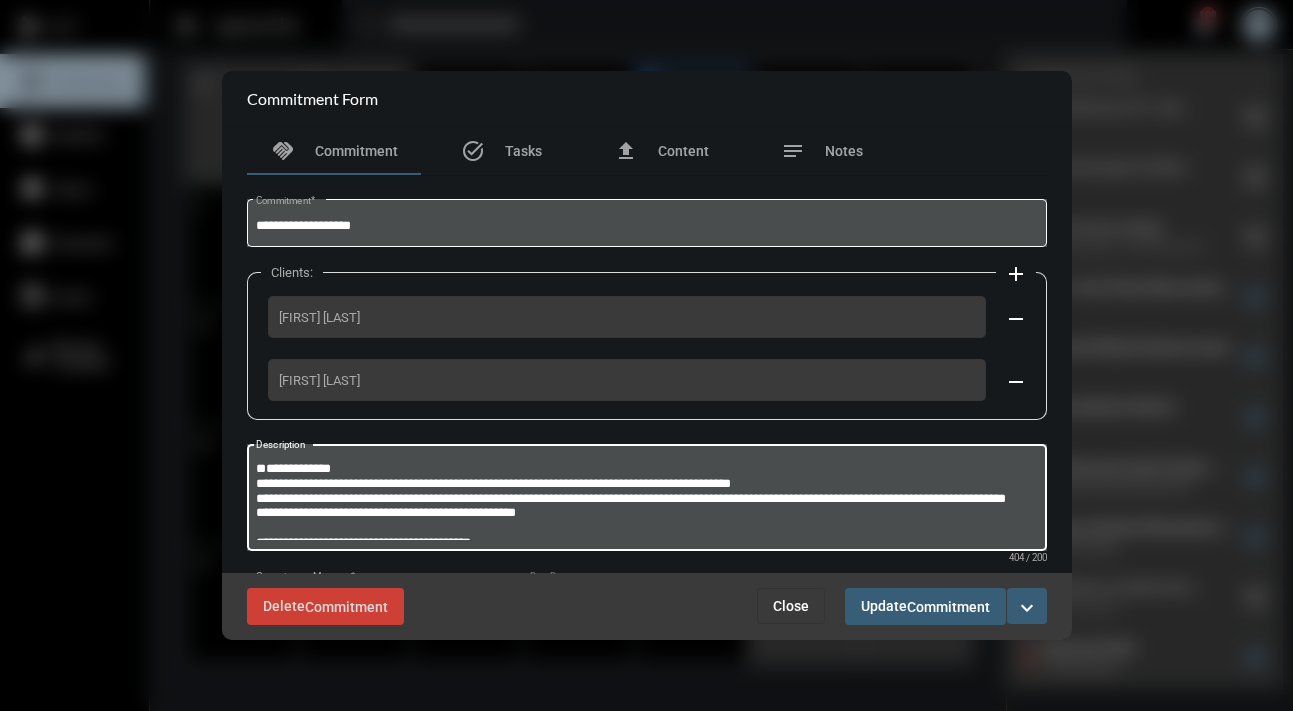 paste on "**********" 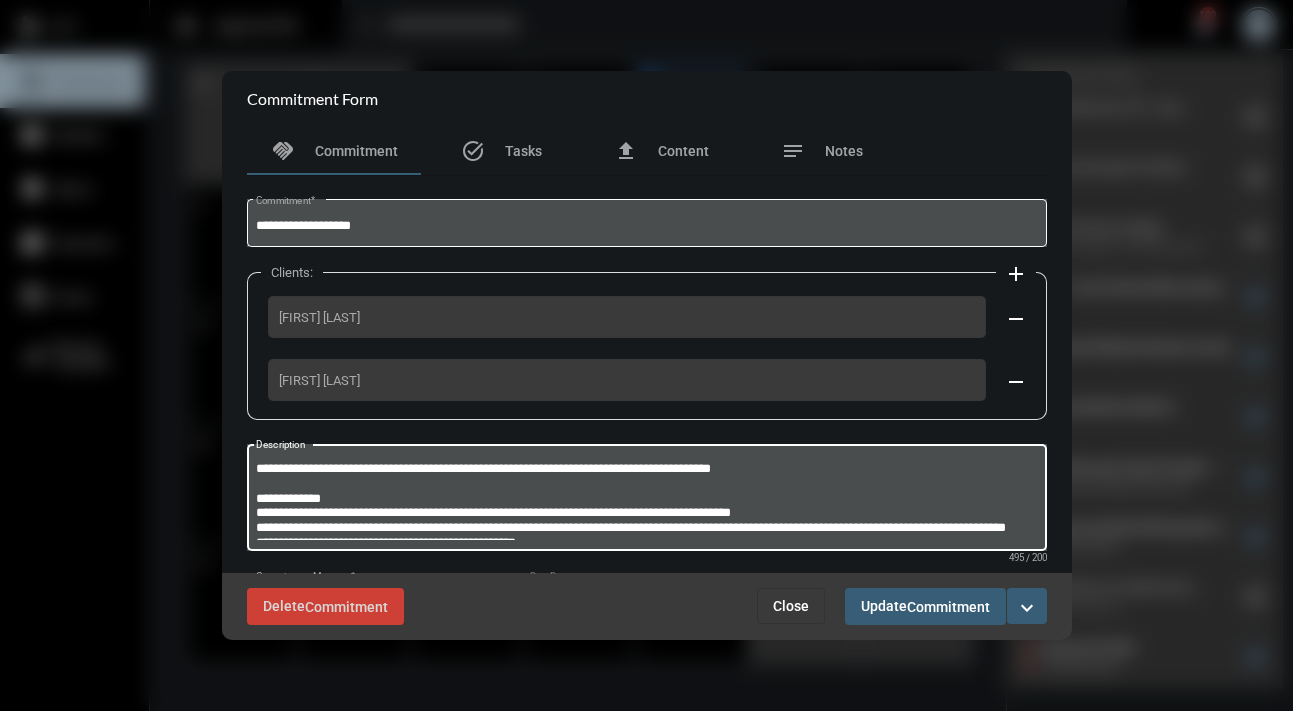 type on "**********" 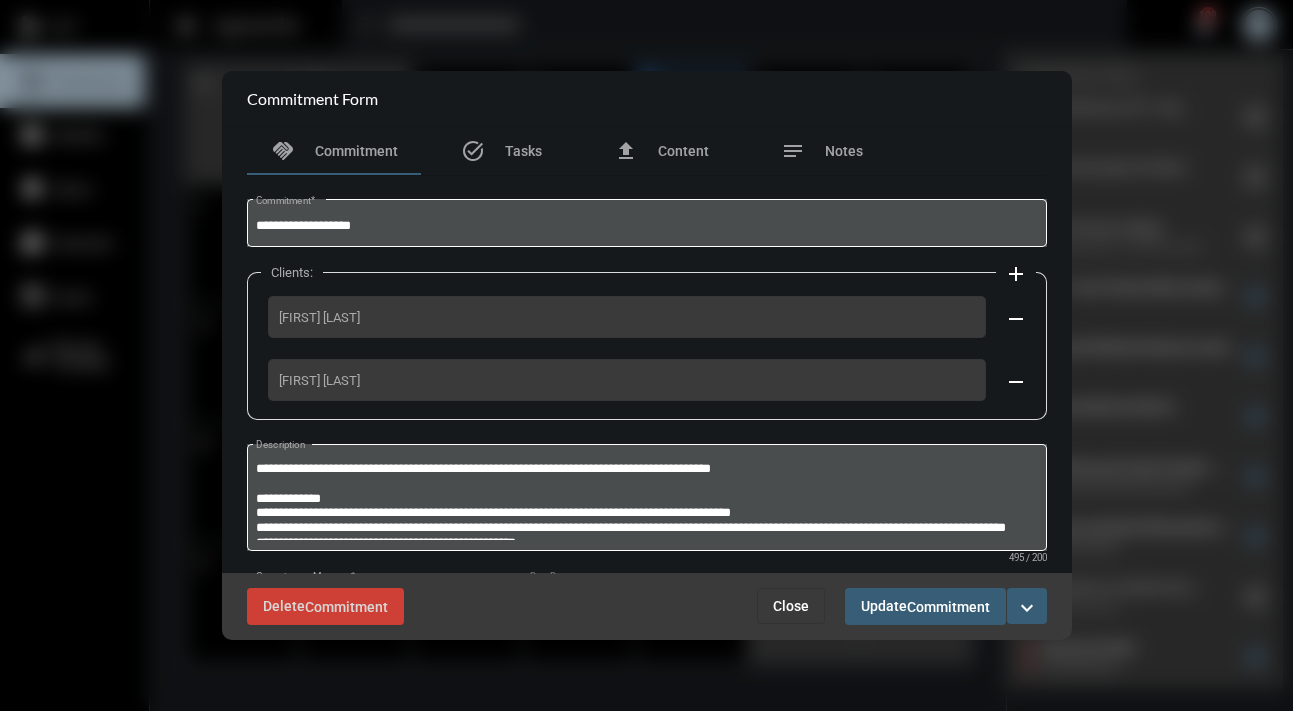 drag, startPoint x: 1073, startPoint y: 336, endPoint x: 1014, endPoint y: 588, distance: 258.8146 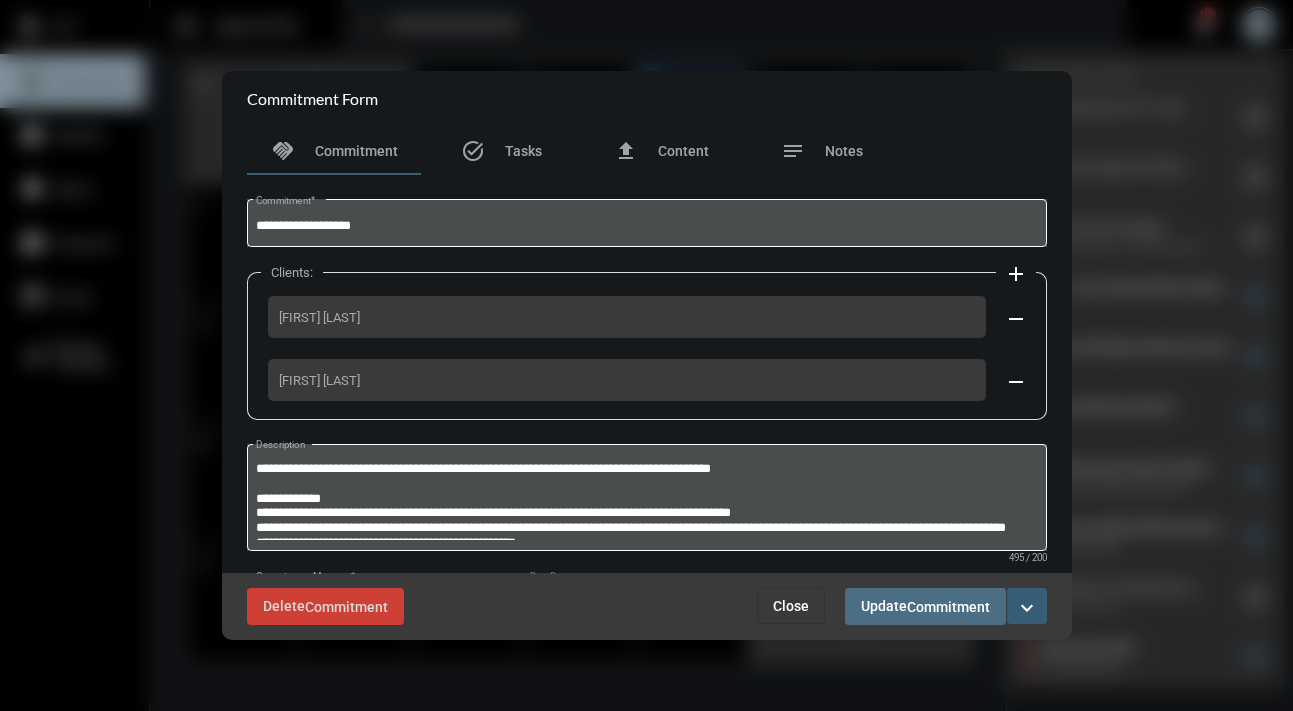 click on "Commitment" at bounding box center [948, 607] 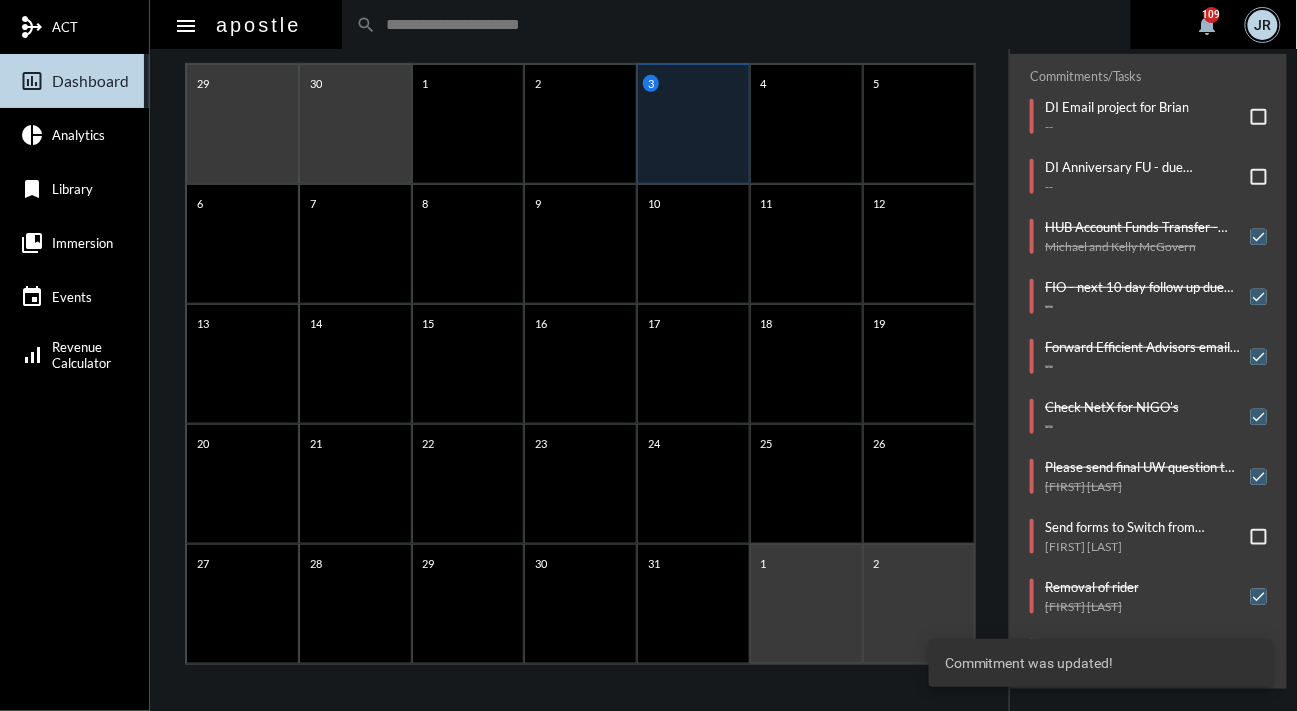 click on "Commitments/Tasks  DI Email project for Brian   --     DI Anniversary FU - due 7/3   --     HUB Account Funds Transfer - DEPOSIT   Michael and Kelly McGovern     FIO - next 10 day follow up due 6/22   --     Forward Efficient Advisors email to Caroline   --     Check NetX for NIGO's   --     Please send final UW question to Andrea Rubin and Jerry Rubin   Jerry Rubin     Send forms to Switch from Graded to Level   Jonathan Molina     Removal of rider   Natalie Lau     WL Premium funding    Andrew Shephard - Cheryl Shephard" at bounding box center [1148, 371] 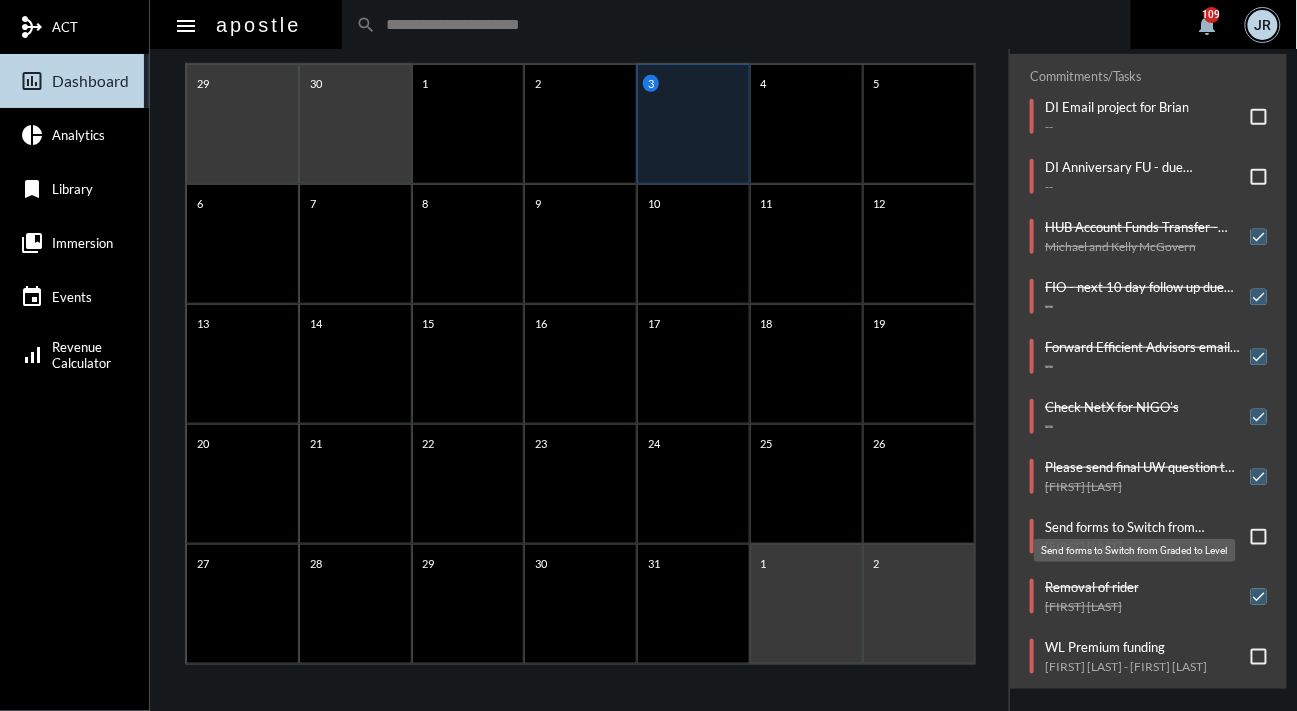 click on "Send forms to Switch from Graded to Level" at bounding box center [1143, 527] 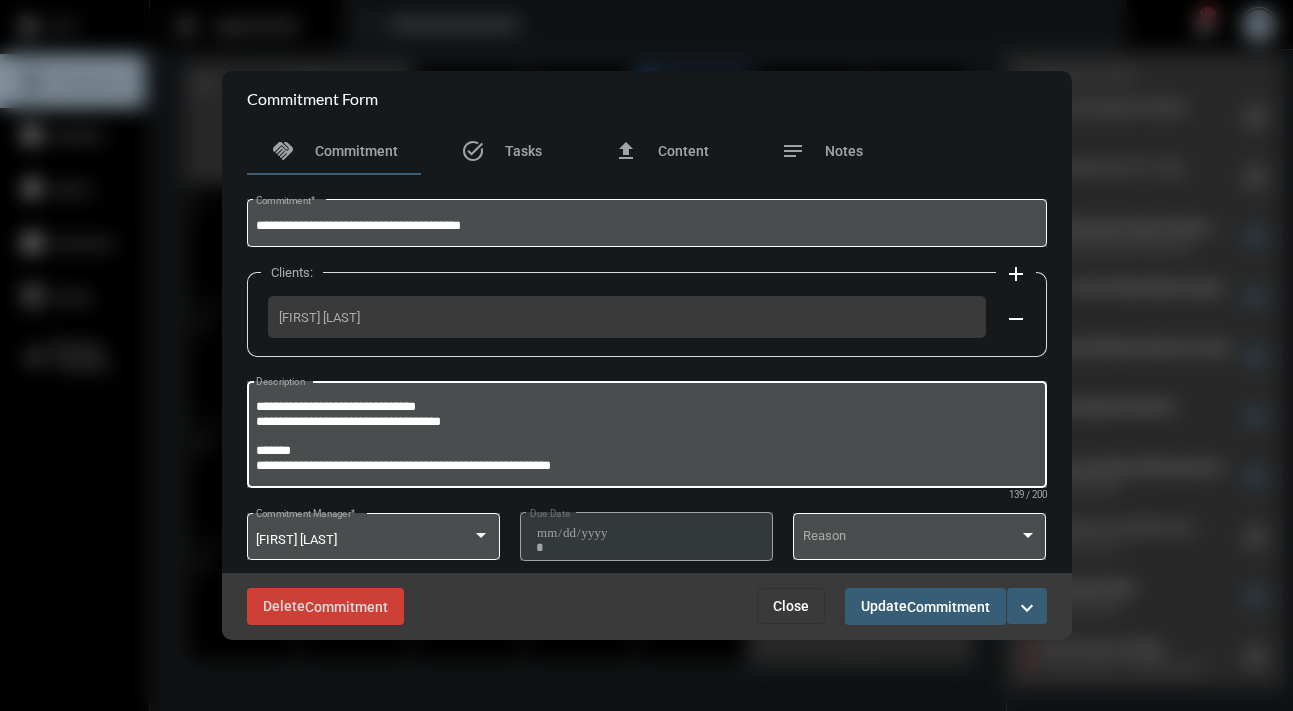 click on "**********" at bounding box center [646, 437] 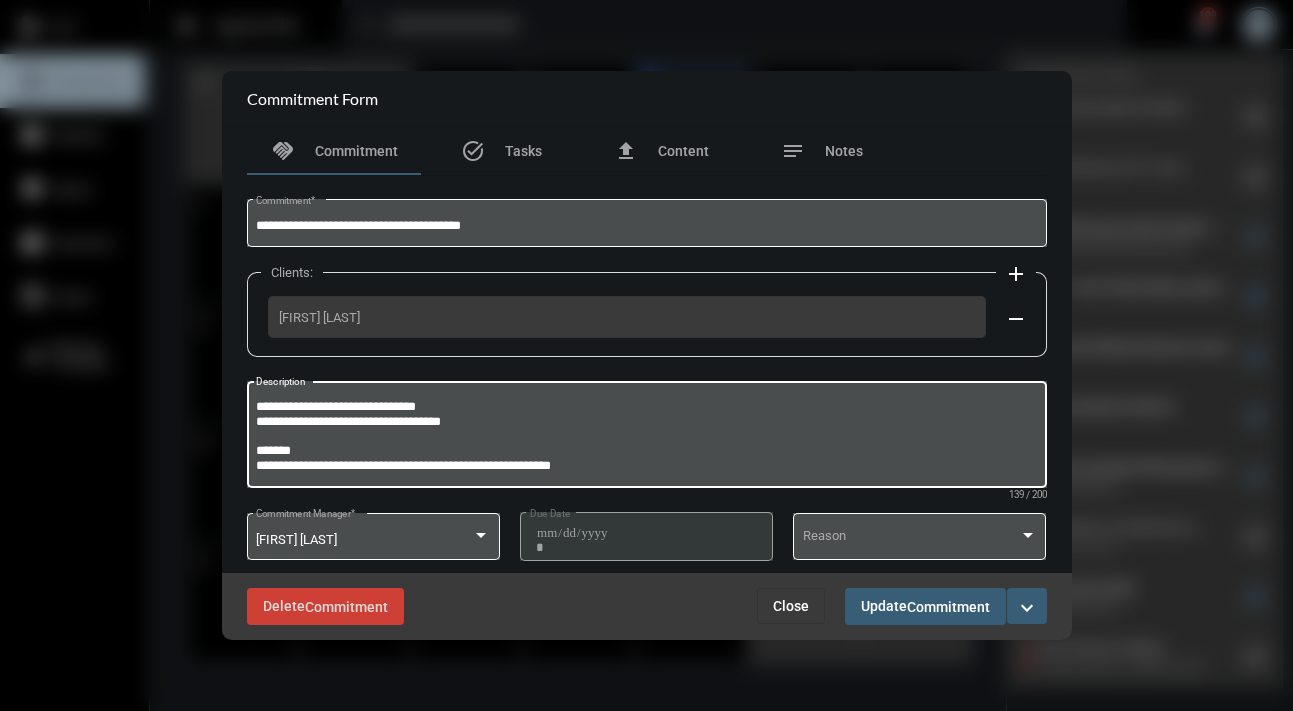 click on "Close" at bounding box center (791, 606) 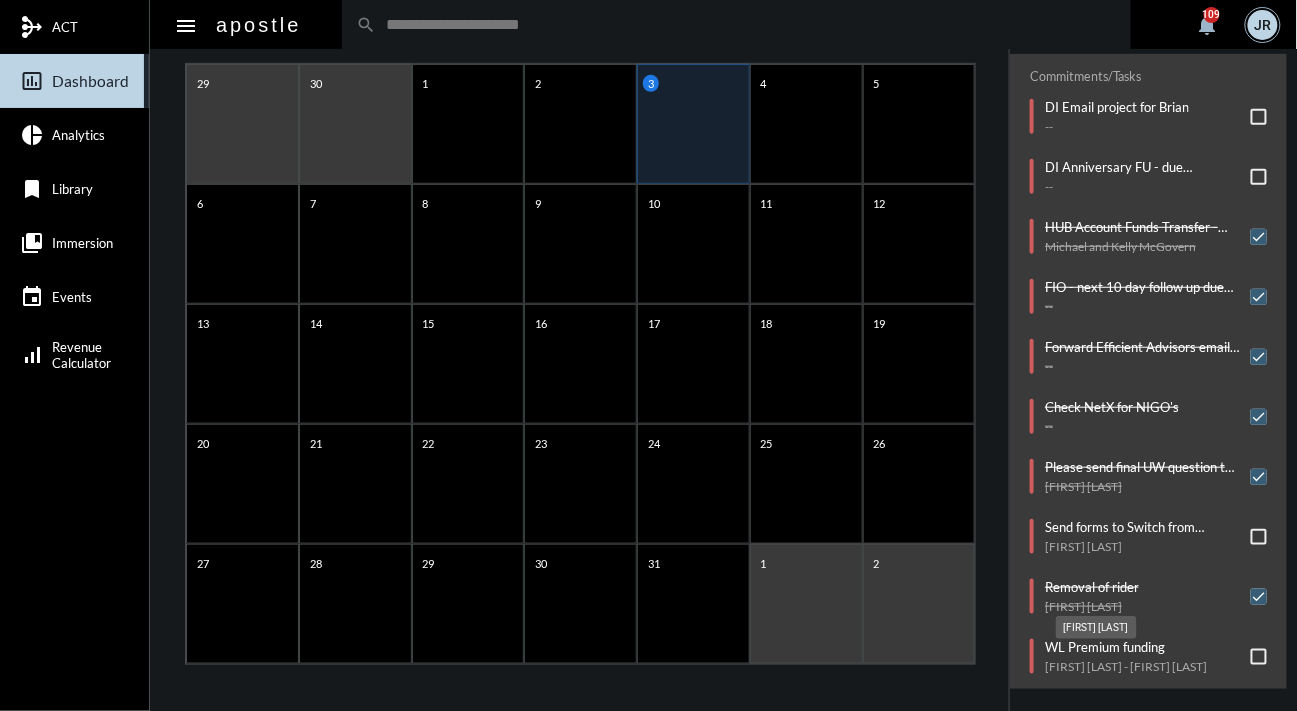 click on "Natalie Lau" at bounding box center [1096, 627] 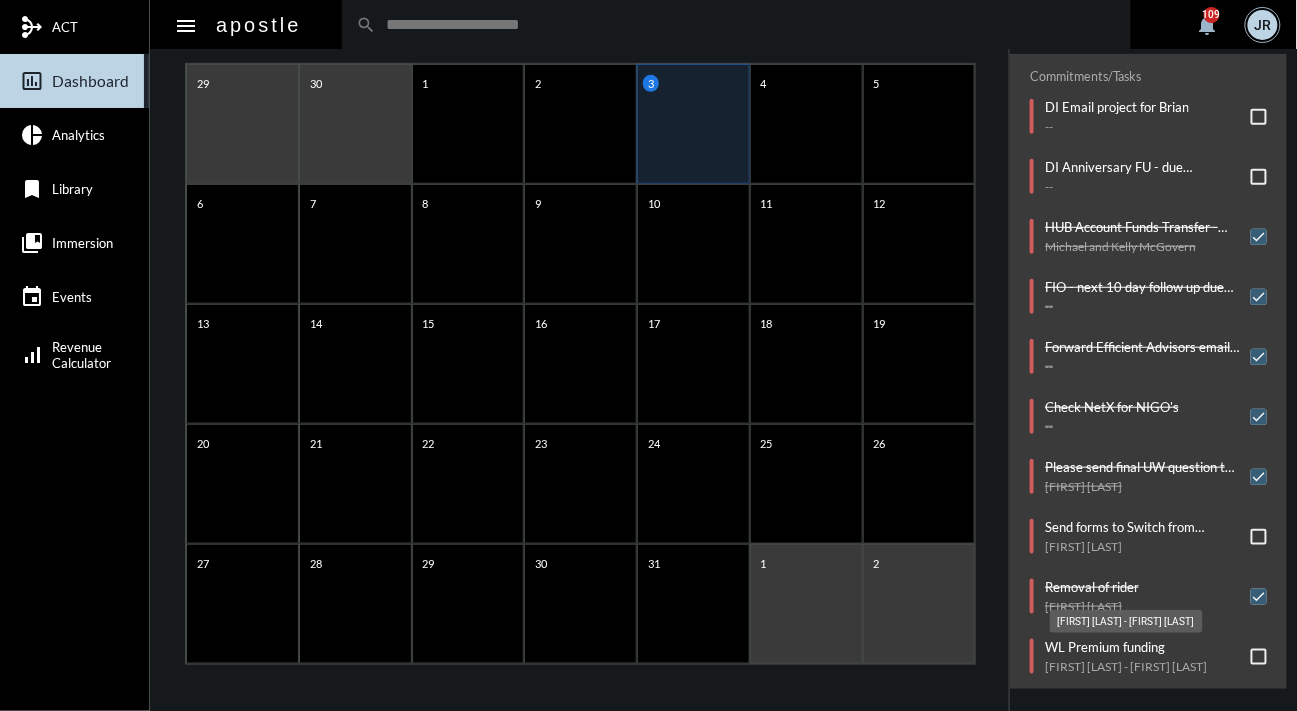 click on "Andrew Shephard - Cheryl Shephard" at bounding box center [1126, 621] 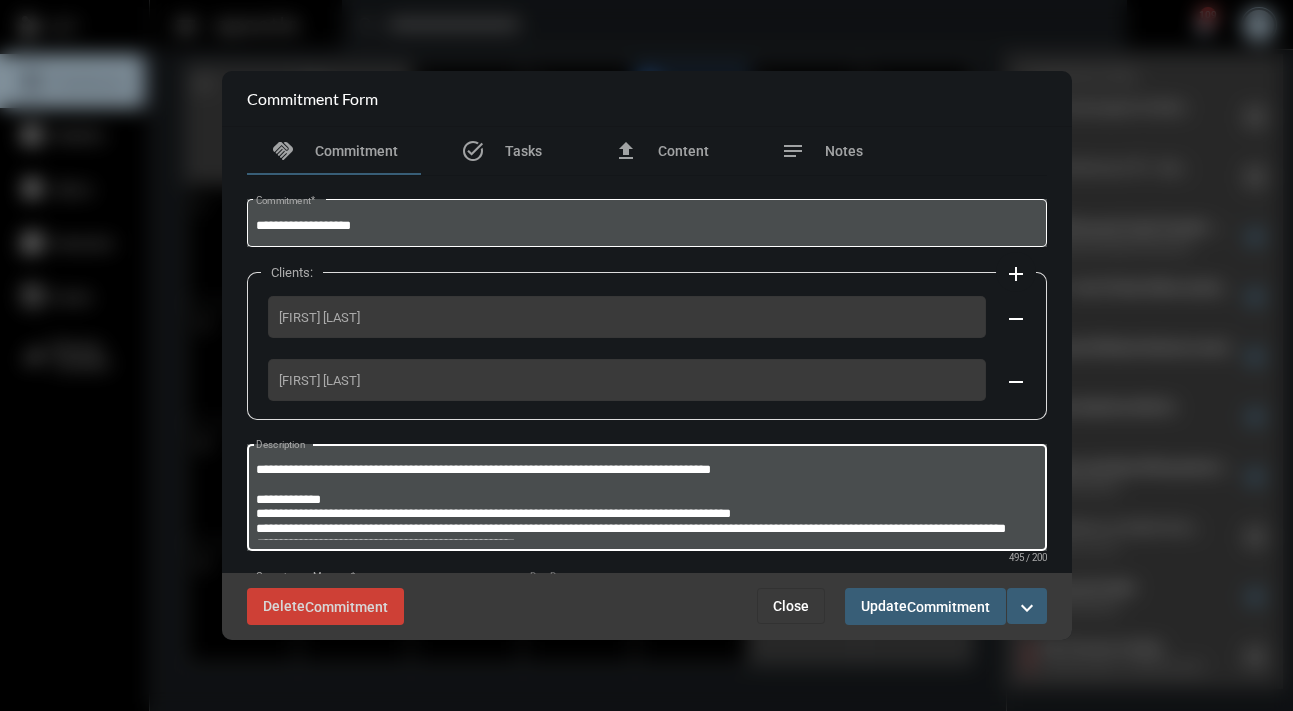 click on "**********" at bounding box center (646, 500) 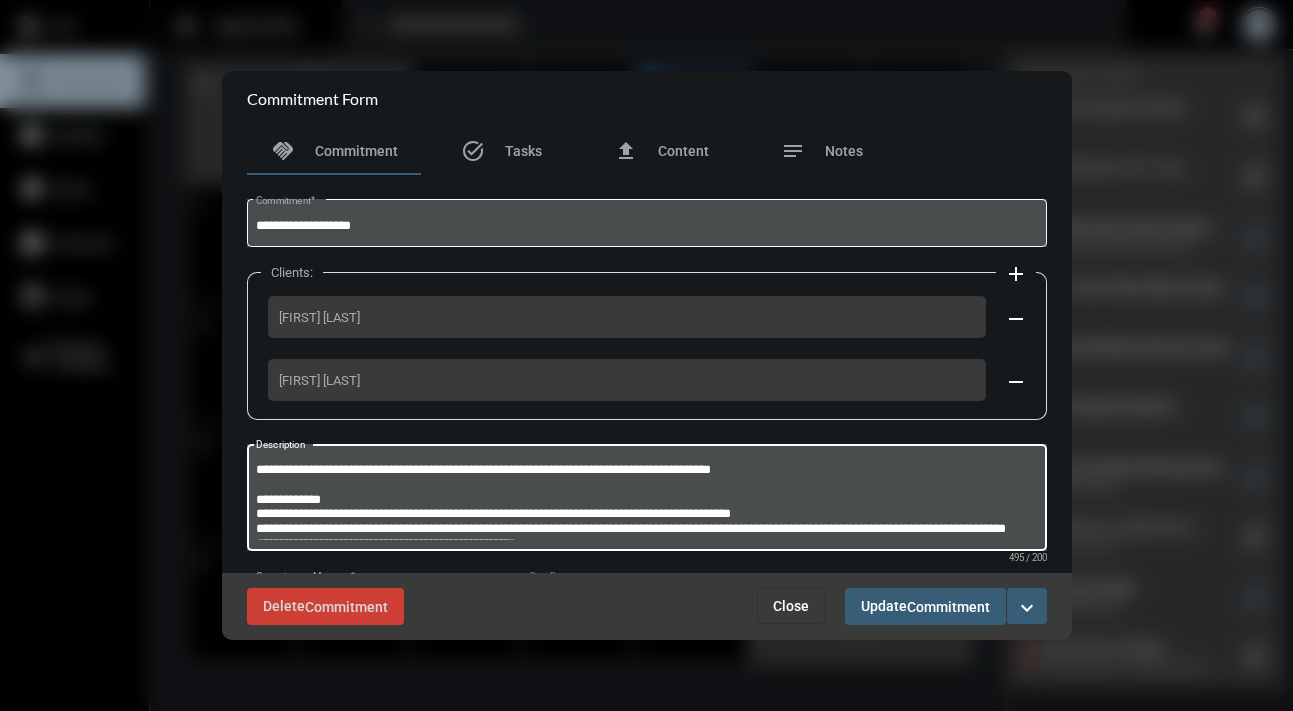 click on "**********" at bounding box center (646, 500) 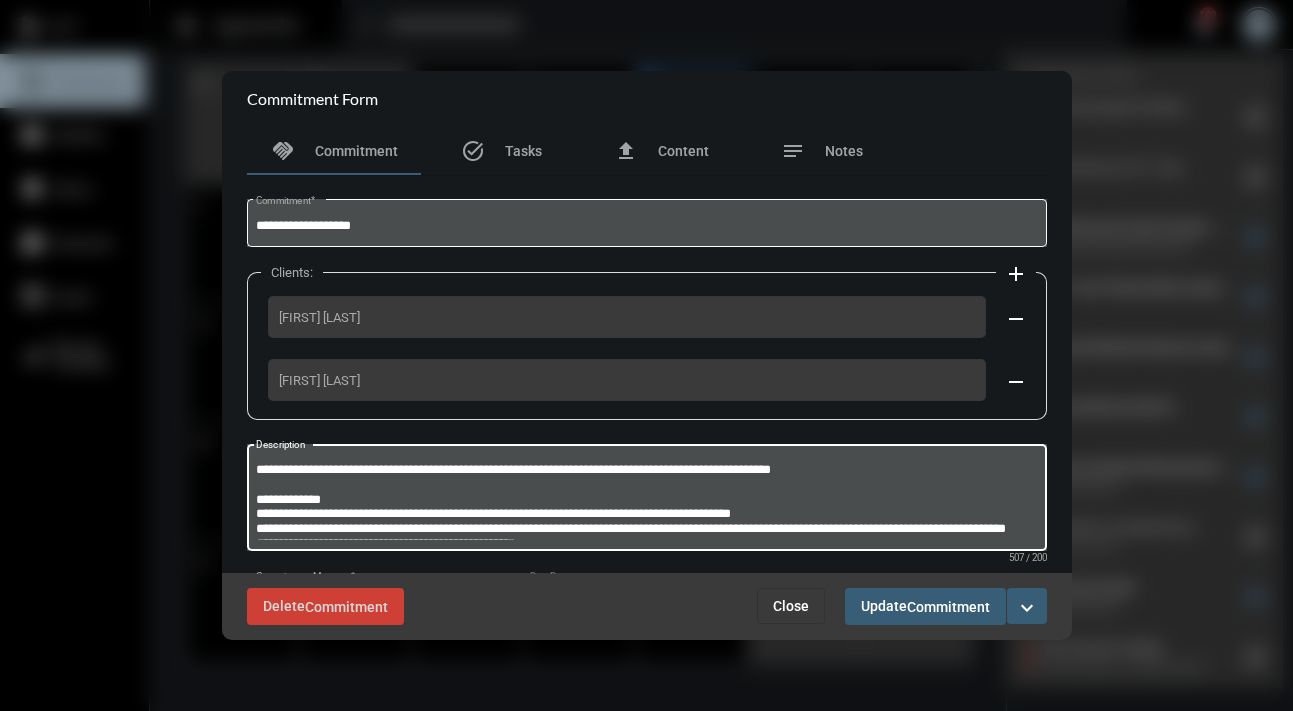 click on "**********" at bounding box center [646, 500] 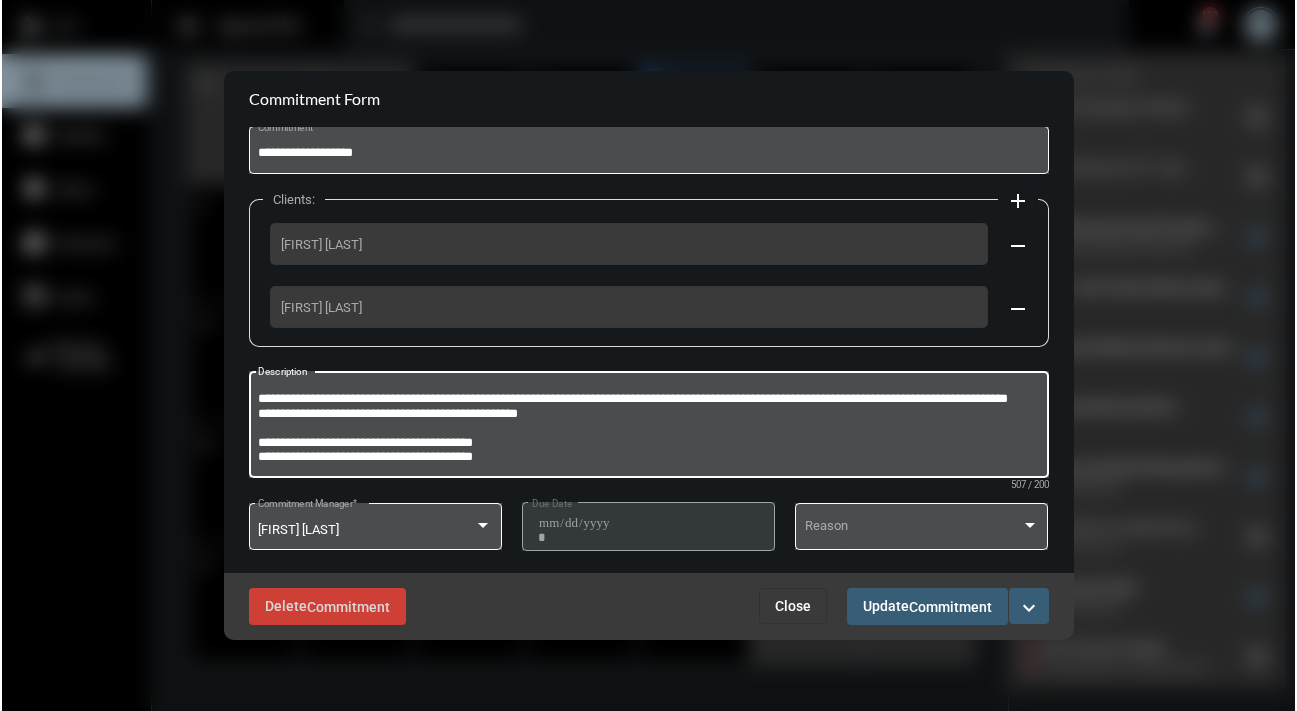 scroll, scrollTop: 183, scrollLeft: 0, axis: vertical 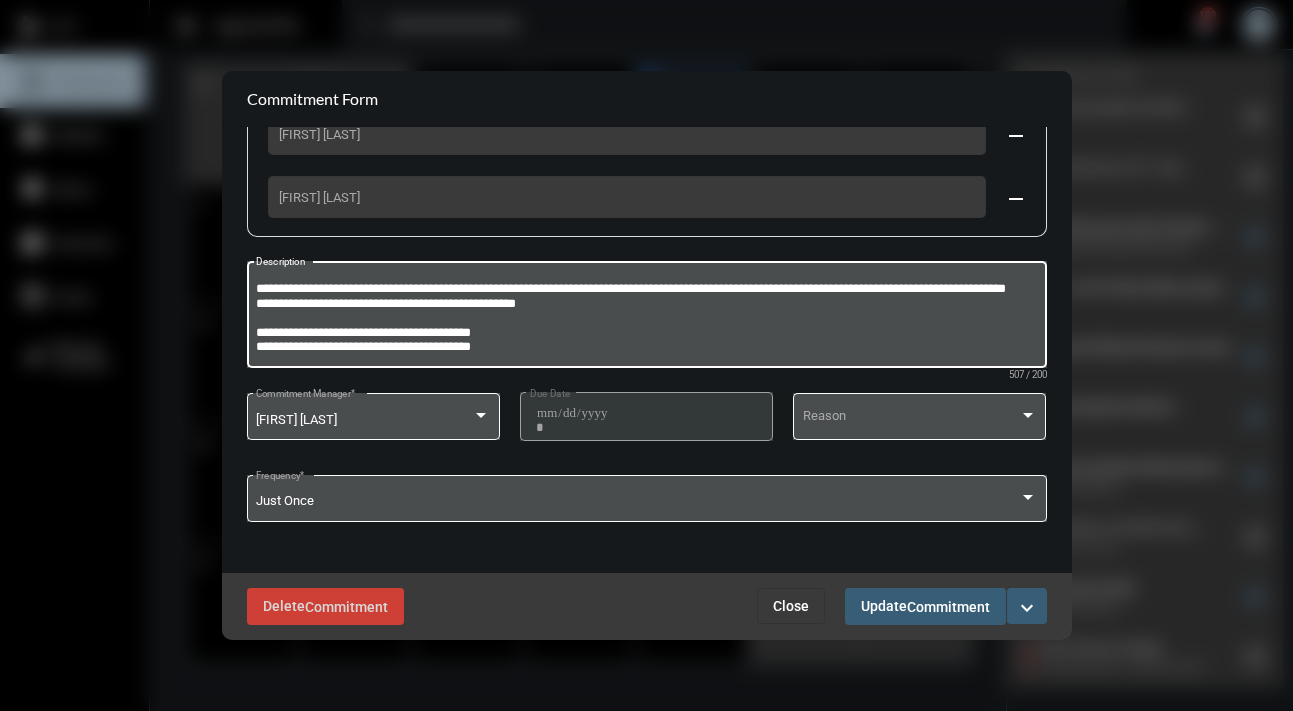 drag, startPoint x: 257, startPoint y: 469, endPoint x: 570, endPoint y: 339, distance: 338.9233 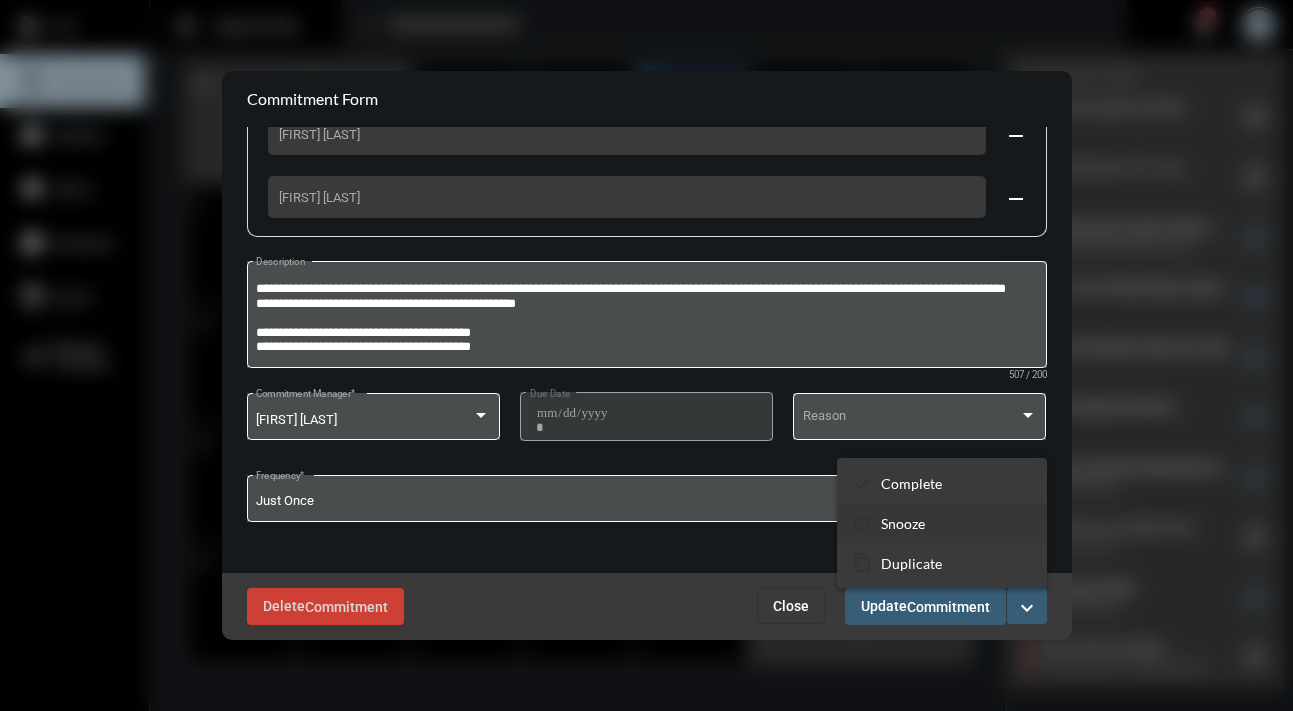 click on "Snooze" at bounding box center [911, 483] 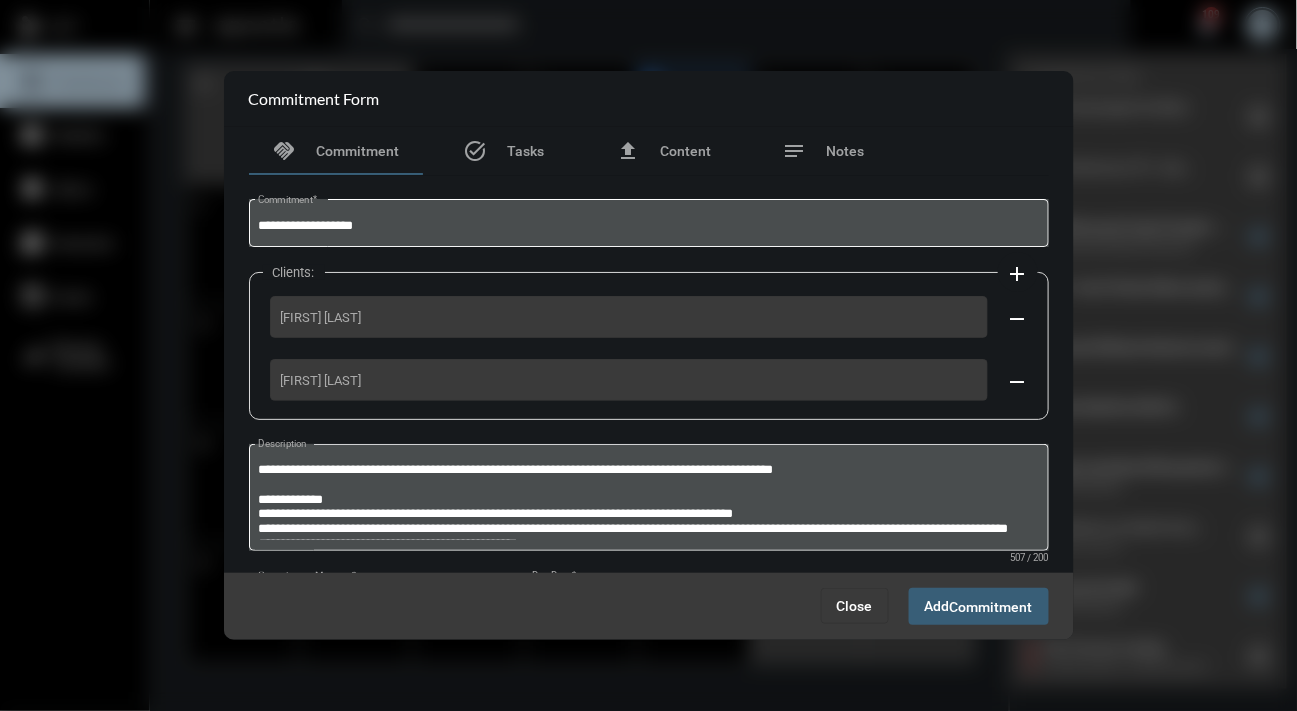 drag, startPoint x: 1080, startPoint y: 300, endPoint x: 1074, endPoint y: 352, distance: 52.34501 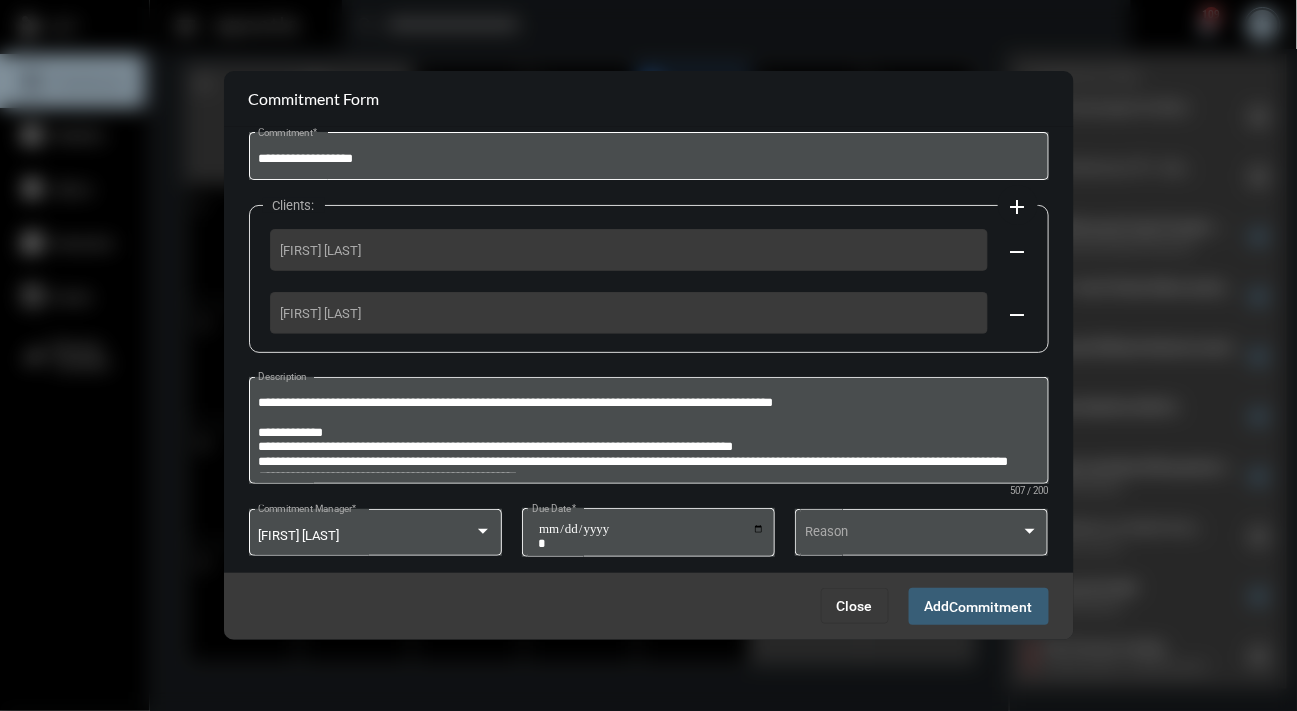 scroll, scrollTop: 101, scrollLeft: 0, axis: vertical 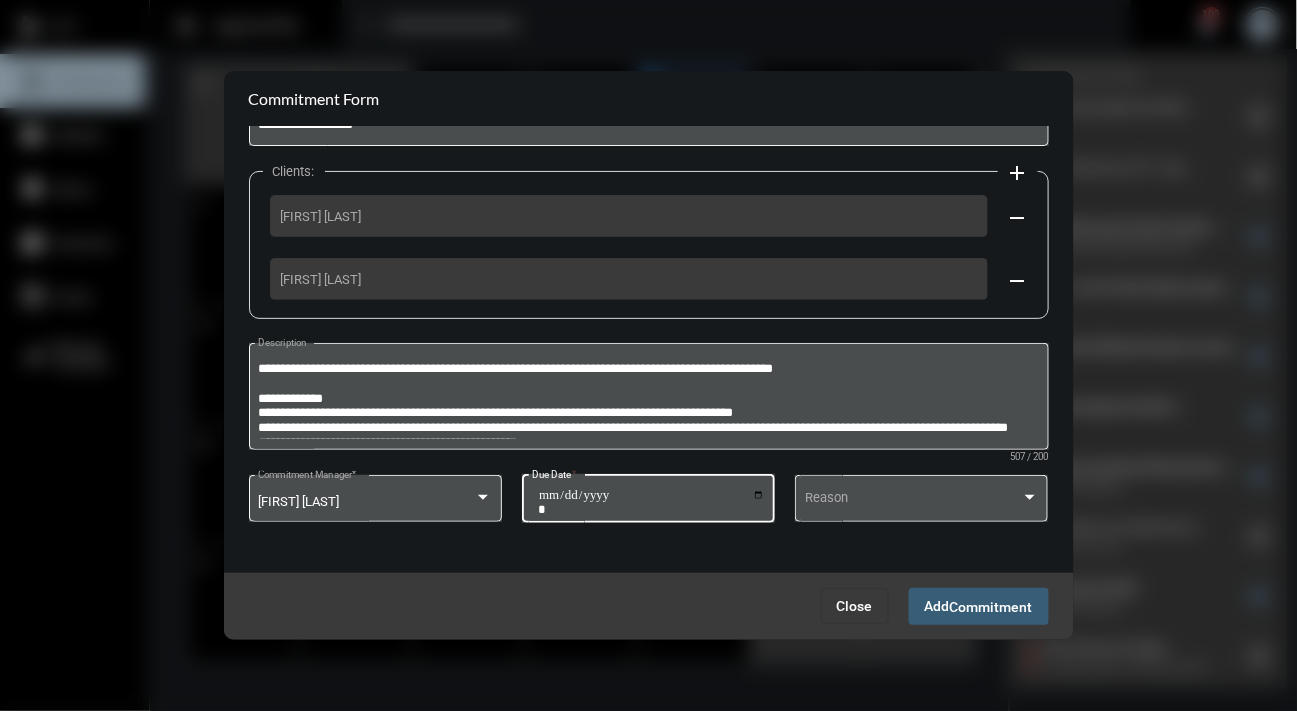 click on "**********" at bounding box center [651, 502] 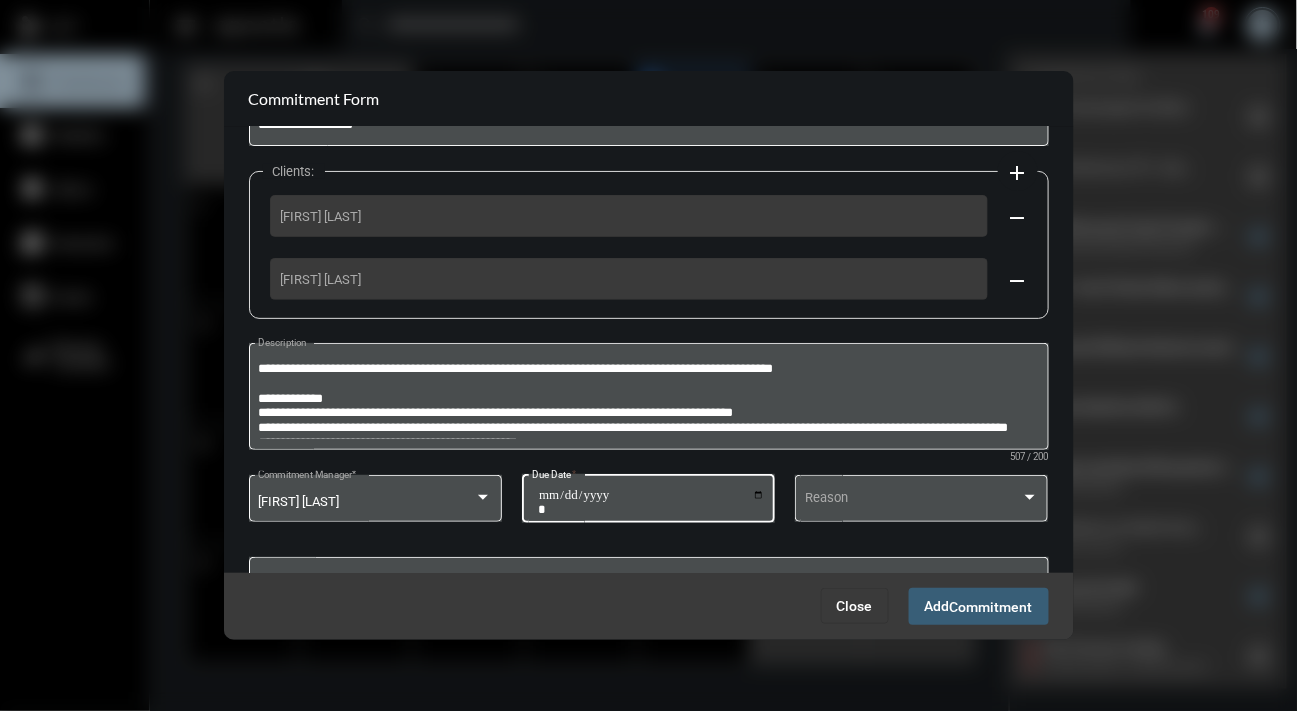 click on "Add   Commitment" at bounding box center [979, 606] 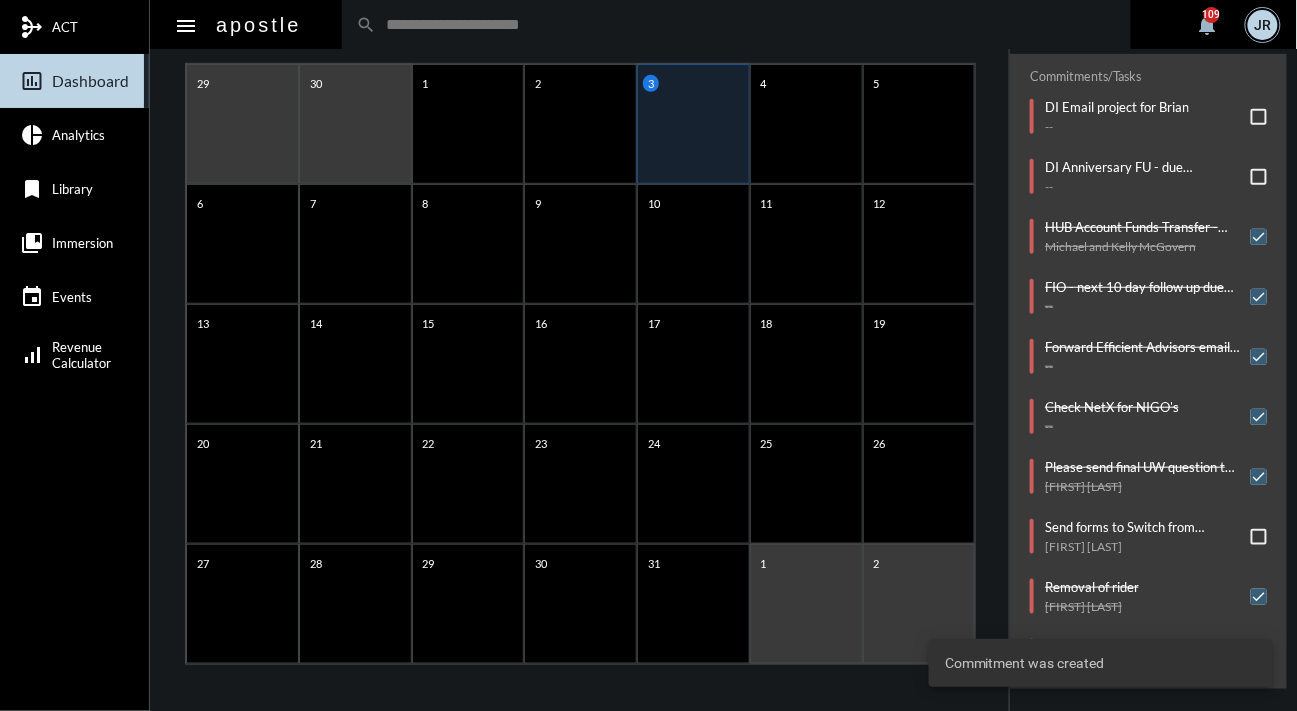 scroll, scrollTop: 44, scrollLeft: 0, axis: vertical 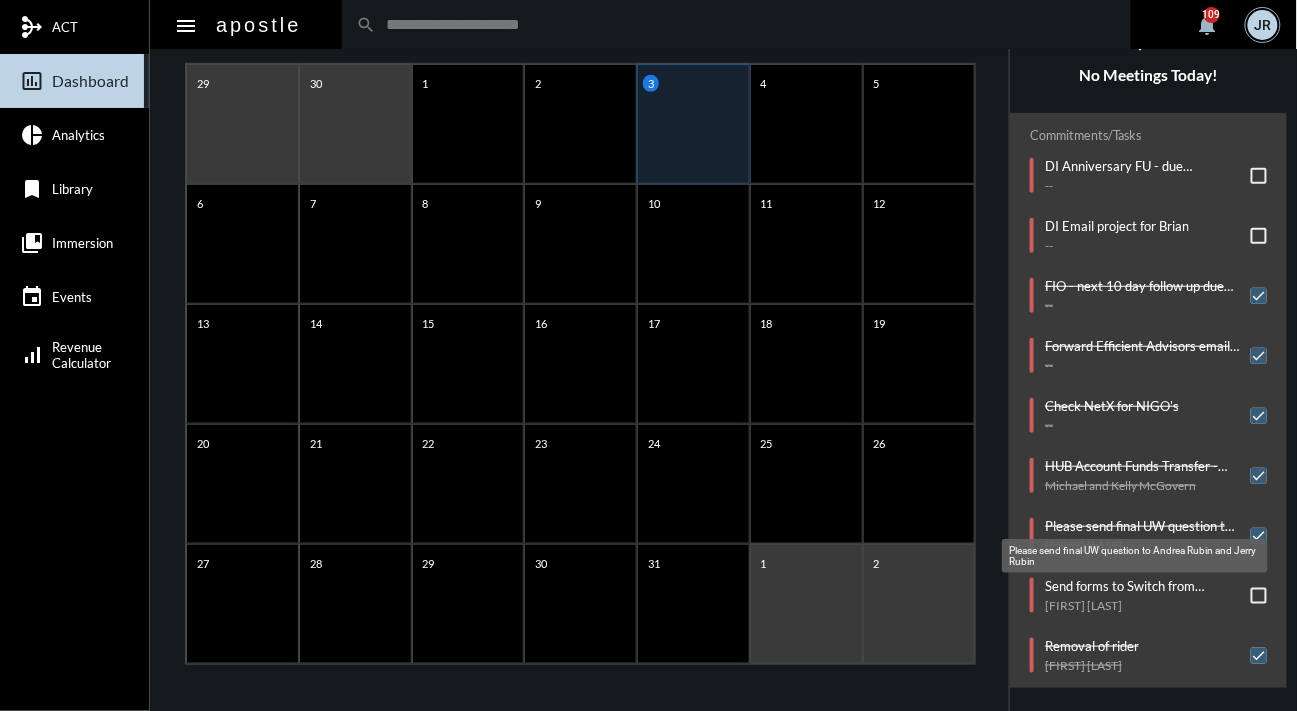 click on "Please send final UW question to Andrea Rubin and Jerry Rubin" at bounding box center (1135, 556) 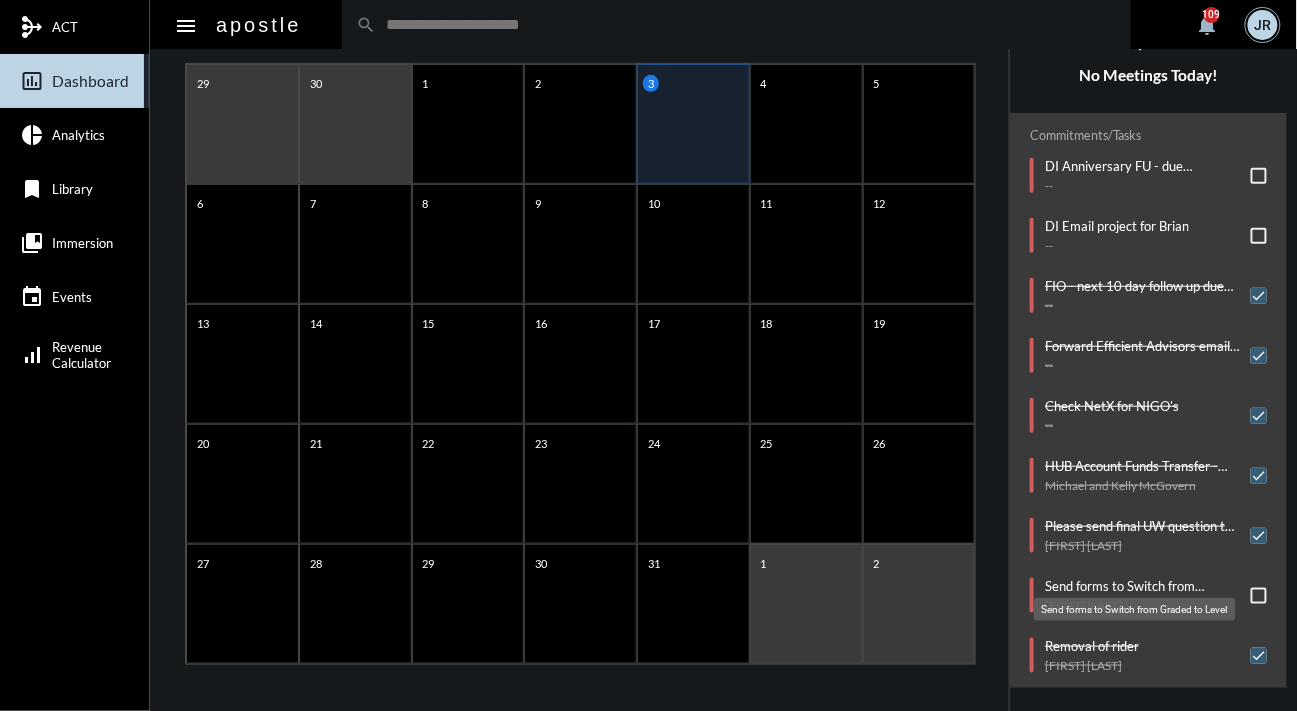 click on "Send forms to Switch from Graded to Level" at bounding box center [1143, 586] 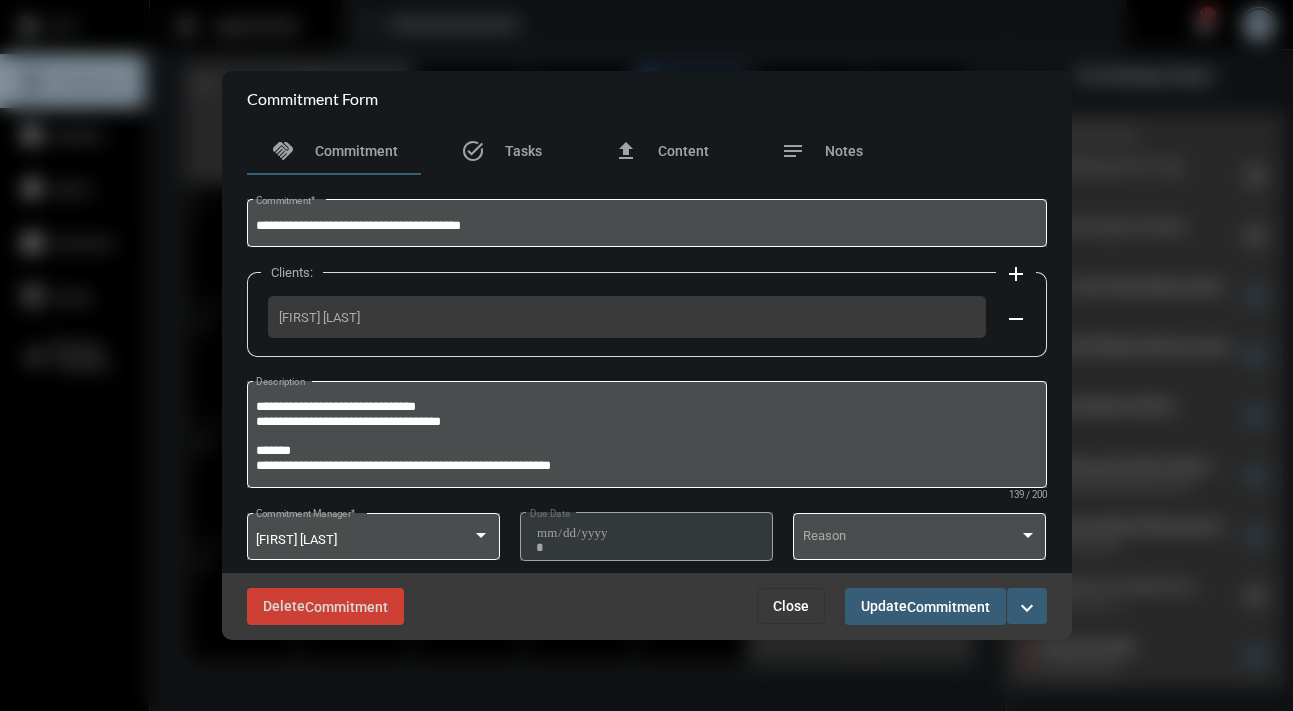 click on "expand_more" at bounding box center (1027, 608) 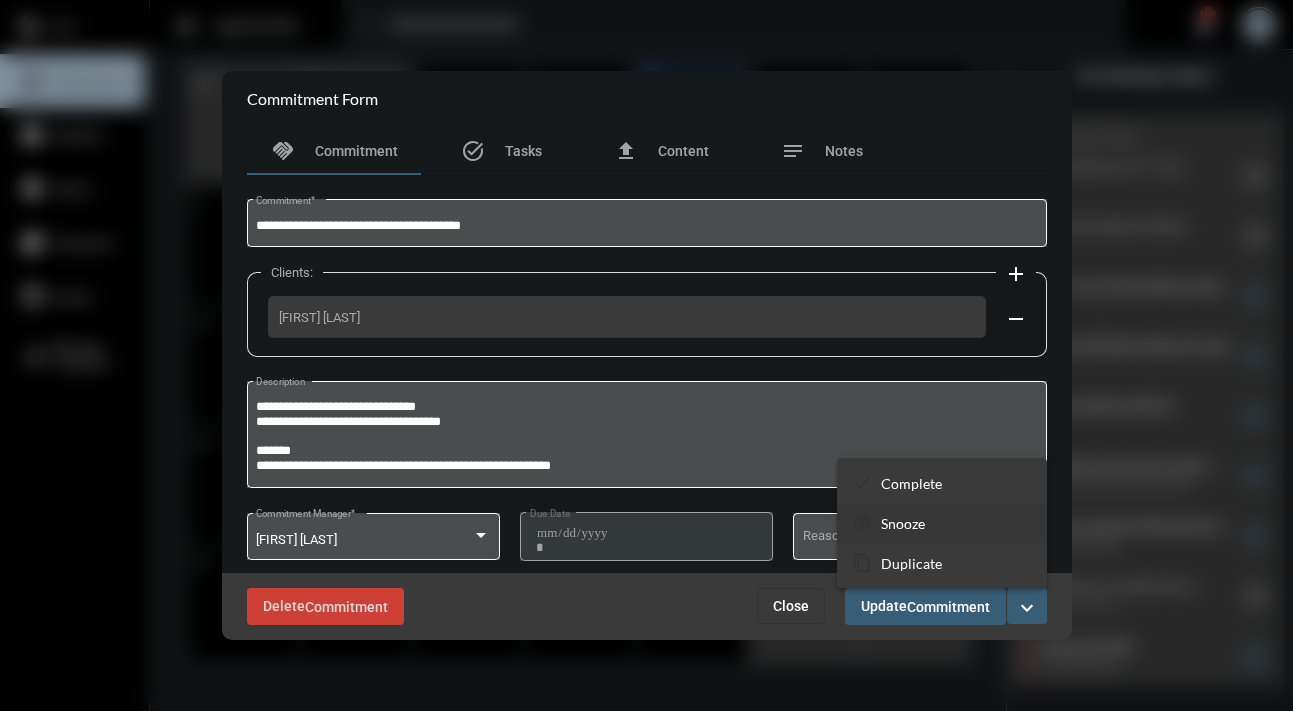 click on "Snooze" at bounding box center [911, 483] 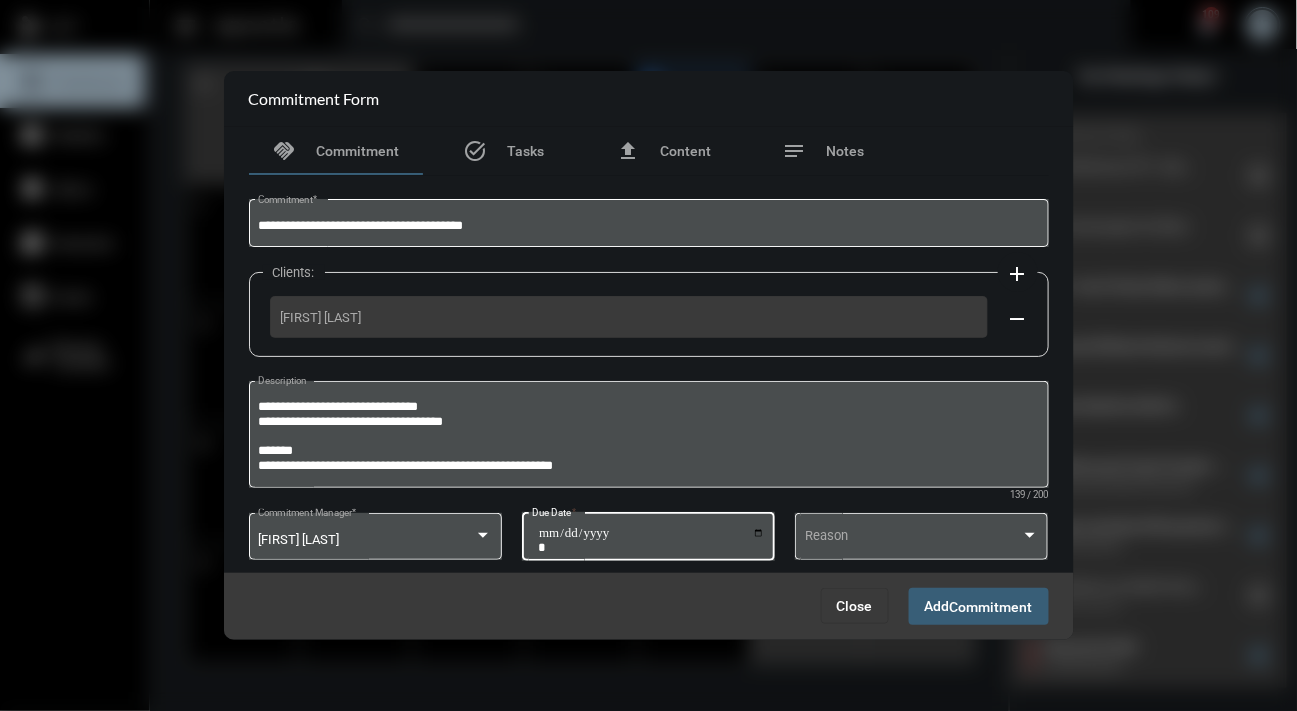 click on "**********" at bounding box center (651, 540) 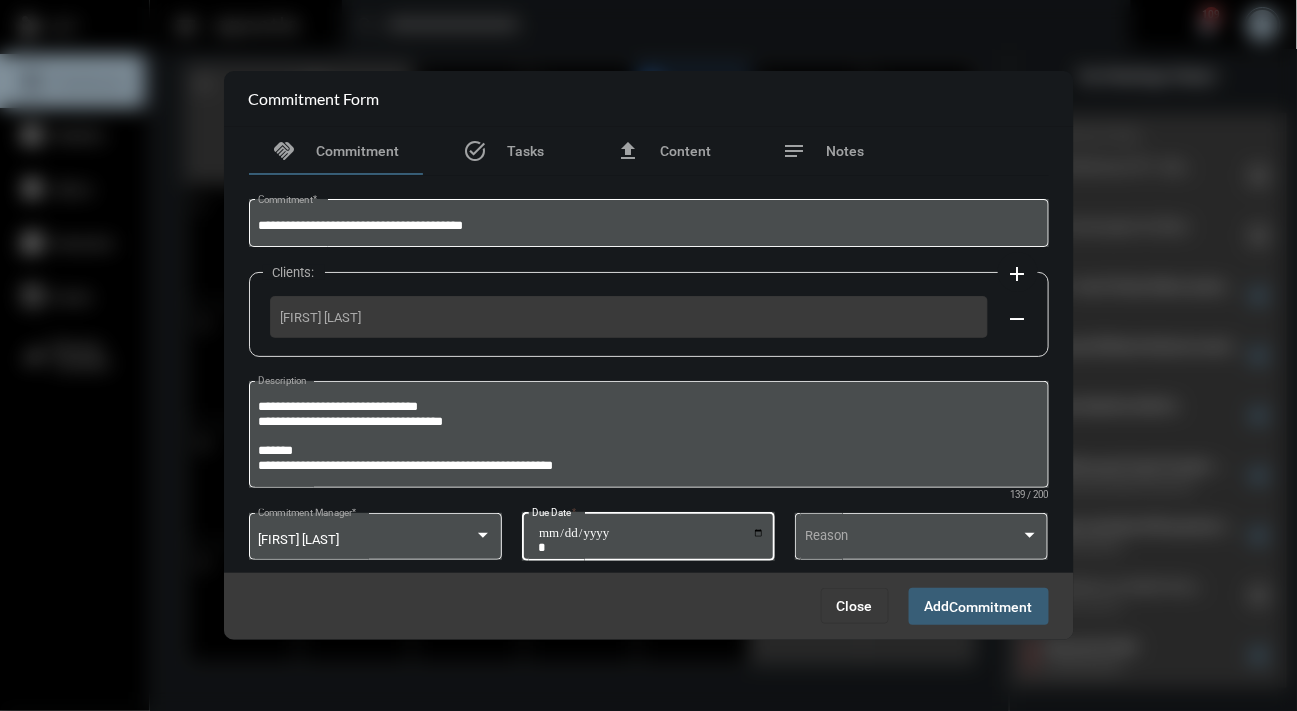 click on "Add   Commitment" at bounding box center (979, 606) 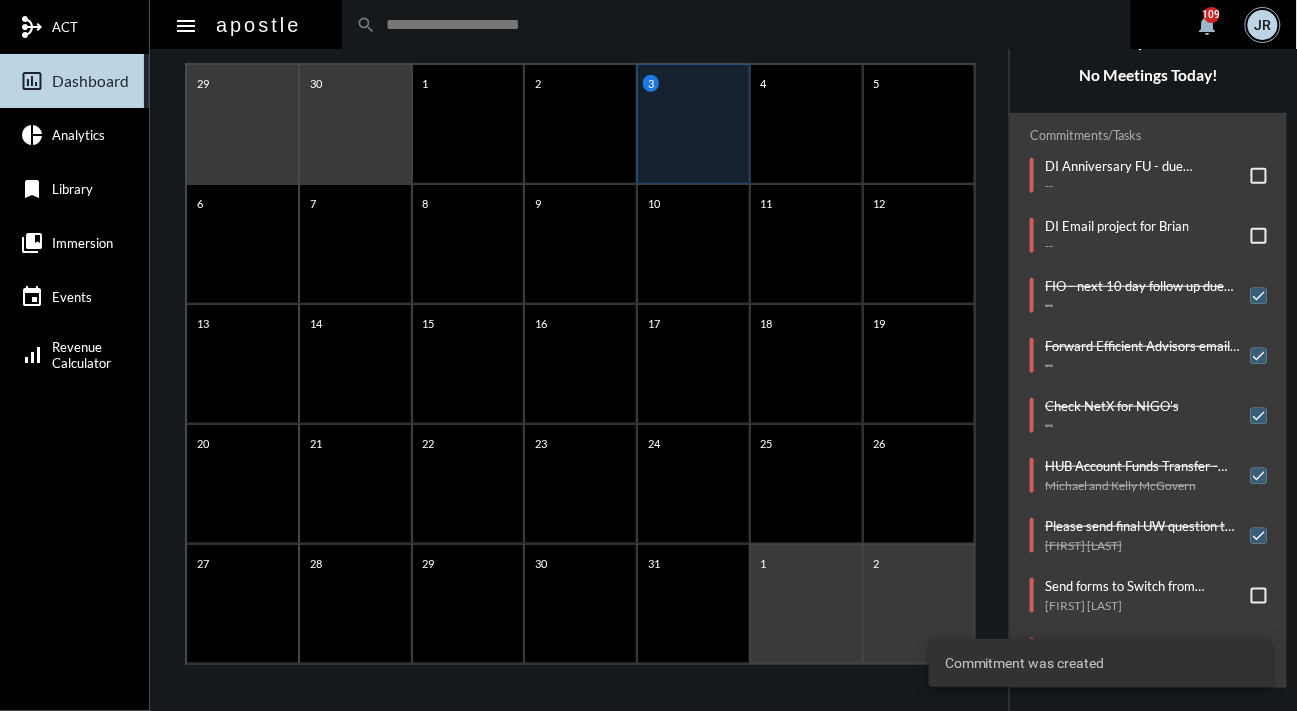 scroll, scrollTop: 0, scrollLeft: 0, axis: both 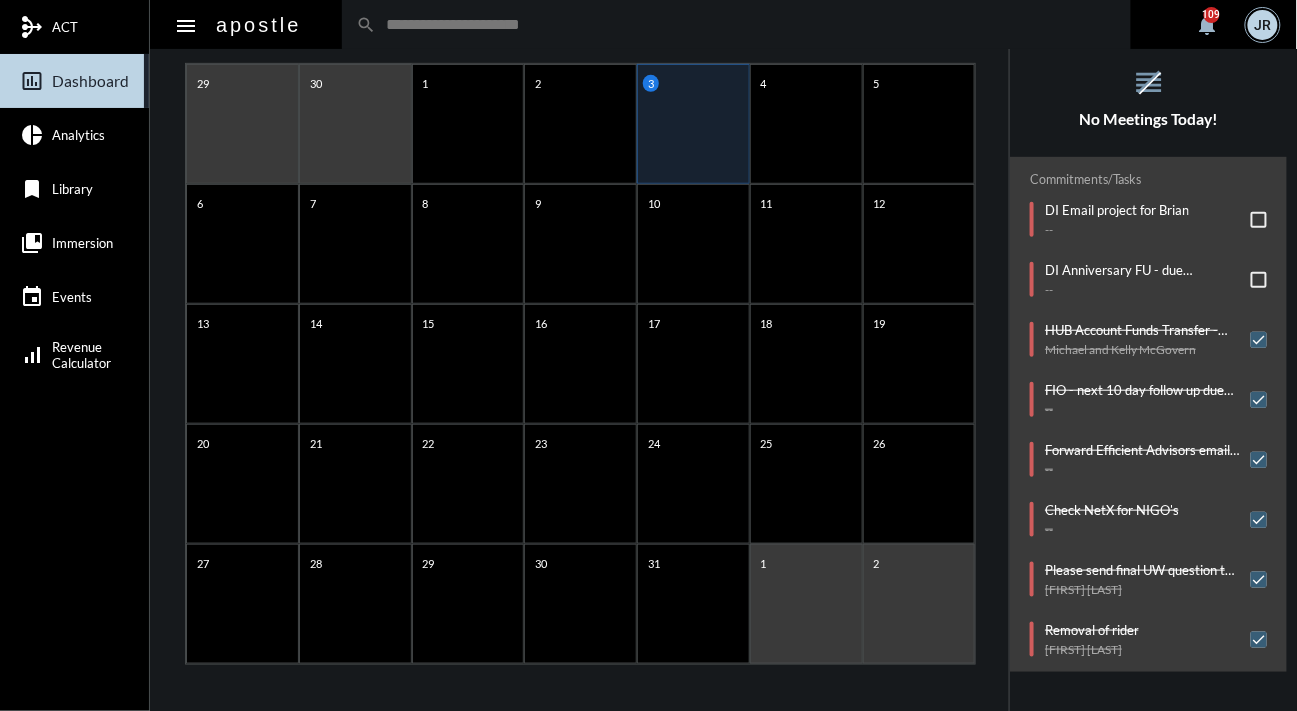 click on "reorder No Meetings Today!" at bounding box center [1148, 97] 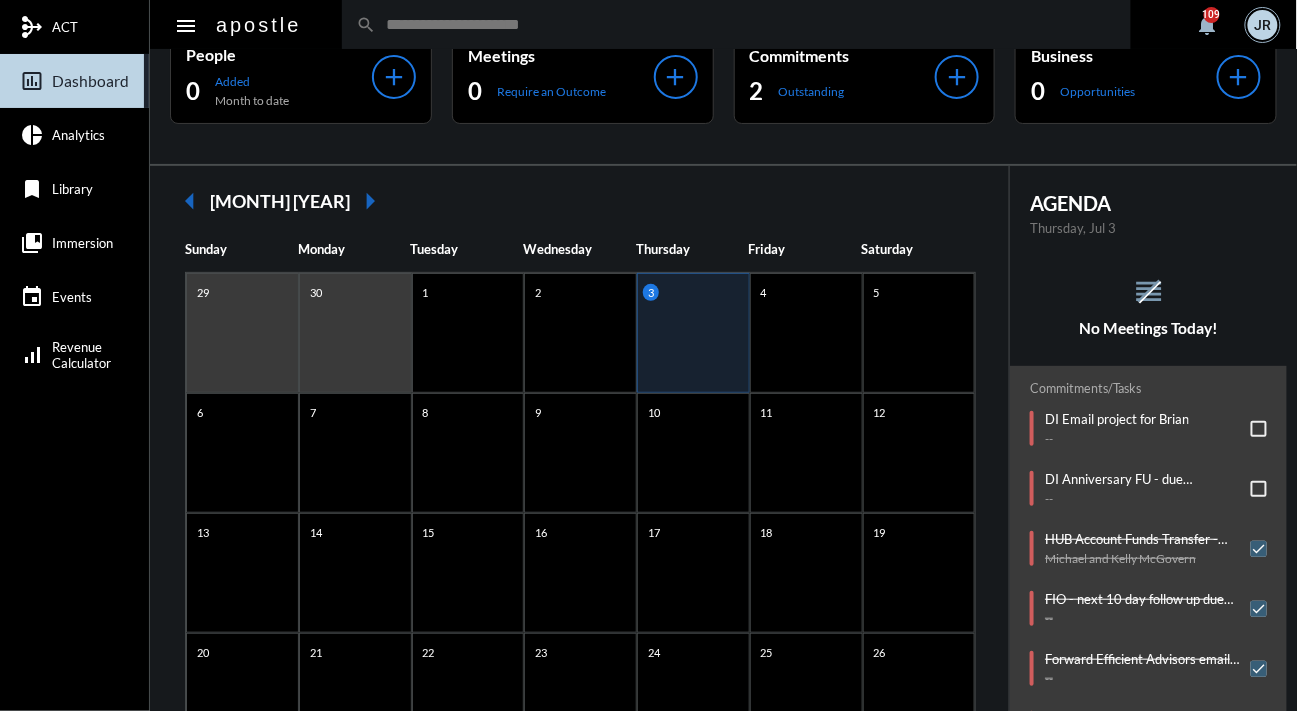 scroll, scrollTop: 0, scrollLeft: 0, axis: both 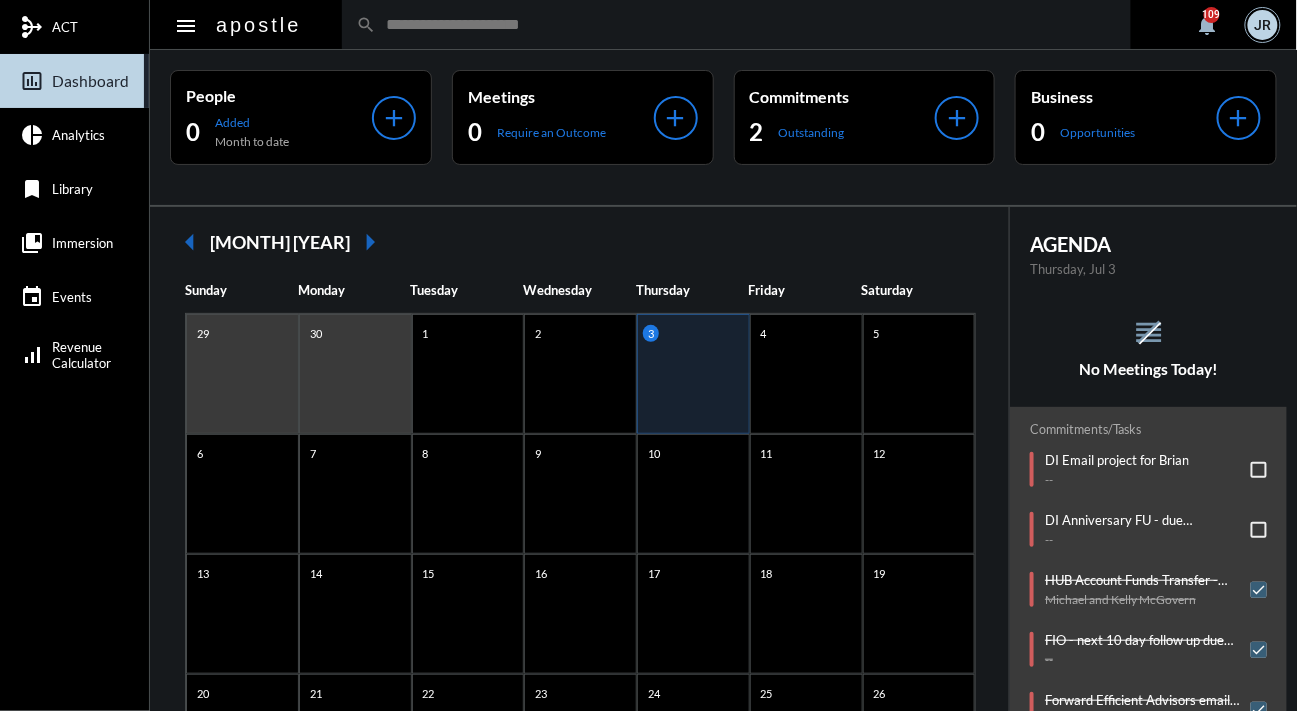 click on "reorder No Meetings Today!" at bounding box center (1148, 347) 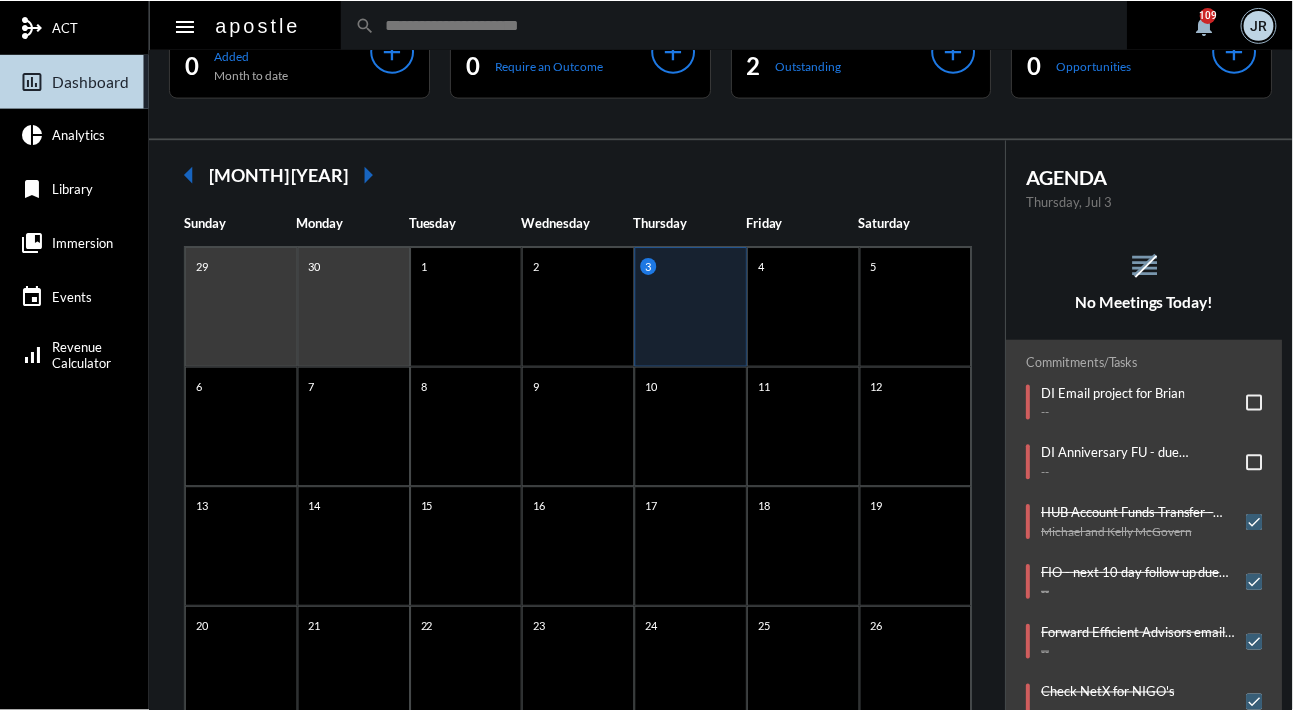 scroll, scrollTop: 72, scrollLeft: 0, axis: vertical 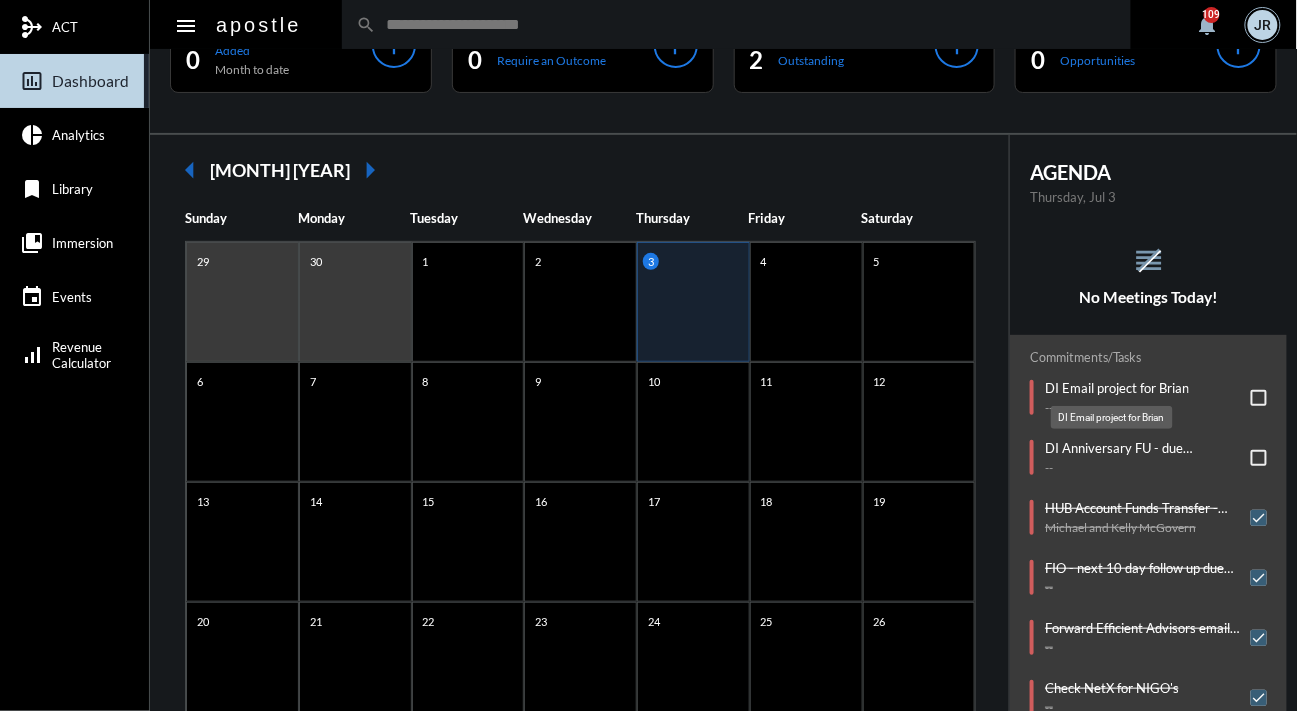 click on "DI Email project for Brian" at bounding box center [1117, 388] 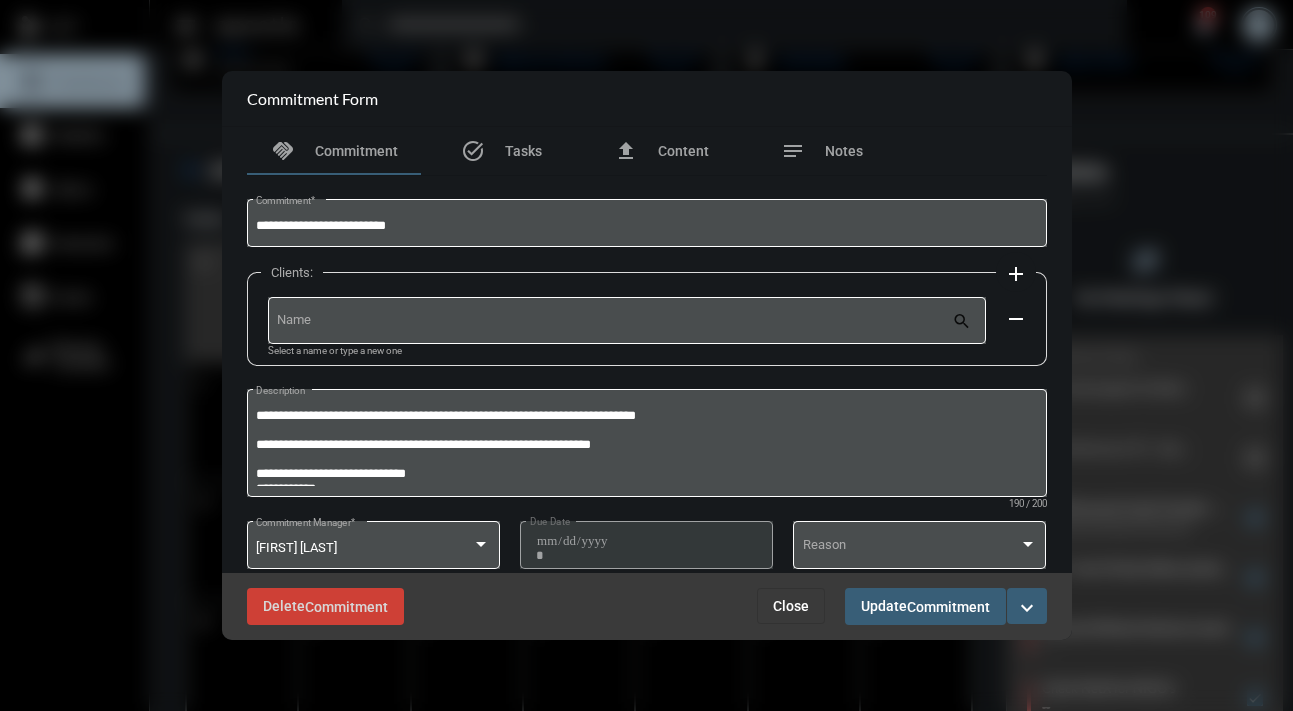 click on "Close" at bounding box center [791, 606] 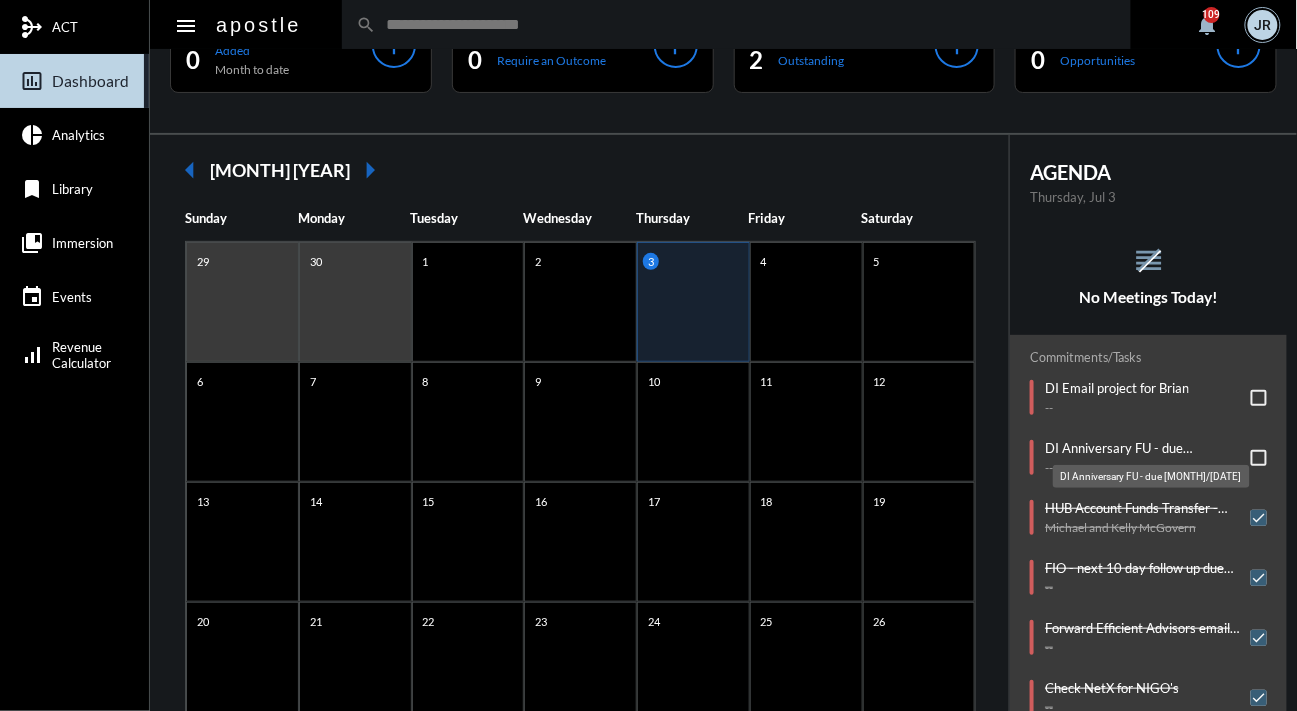 click on "DI Anniversary FU - due [DATE]" at bounding box center [1143, 448] 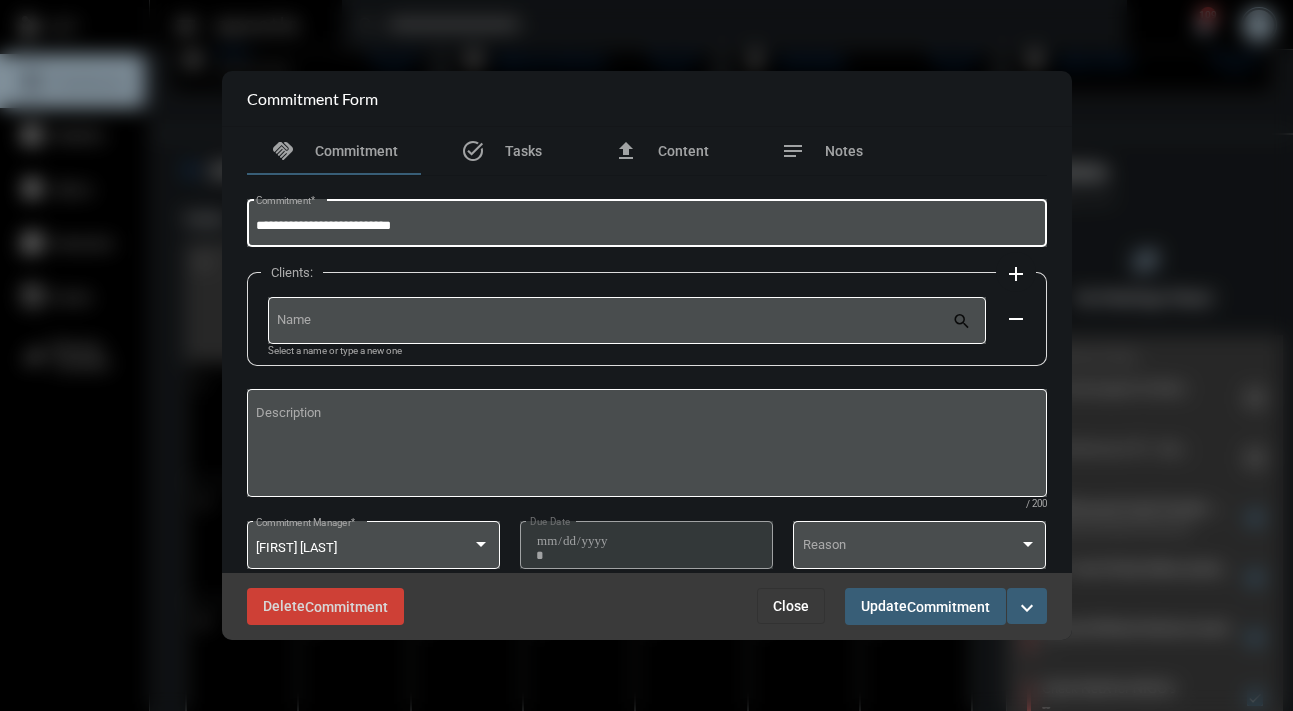 click on "**********" at bounding box center (646, 226) 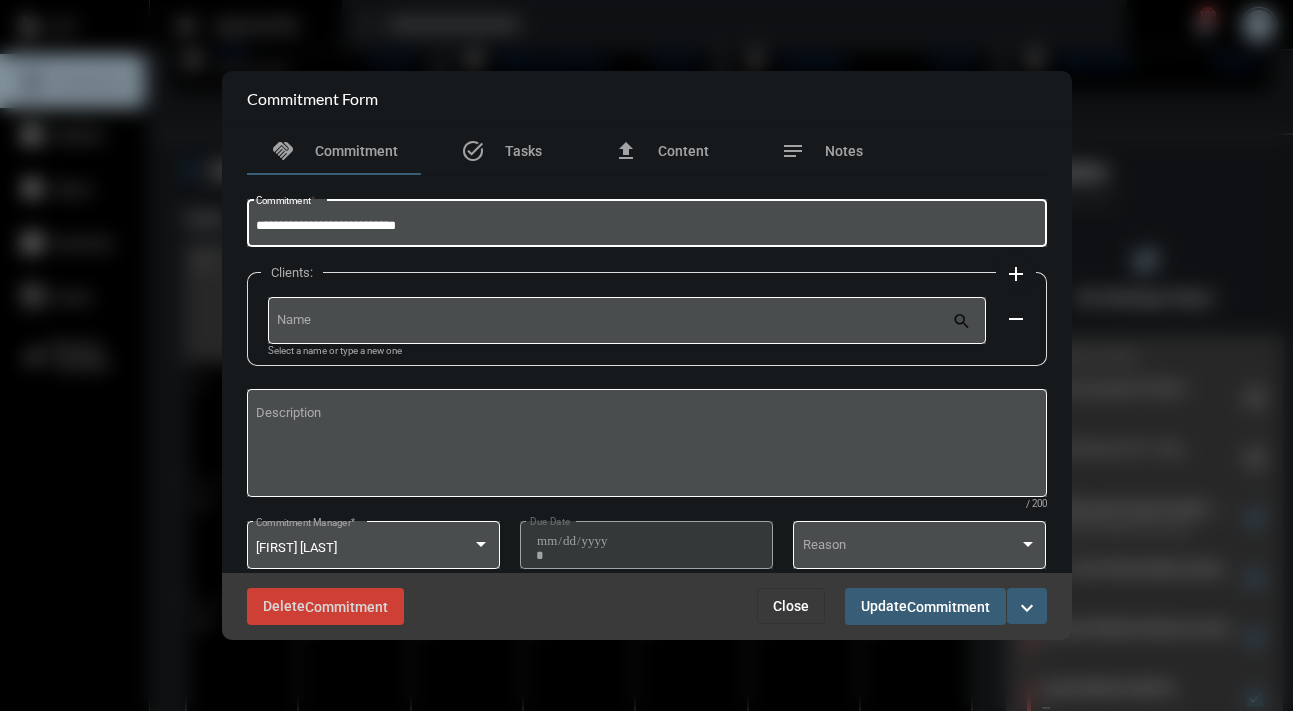 type on "**********" 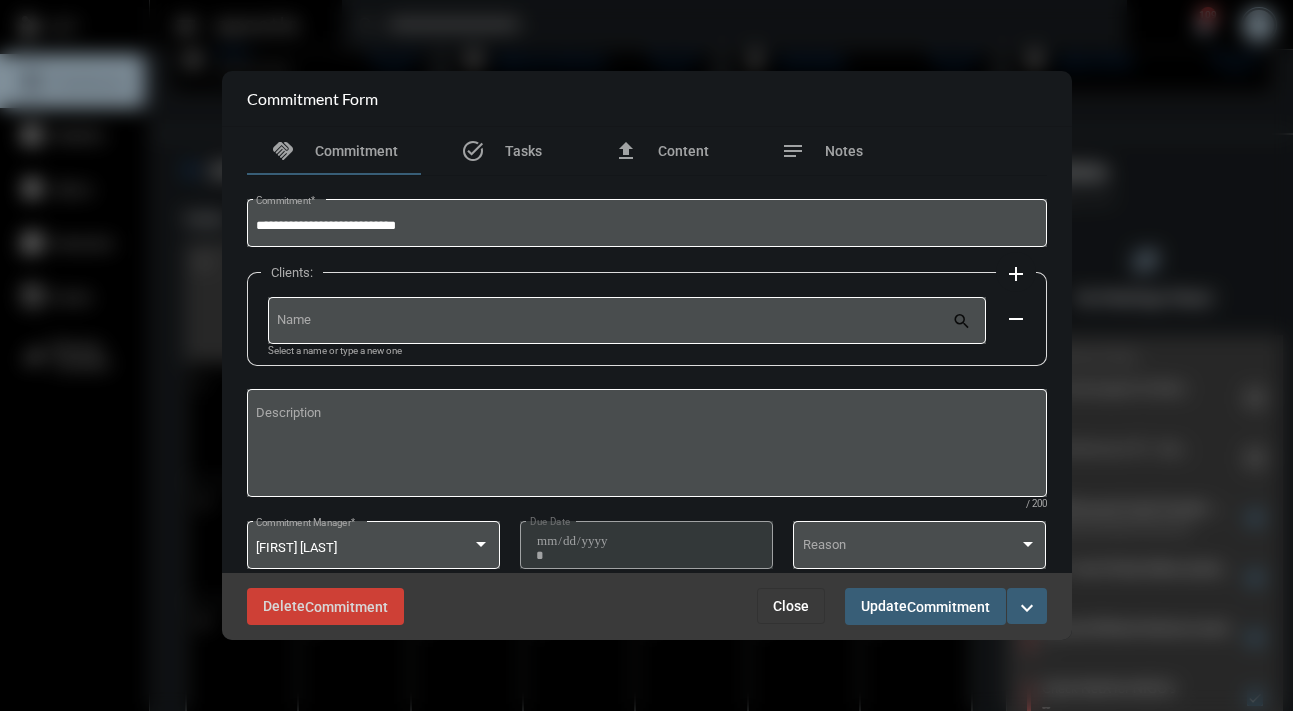 drag, startPoint x: 1077, startPoint y: 375, endPoint x: 1077, endPoint y: 485, distance: 110 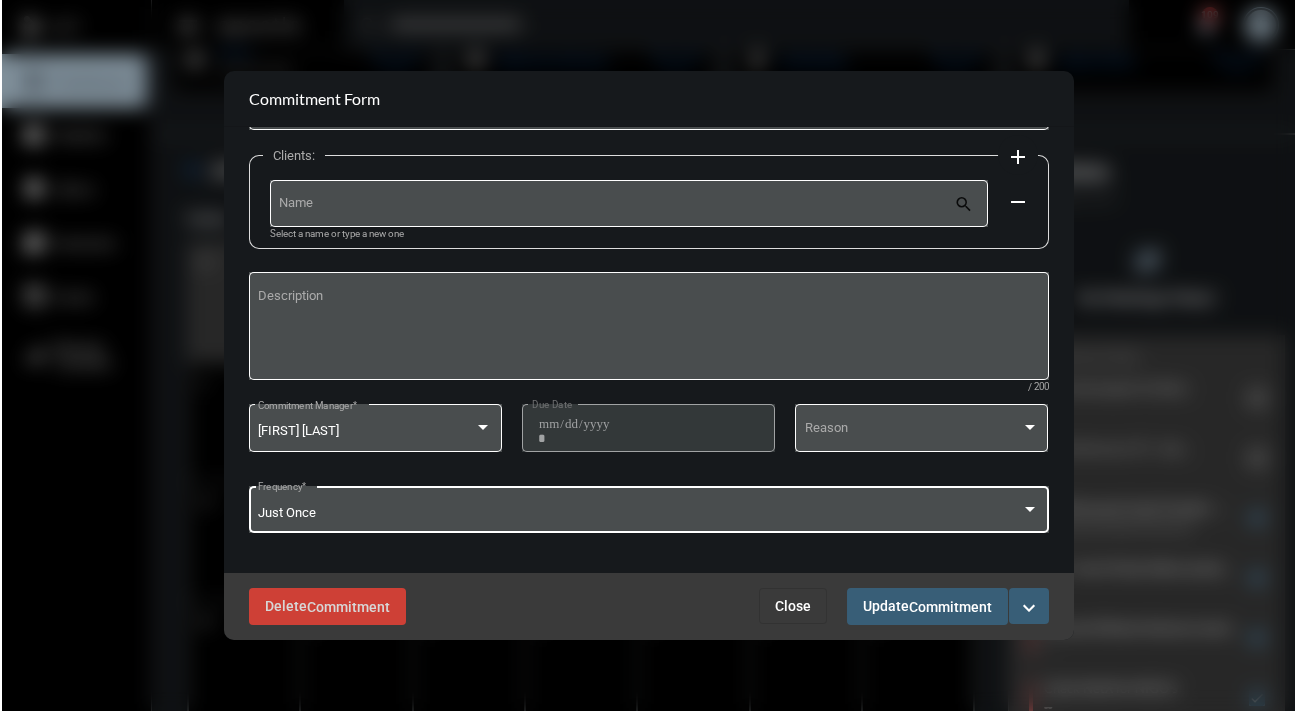 scroll, scrollTop: 114, scrollLeft: 0, axis: vertical 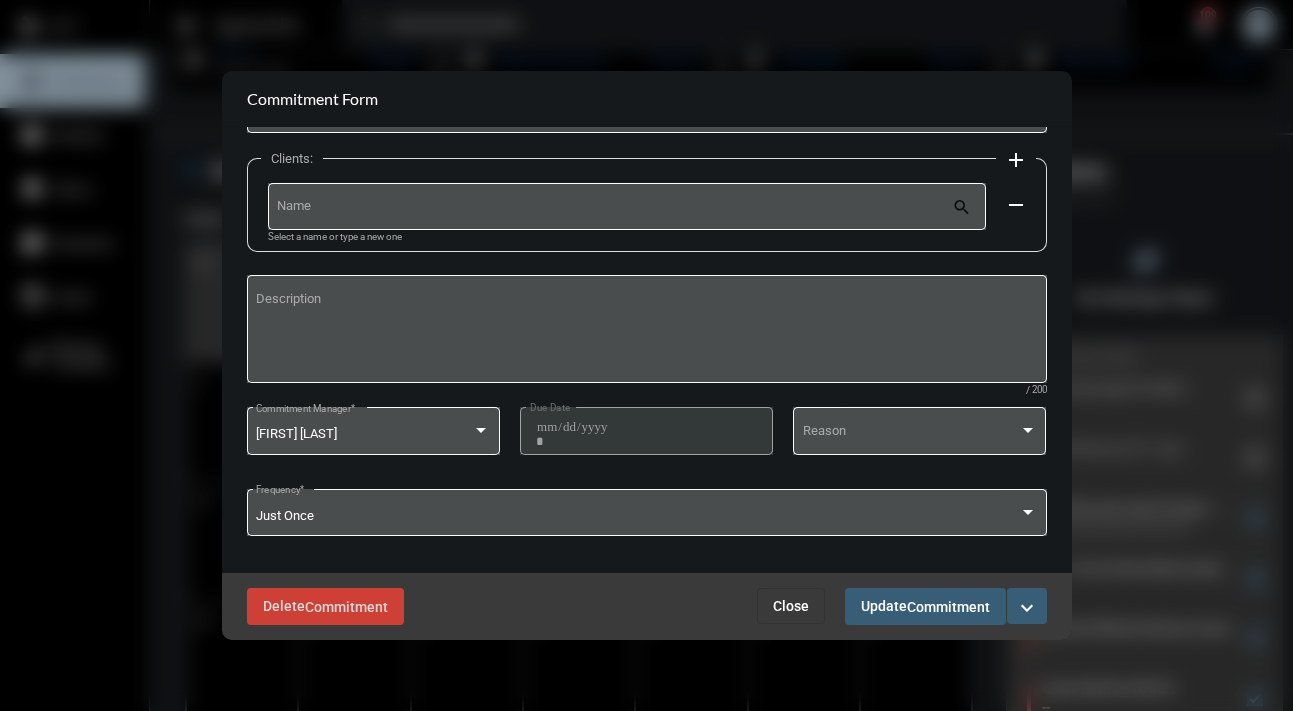 click on "expand_more" at bounding box center [1027, 608] 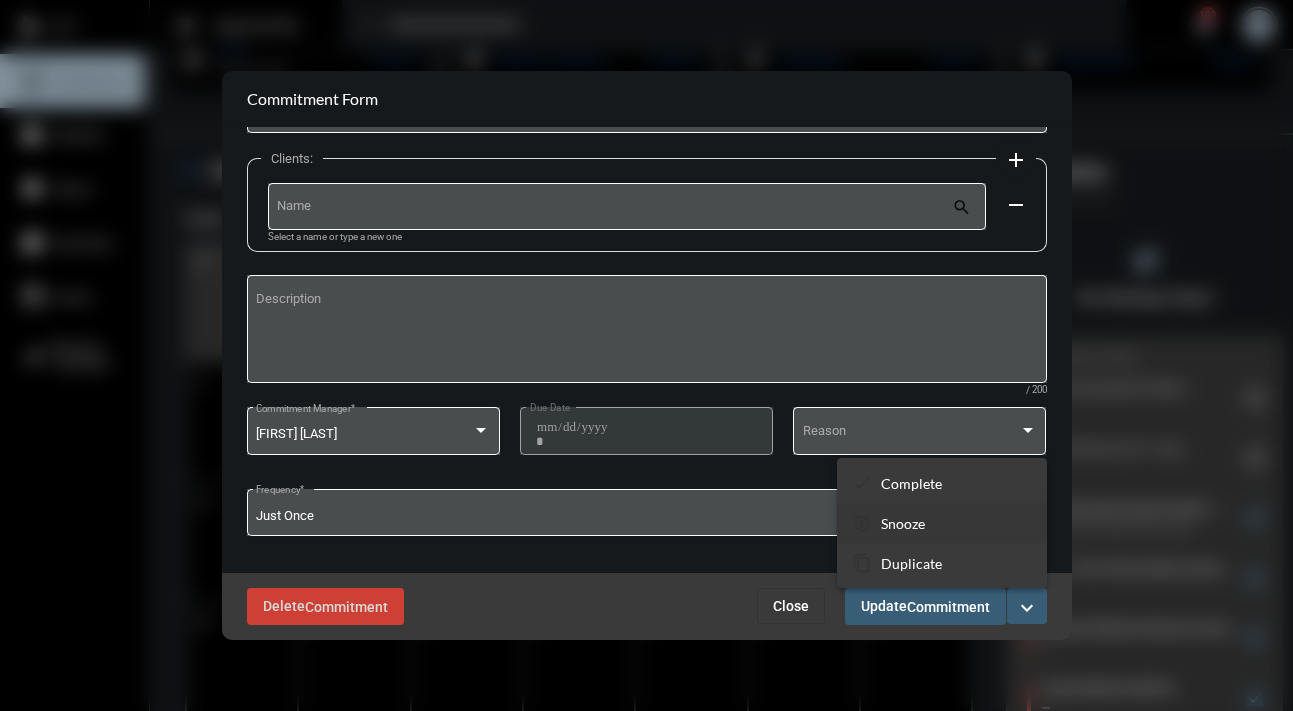click on "Snooze" at bounding box center [911, 483] 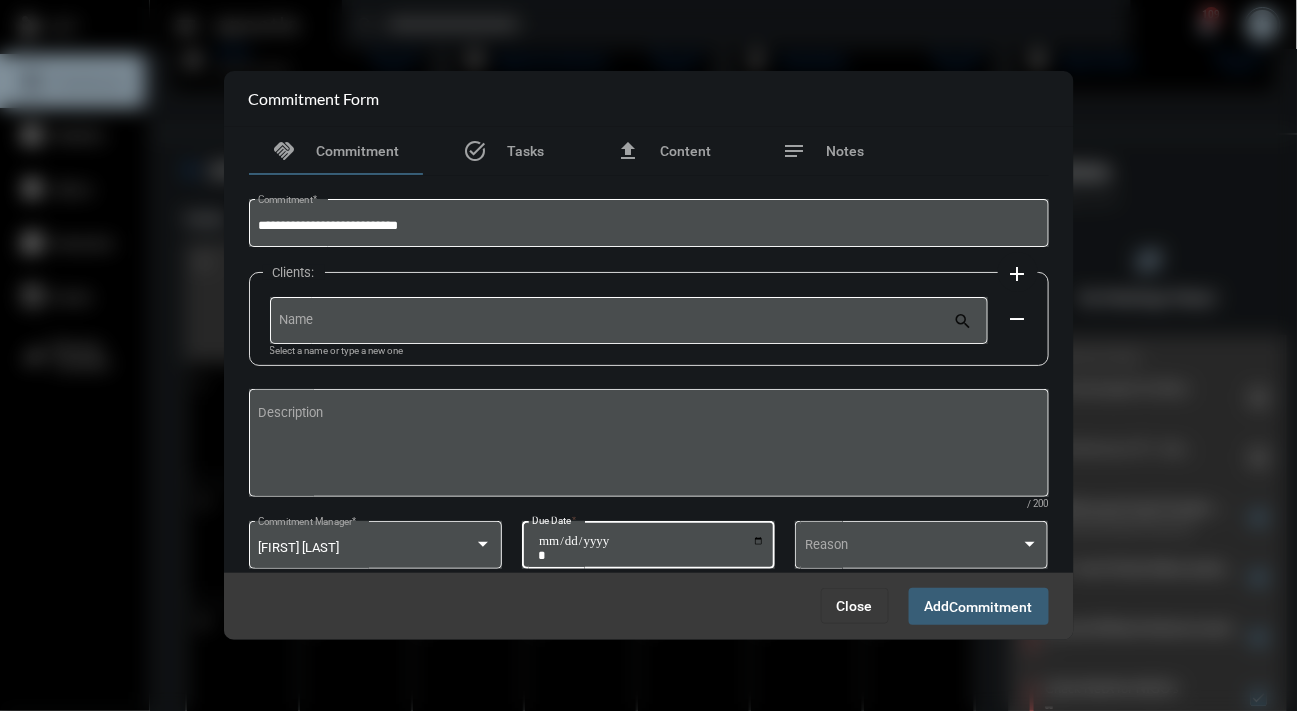 click on "**********" at bounding box center (651, 548) 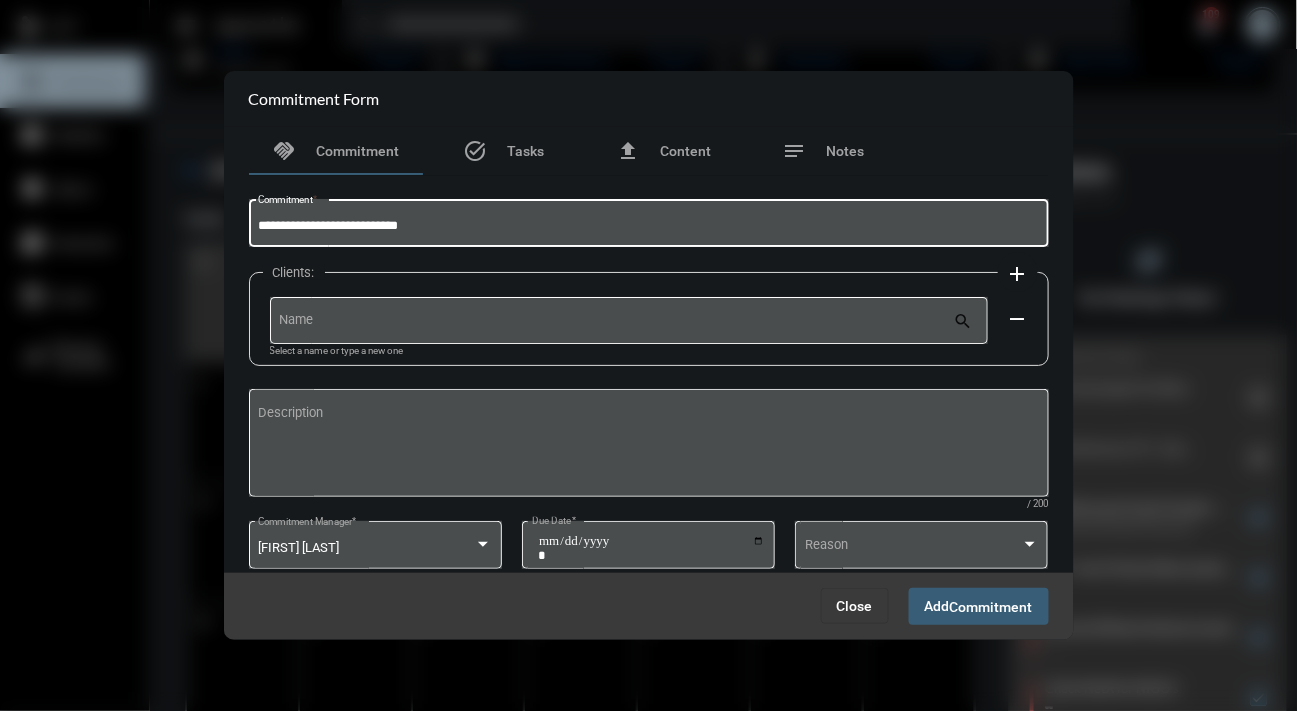 click on "**********" at bounding box center [648, 226] 